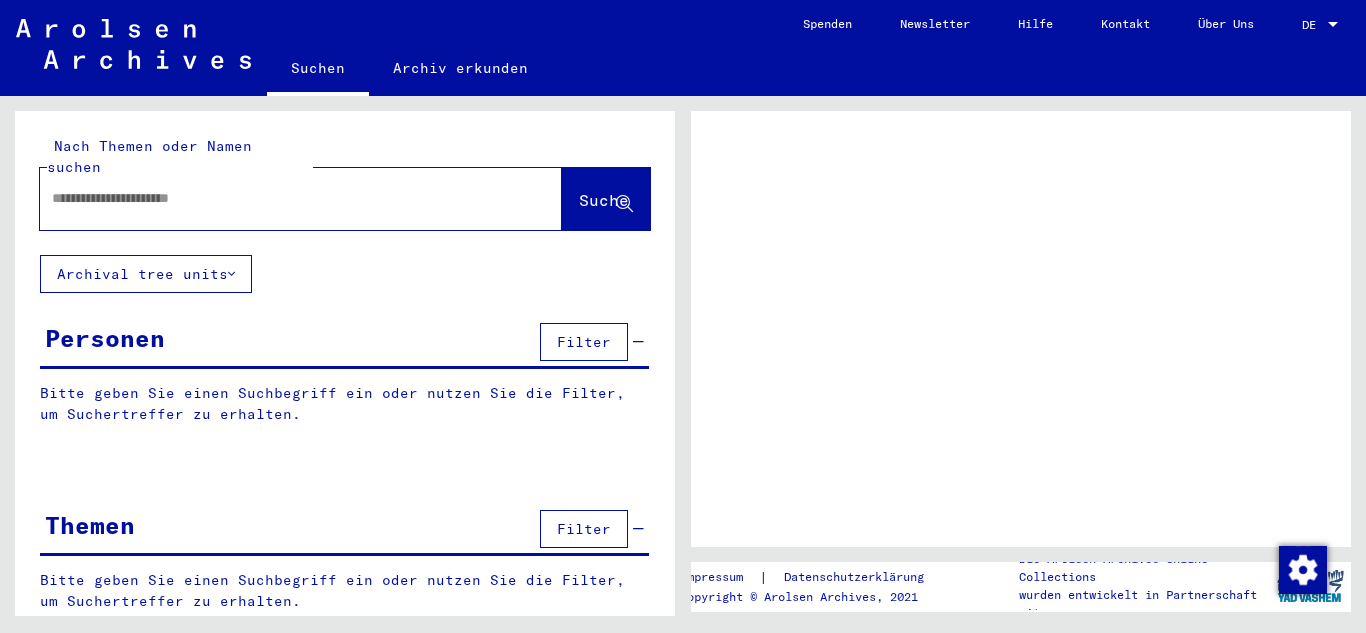 scroll, scrollTop: 0, scrollLeft: 0, axis: both 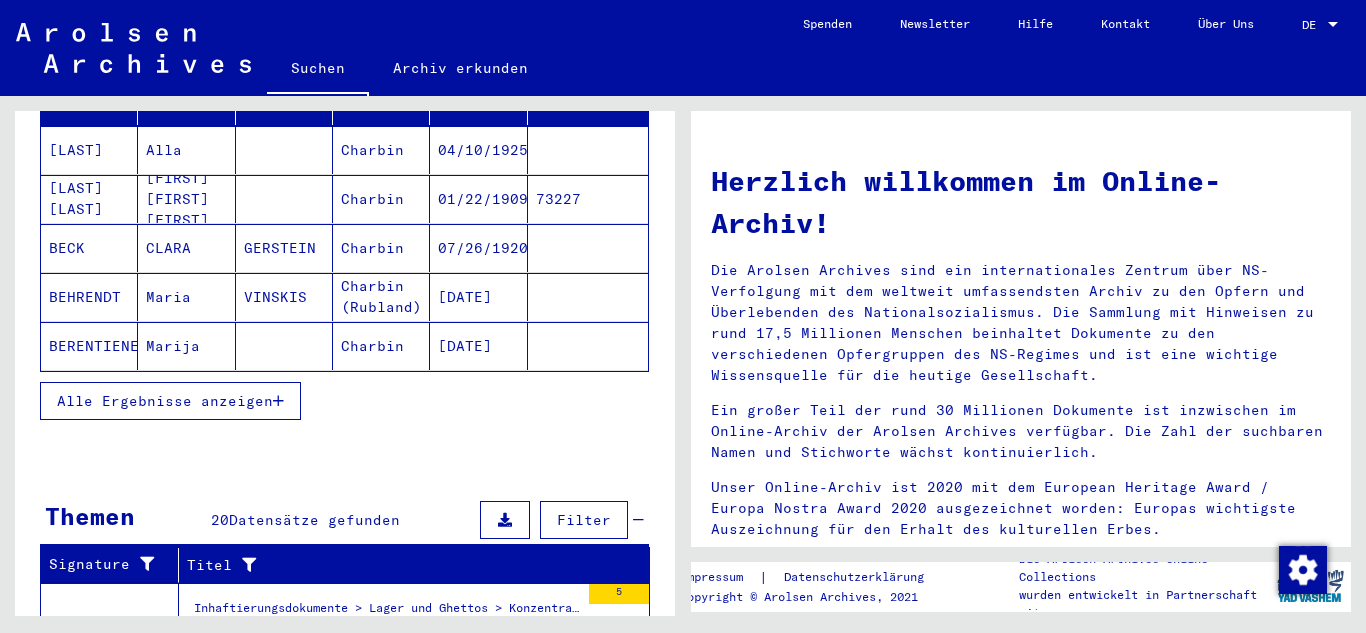 click on "Alle Ergebnisse anzeigen" at bounding box center [165, 401] 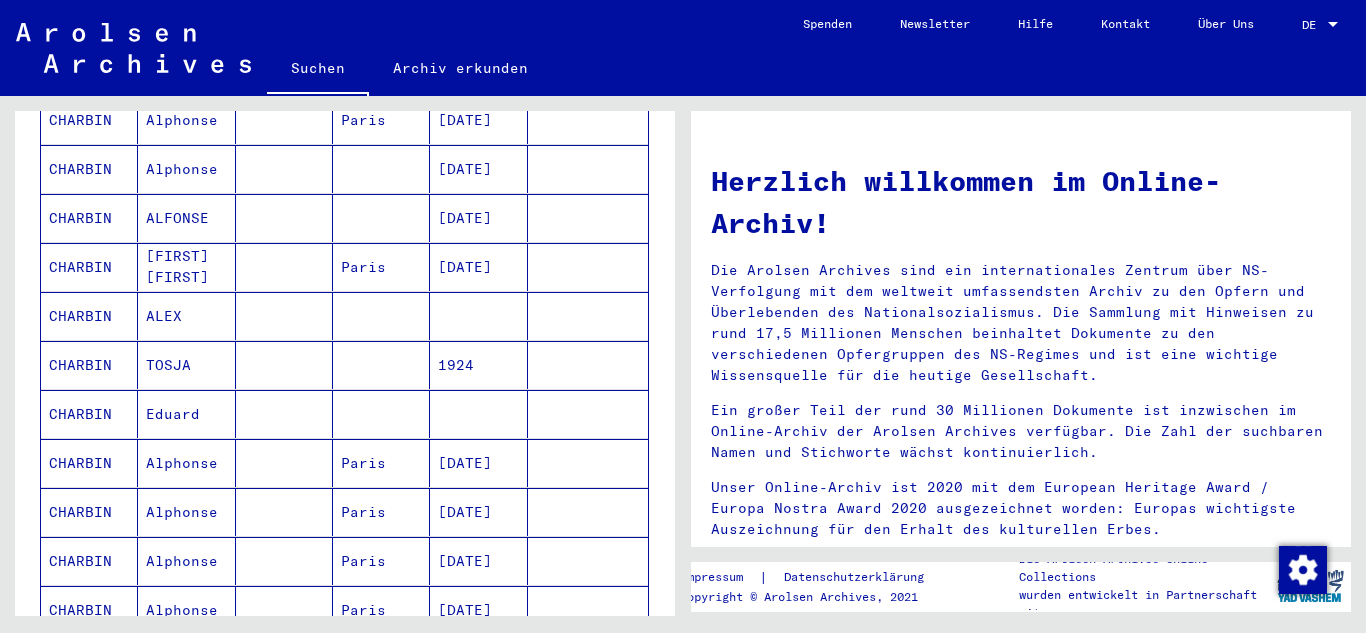 scroll, scrollTop: 1100, scrollLeft: 0, axis: vertical 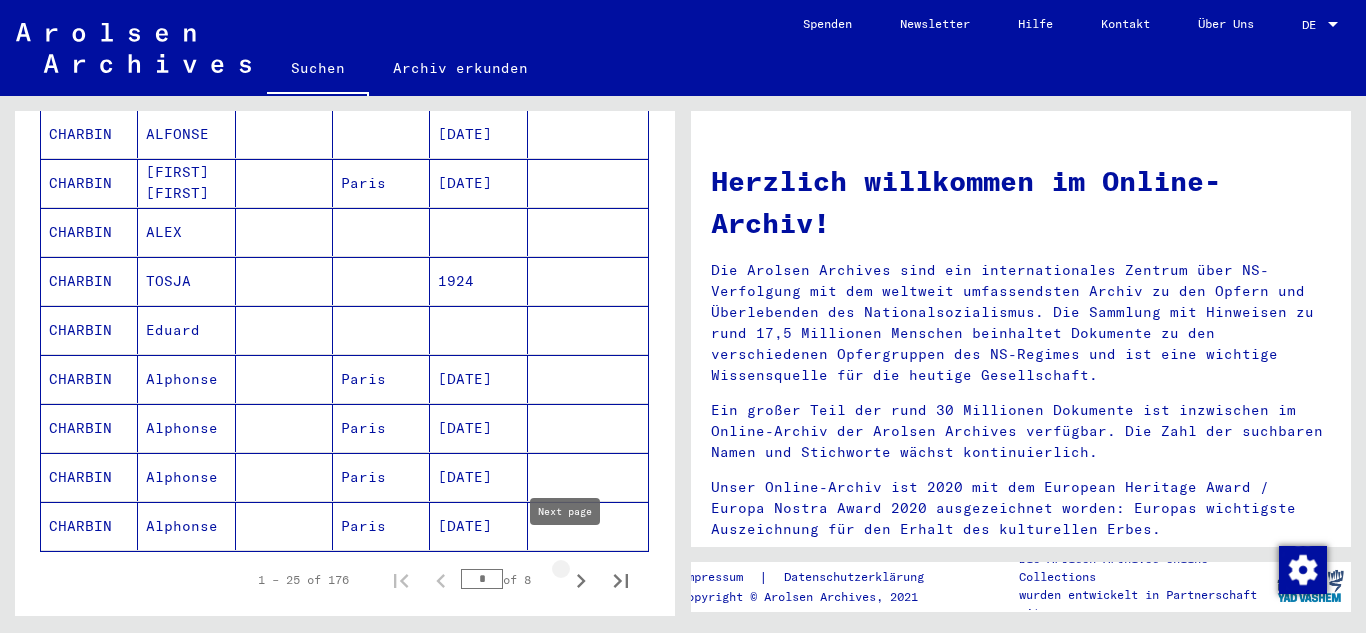 click 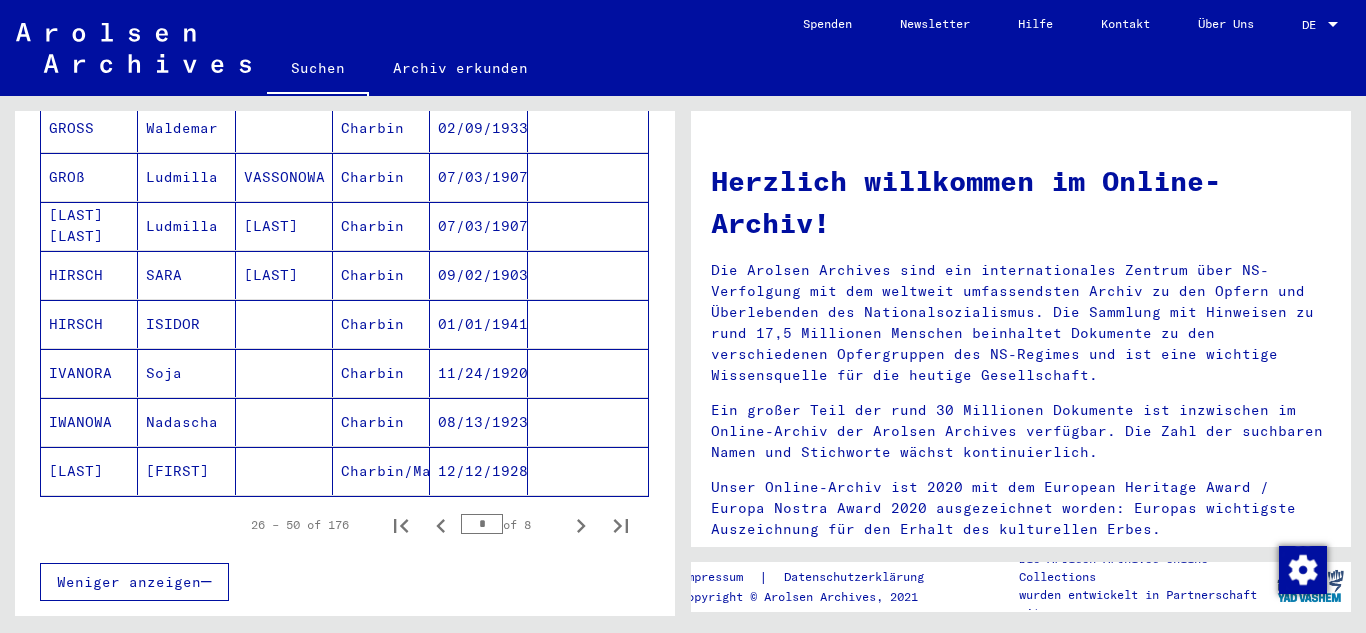scroll, scrollTop: 1200, scrollLeft: 0, axis: vertical 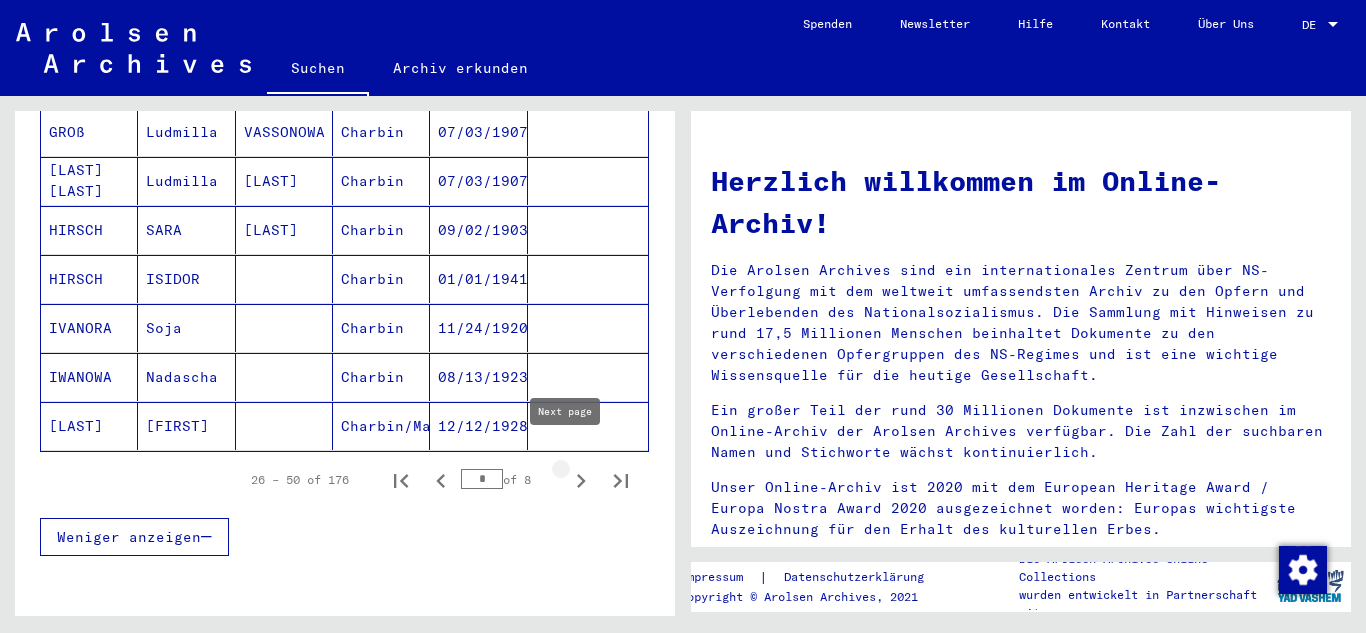 click 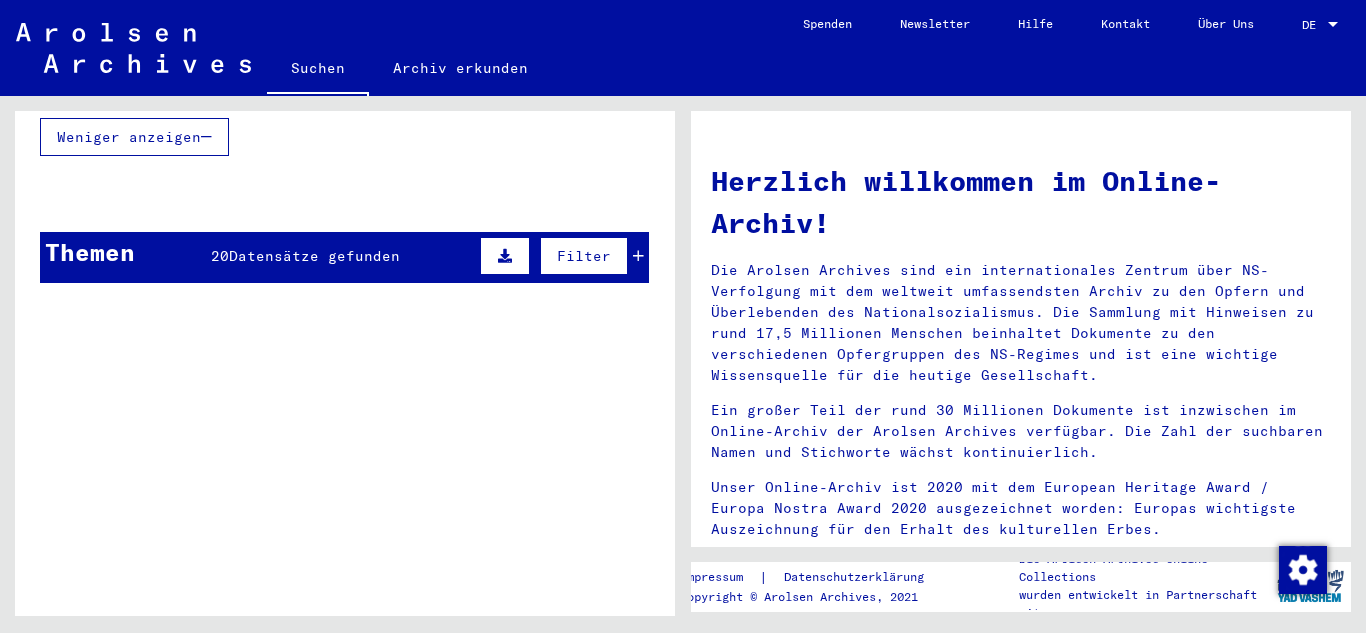scroll, scrollTop: 1300, scrollLeft: 0, axis: vertical 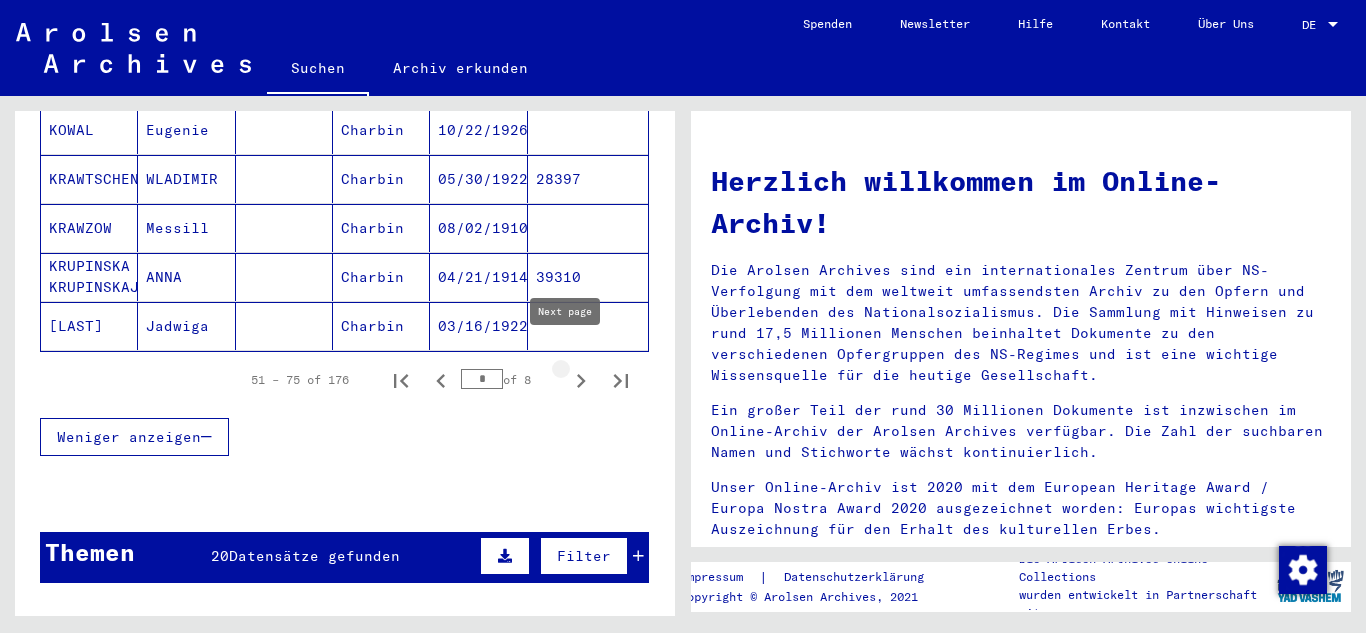 click 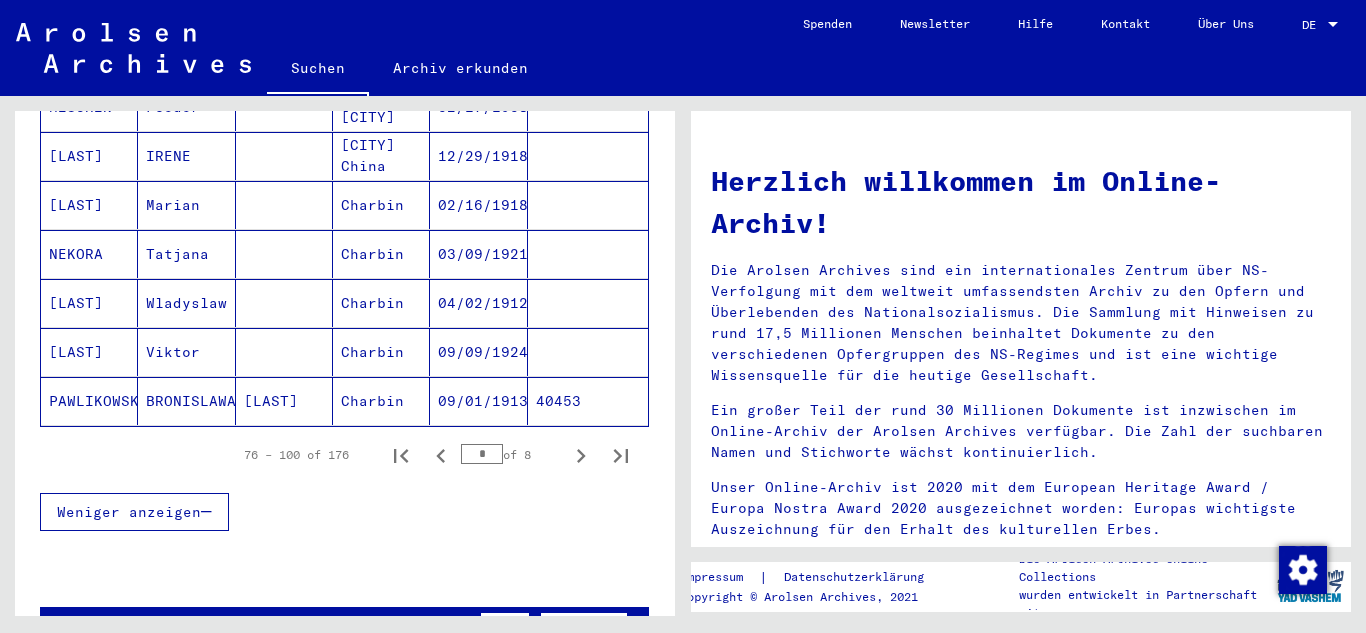 scroll, scrollTop: 1300, scrollLeft: 0, axis: vertical 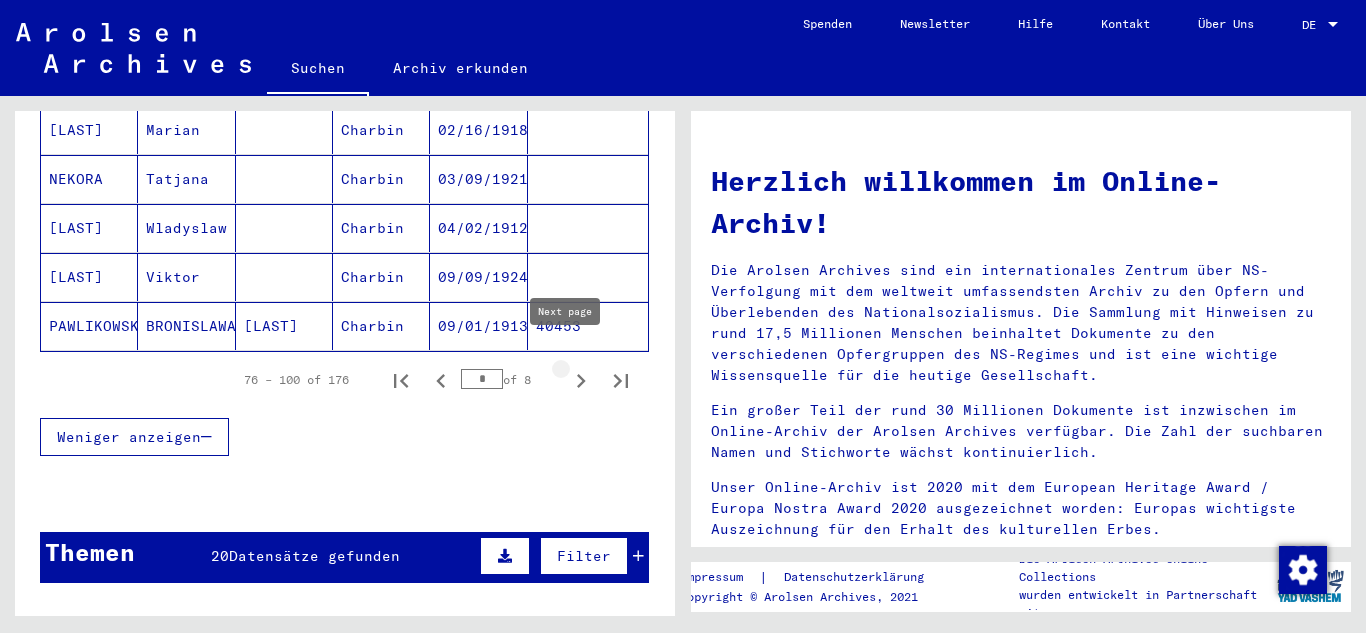 click 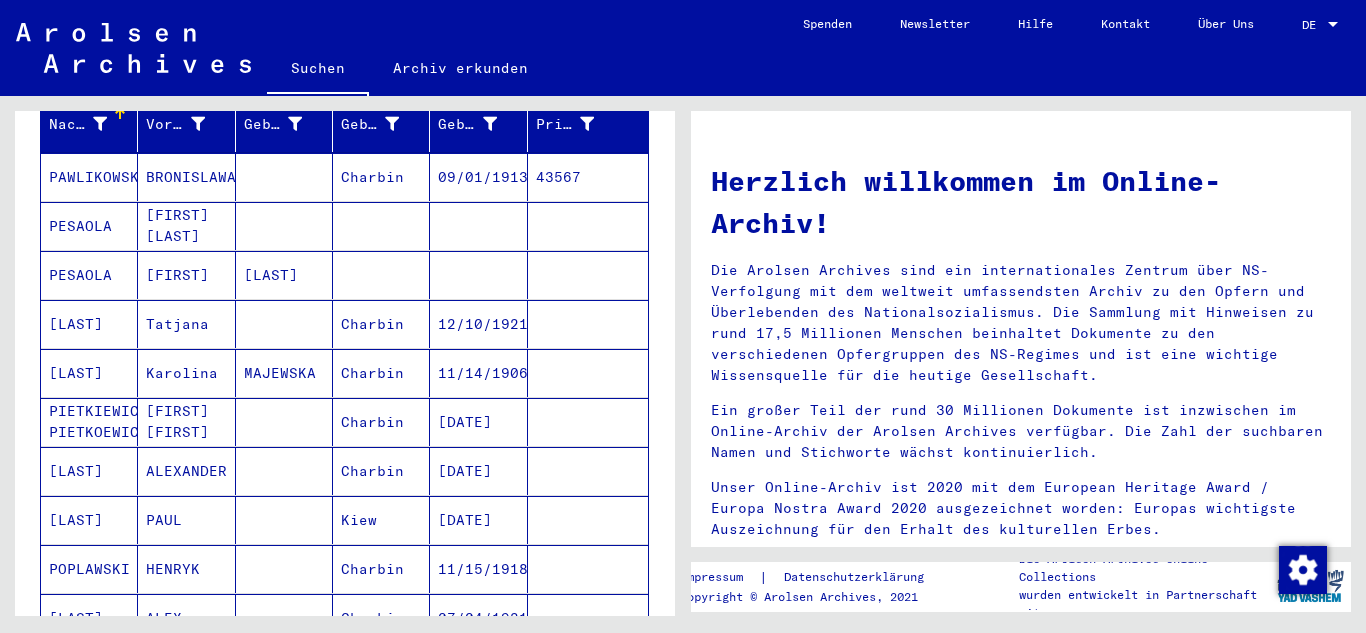 scroll, scrollTop: 300, scrollLeft: 0, axis: vertical 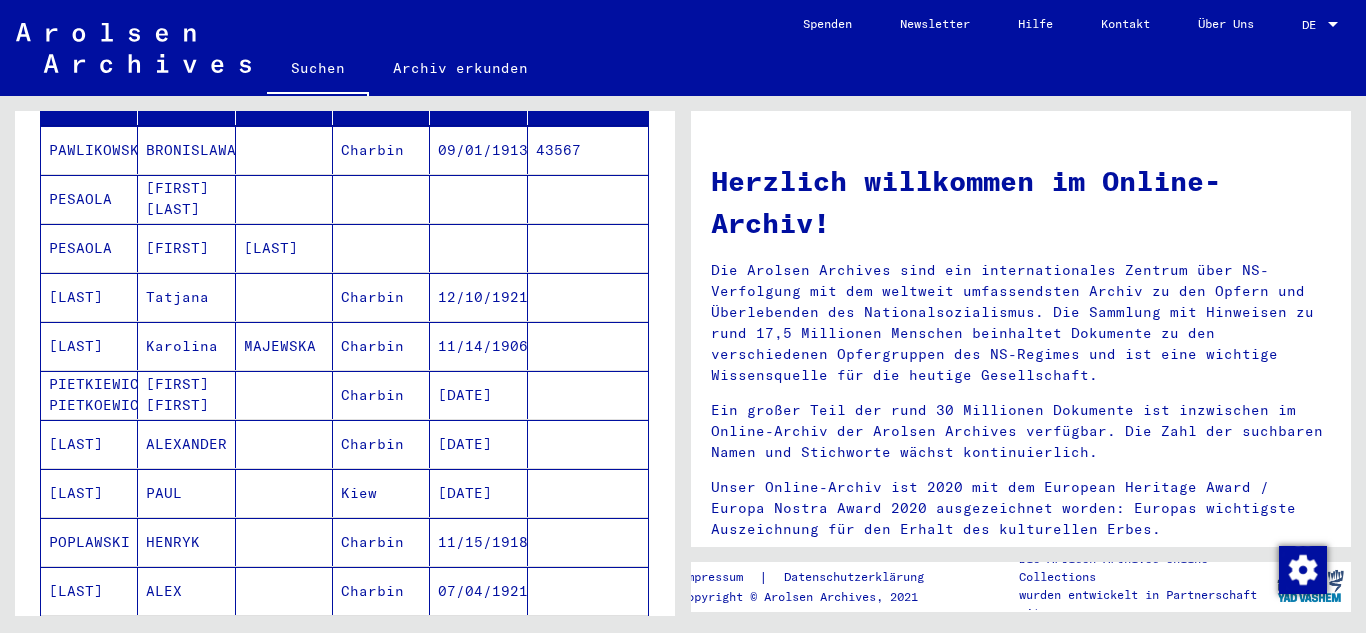 click on "PESAOLA" at bounding box center (89, 248) 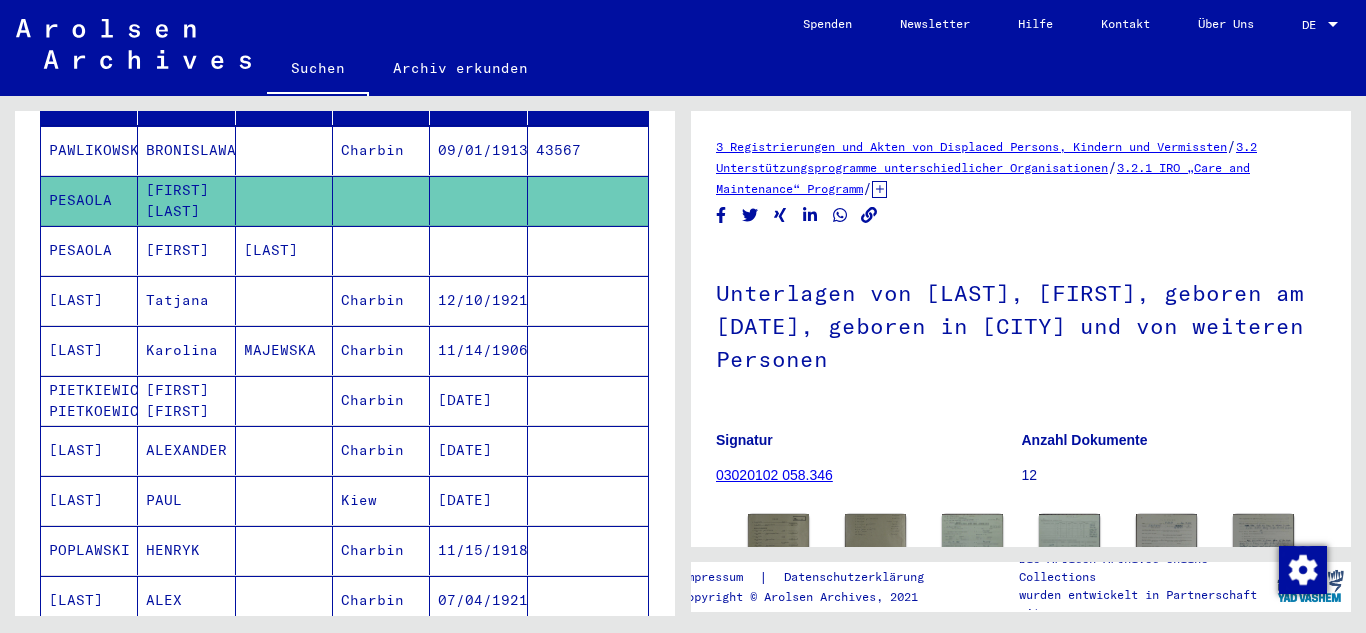 scroll, scrollTop: 0, scrollLeft: 0, axis: both 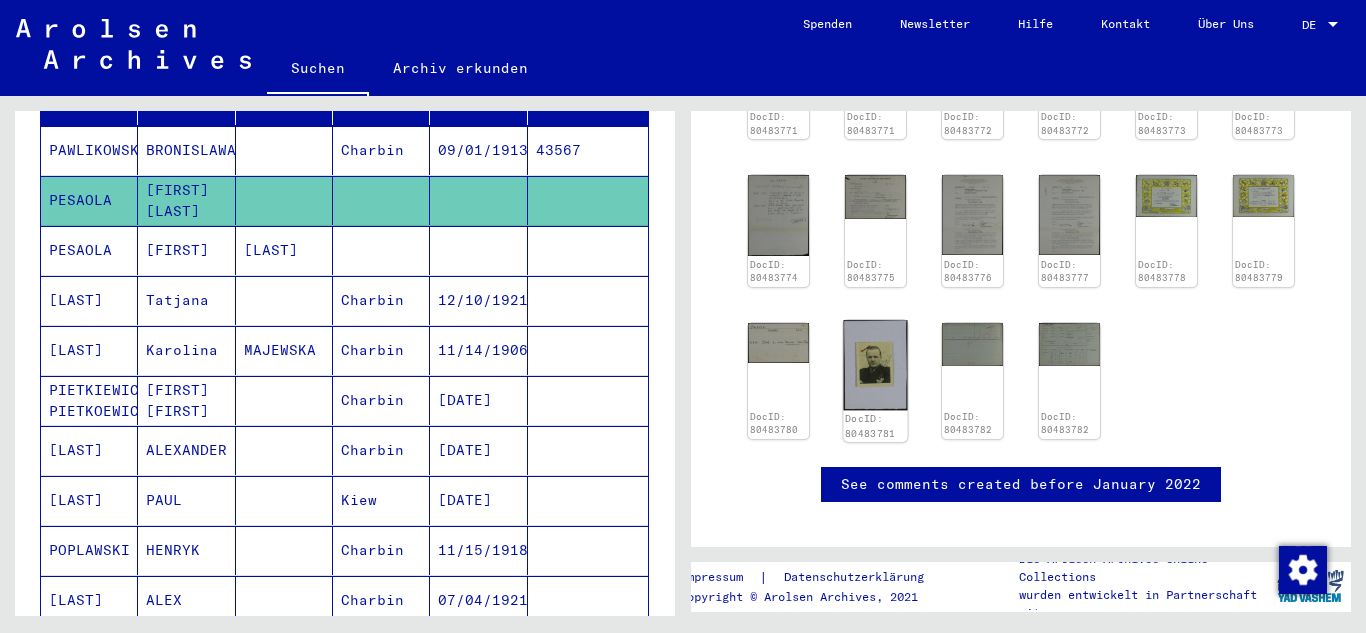 click 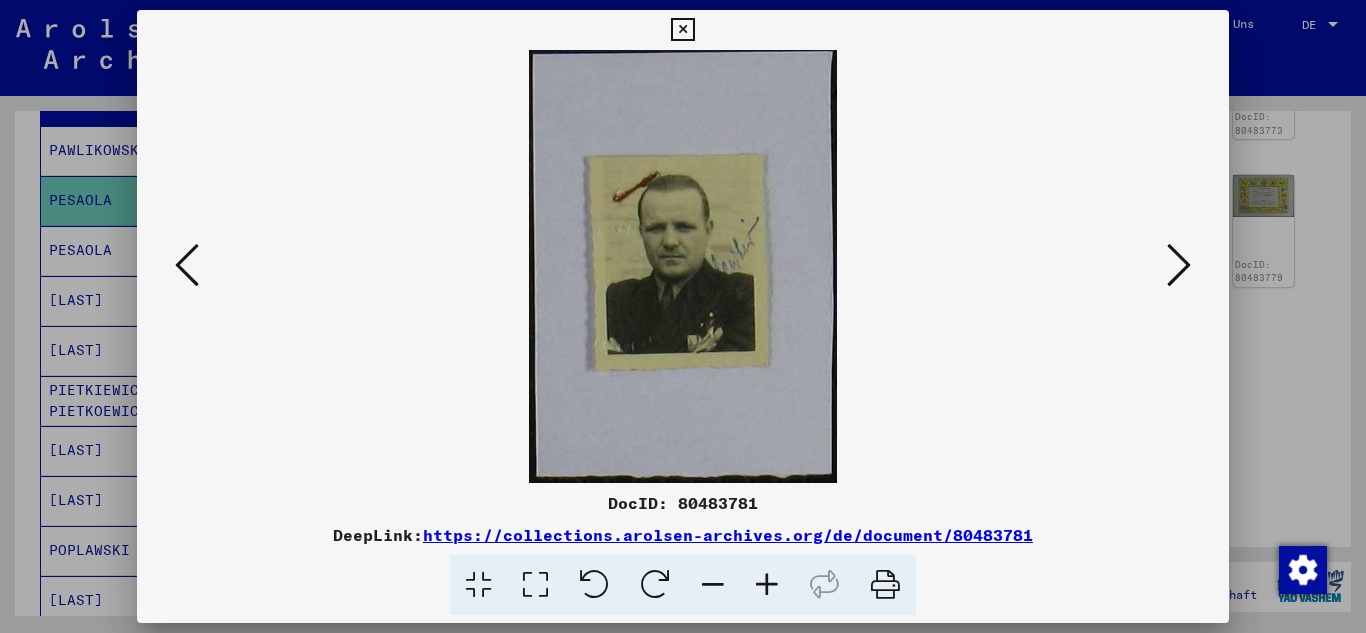click at bounding box center [767, 585] 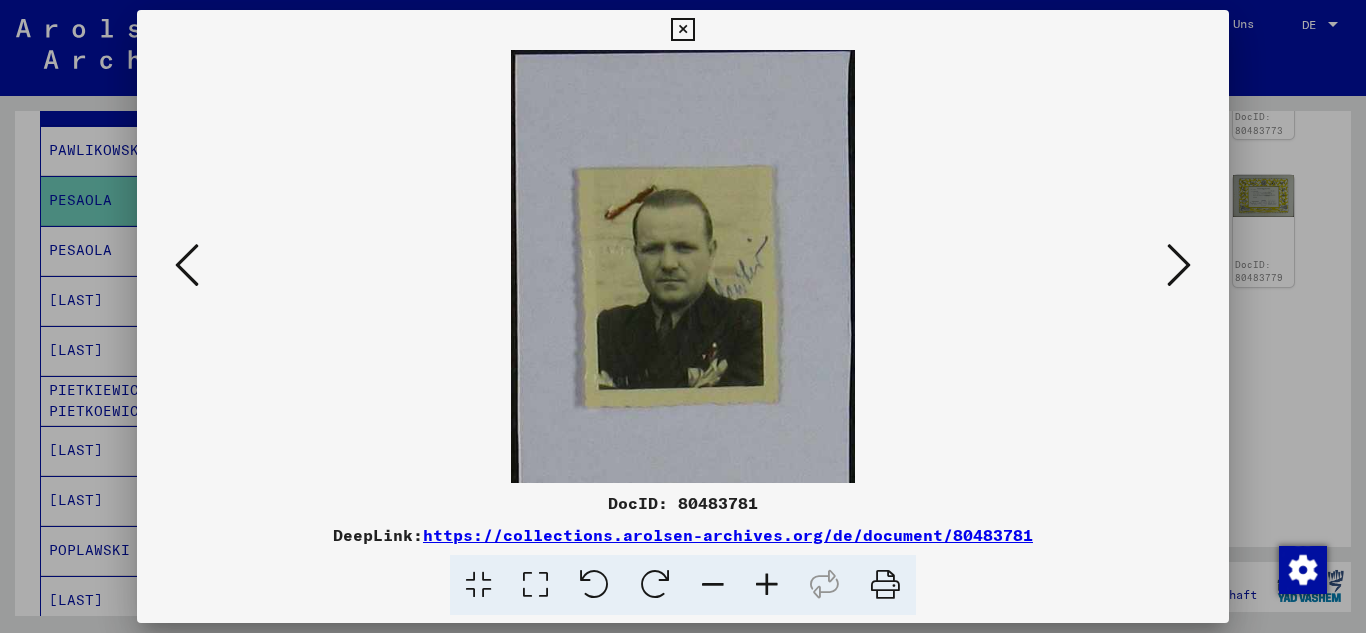 click at bounding box center (767, 585) 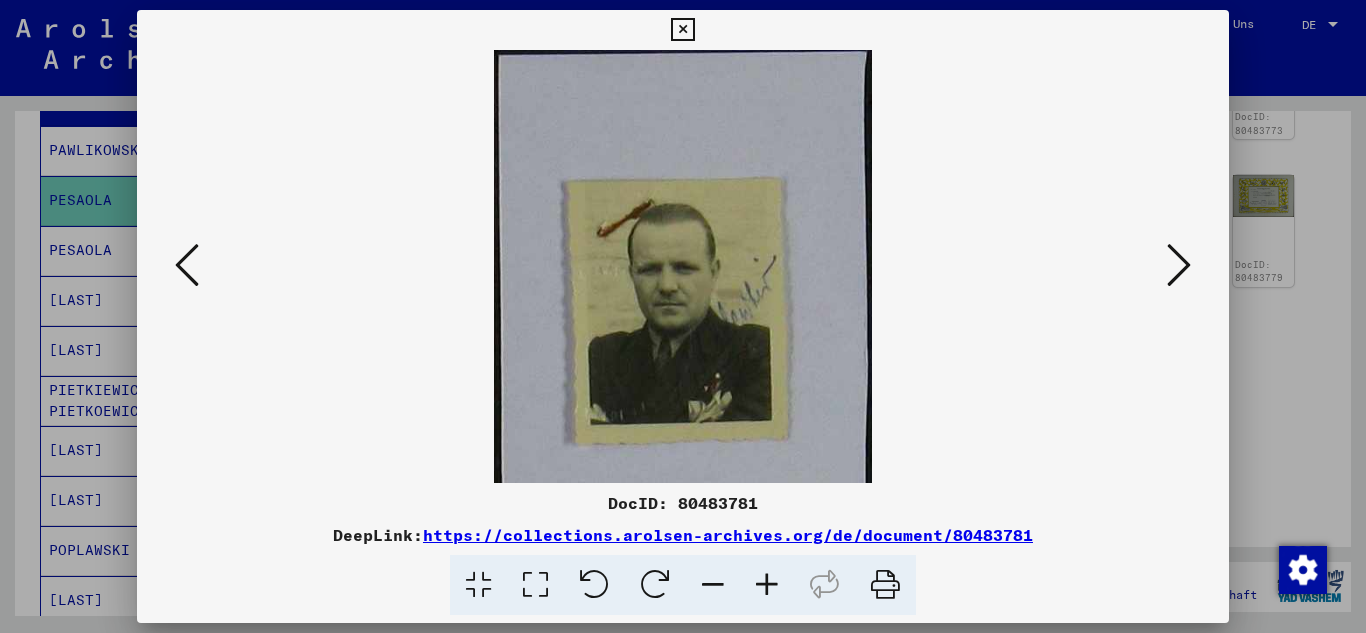 click at bounding box center [767, 585] 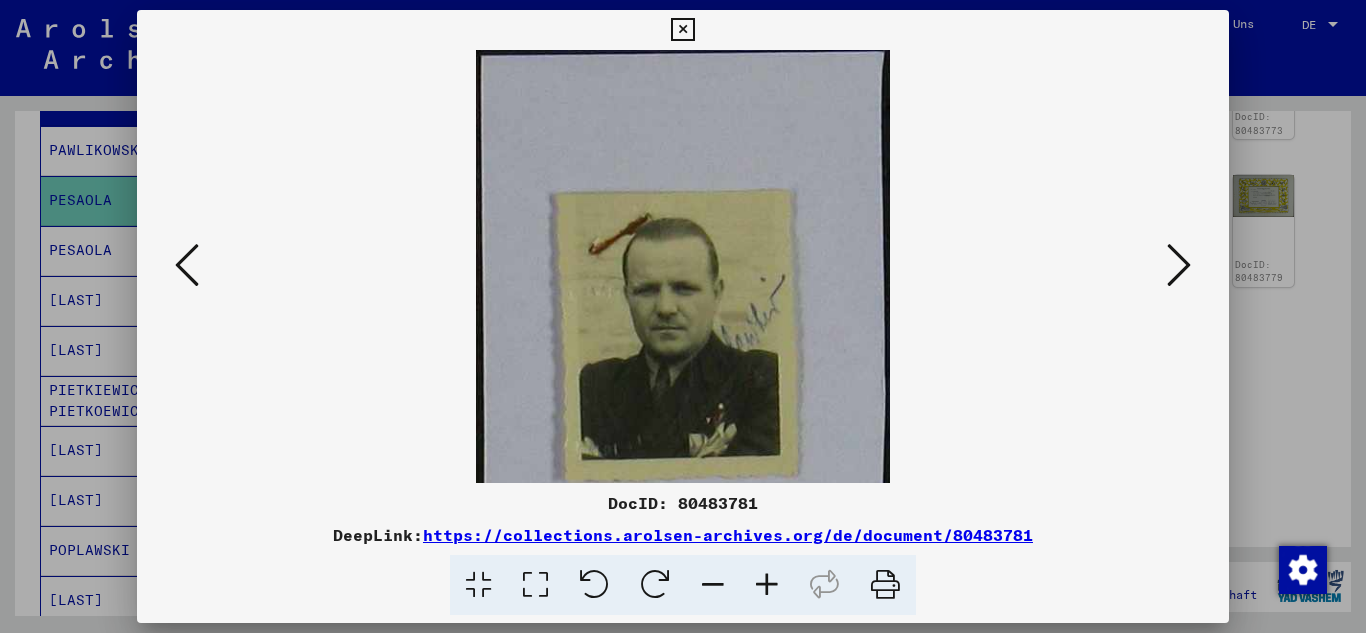 click at bounding box center (767, 585) 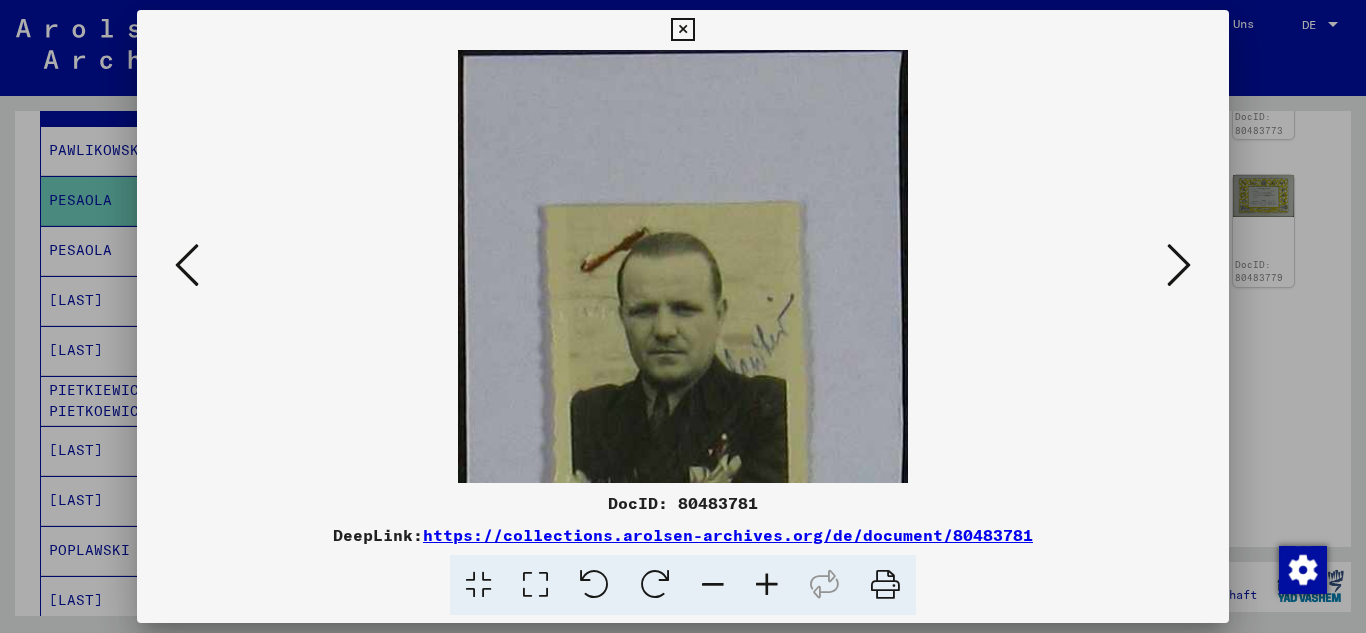 click at bounding box center [682, 30] 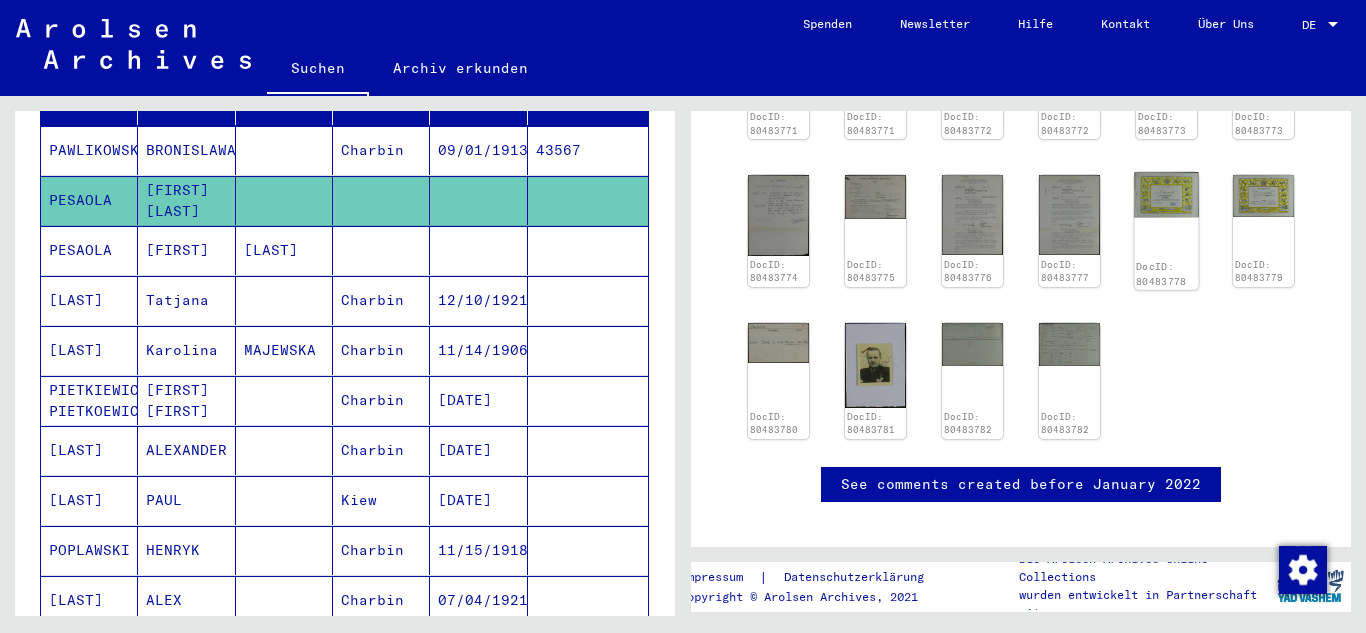 click 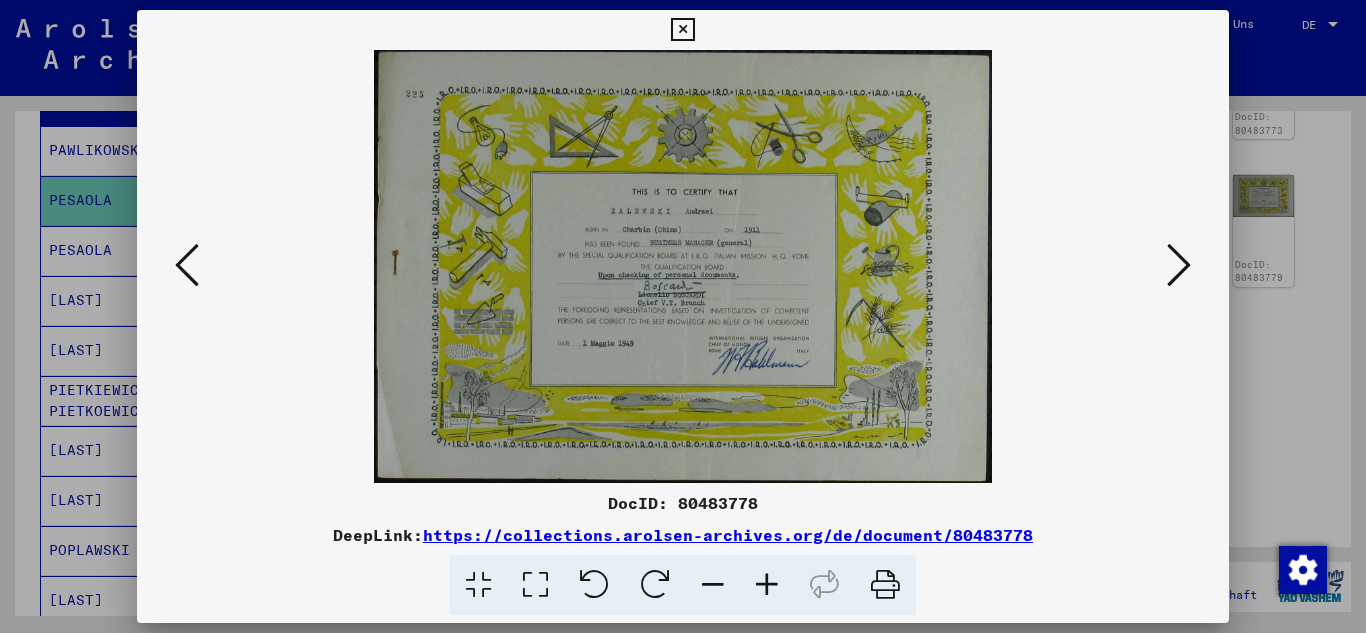 click at bounding box center (767, 585) 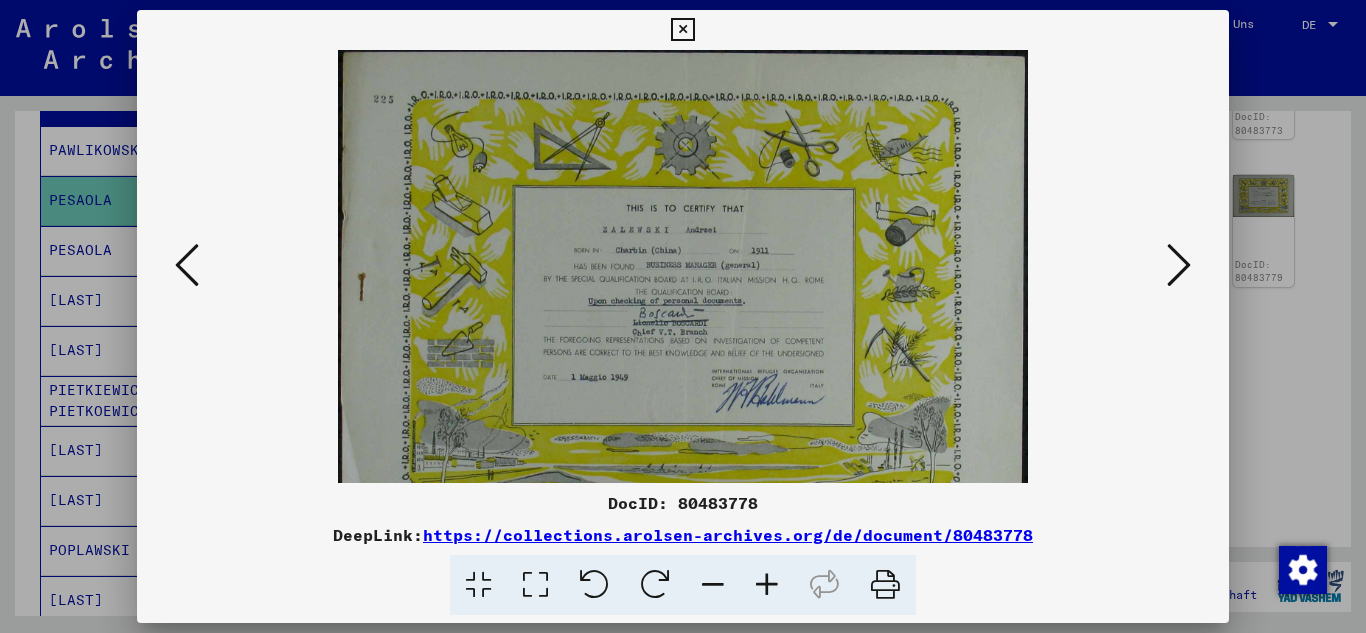 click at bounding box center (767, 585) 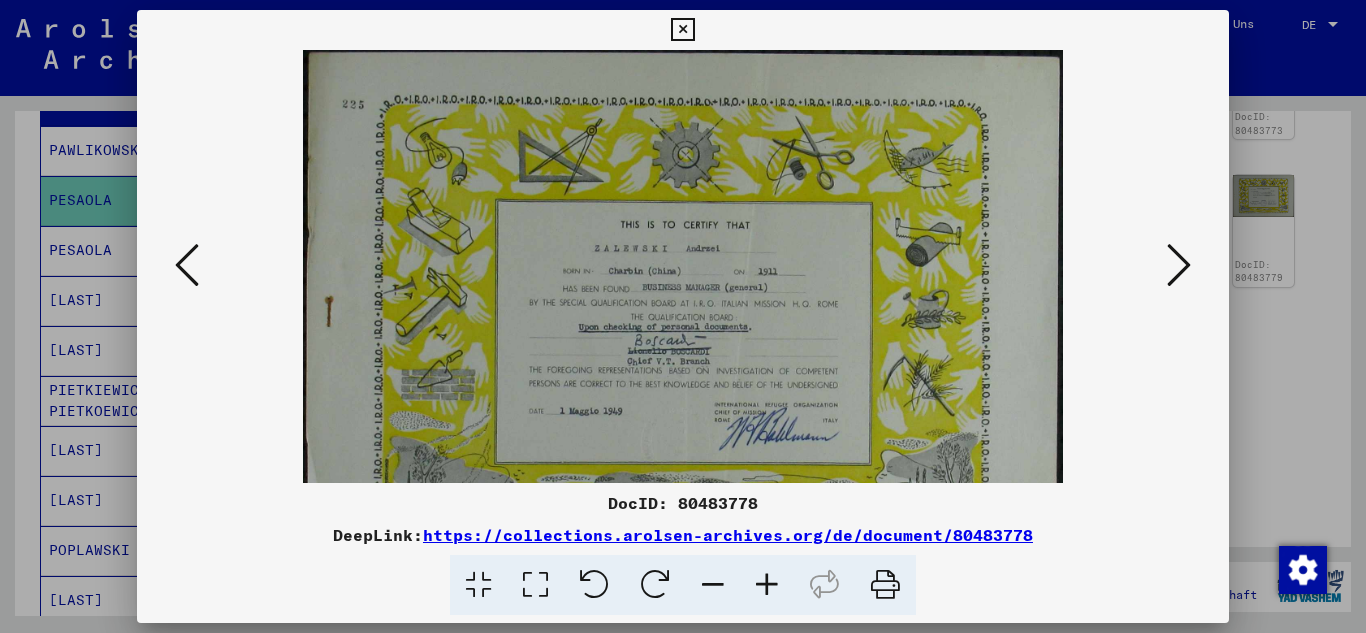 click at bounding box center [767, 585] 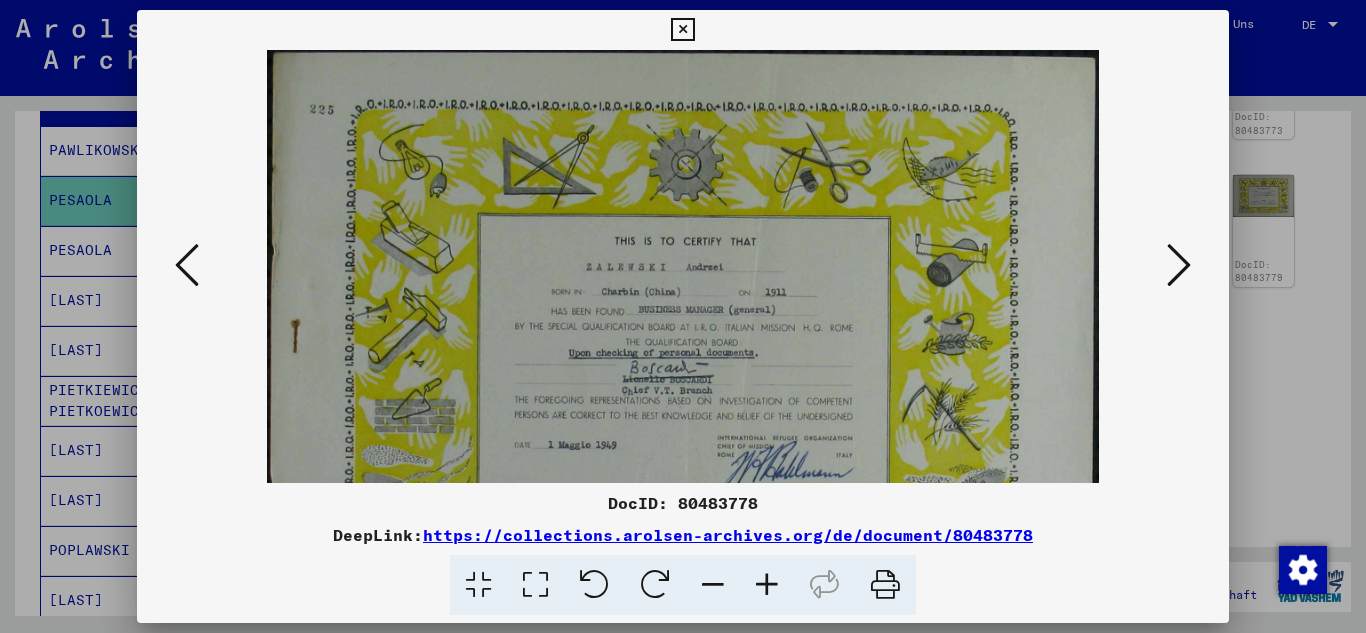 click at bounding box center [767, 585] 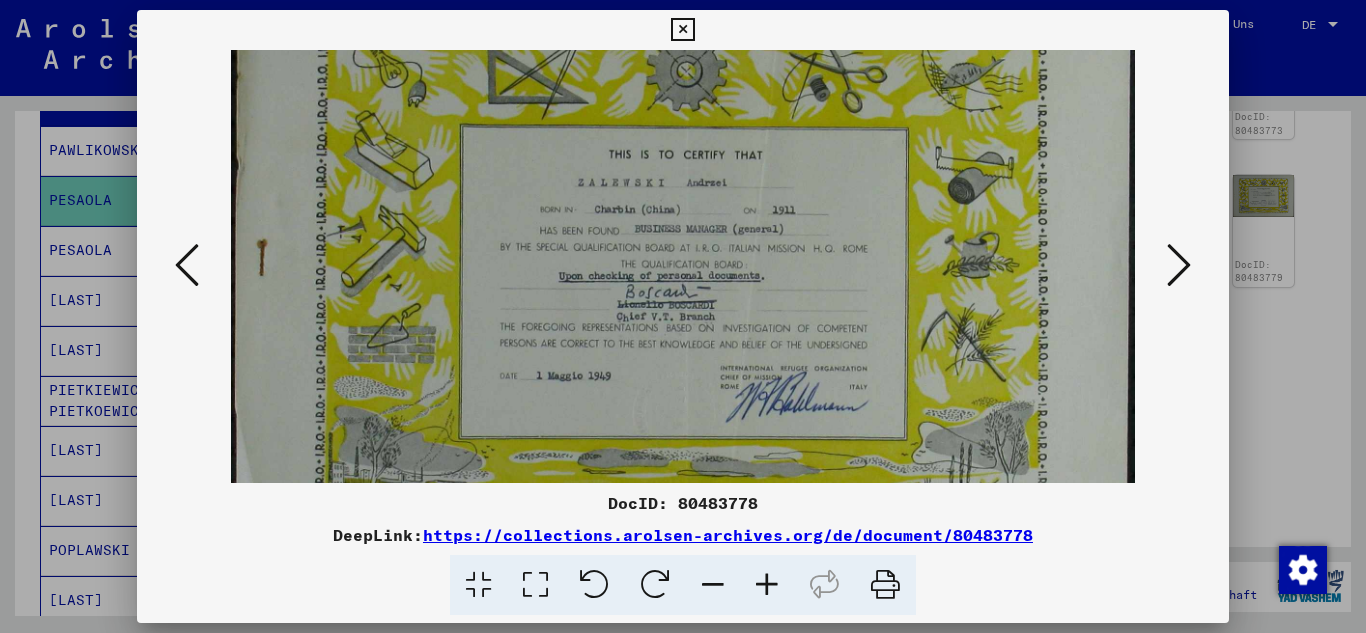 scroll, scrollTop: 121, scrollLeft: 0, axis: vertical 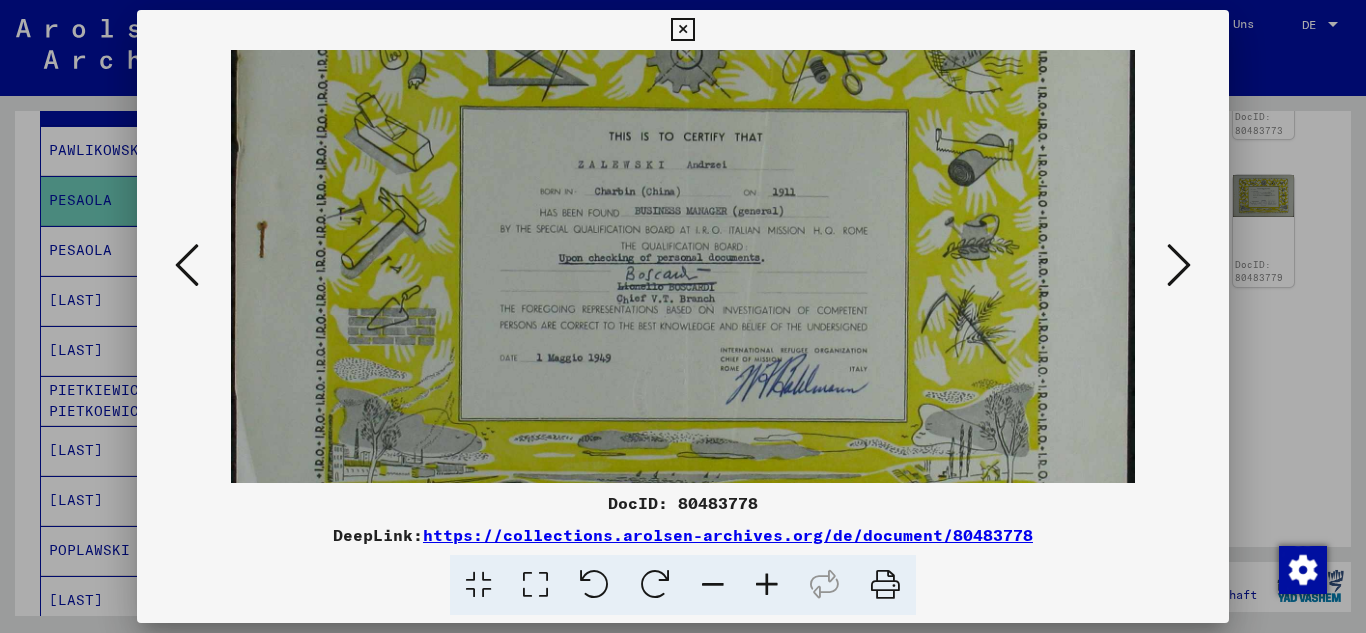 drag, startPoint x: 807, startPoint y: 364, endPoint x: 781, endPoint y: 248, distance: 118.87809 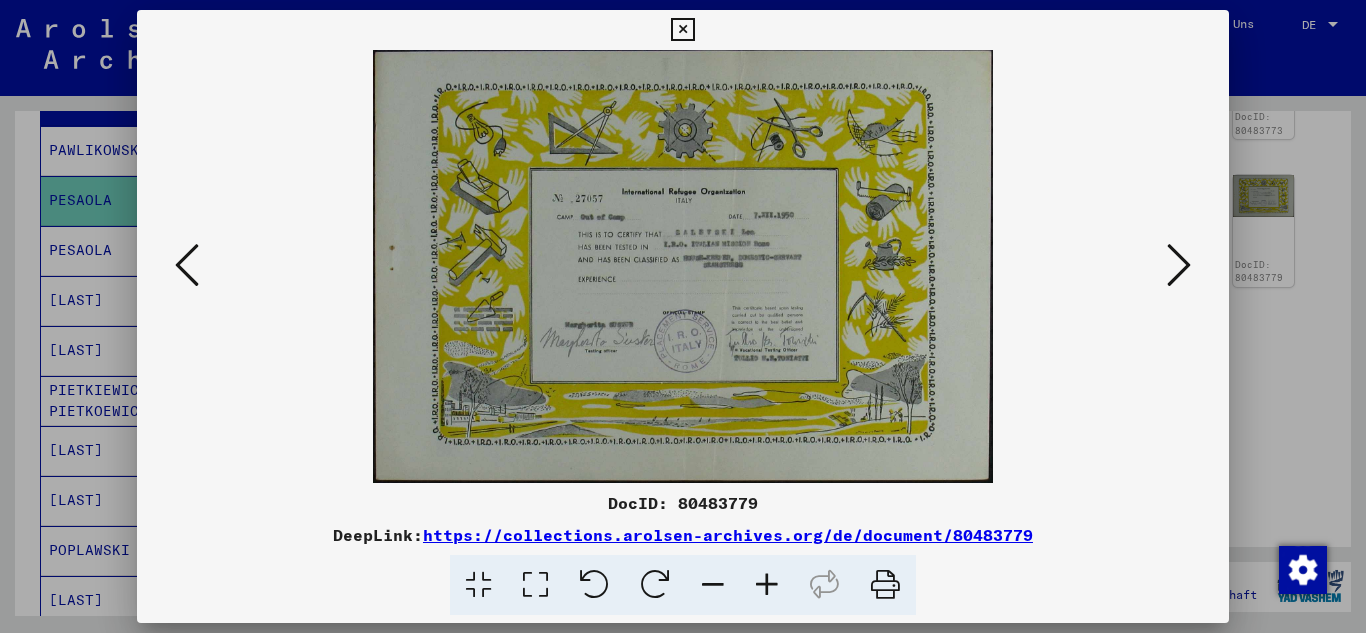 click at bounding box center [767, 585] 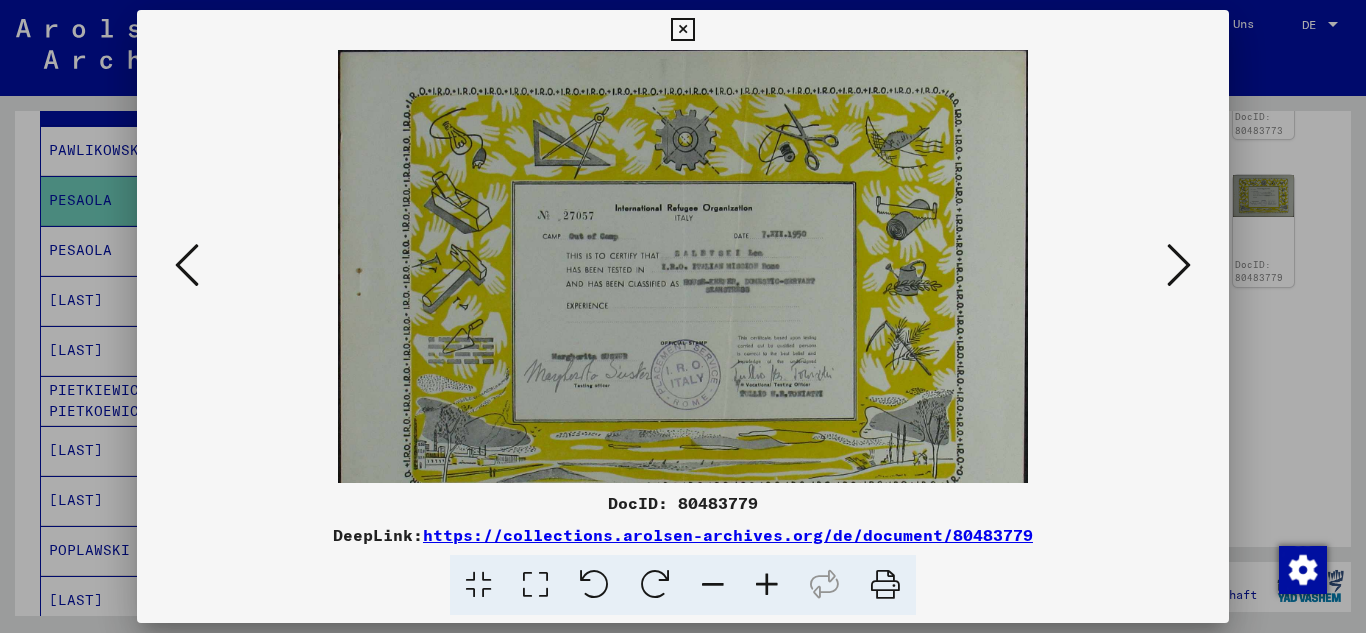 click at bounding box center (767, 585) 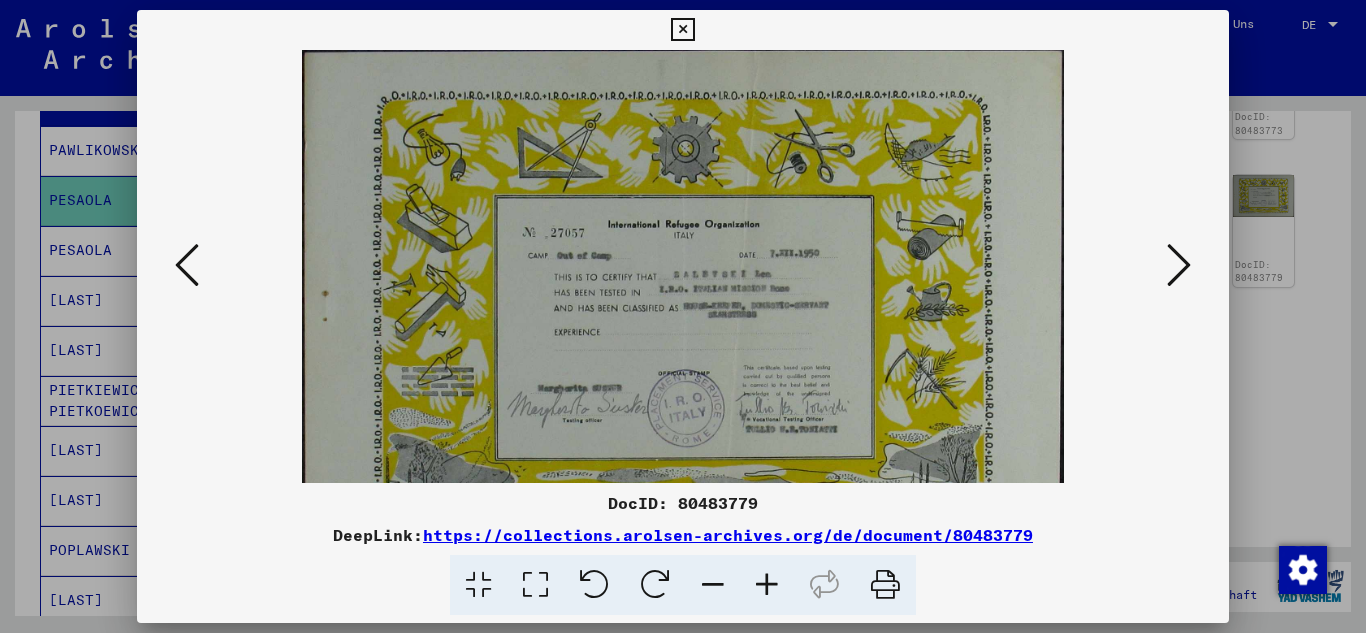 click at bounding box center (767, 585) 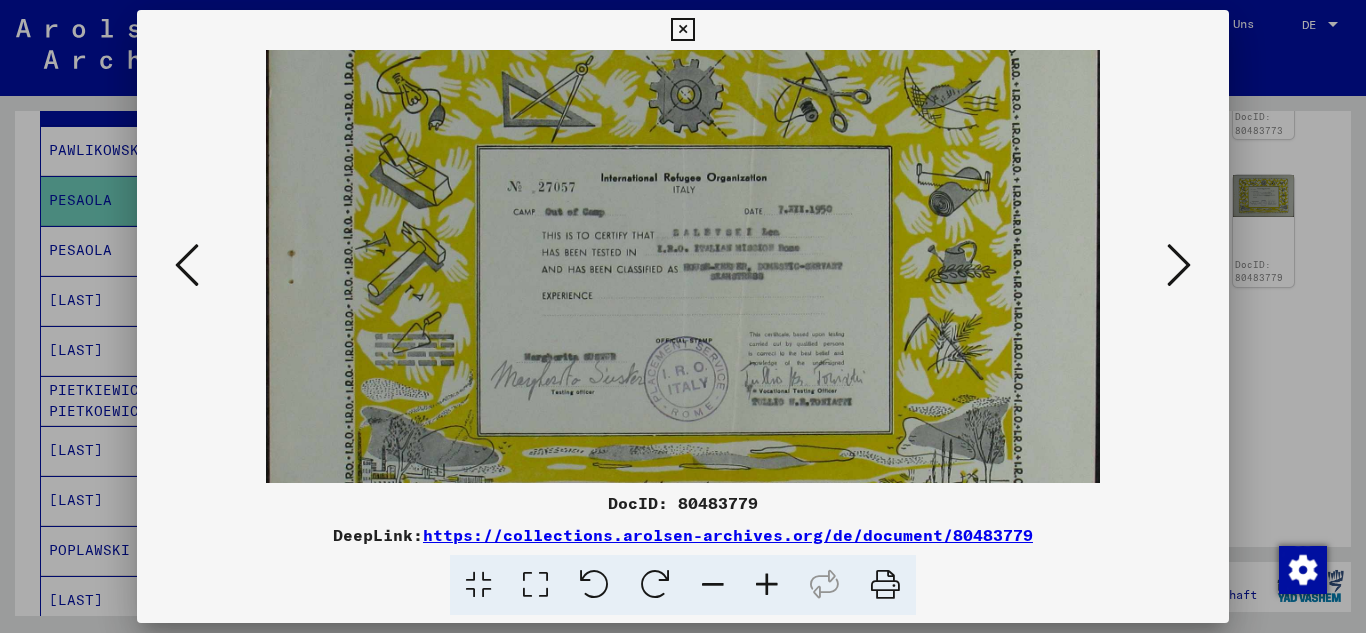 scroll, scrollTop: 83, scrollLeft: 0, axis: vertical 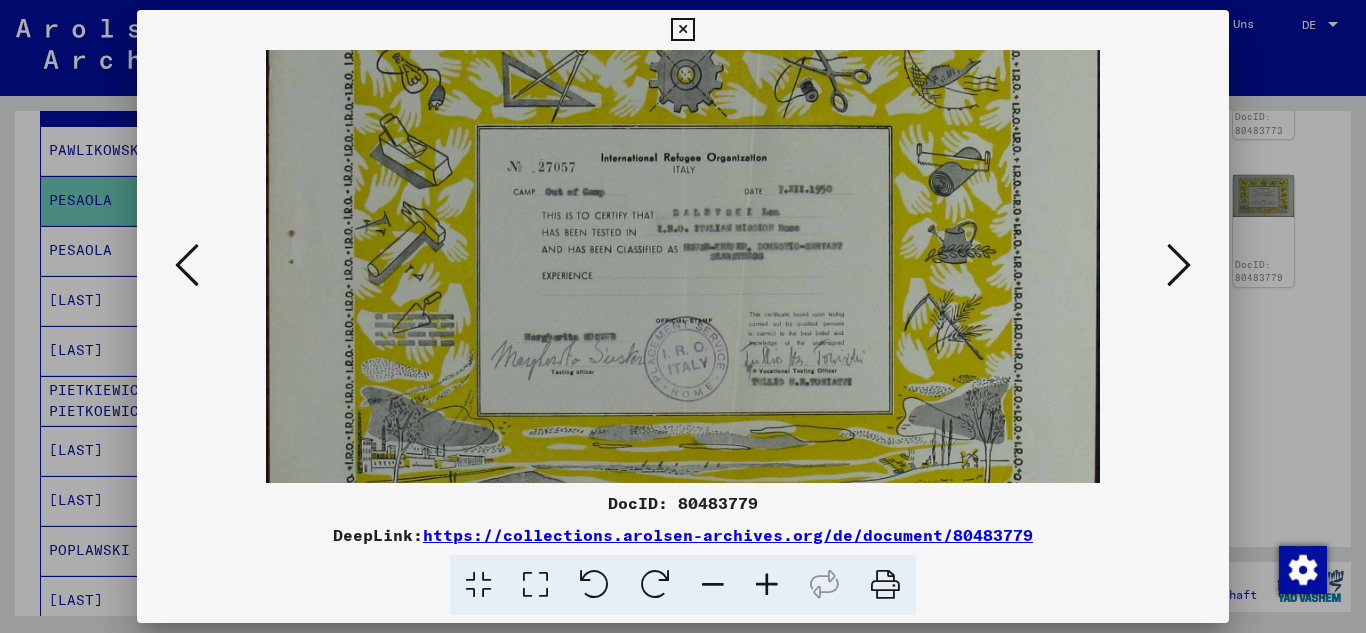 drag, startPoint x: 869, startPoint y: 324, endPoint x: 871, endPoint y: 241, distance: 83.02409 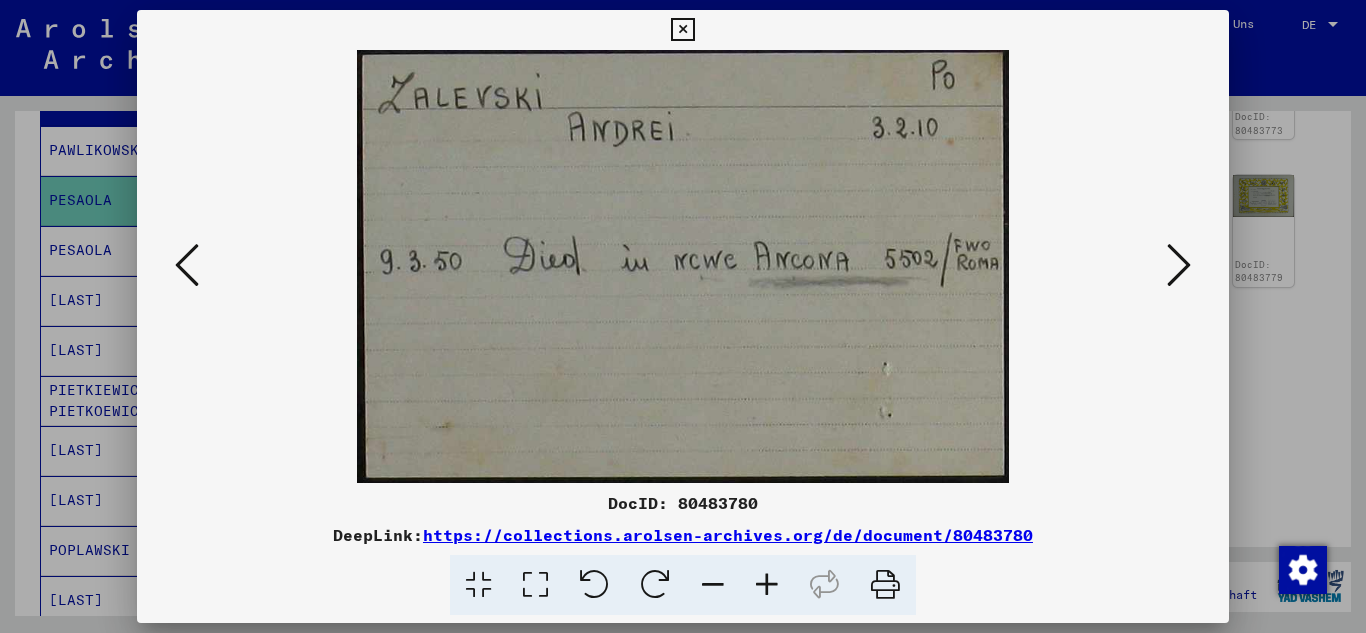 click at bounding box center [1179, 265] 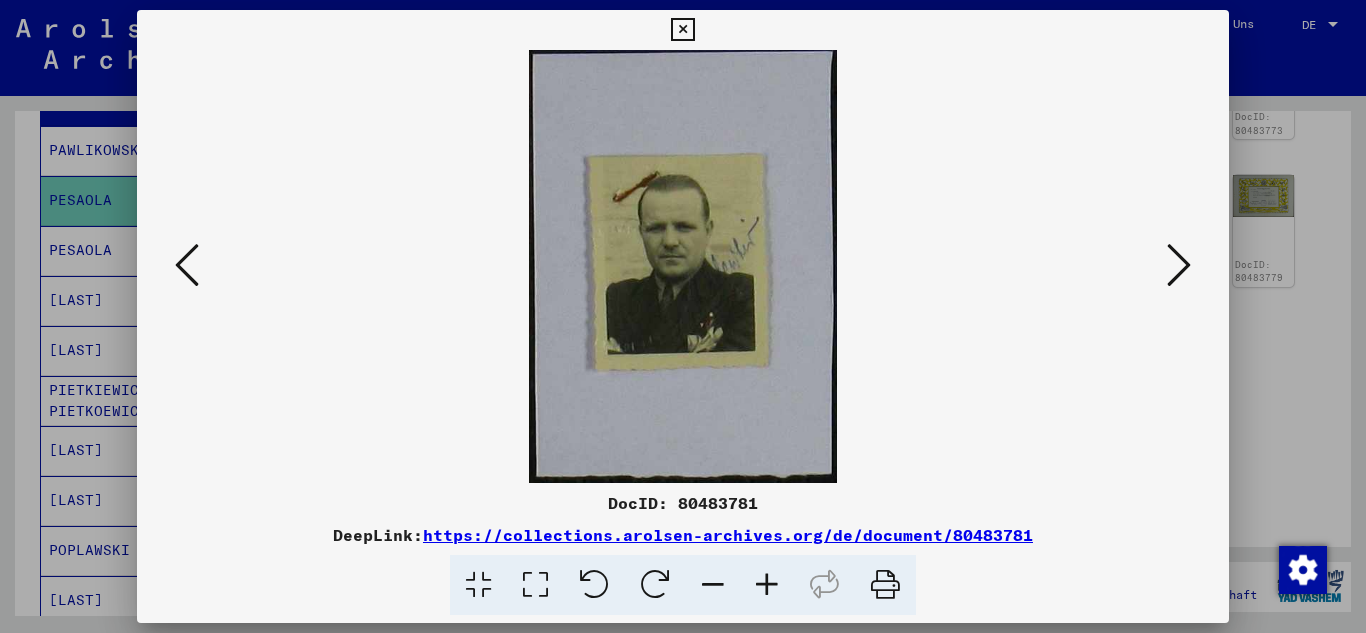 click at bounding box center (767, 585) 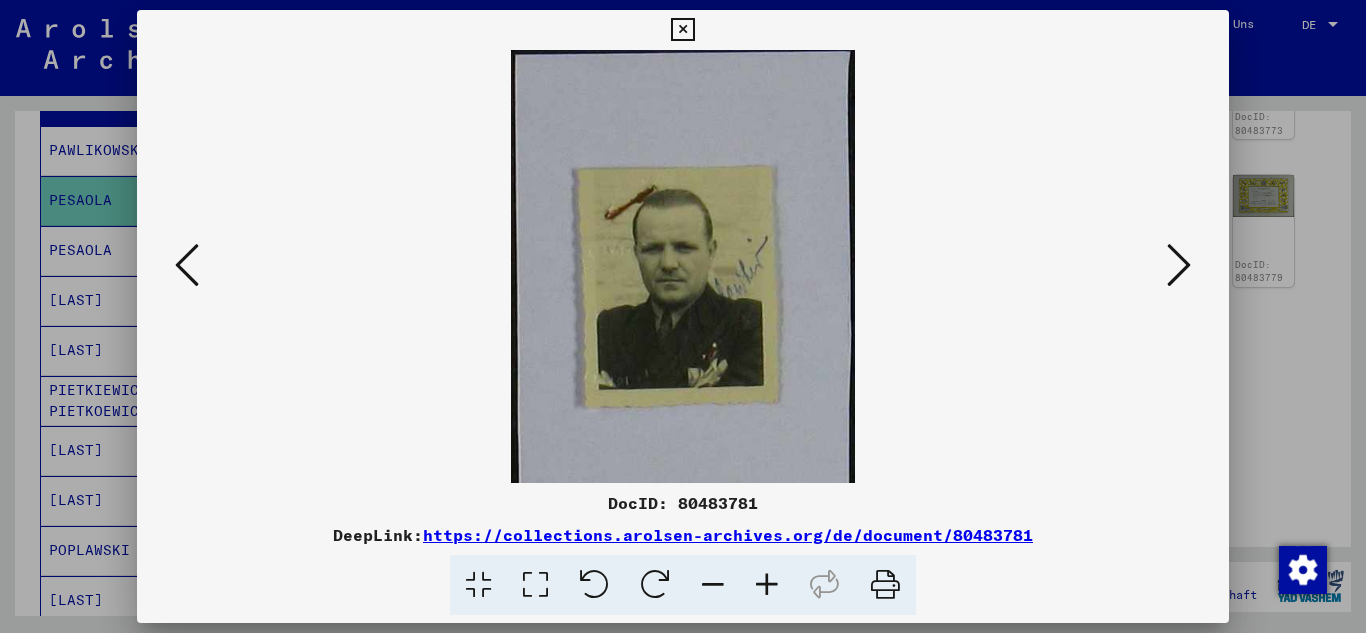 click at bounding box center [767, 585] 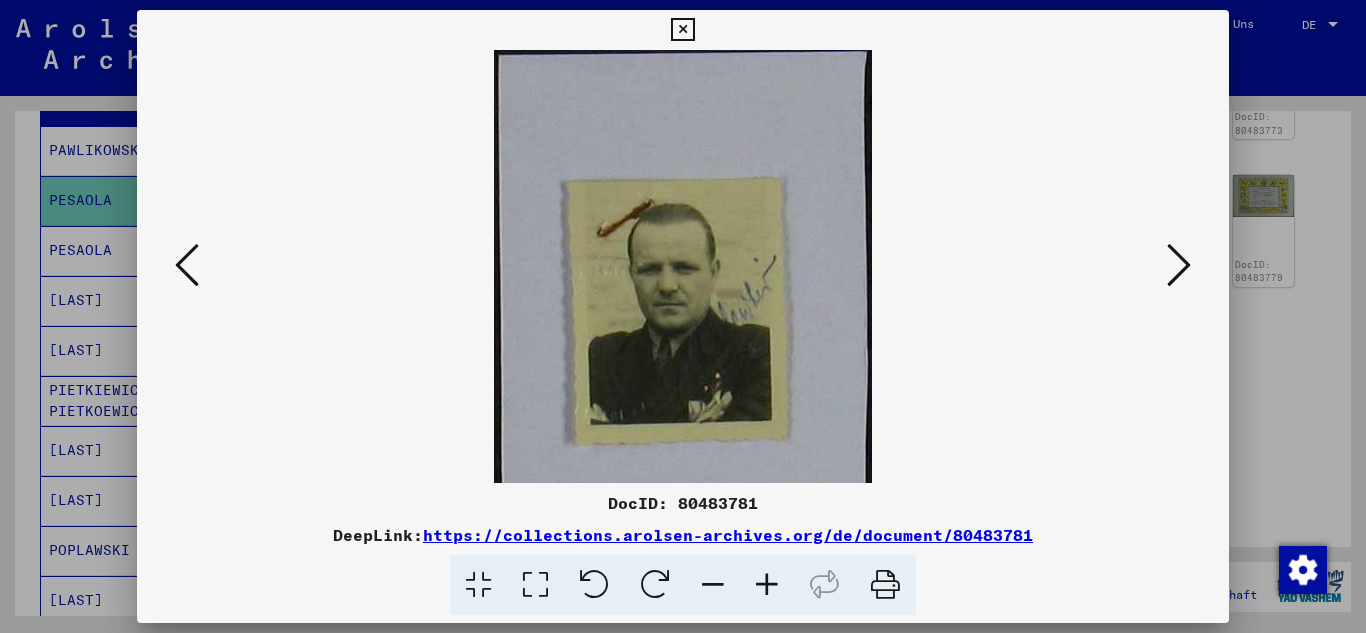 click at bounding box center (767, 585) 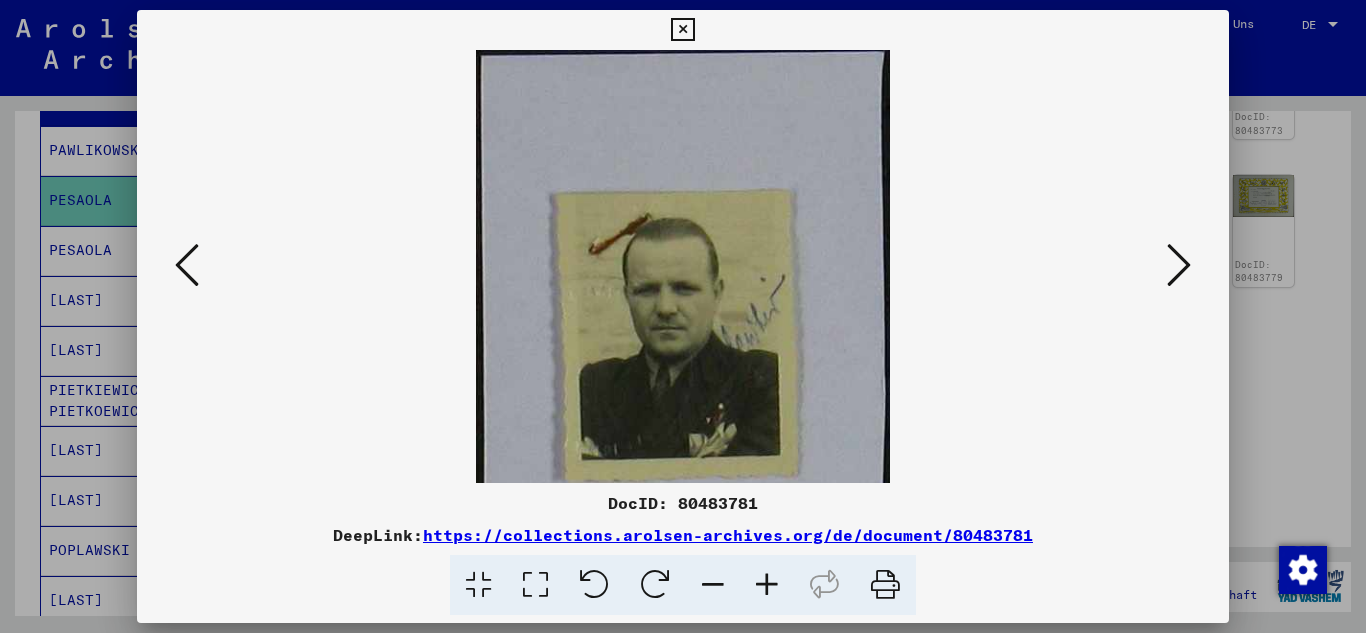 click at bounding box center [767, 585] 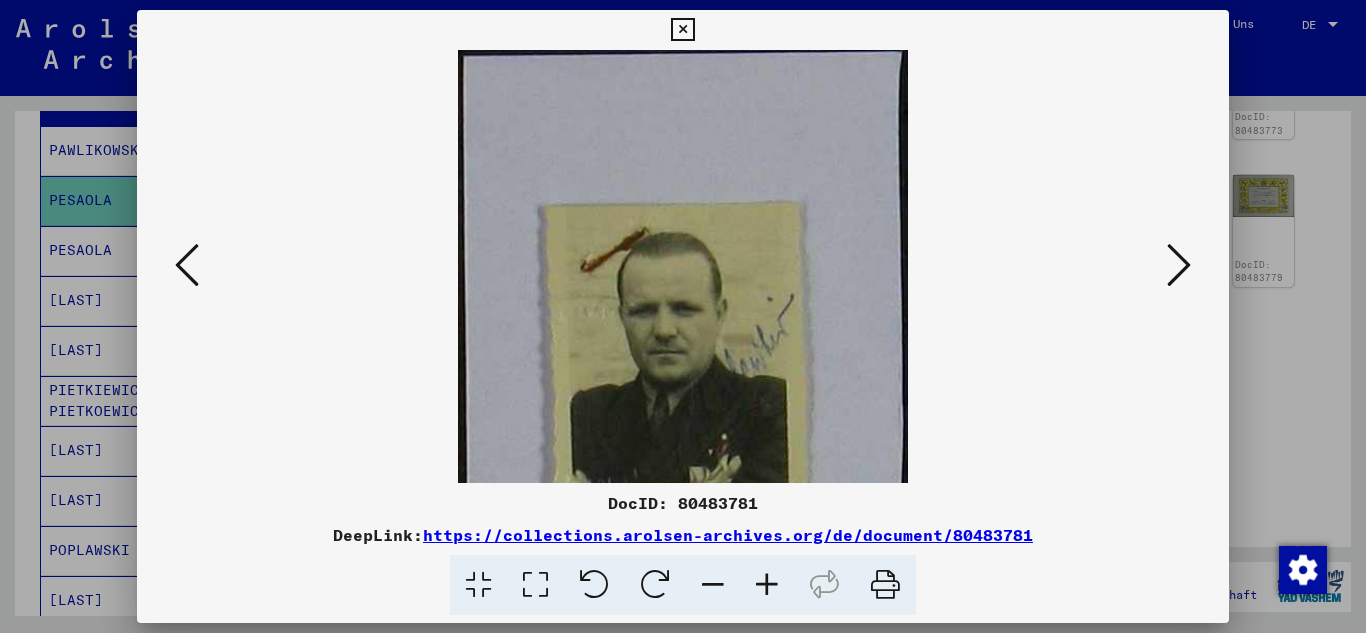 click at bounding box center (767, 585) 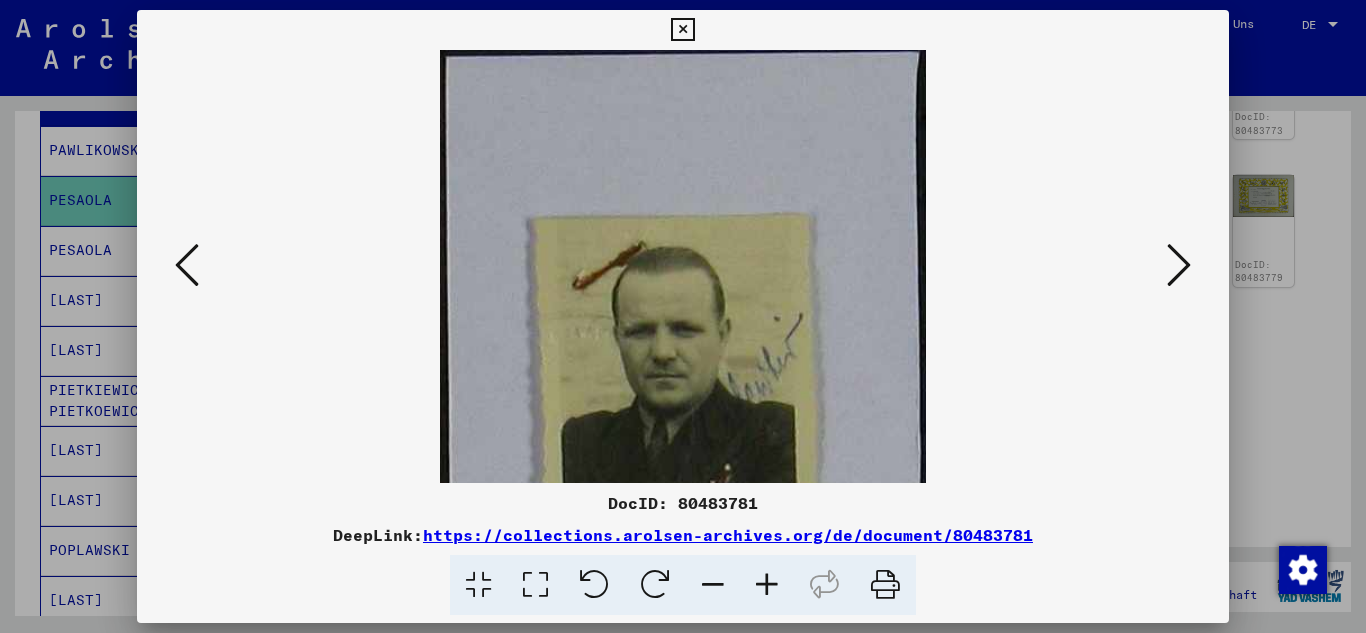 click at bounding box center (767, 585) 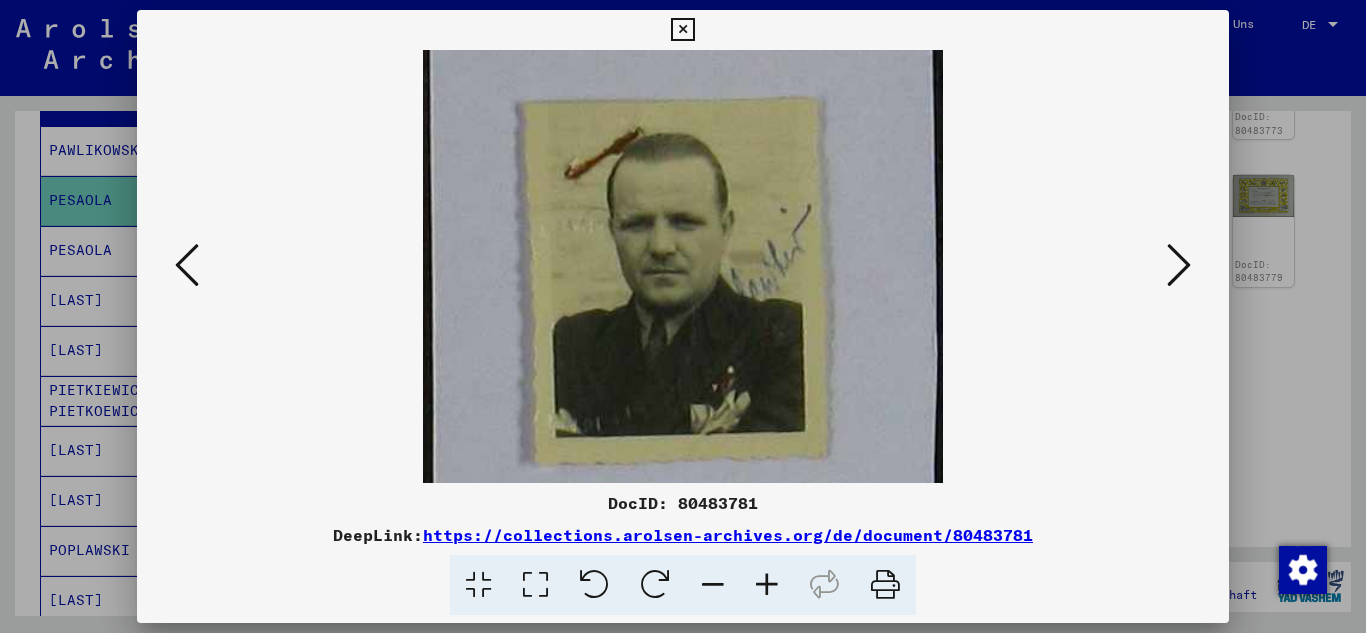 drag, startPoint x: 762, startPoint y: 373, endPoint x: 742, endPoint y: 243, distance: 131.52946 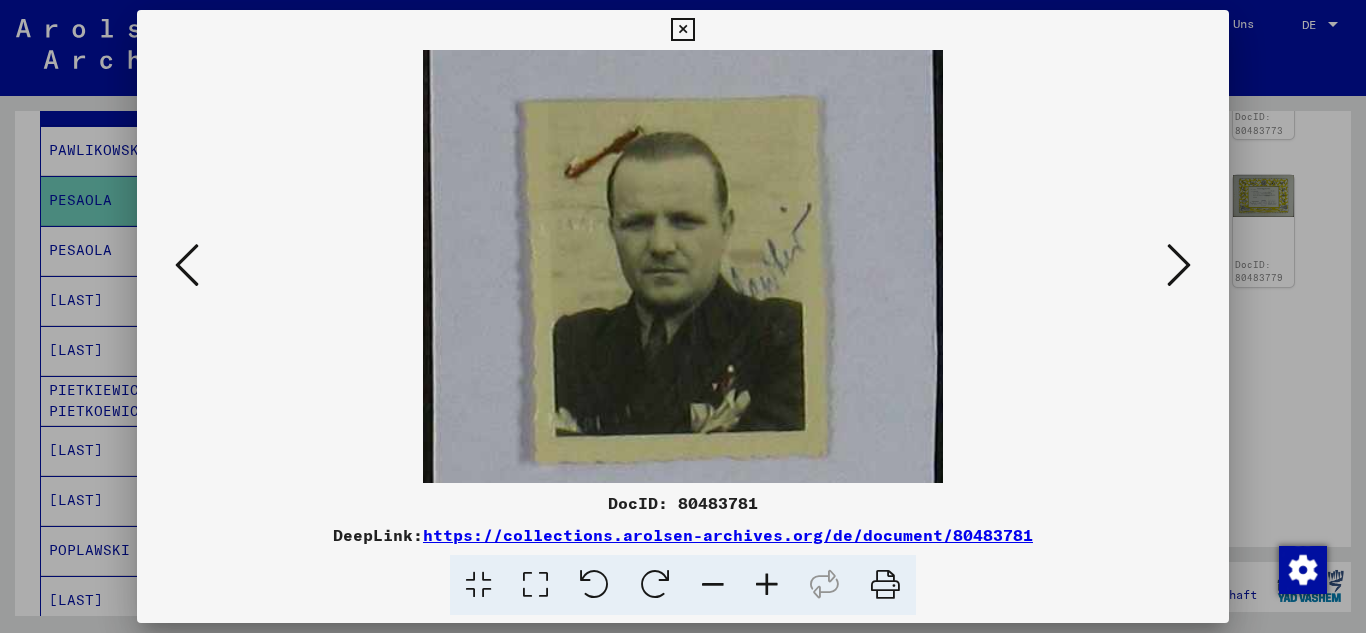 click at bounding box center [1179, 265] 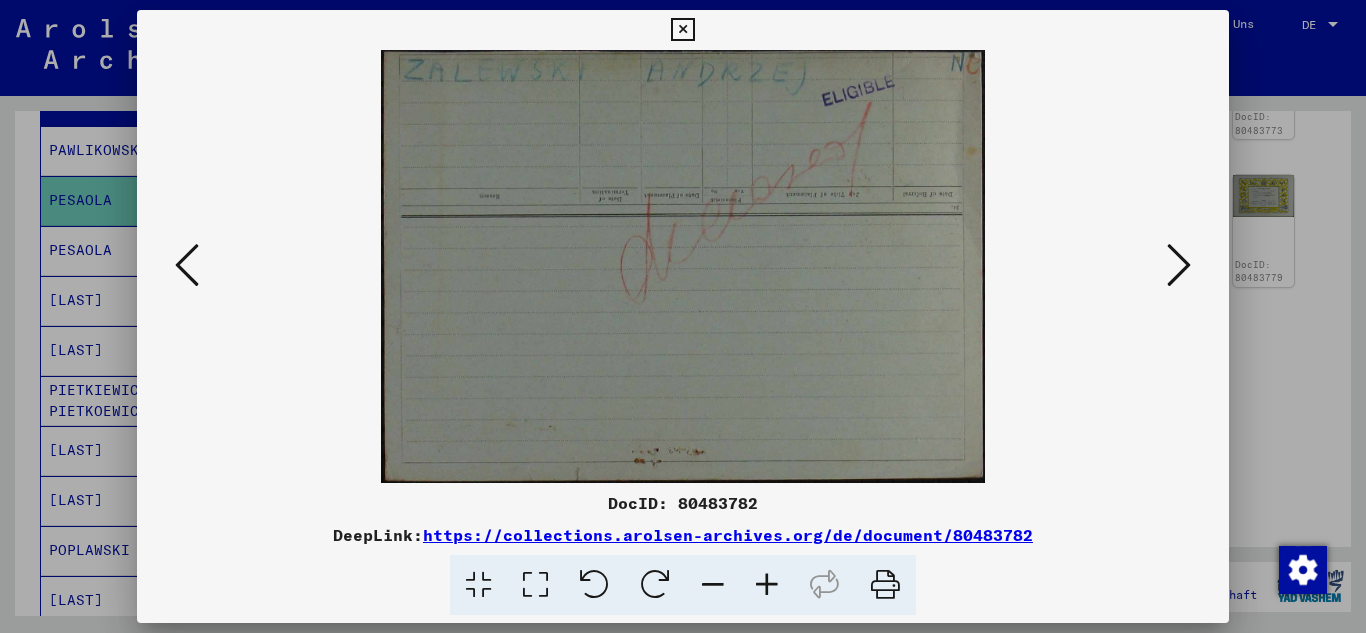 drag, startPoint x: 855, startPoint y: 225, endPoint x: 853, endPoint y: 438, distance: 213.00938 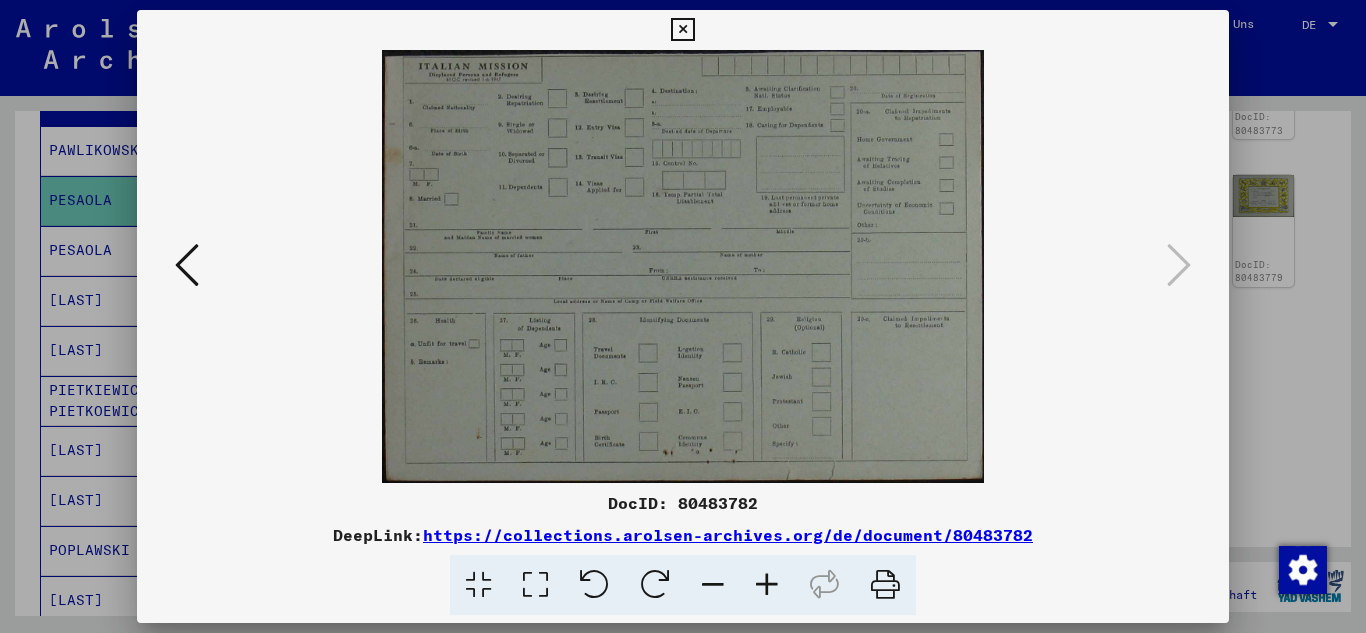 click at bounding box center (187, 265) 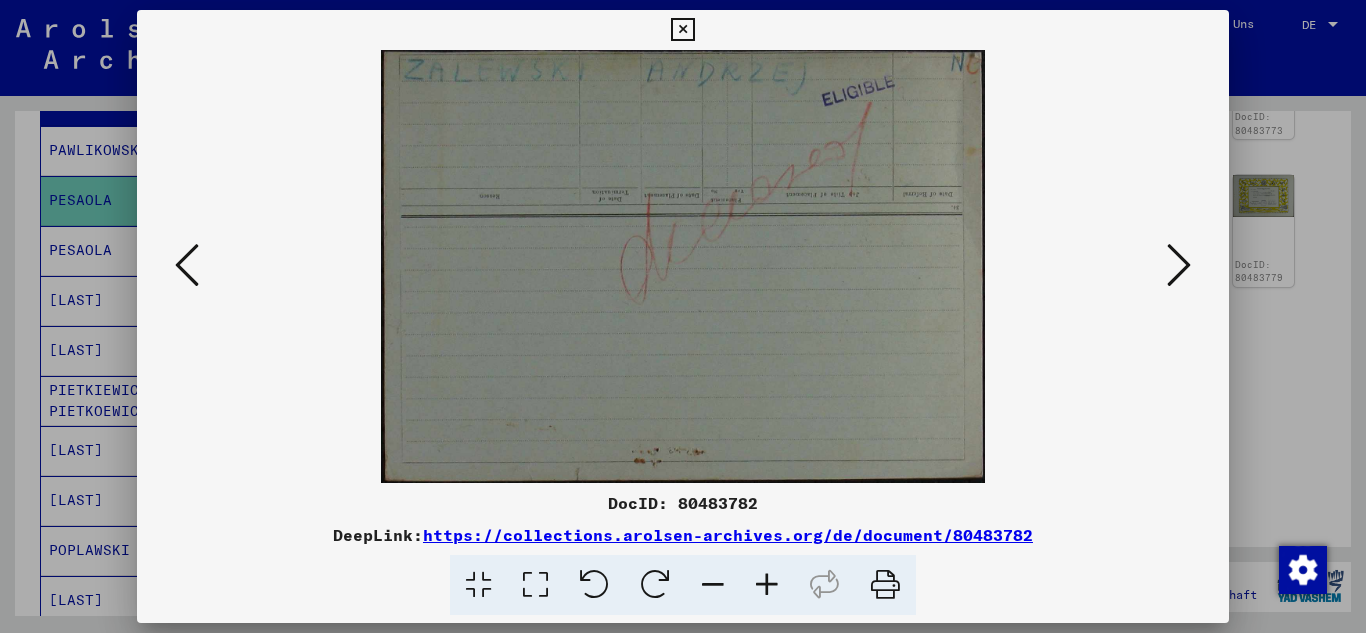 click at bounding box center (187, 265) 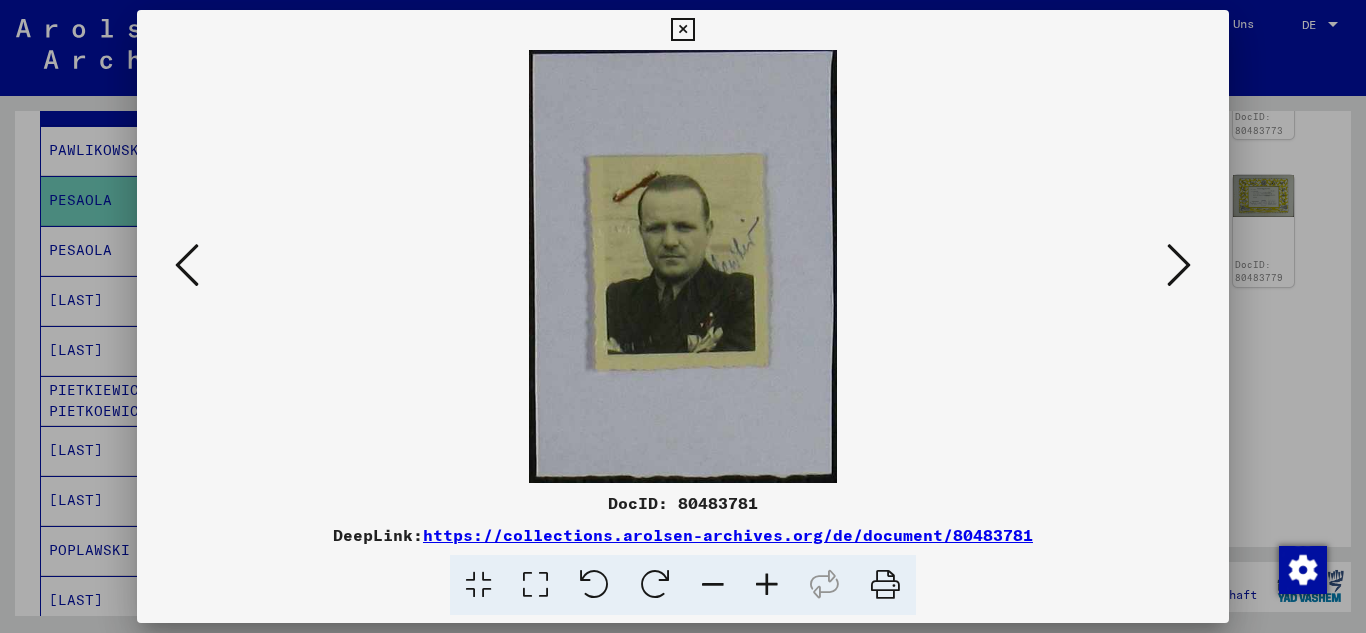 click at bounding box center [187, 265] 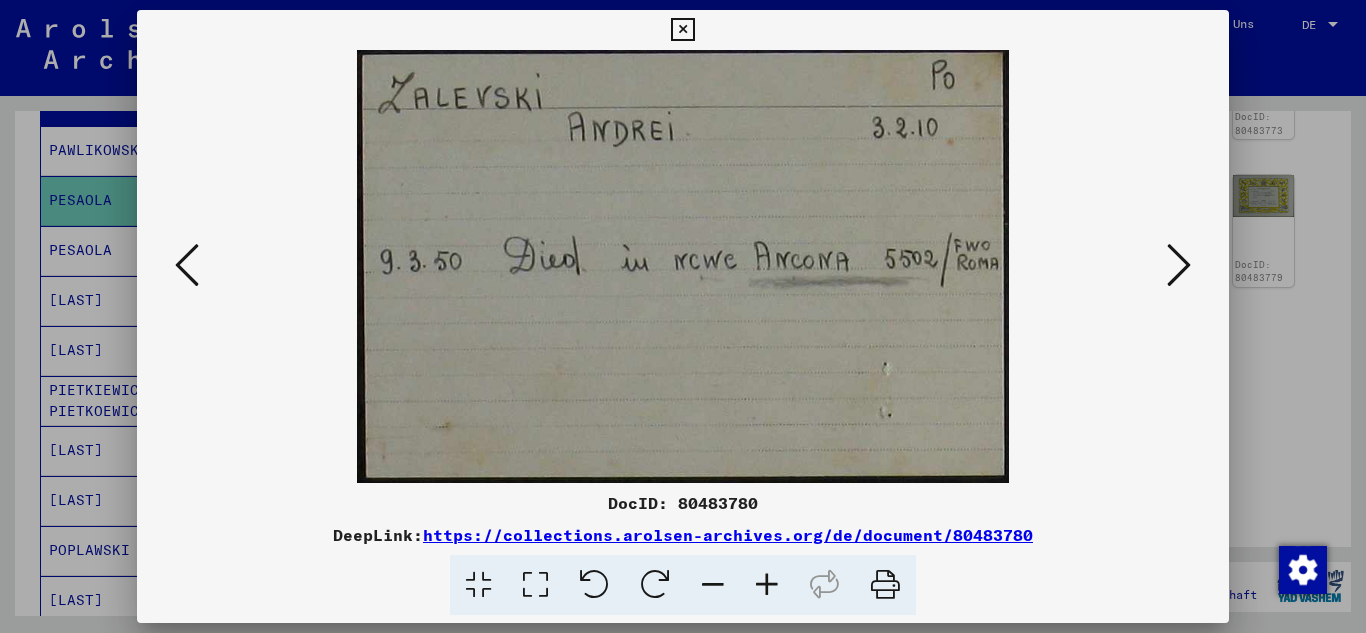 click at bounding box center (187, 265) 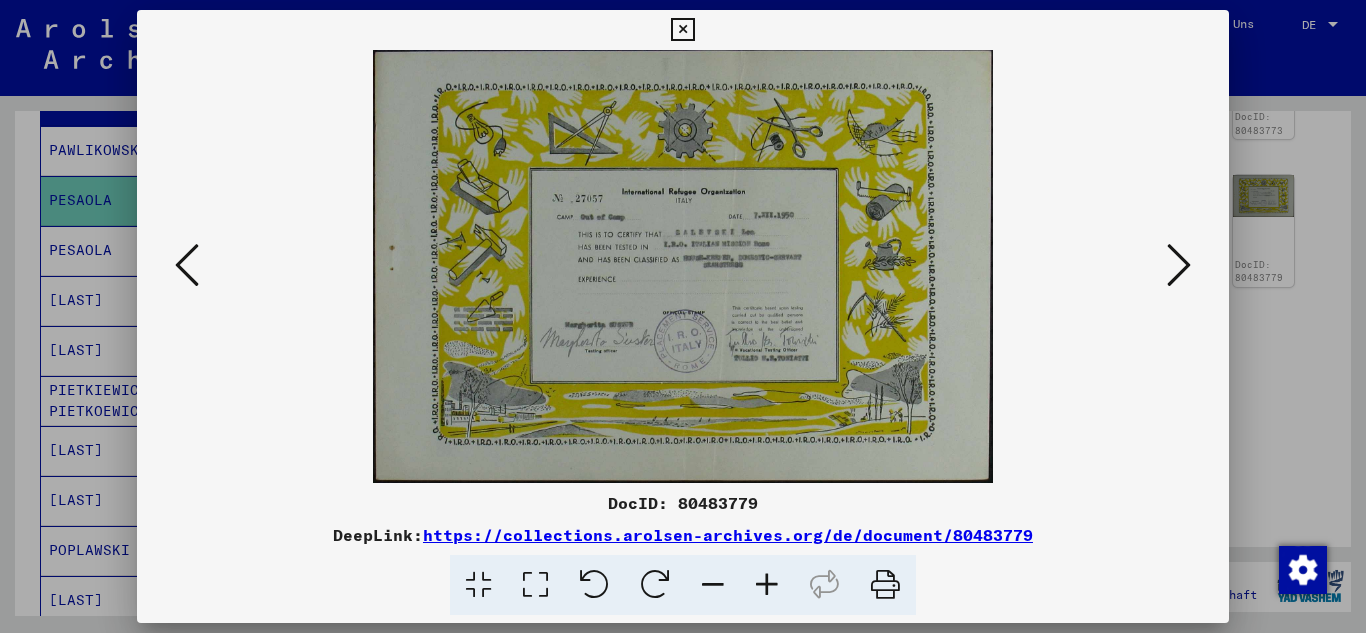 click at bounding box center (187, 265) 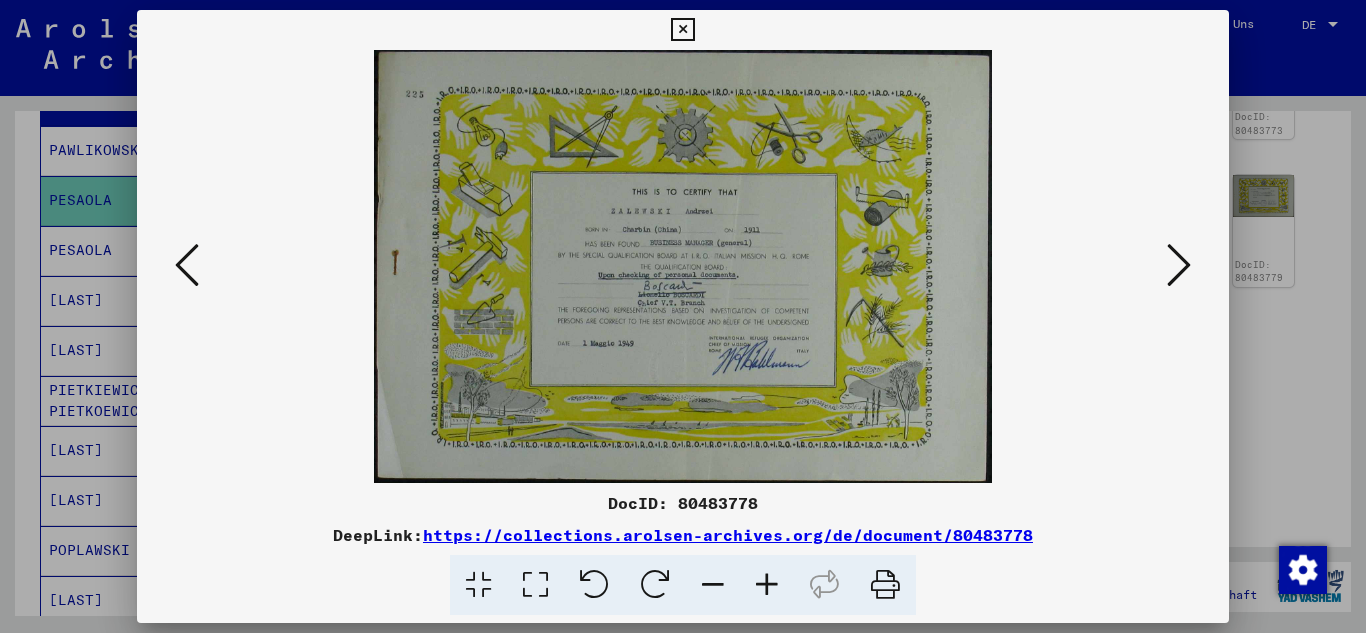 click at bounding box center [187, 265] 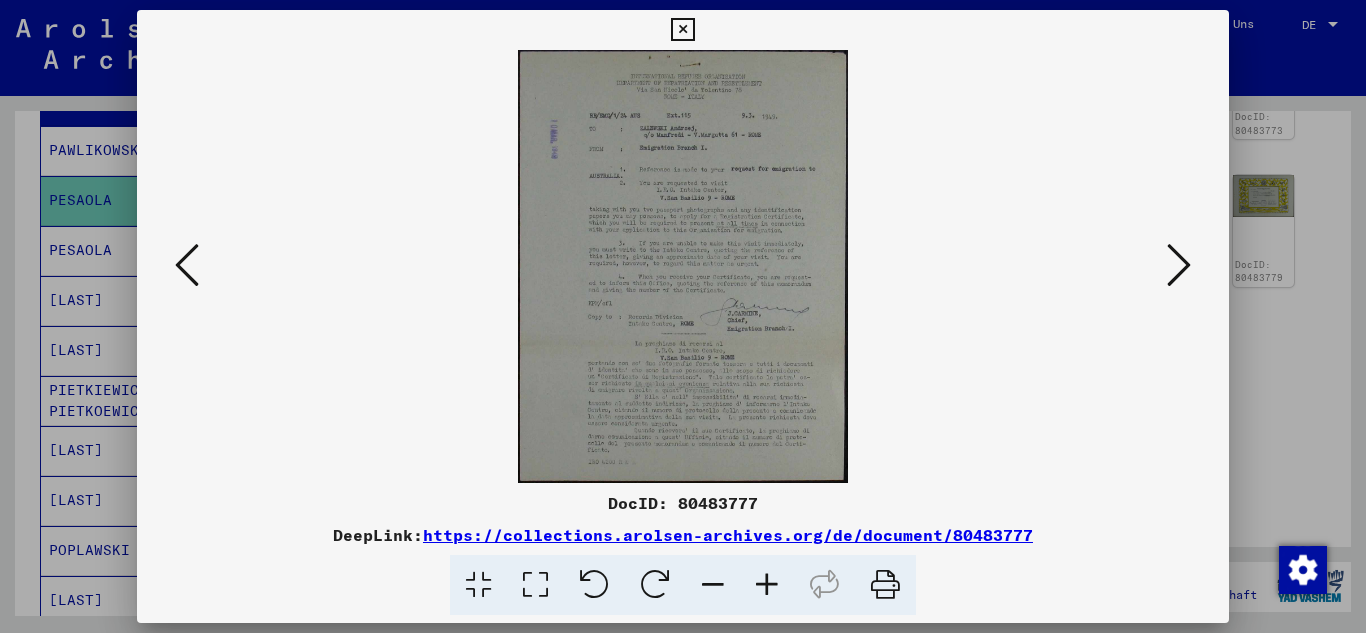 click at bounding box center (187, 265) 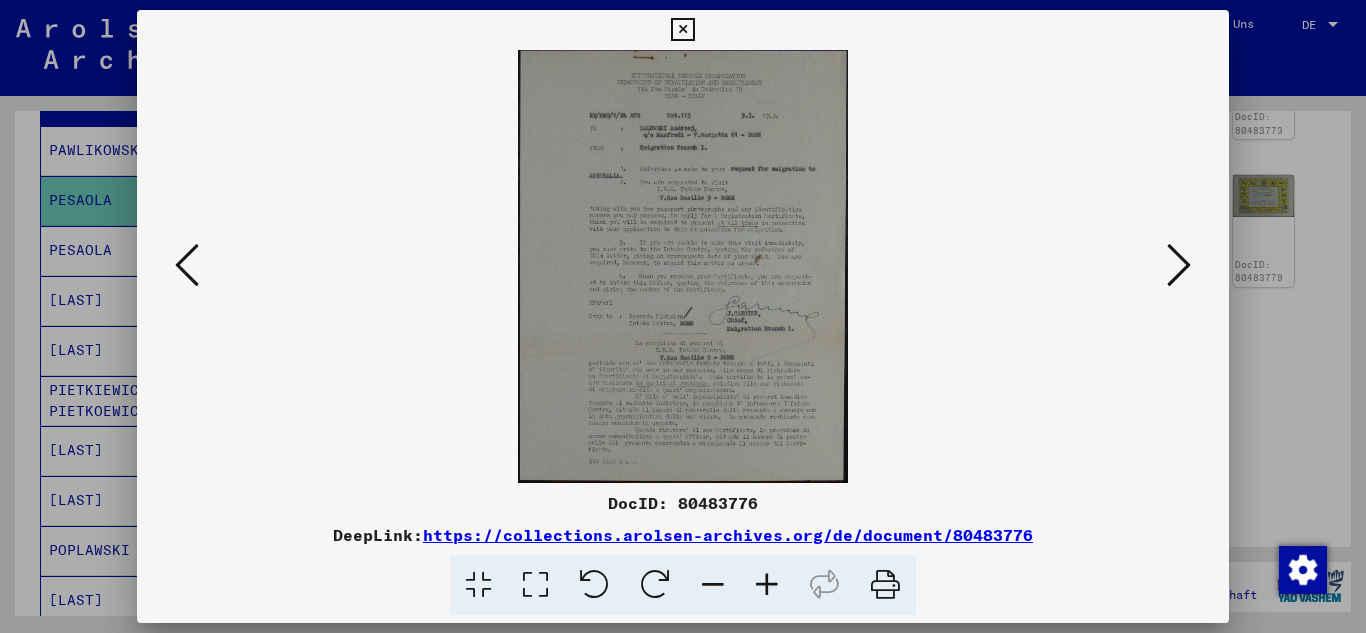 click at bounding box center (187, 265) 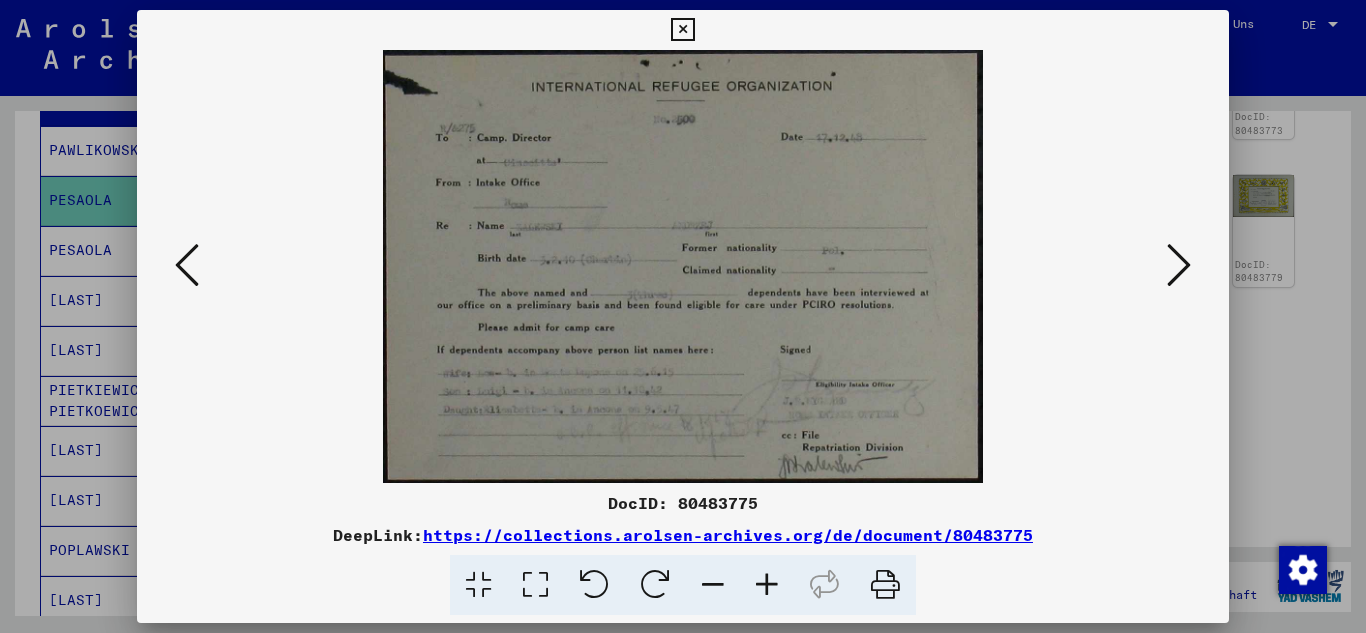 click at bounding box center [187, 265] 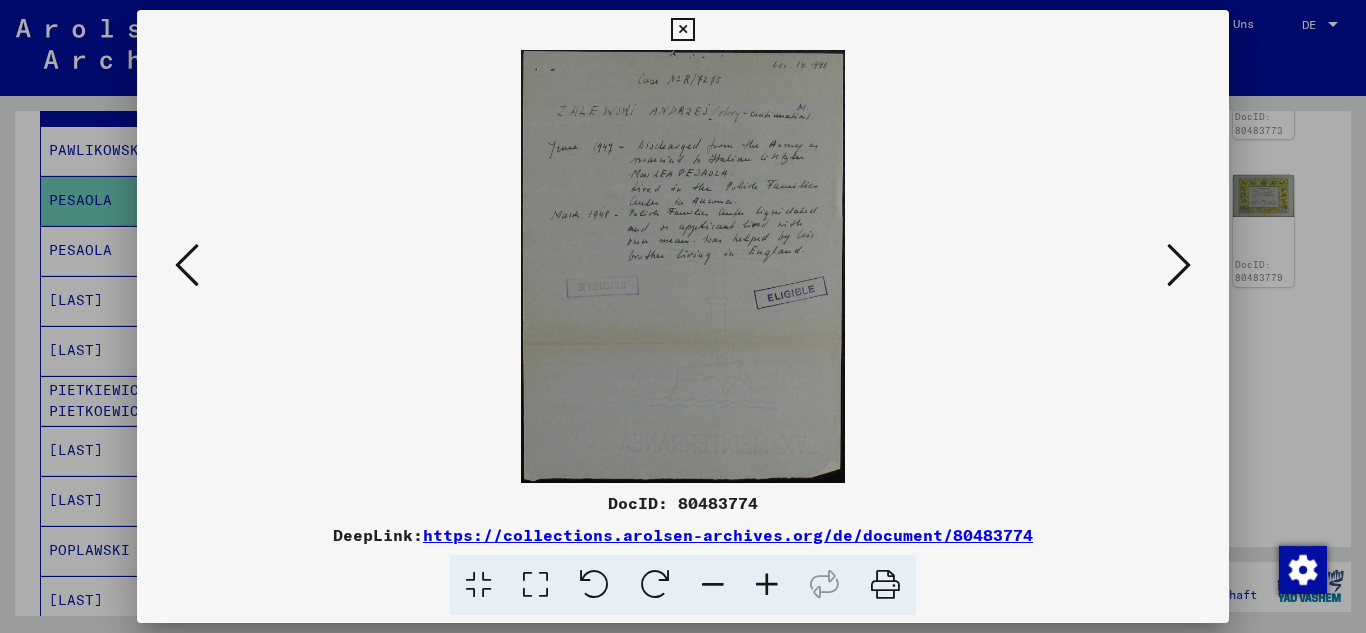 click at bounding box center (767, 585) 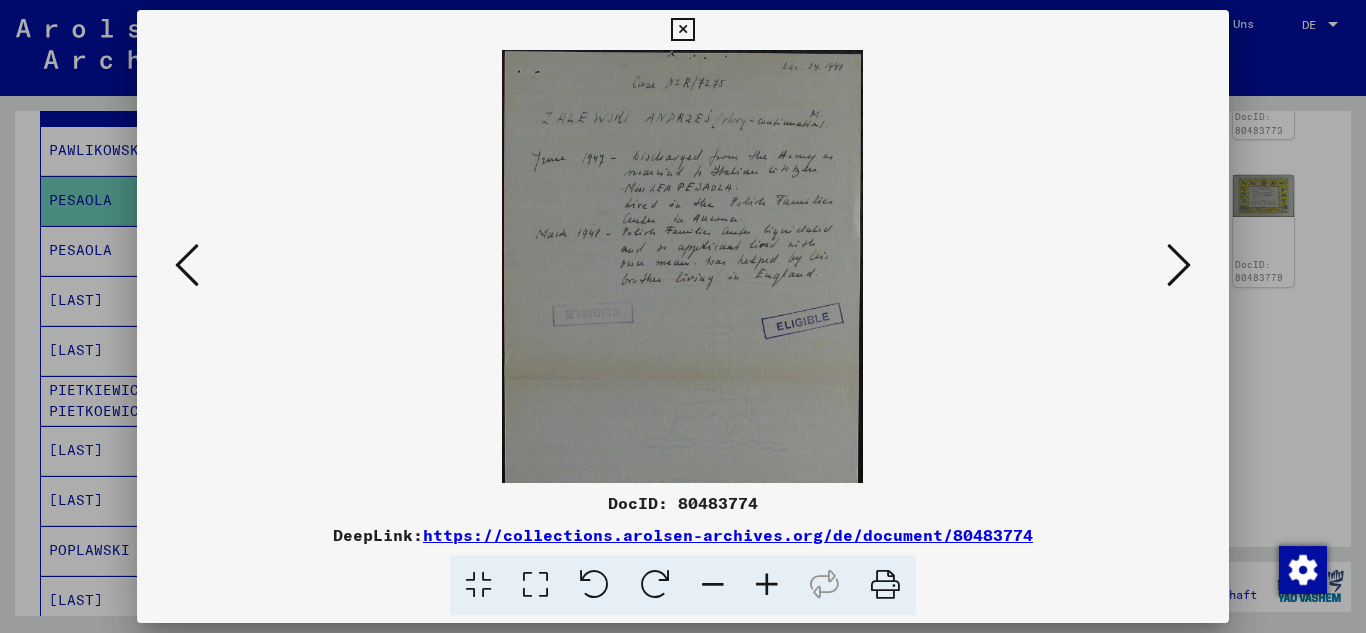 click at bounding box center [767, 585] 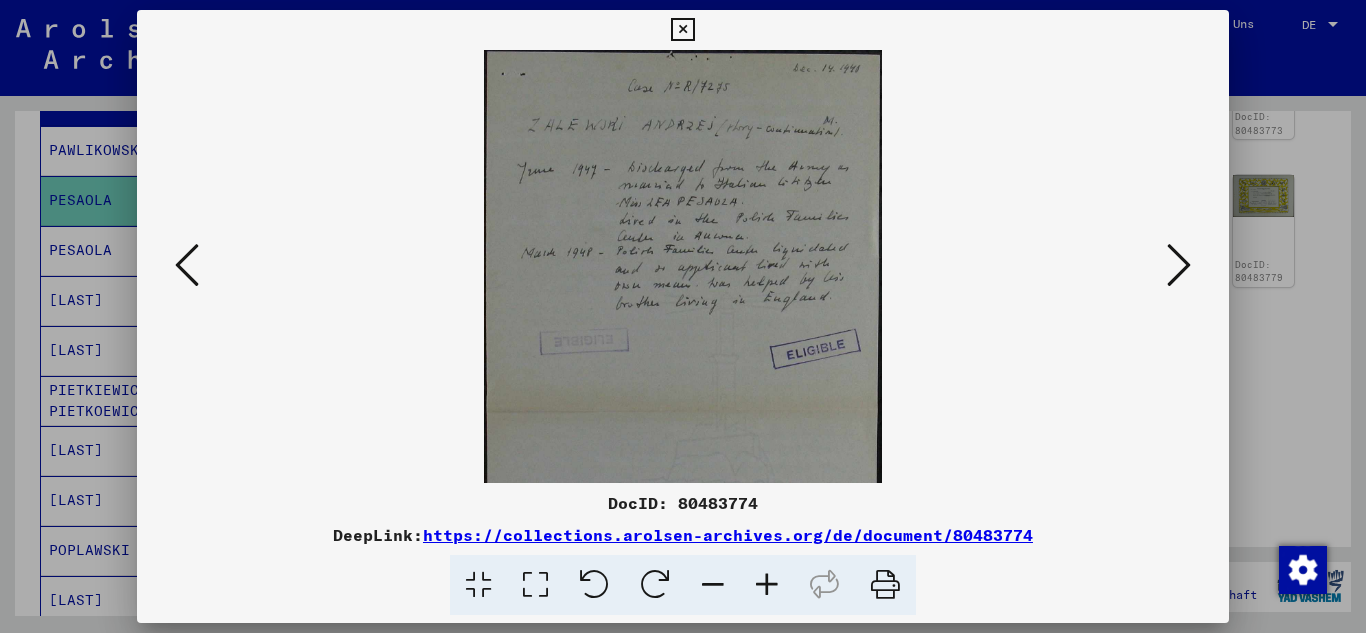 click at bounding box center (767, 585) 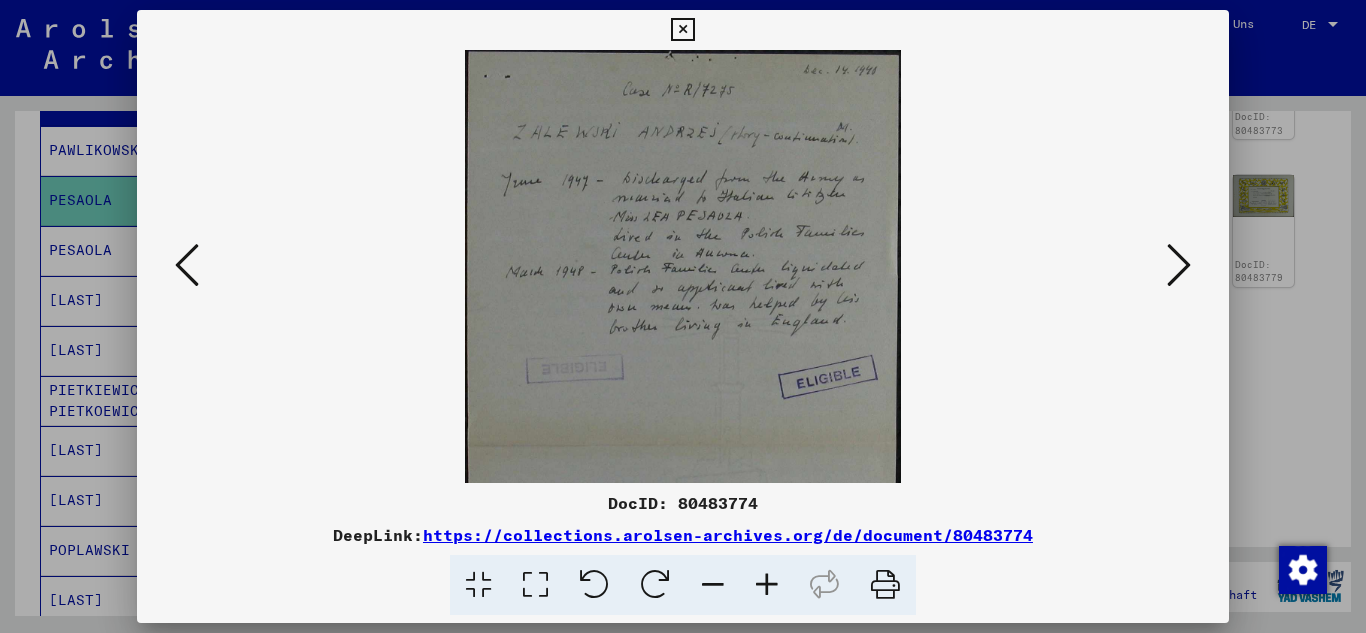 click at bounding box center (767, 585) 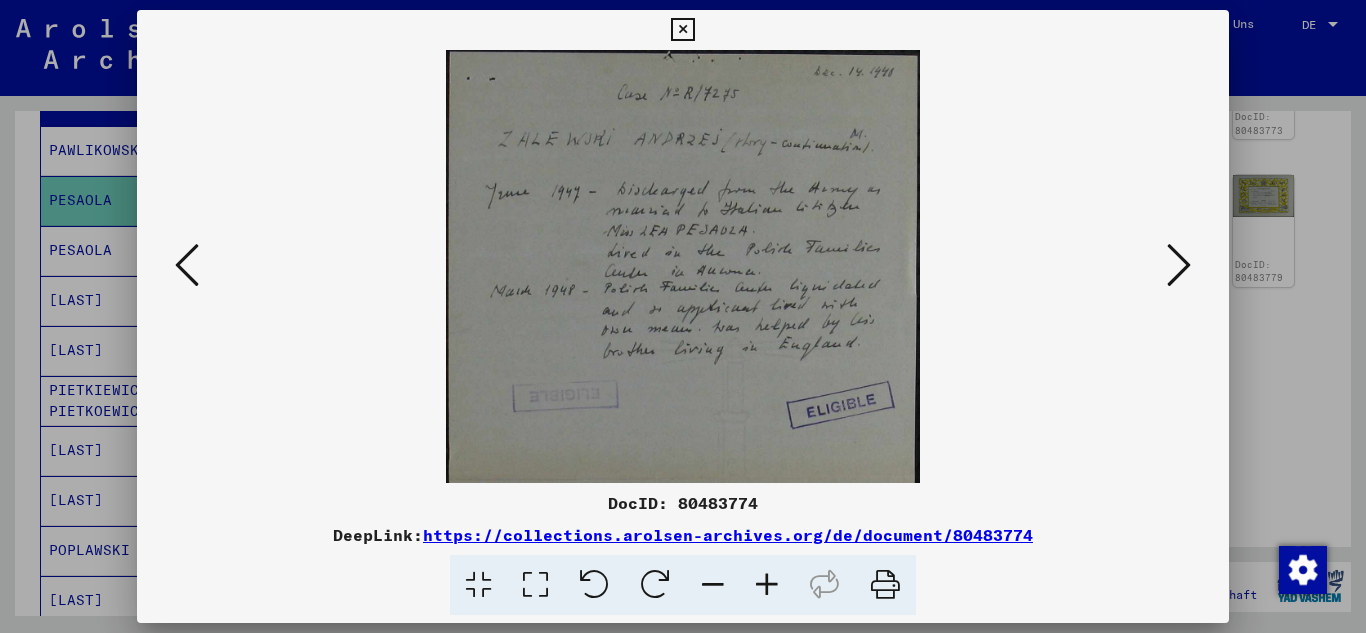 click at bounding box center (767, 585) 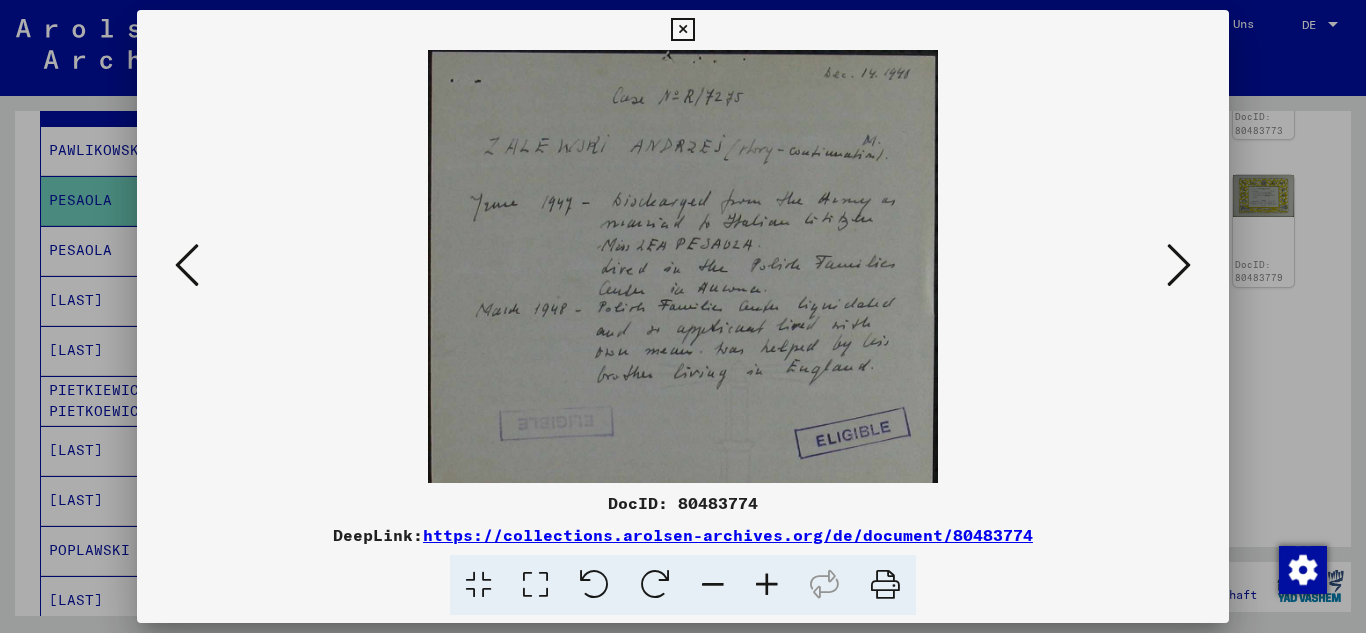 click at bounding box center [767, 585] 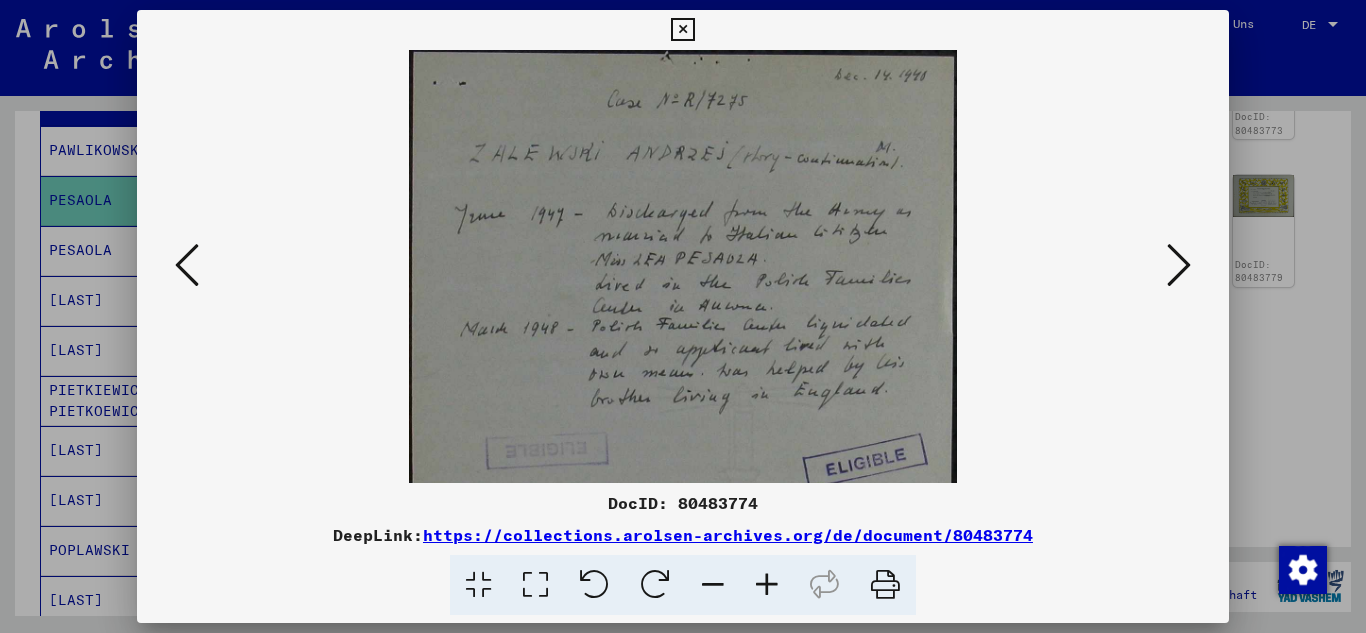 click at bounding box center (187, 265) 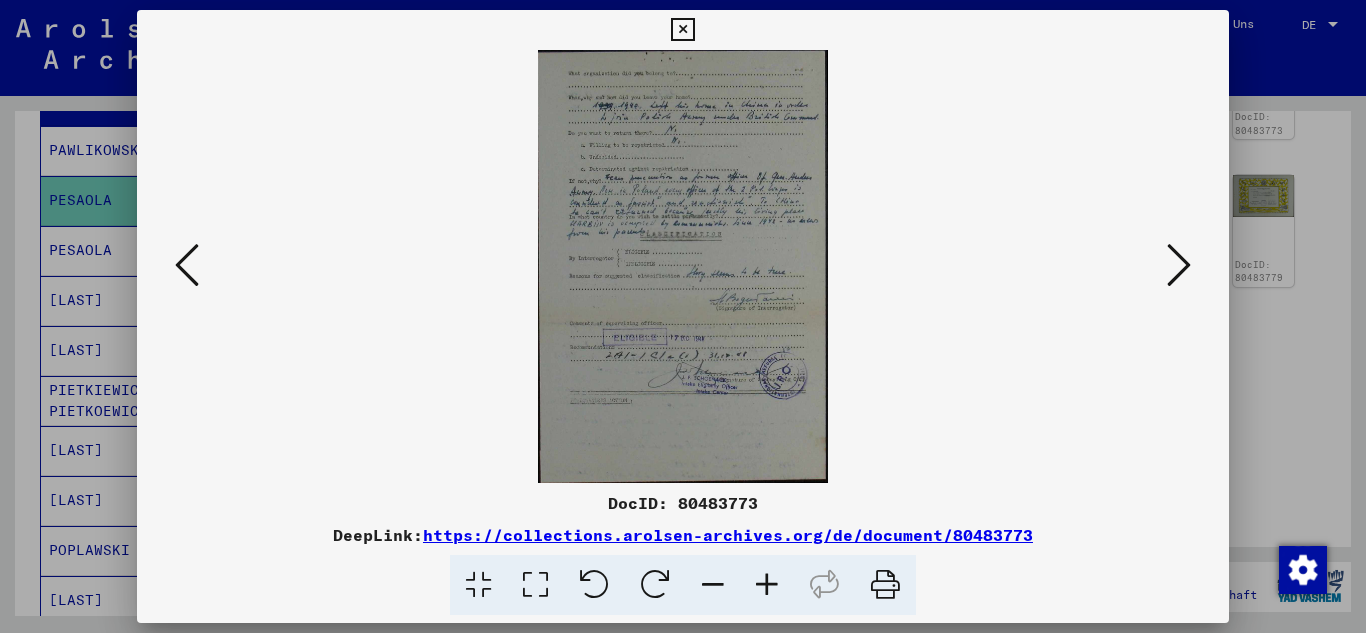click at bounding box center (767, 585) 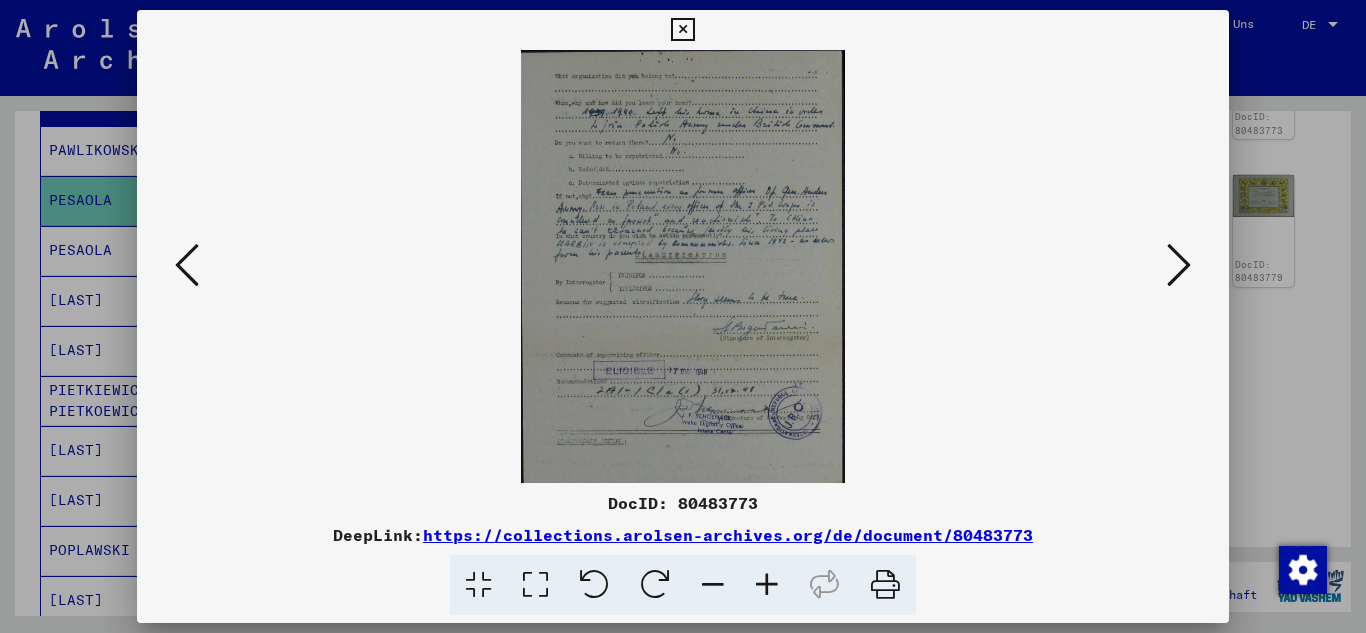 click at bounding box center [767, 585] 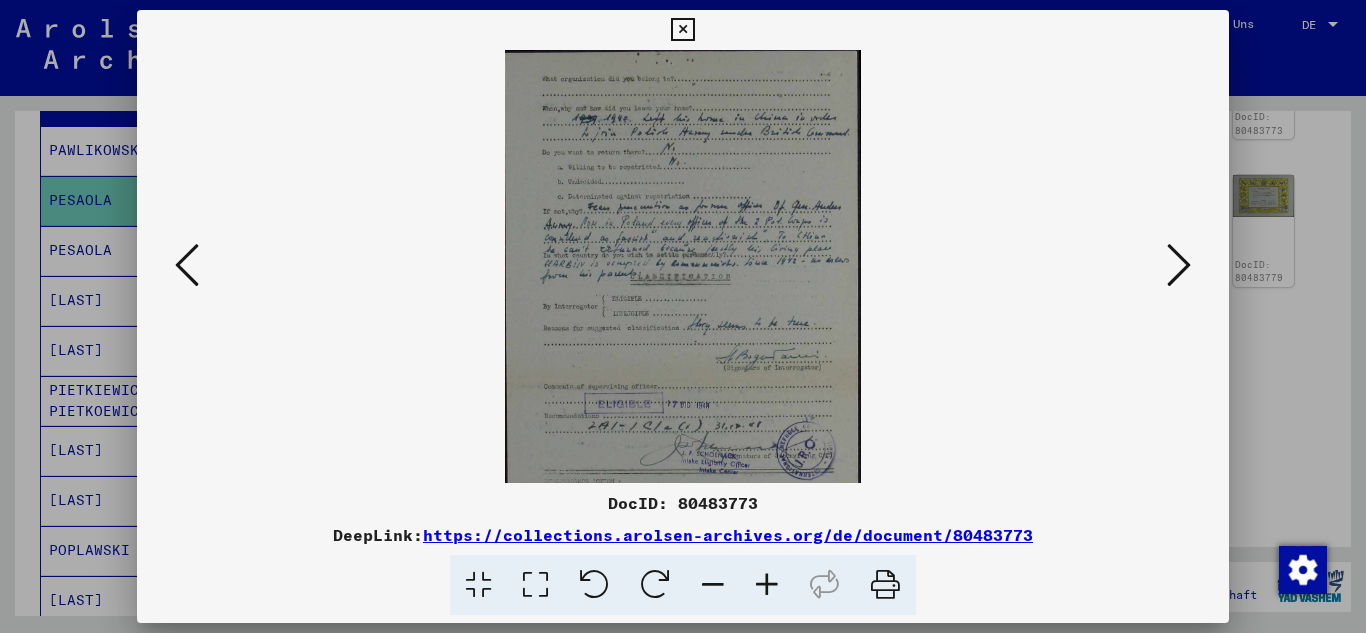 click at bounding box center [767, 585] 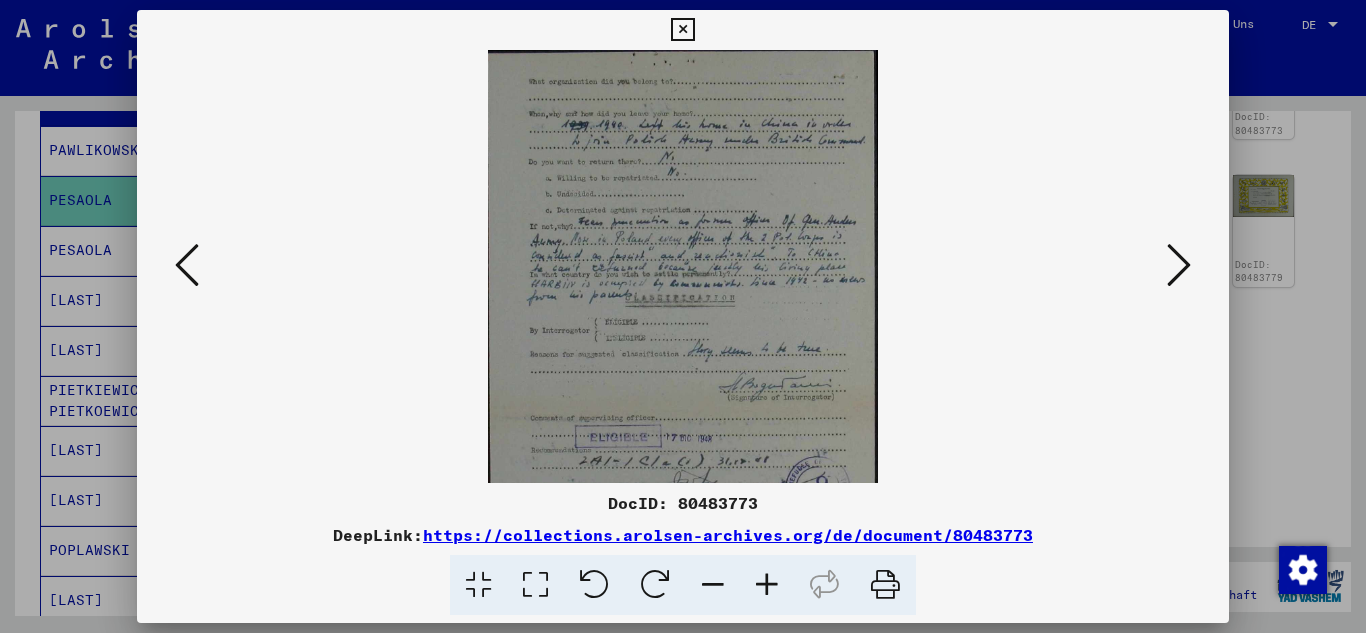 click at bounding box center (767, 585) 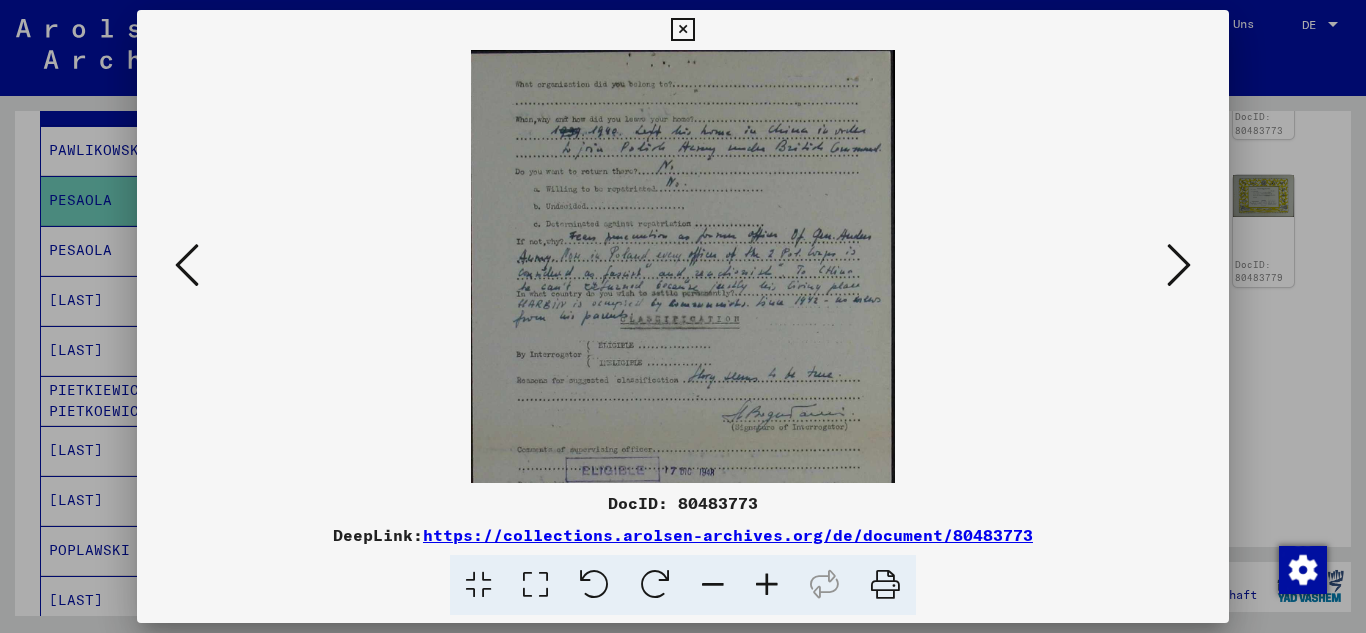 click at bounding box center (767, 585) 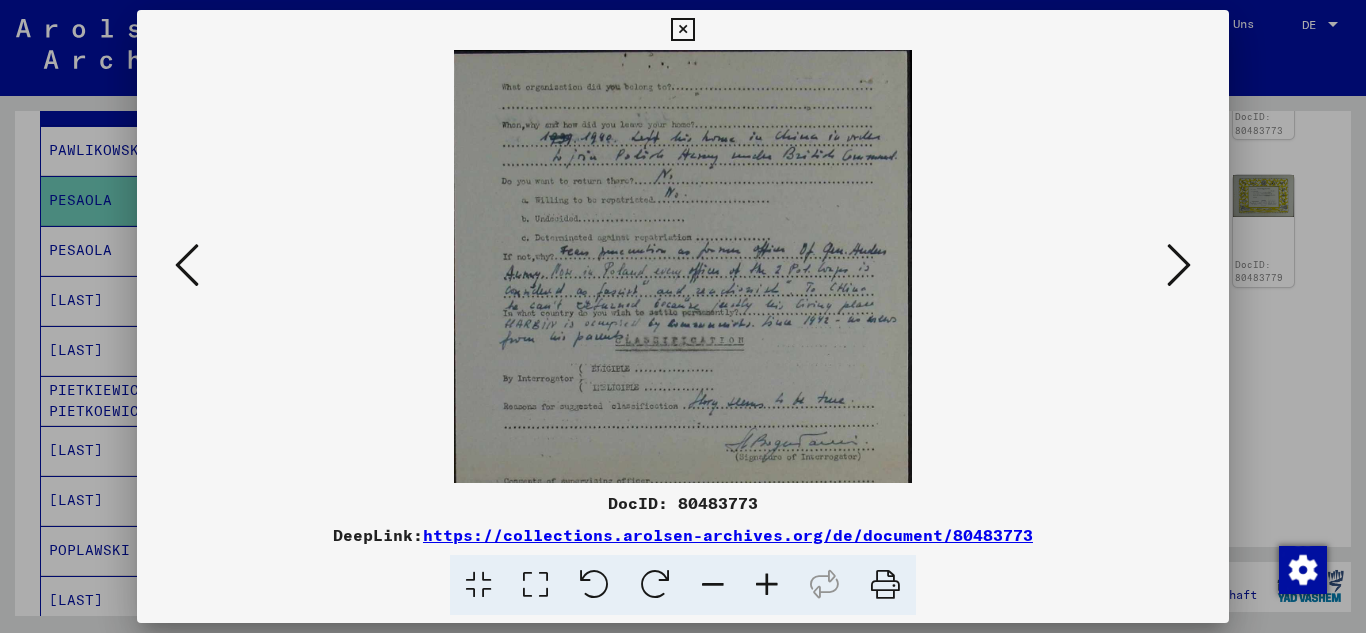 click at bounding box center (767, 585) 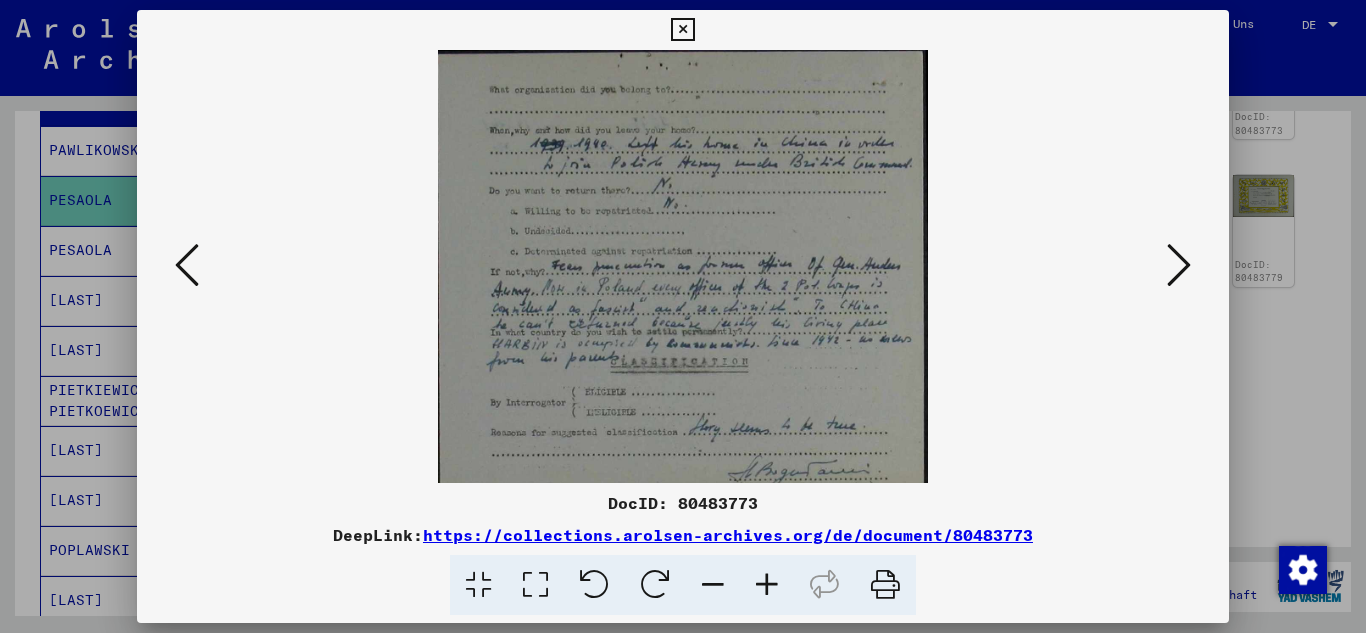 click at bounding box center (767, 585) 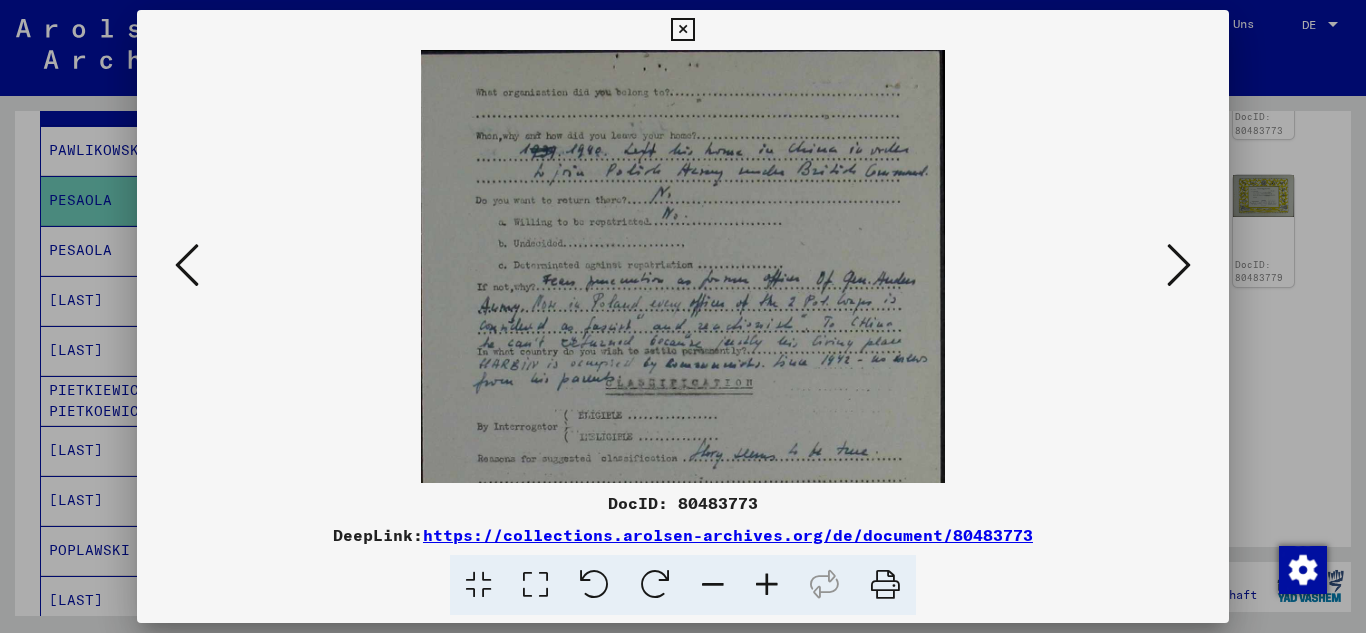 click at bounding box center (767, 585) 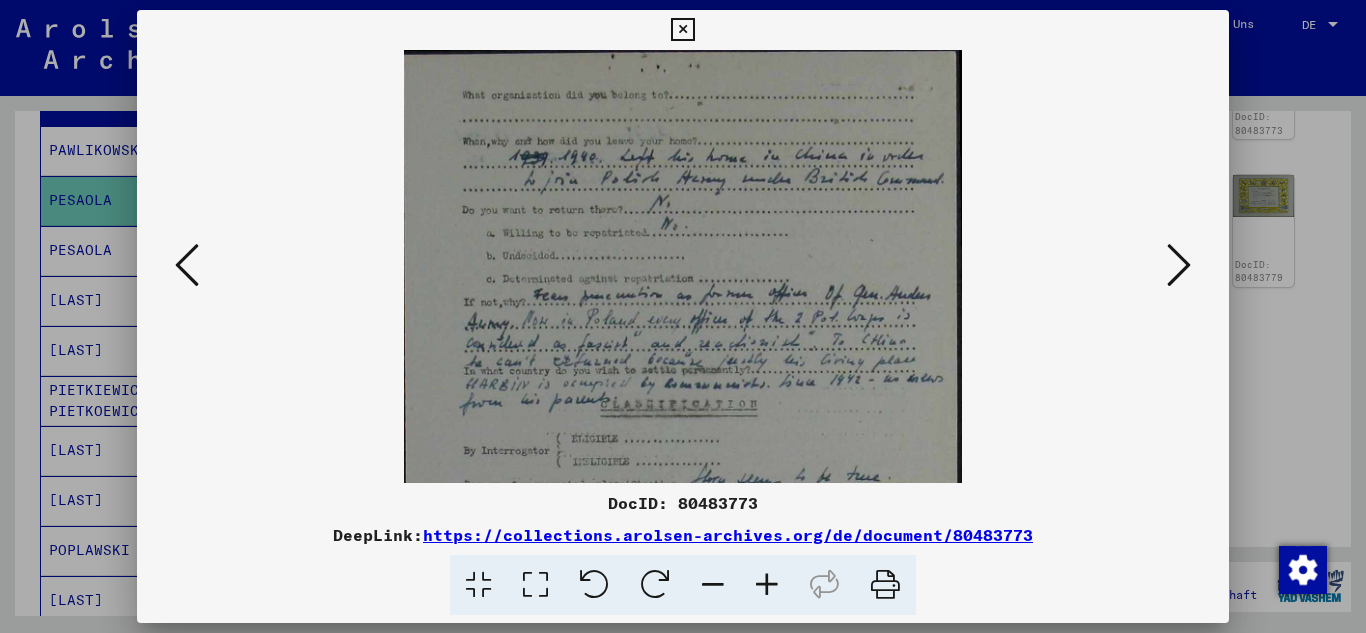 click at bounding box center (767, 585) 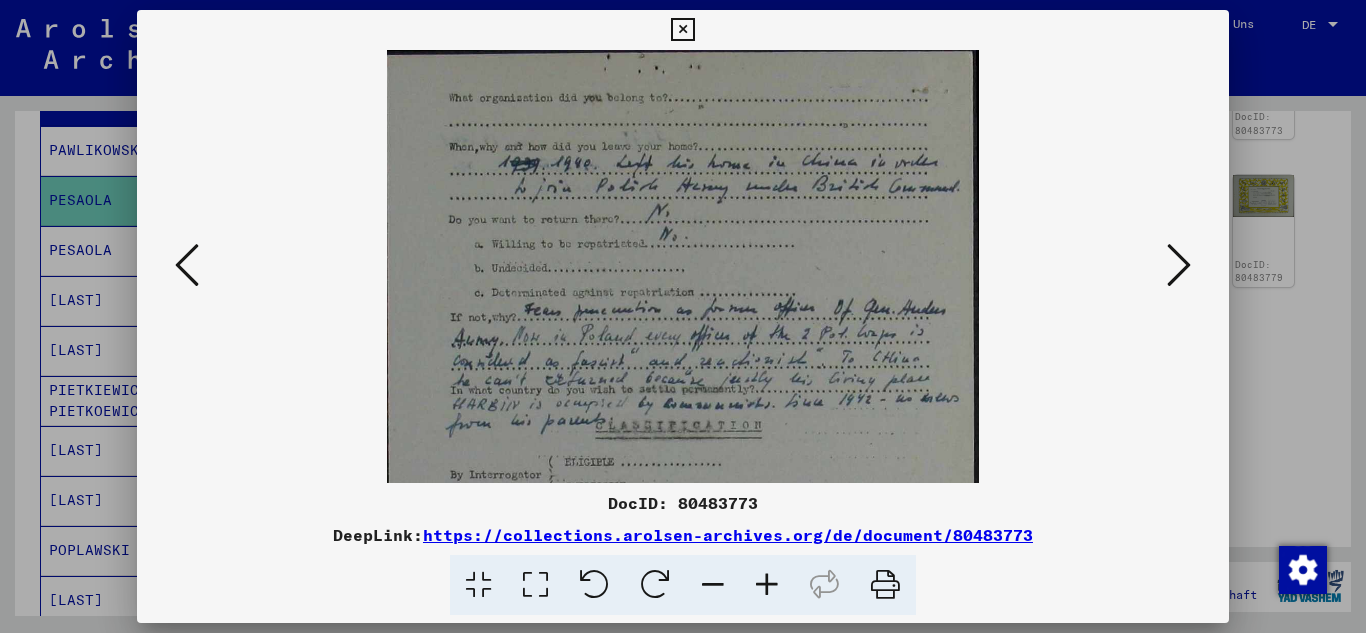 click at bounding box center [187, 265] 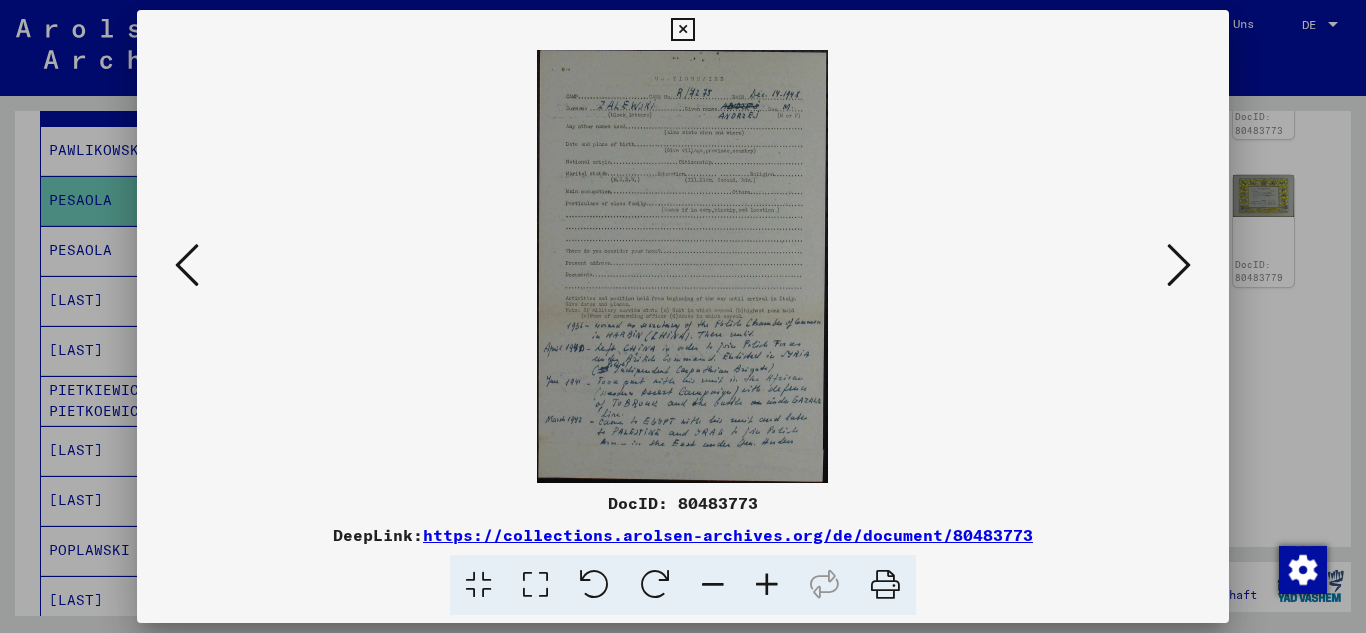click at bounding box center (767, 585) 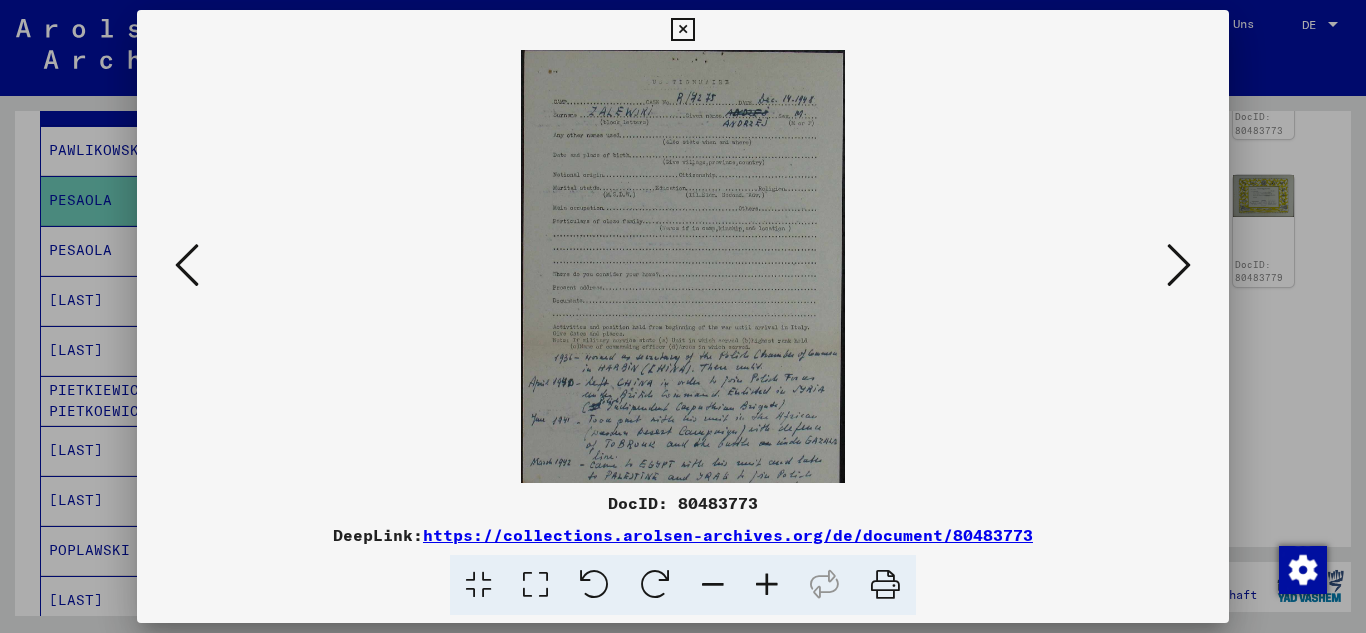 click at bounding box center (767, 585) 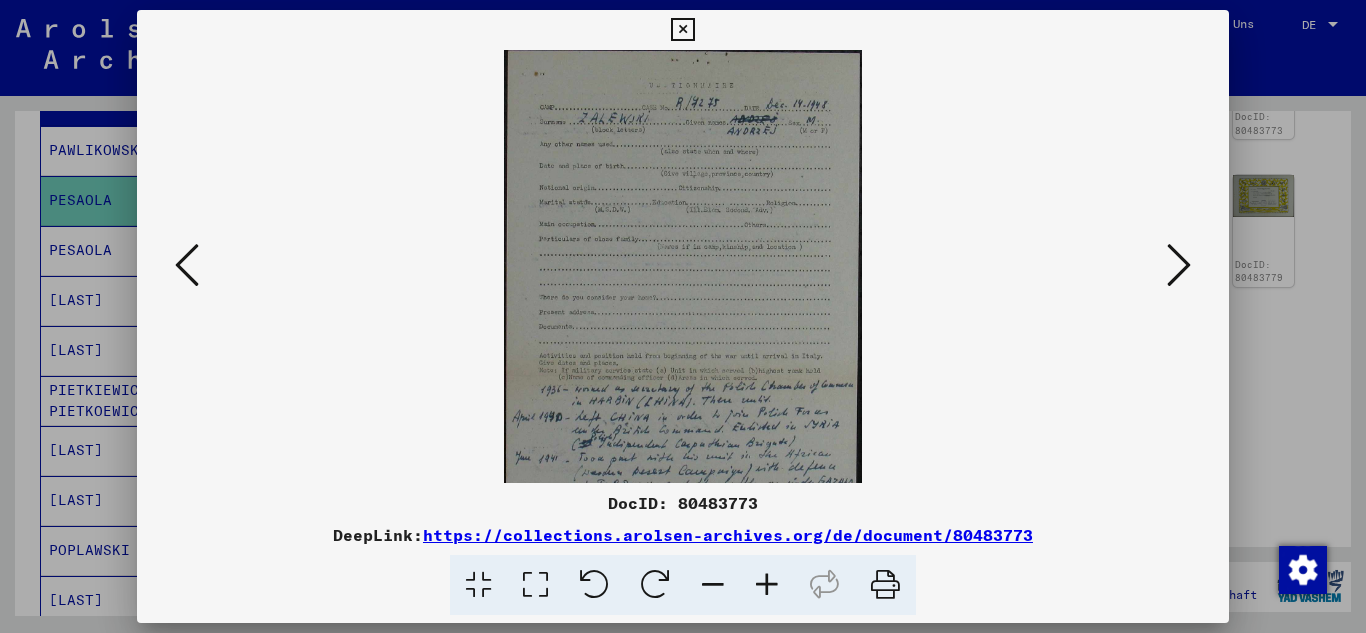 click at bounding box center [767, 585] 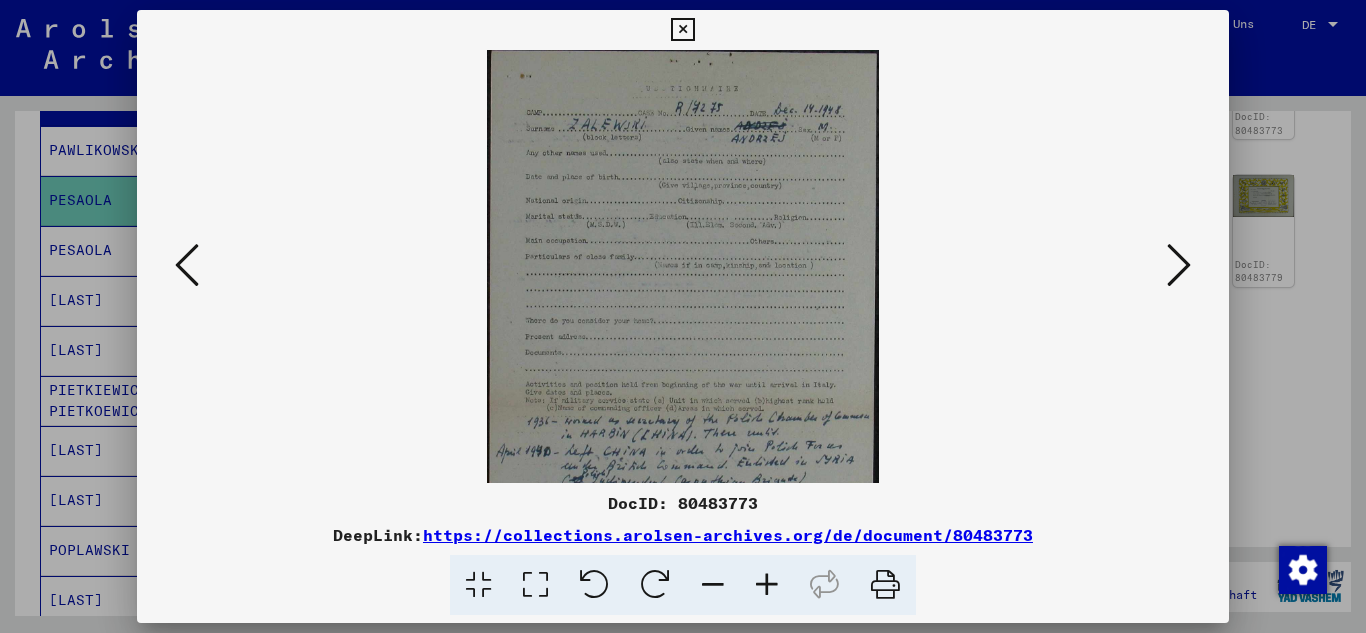 click at bounding box center [767, 585] 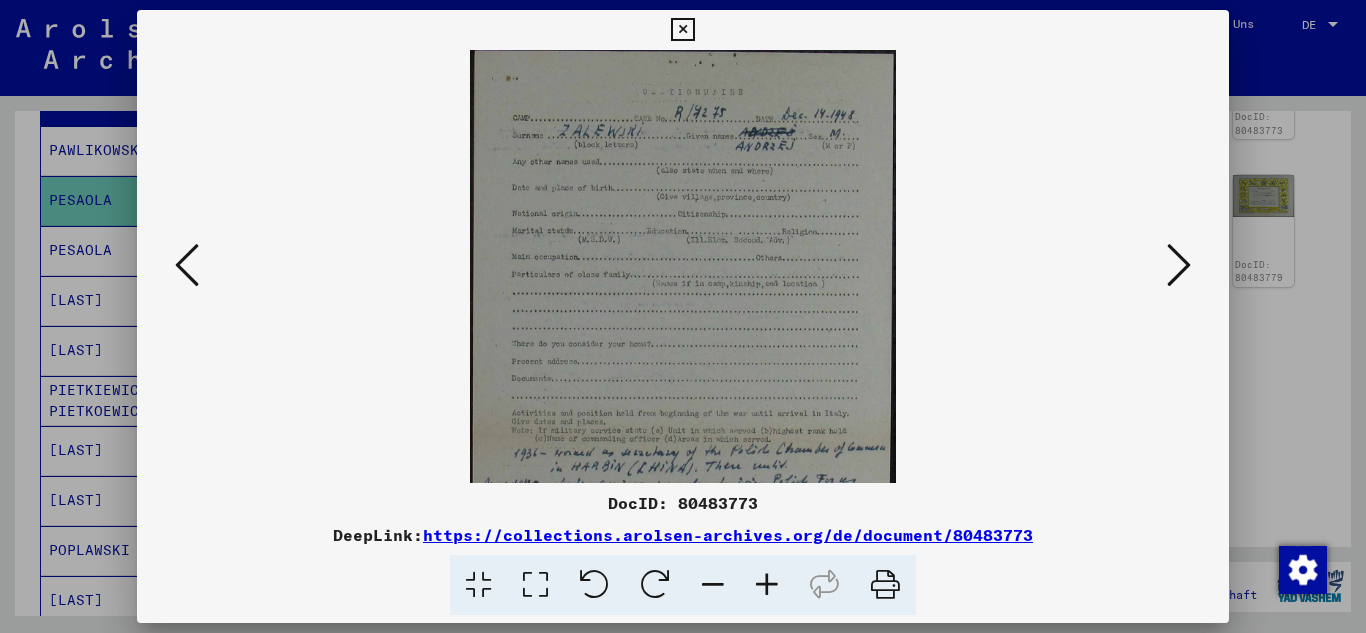 click at bounding box center [767, 585] 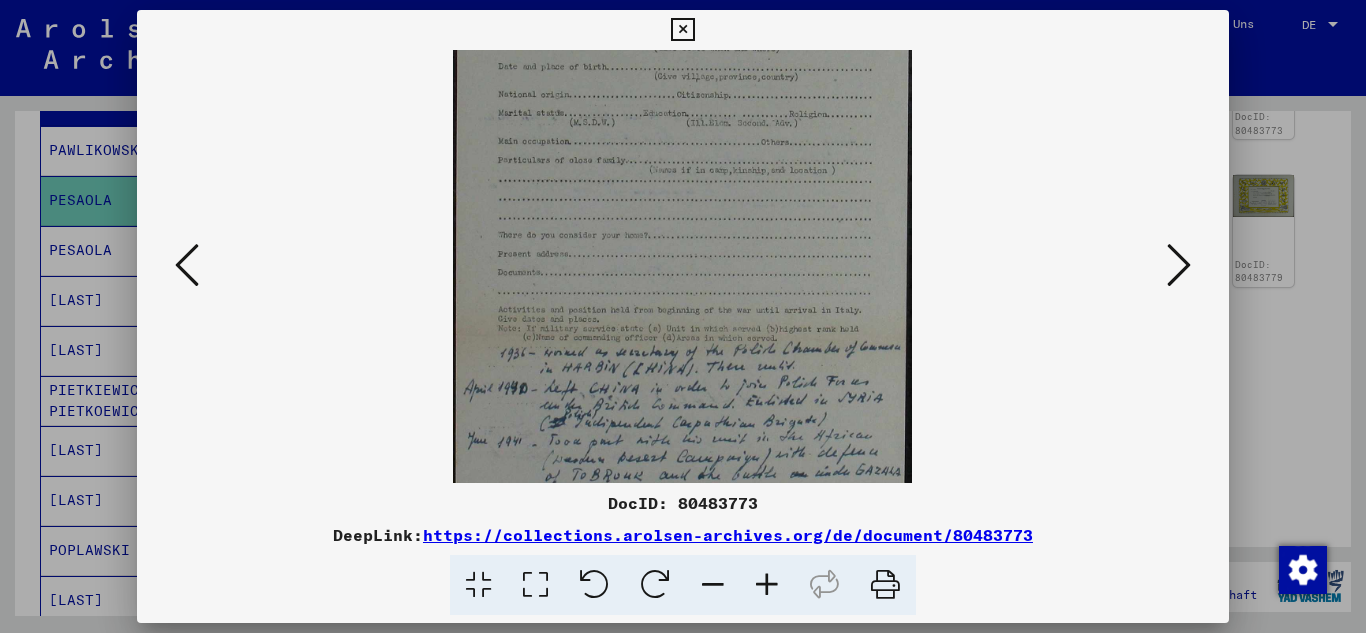 scroll, scrollTop: 177, scrollLeft: 0, axis: vertical 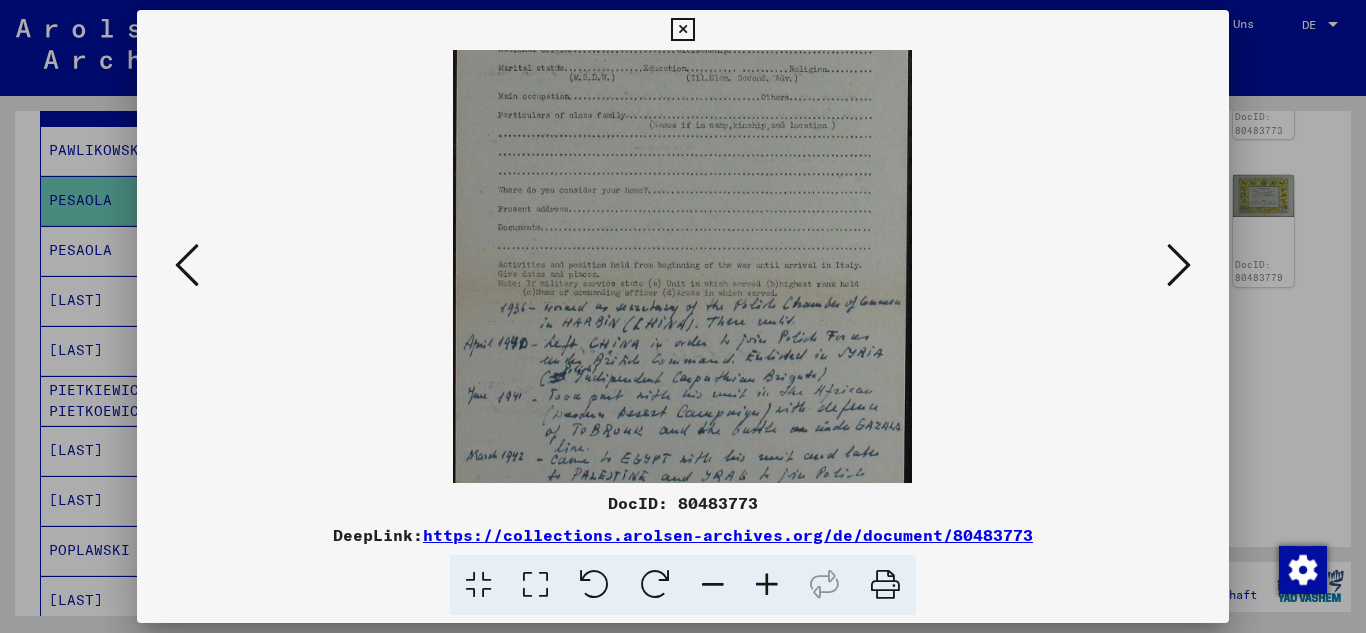 drag, startPoint x: 780, startPoint y: 376, endPoint x: 738, endPoint y: 201, distance: 179.96944 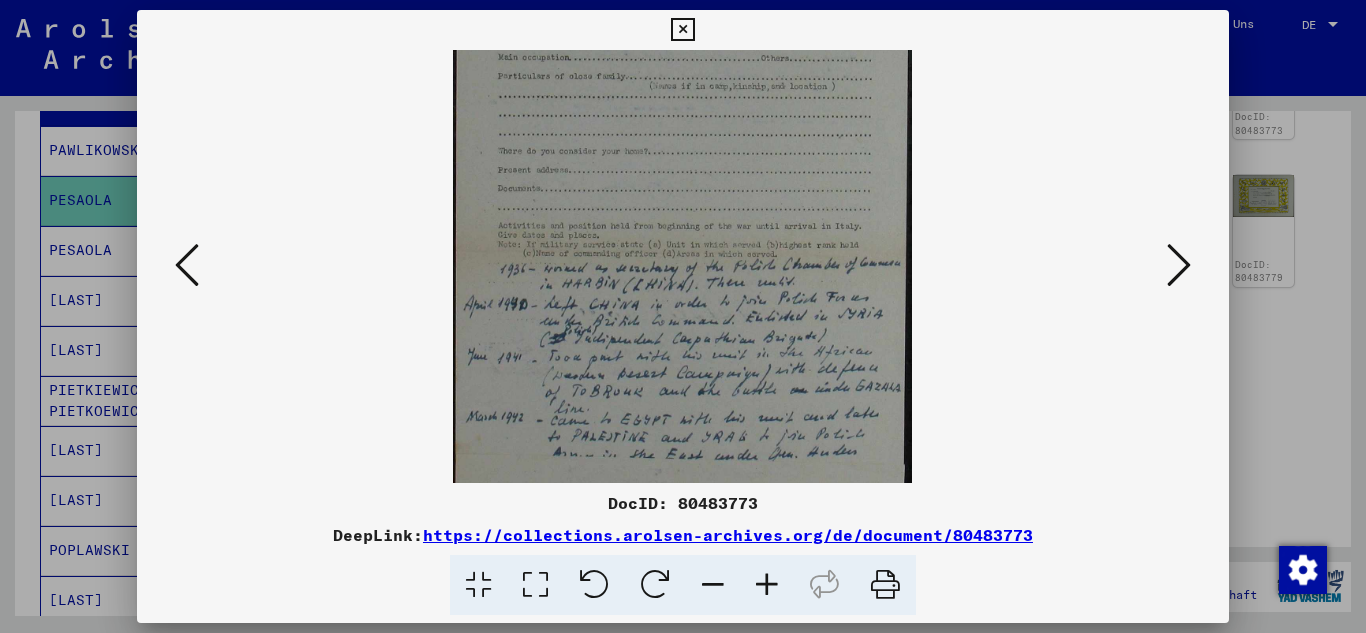 scroll, scrollTop: 230, scrollLeft: 0, axis: vertical 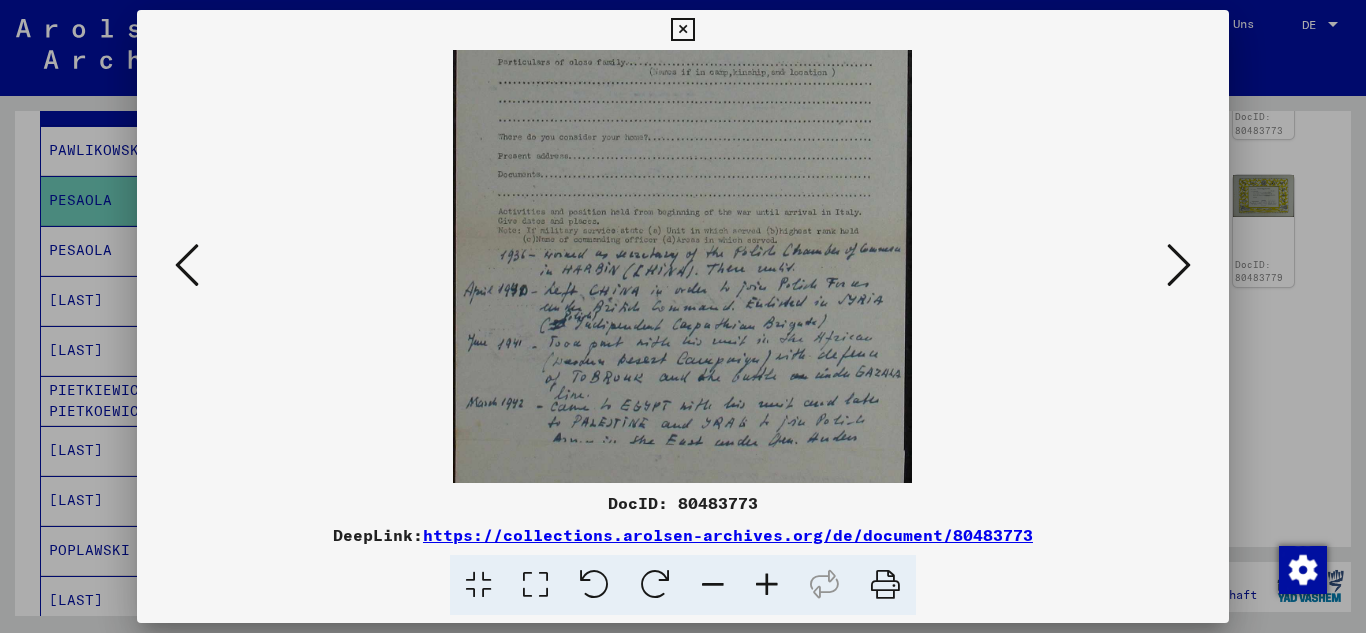 drag, startPoint x: 718, startPoint y: 425, endPoint x: 708, endPoint y: 372, distance: 53.935146 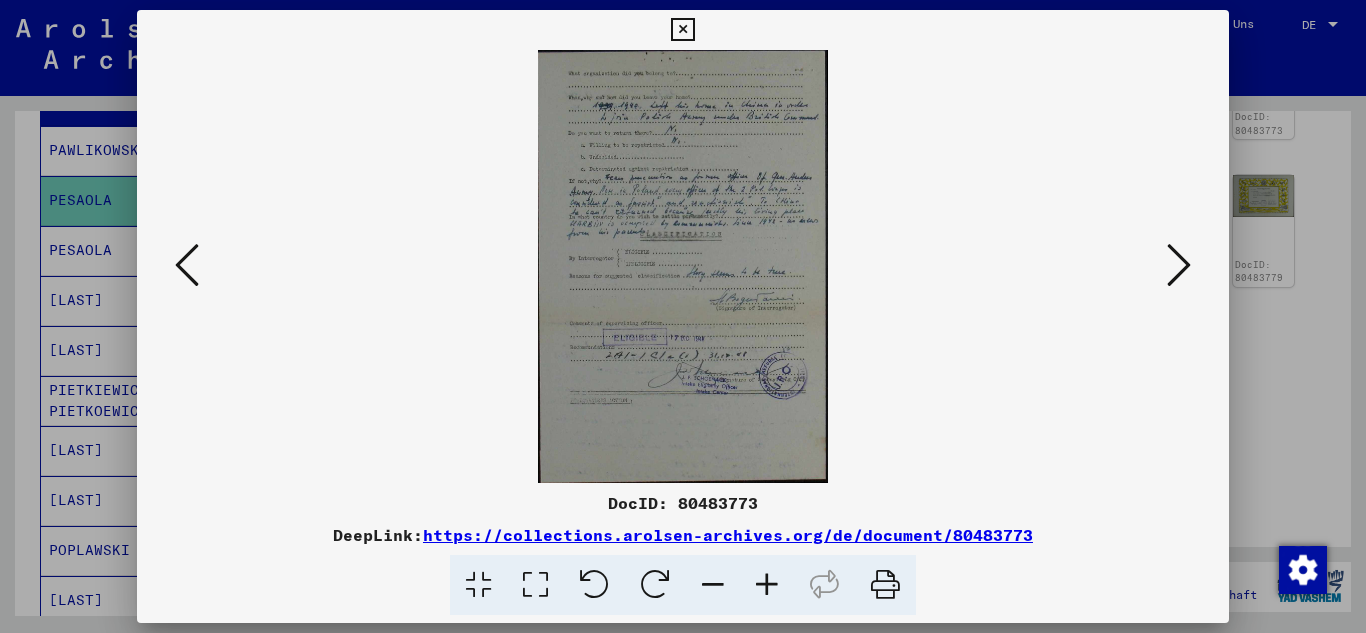 click at bounding box center (767, 585) 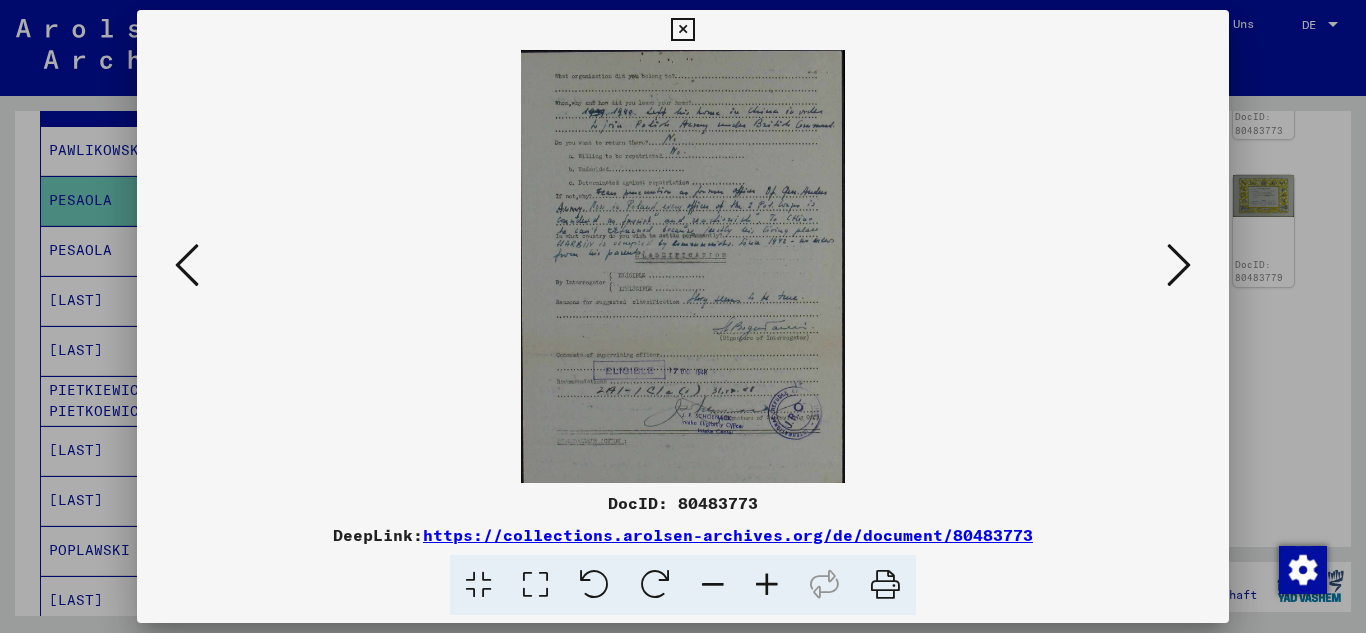 click at bounding box center [767, 585] 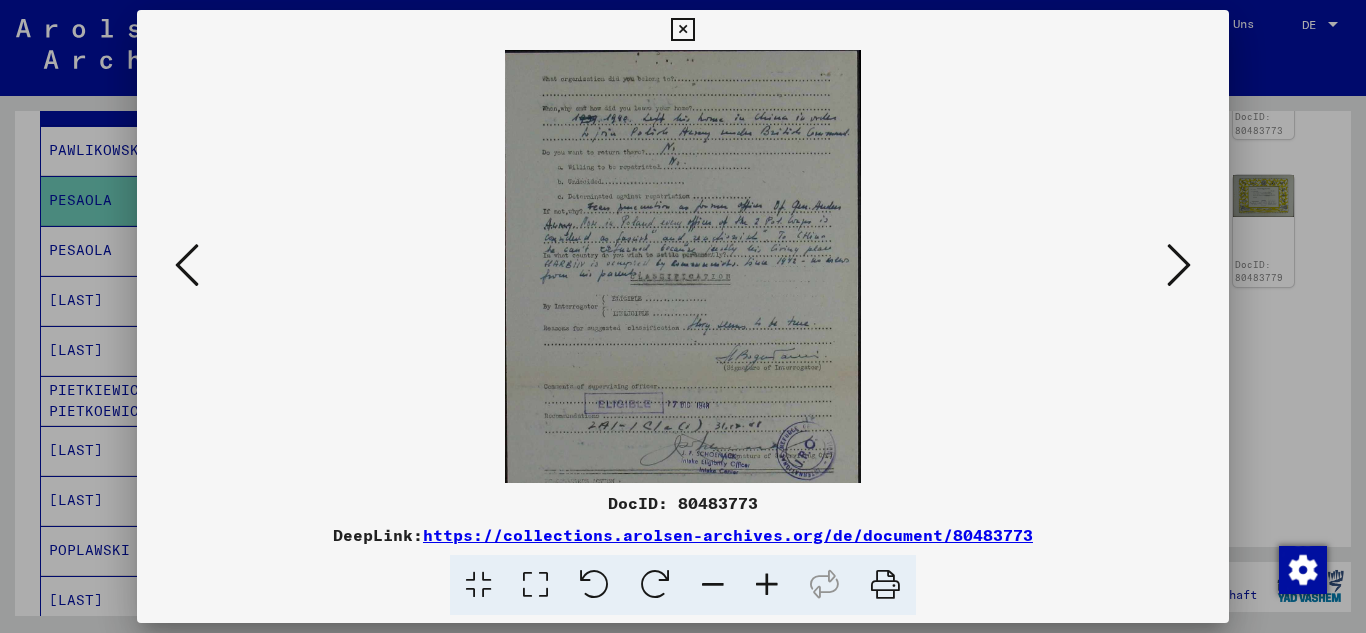 click at bounding box center [767, 585] 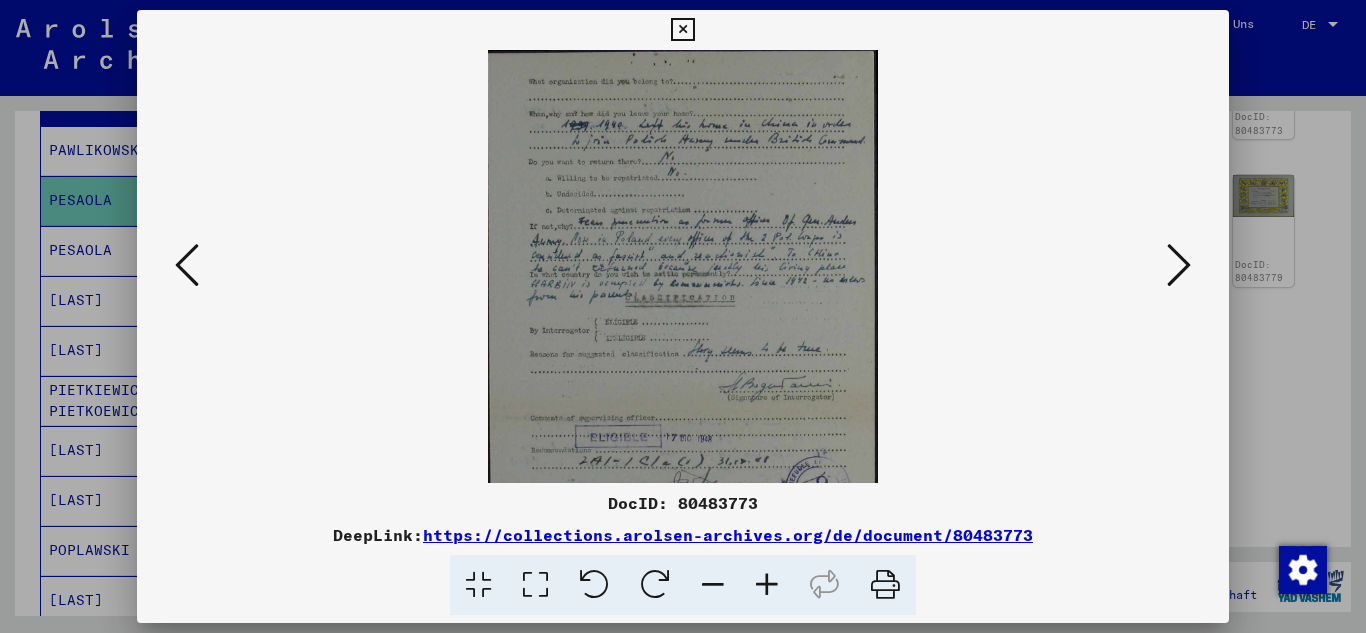 click at bounding box center [767, 585] 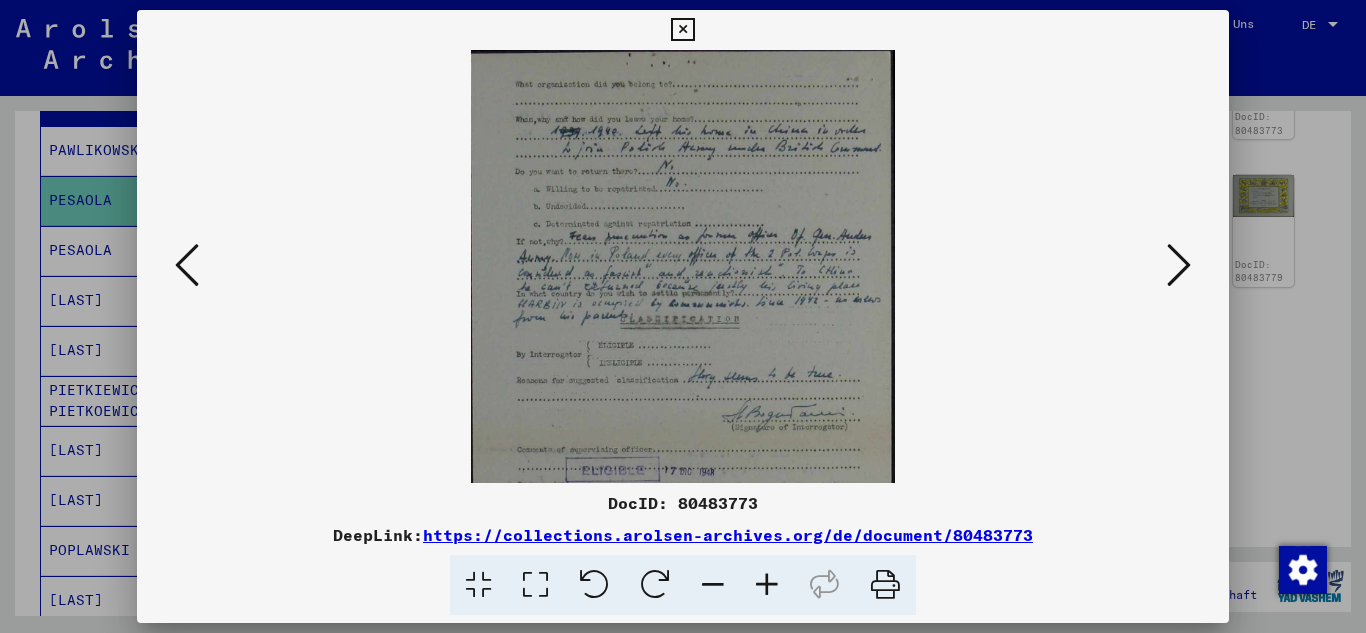 click at bounding box center (767, 585) 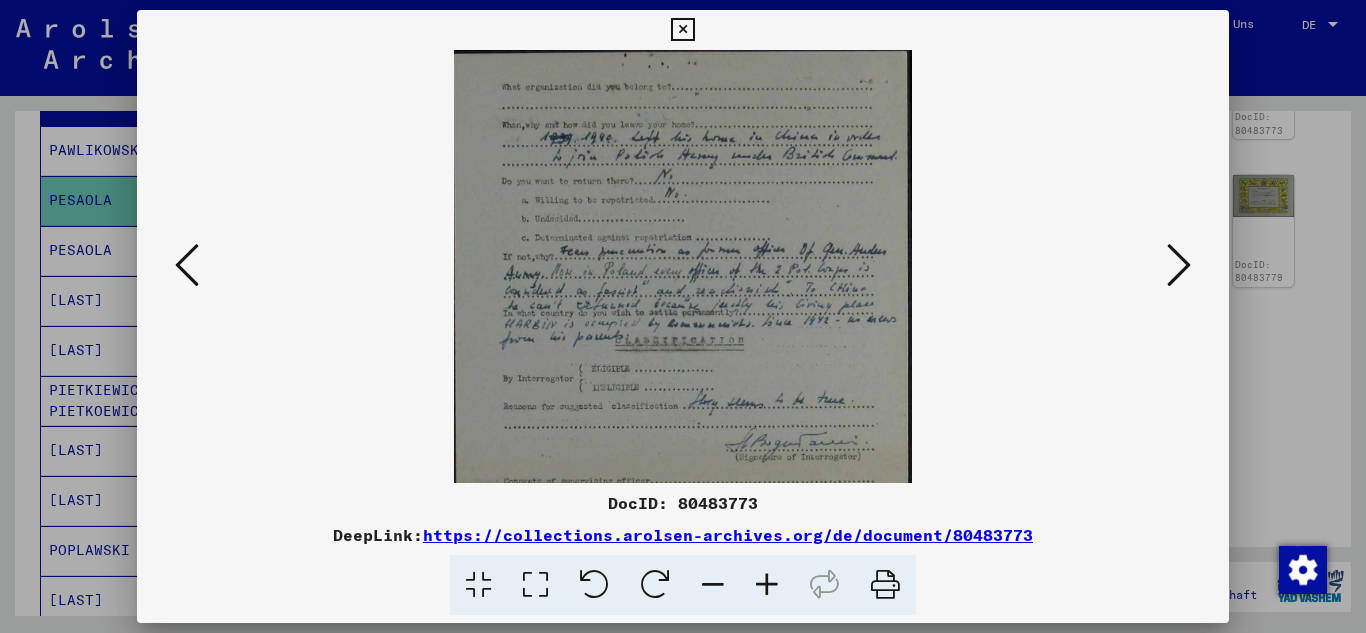 click at bounding box center (767, 585) 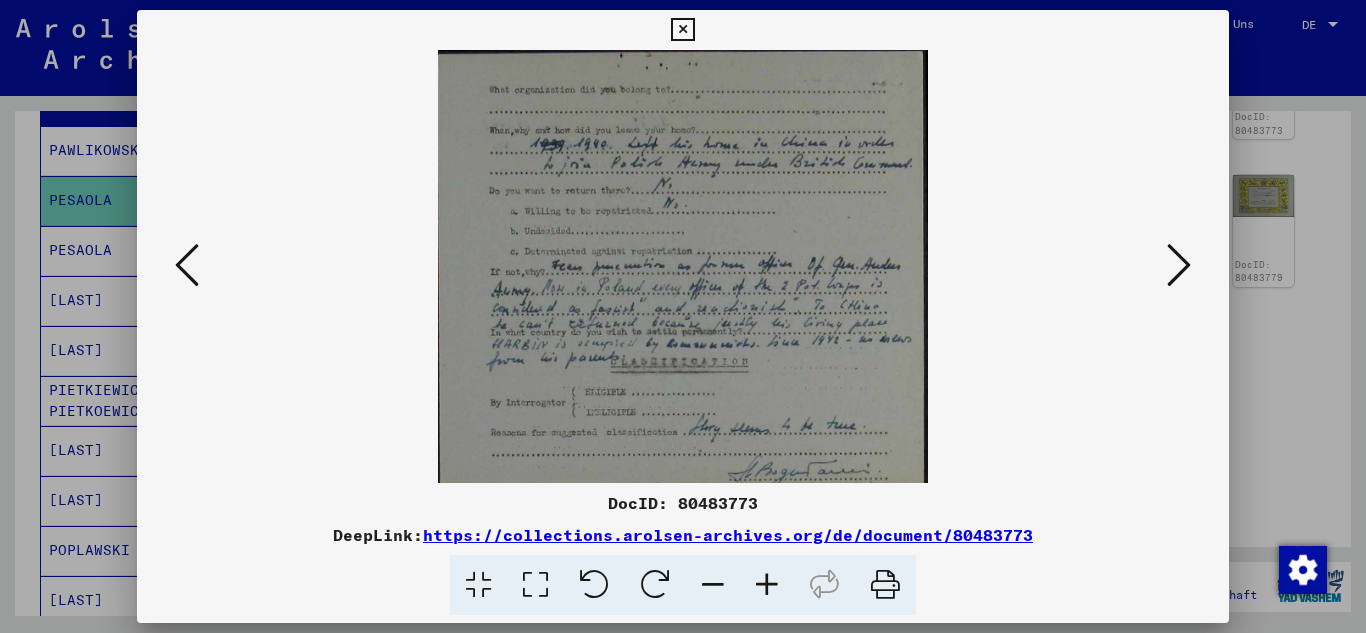 click at bounding box center [767, 585] 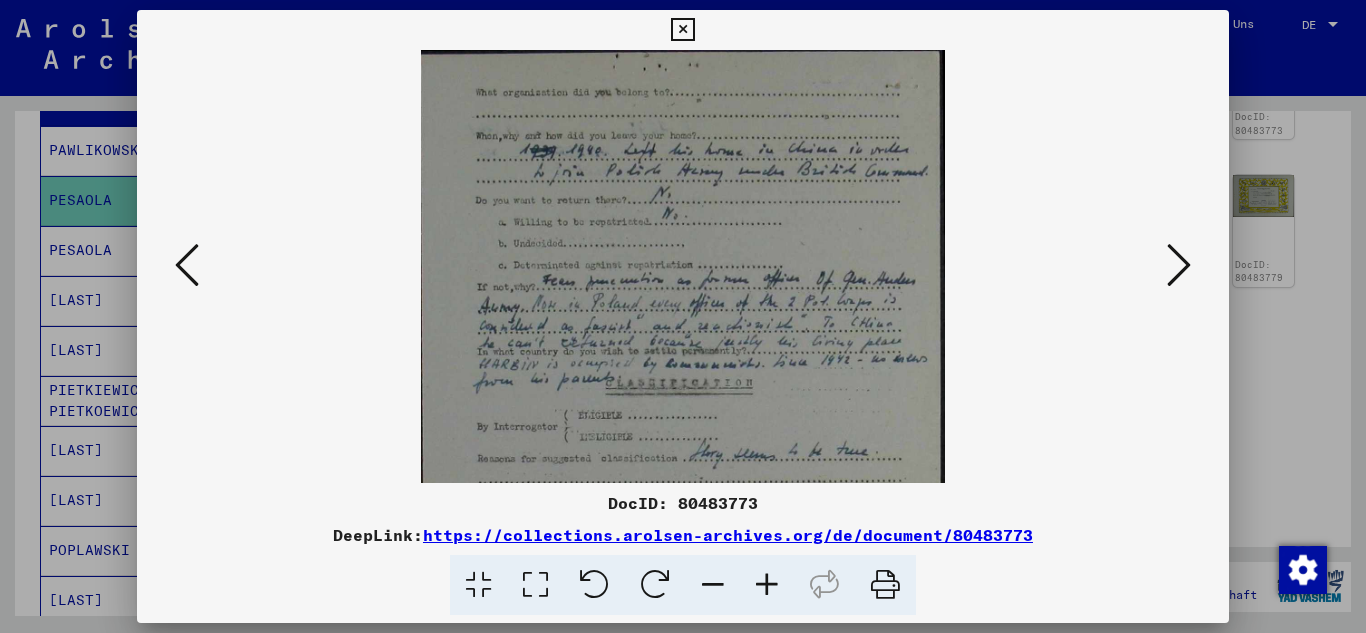 click at bounding box center (767, 585) 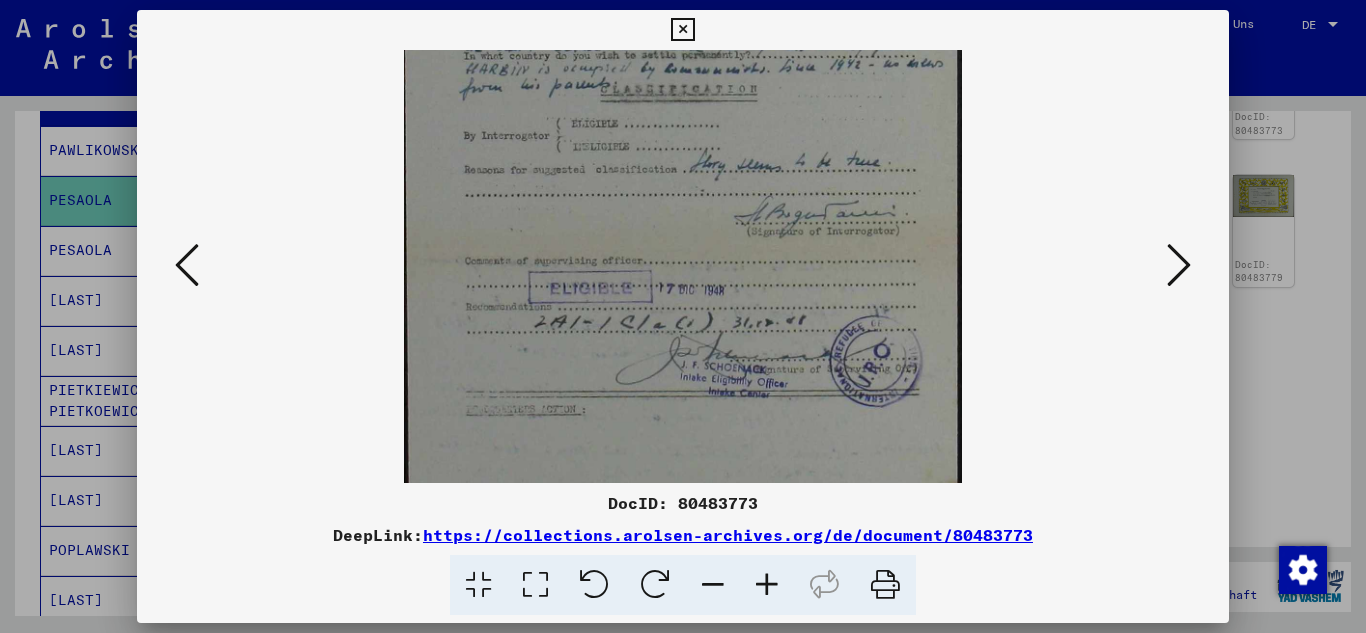 scroll, scrollTop: 316, scrollLeft: 0, axis: vertical 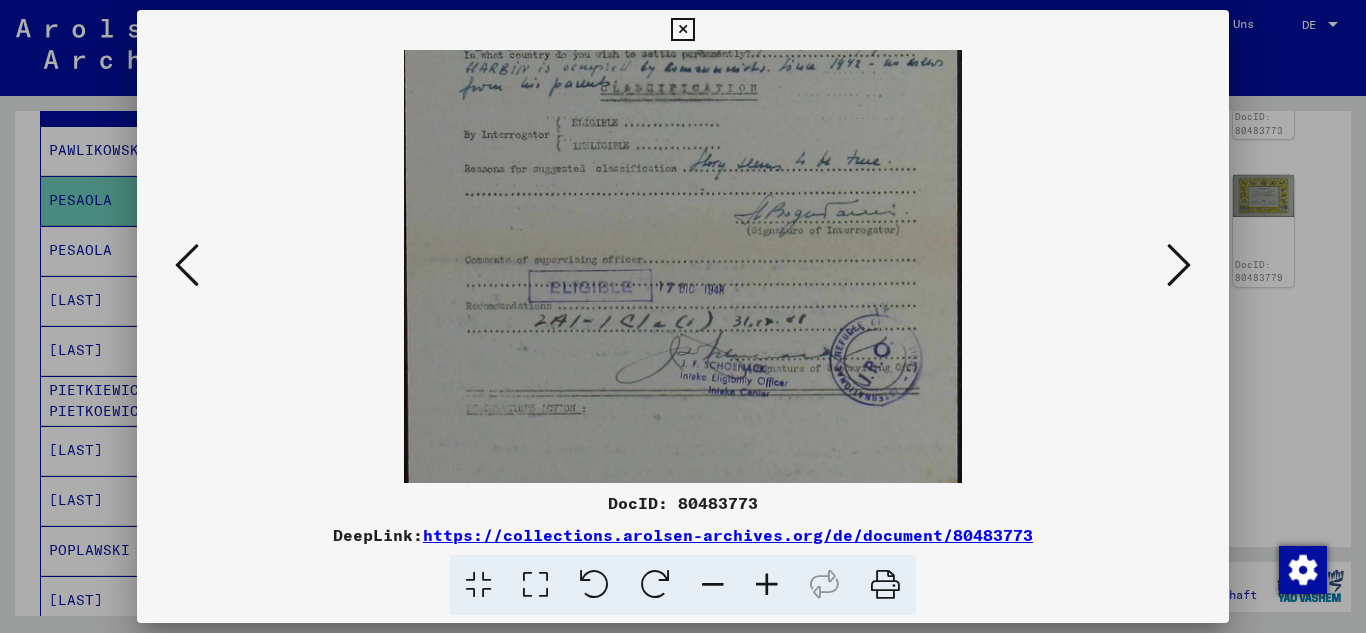drag, startPoint x: 793, startPoint y: 424, endPoint x: 746, endPoint y: 108, distance: 319.47614 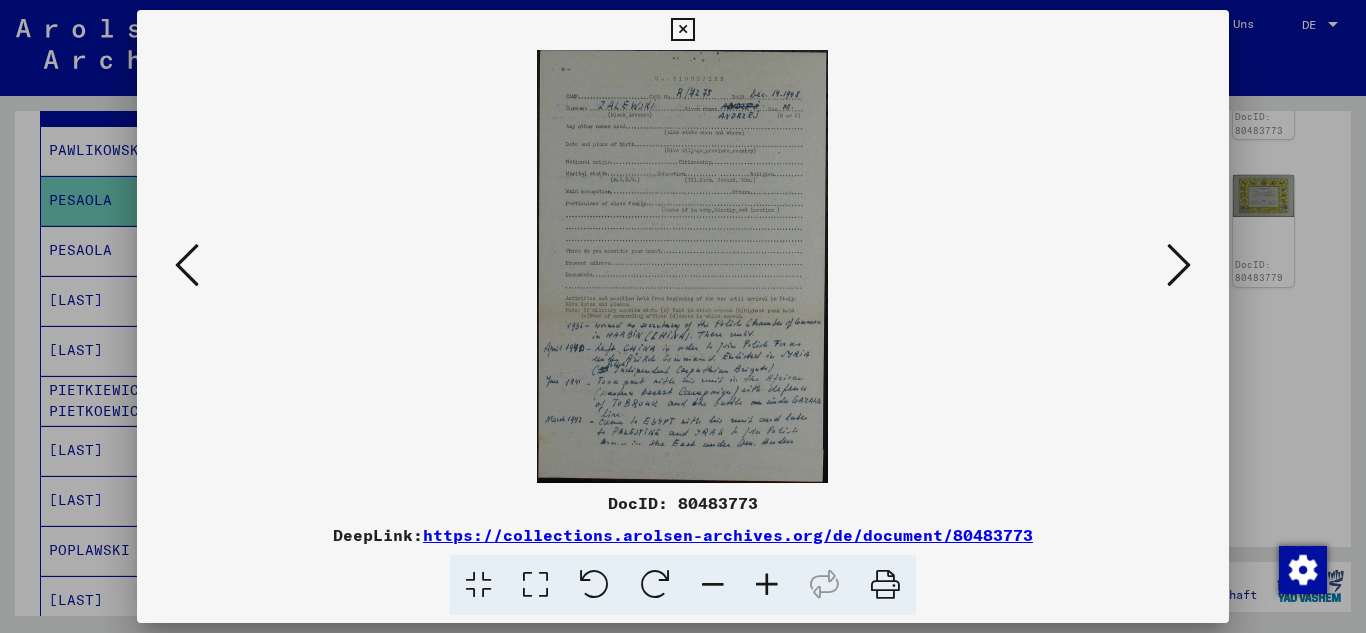 scroll, scrollTop: 0, scrollLeft: 0, axis: both 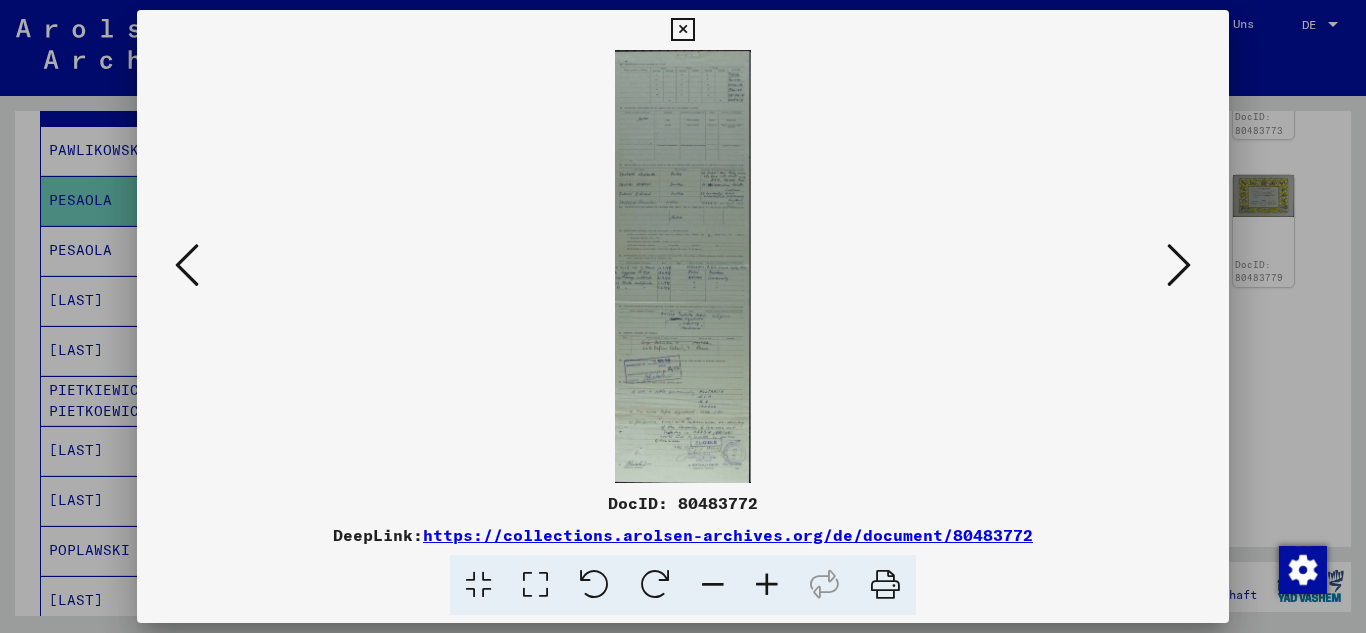 click at bounding box center [767, 585] 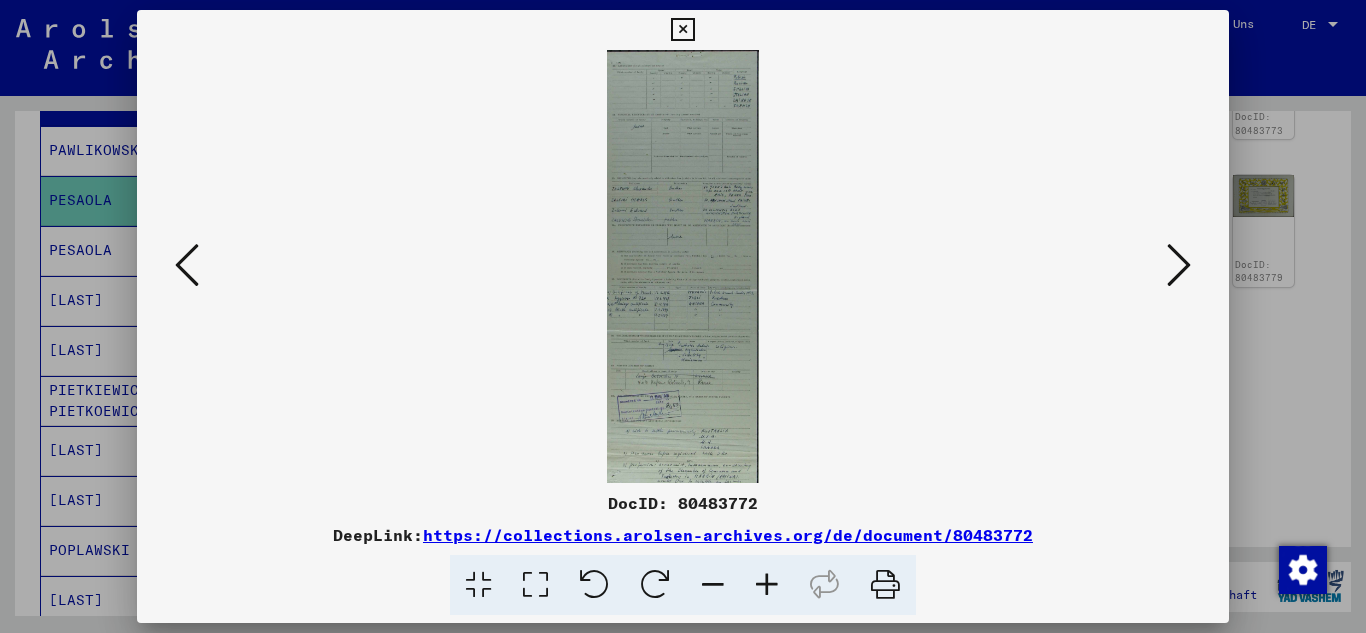 click at bounding box center (767, 585) 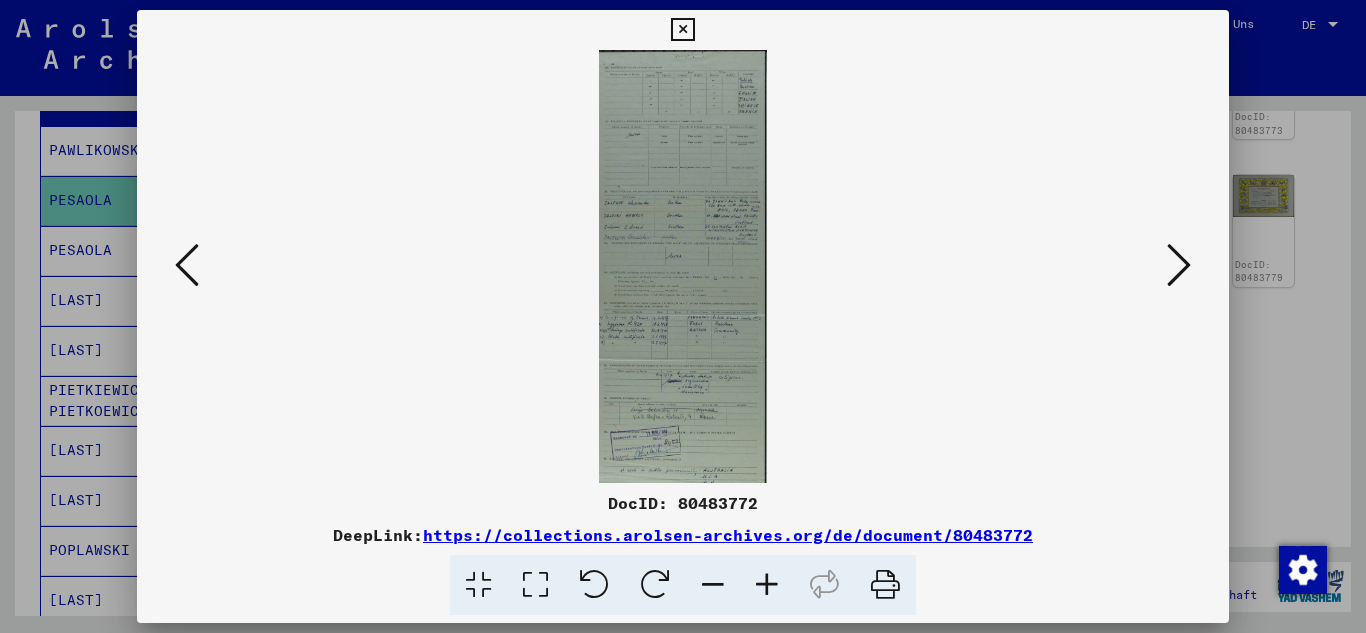 click at bounding box center [767, 585] 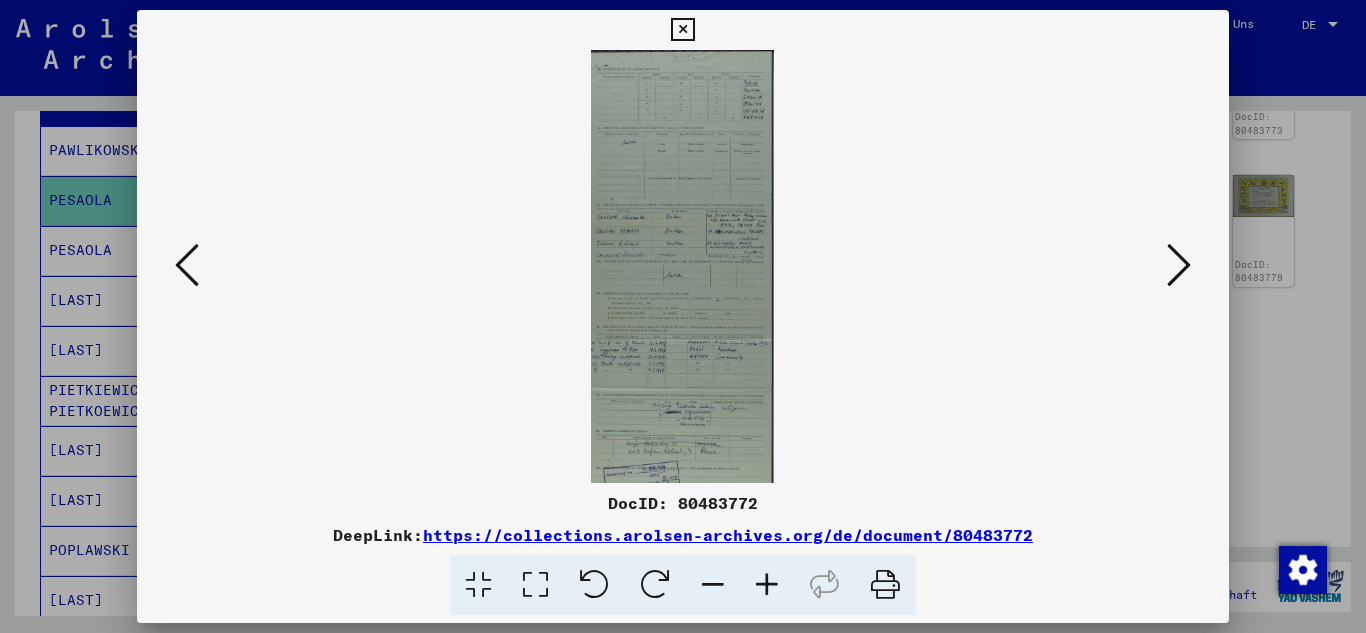 click at bounding box center [767, 585] 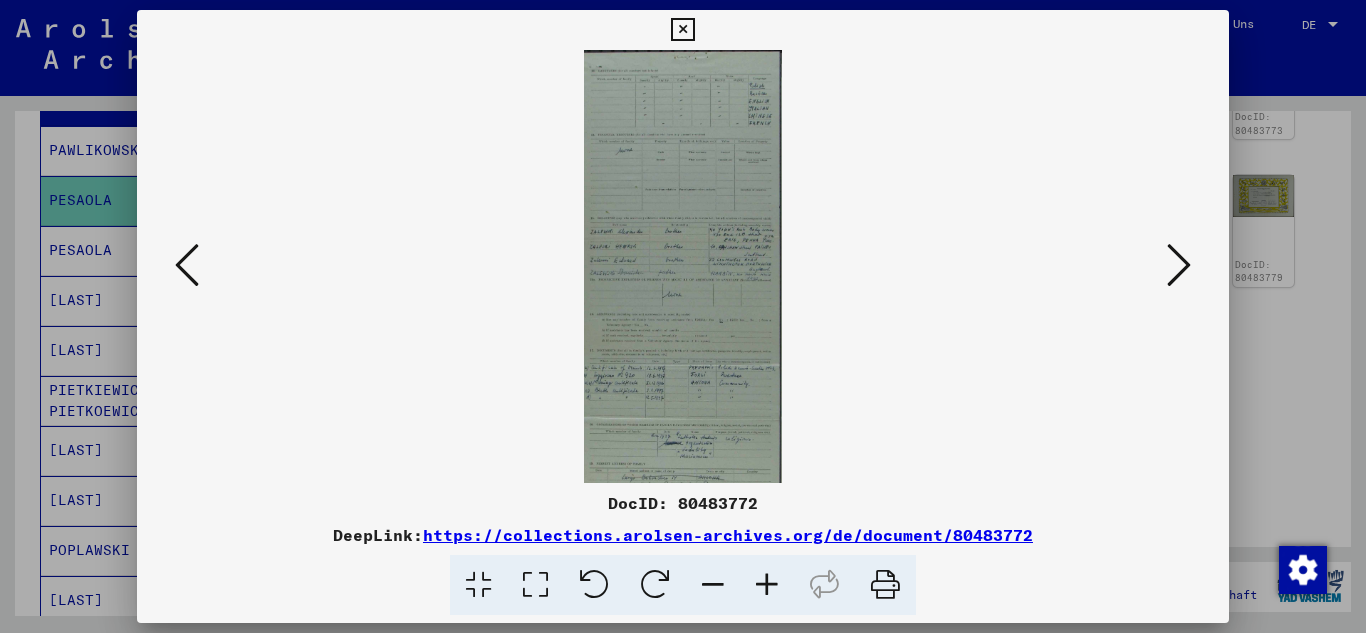 click at bounding box center (767, 585) 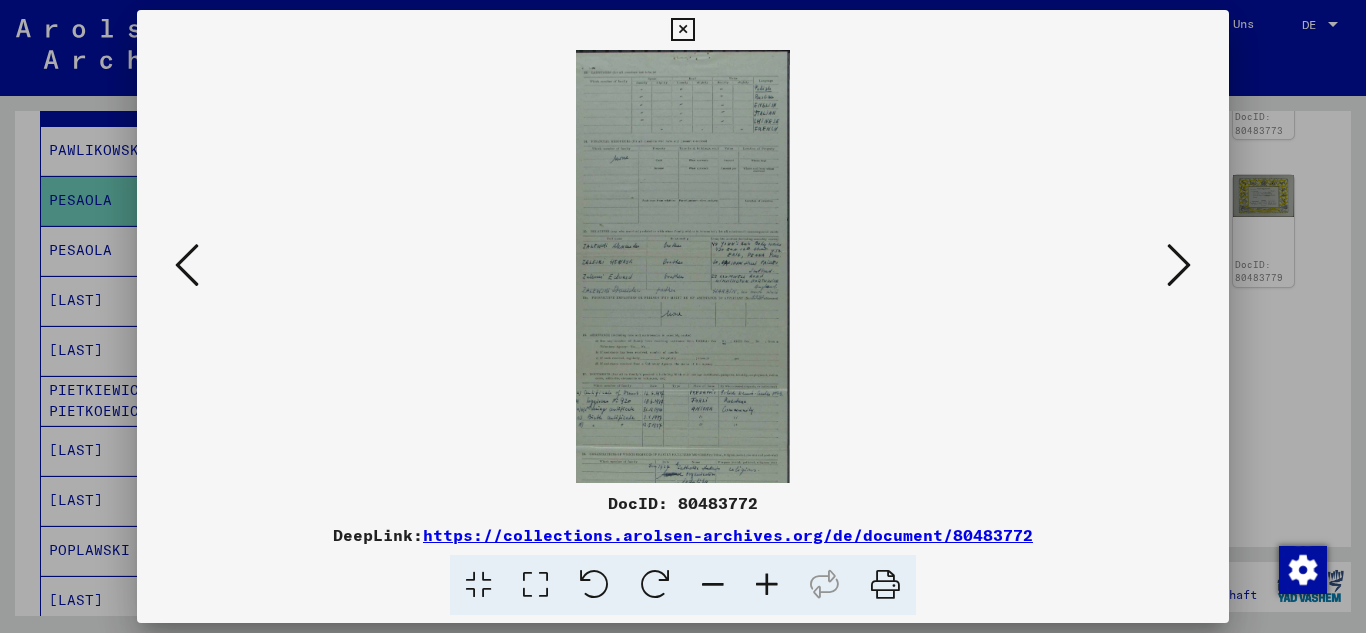 click at bounding box center (767, 585) 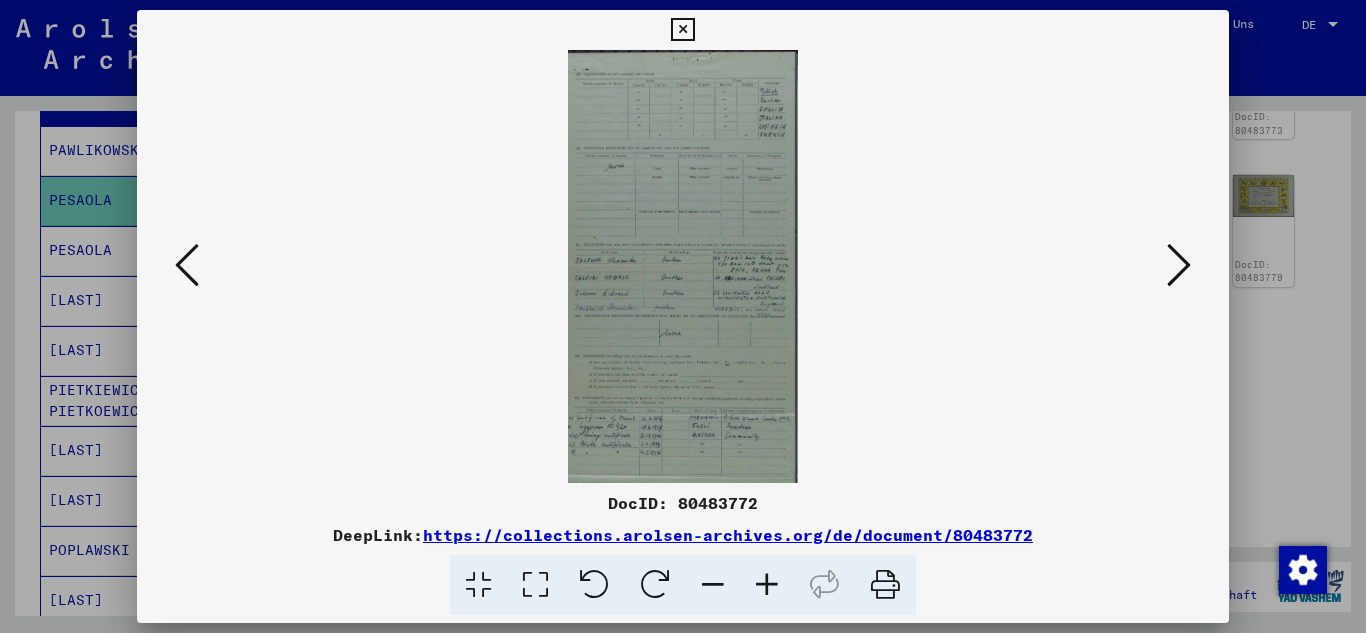 click at bounding box center (767, 585) 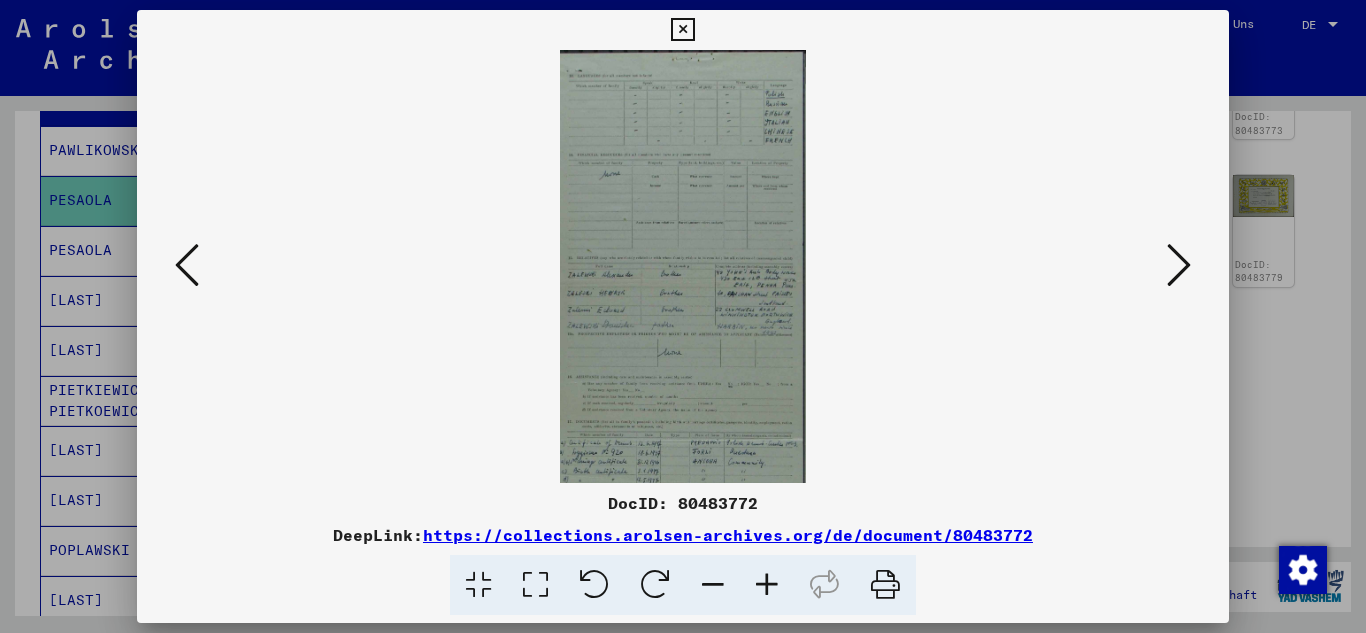 click at bounding box center [767, 585] 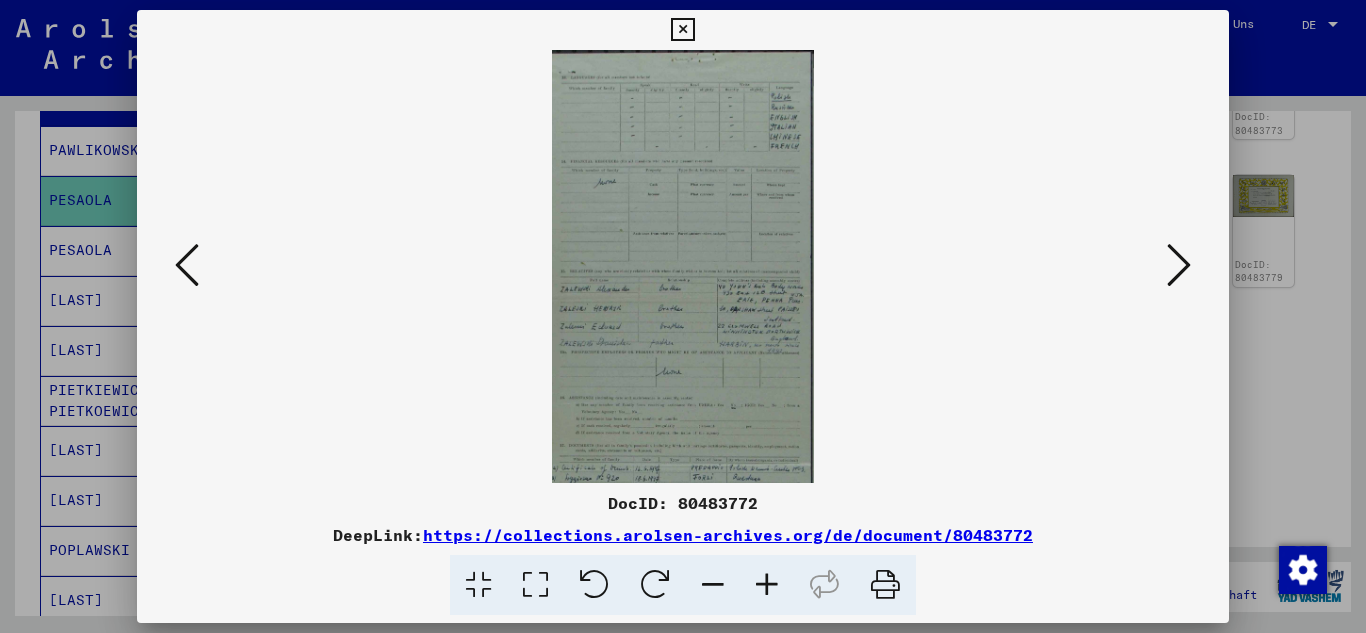 click at bounding box center [767, 585] 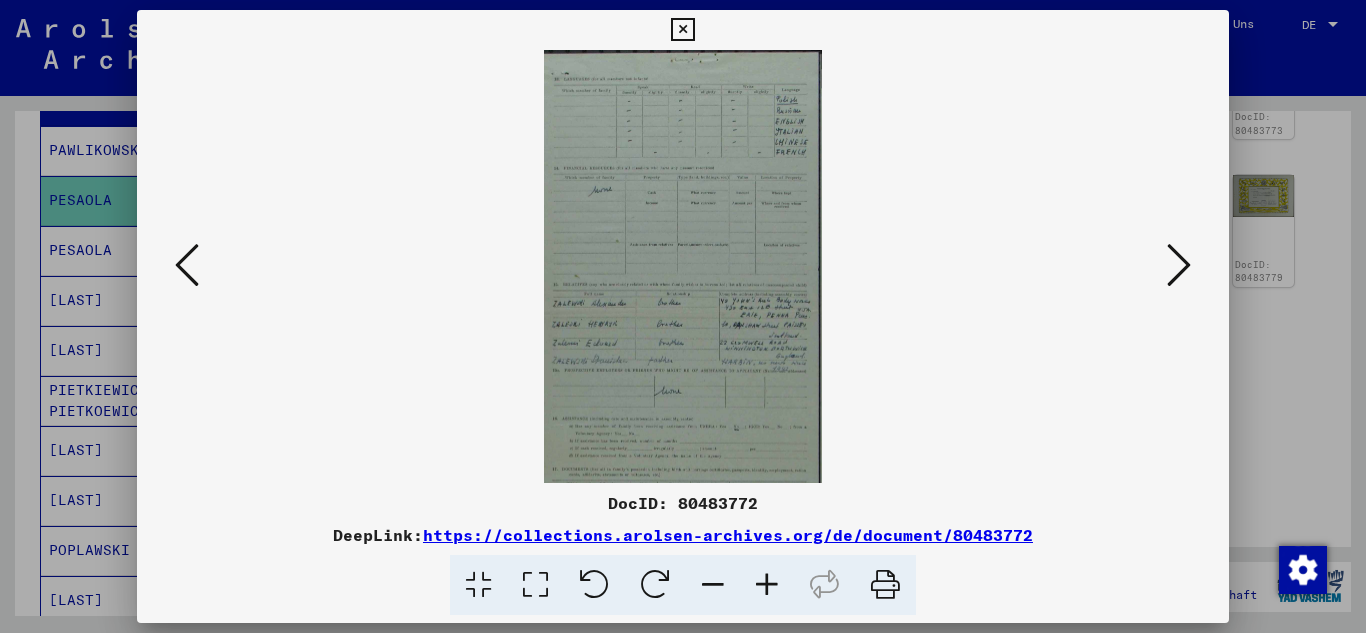click at bounding box center [767, 585] 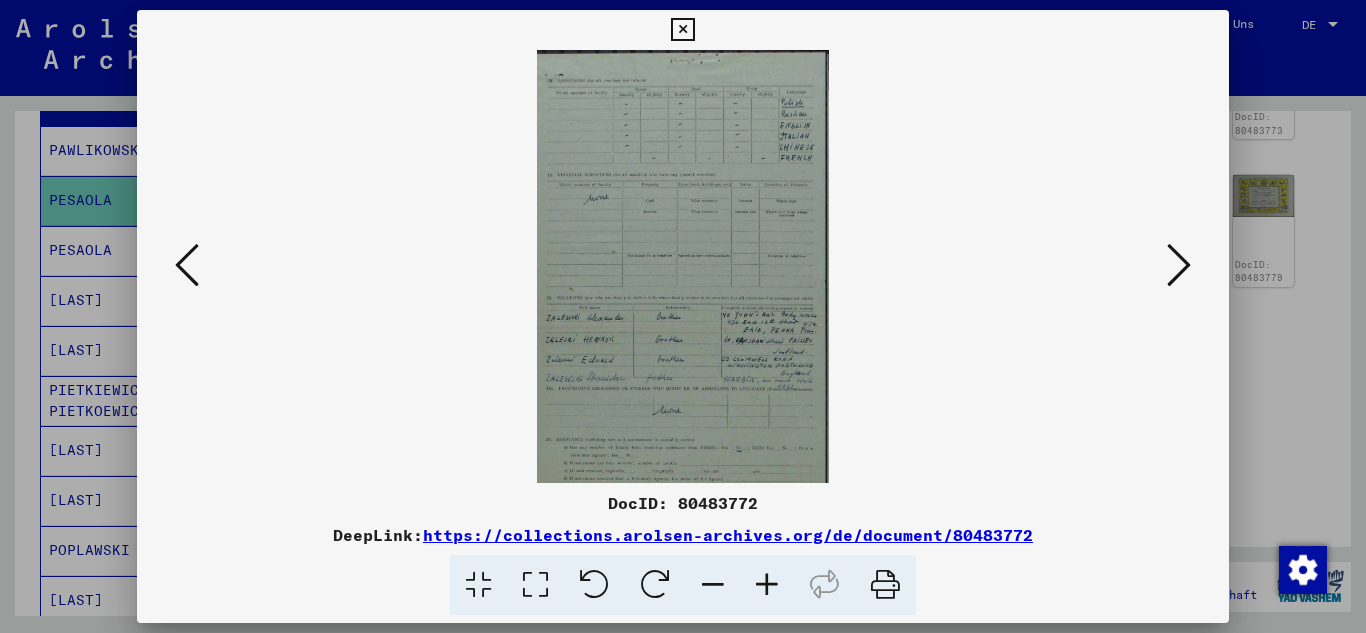 click at bounding box center [767, 585] 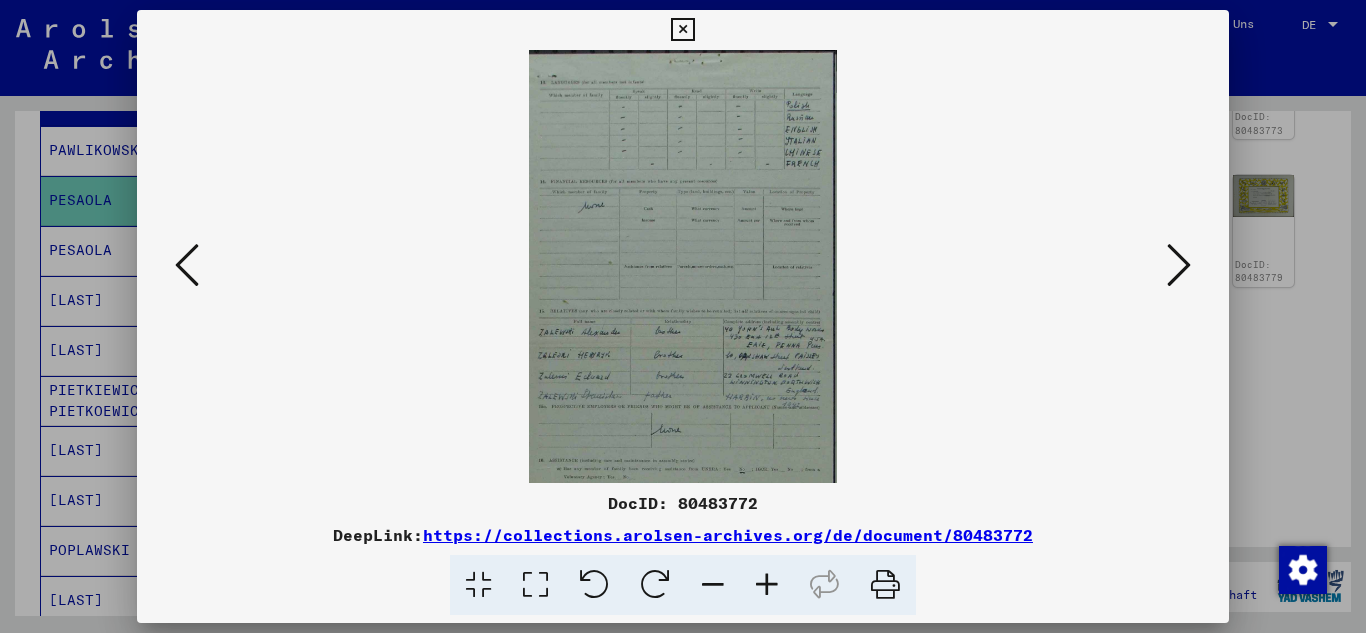 click at bounding box center [767, 585] 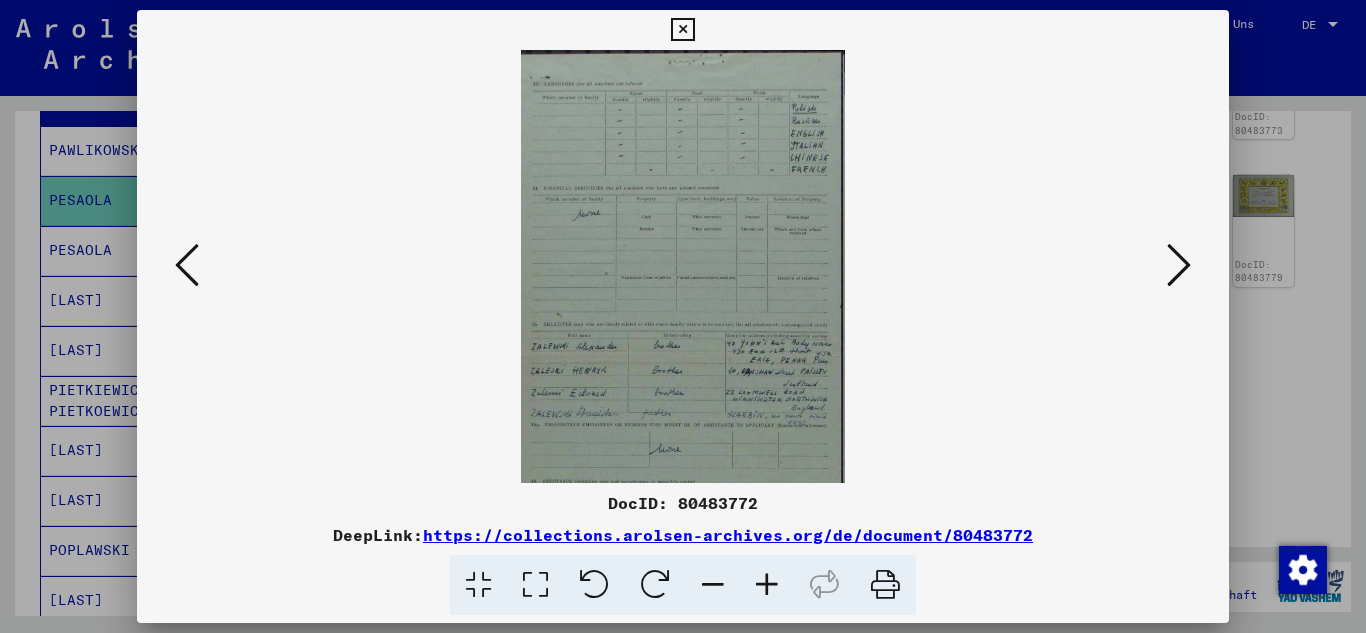 click at bounding box center (767, 585) 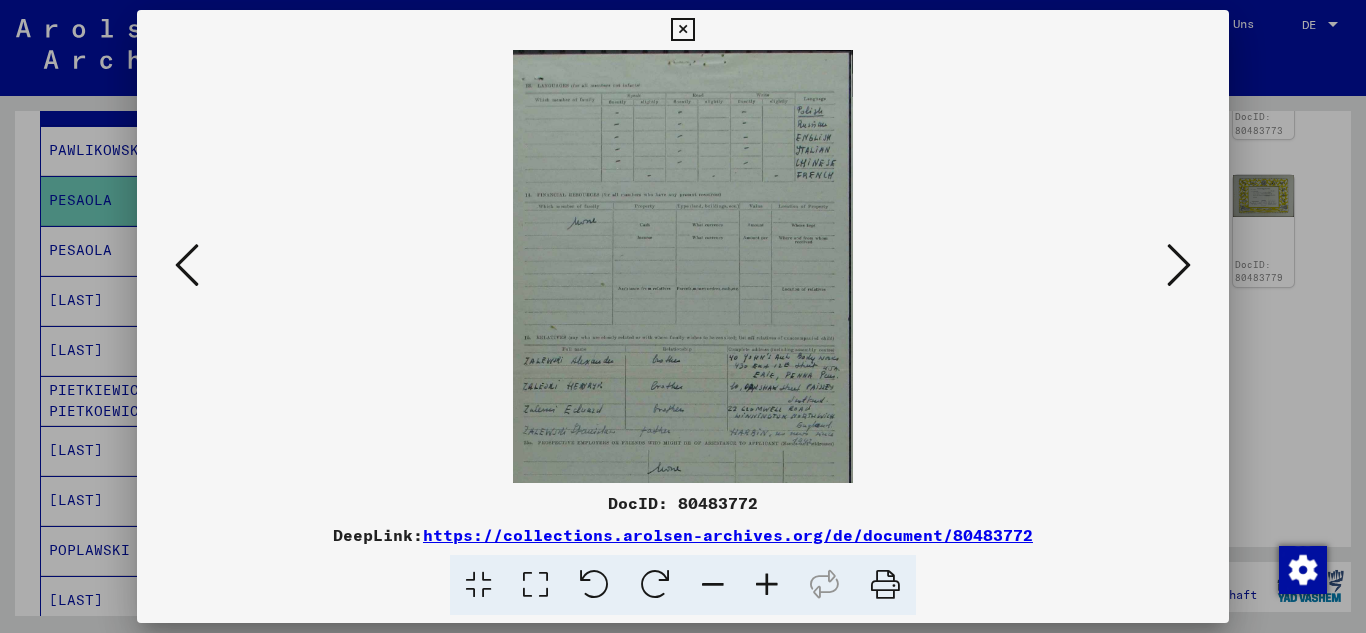 click at bounding box center [767, 585] 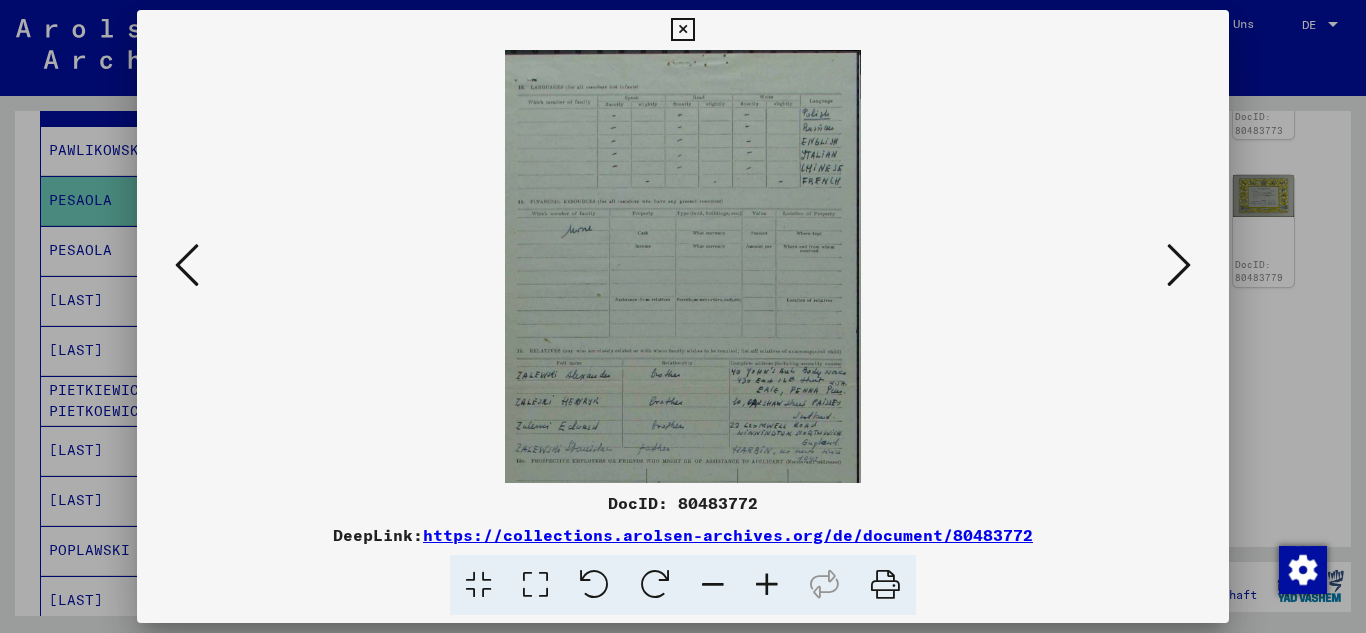 click at bounding box center [767, 585] 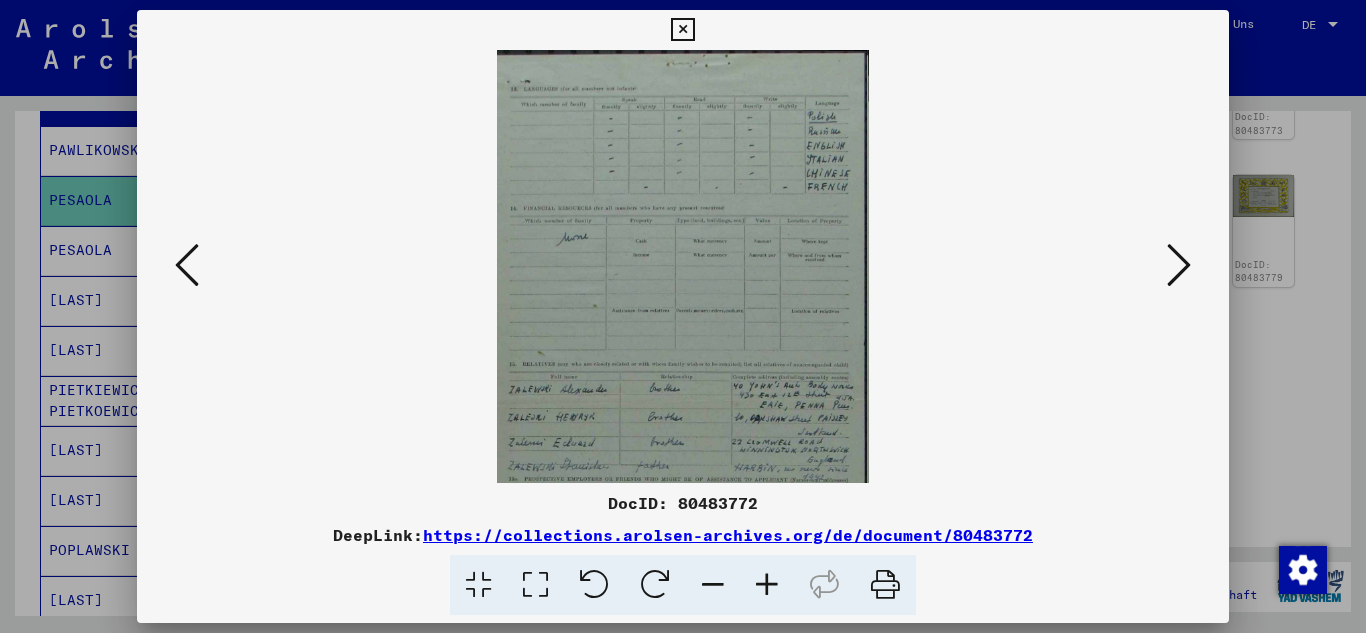 click at bounding box center [767, 585] 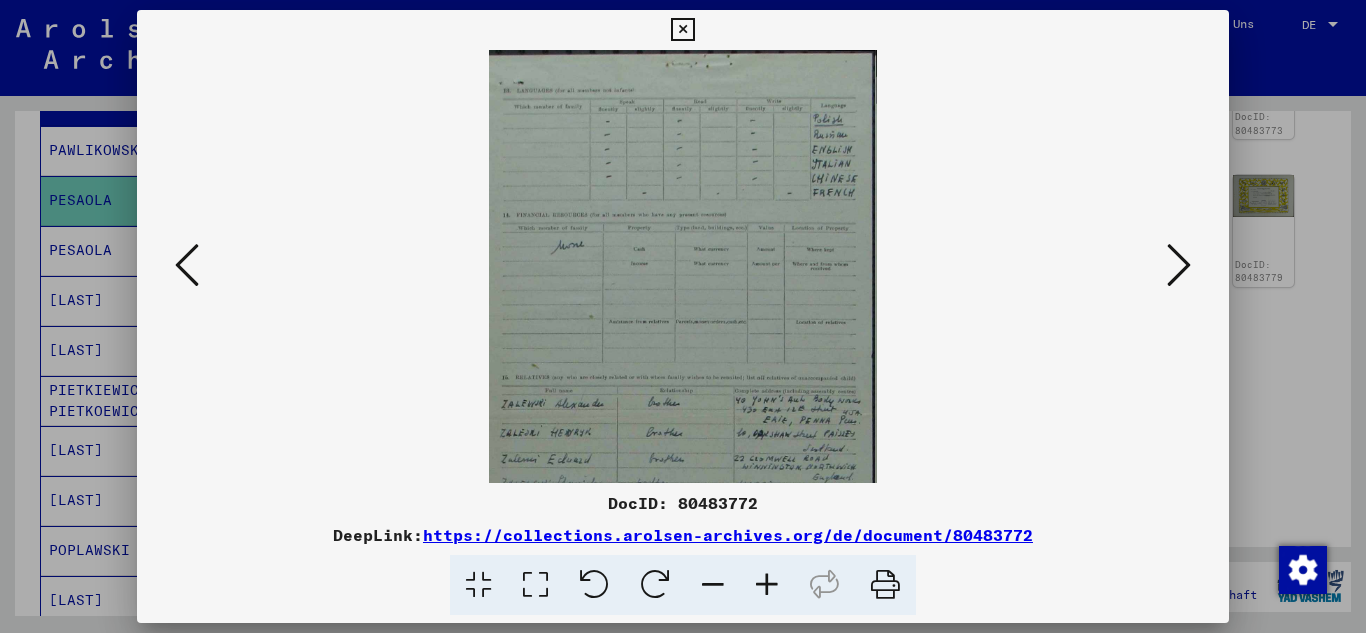 click at bounding box center (767, 585) 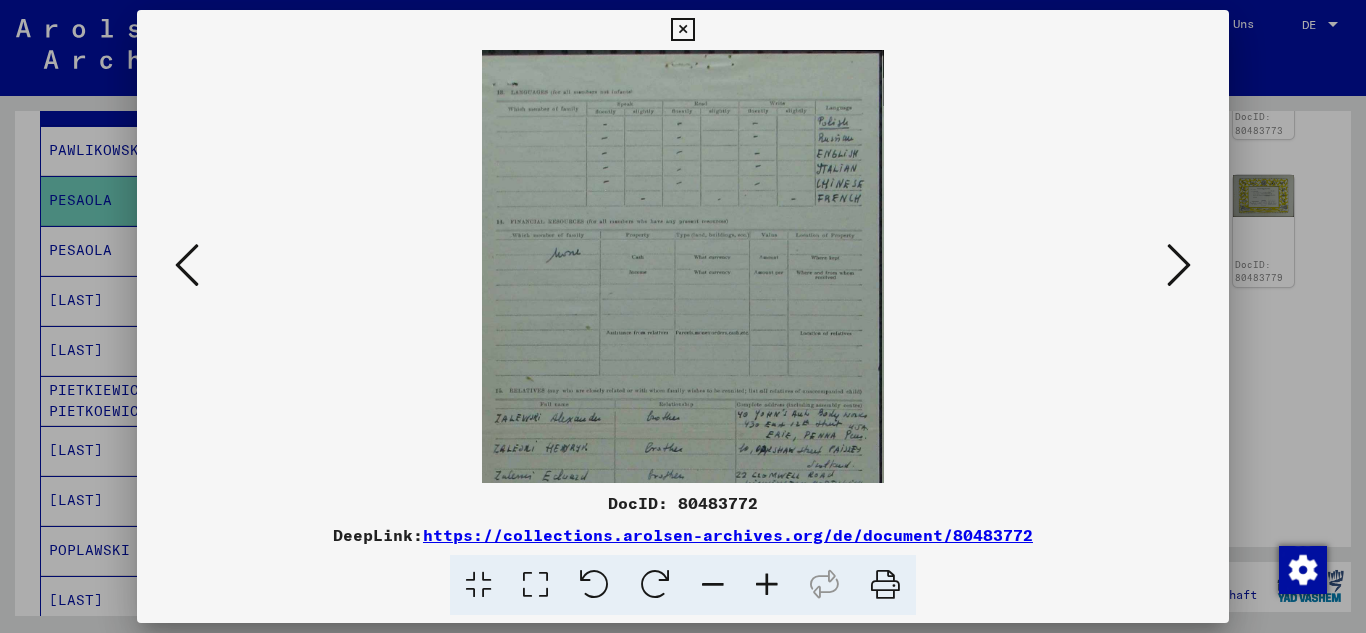 click at bounding box center [767, 585] 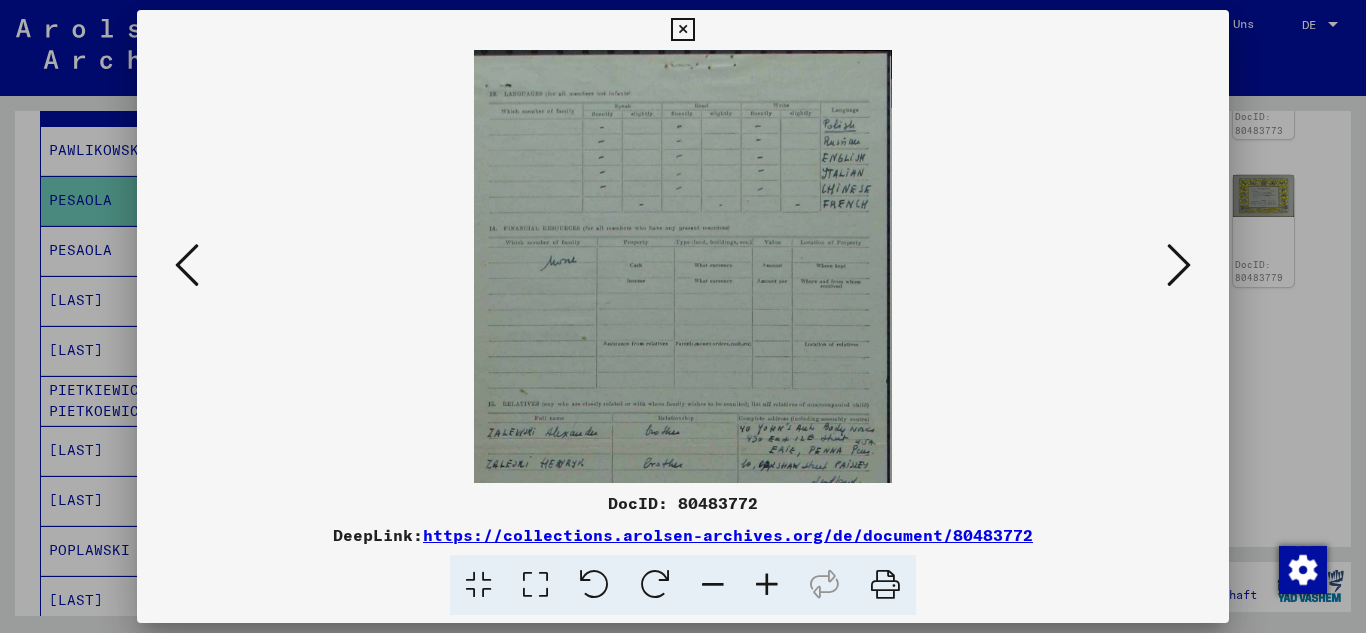click at bounding box center (767, 585) 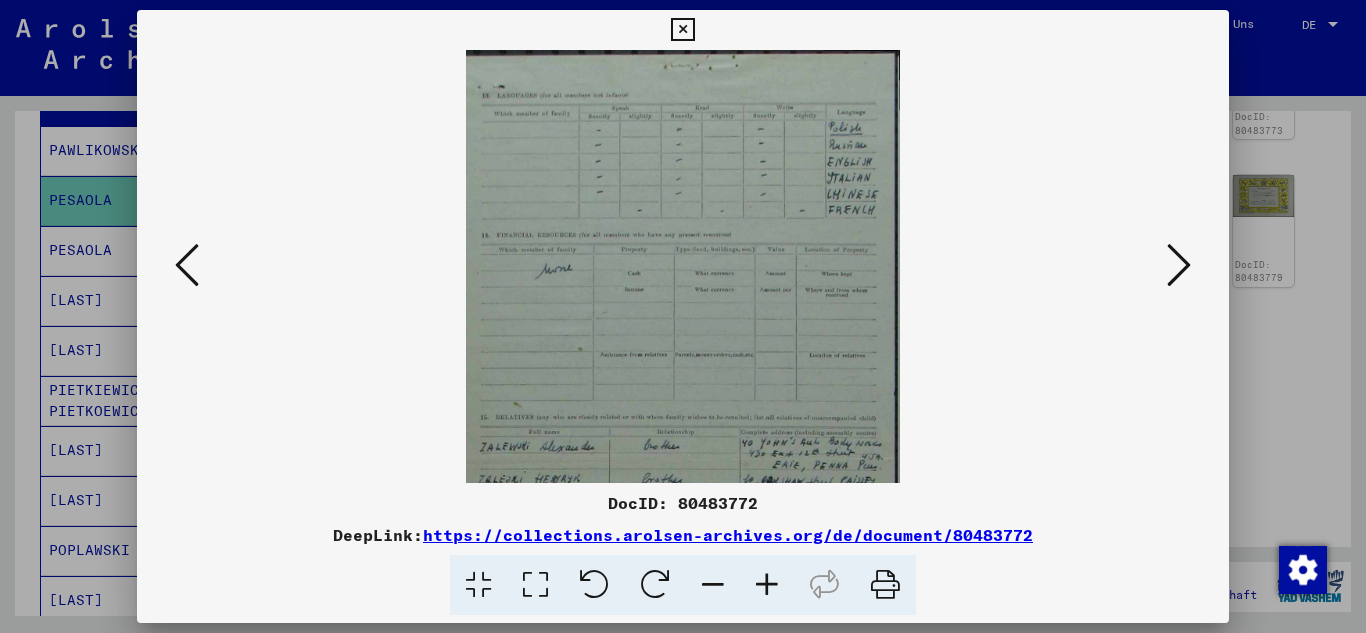 click at bounding box center (767, 585) 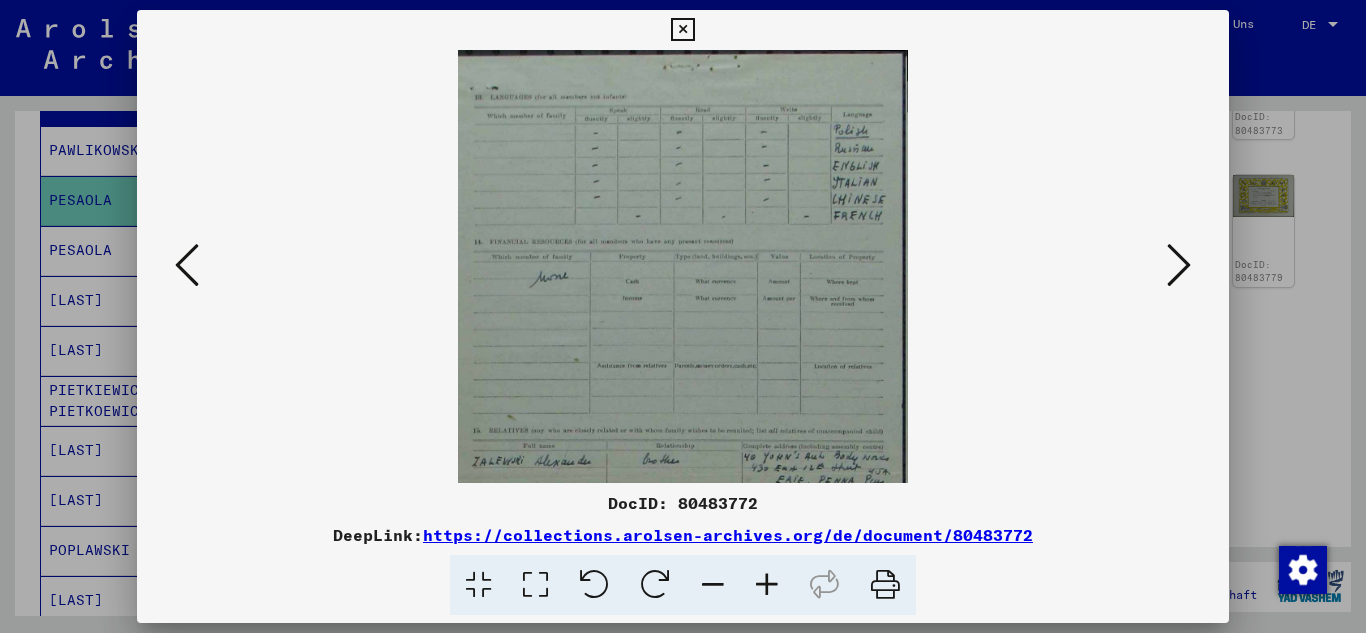 click at bounding box center (767, 585) 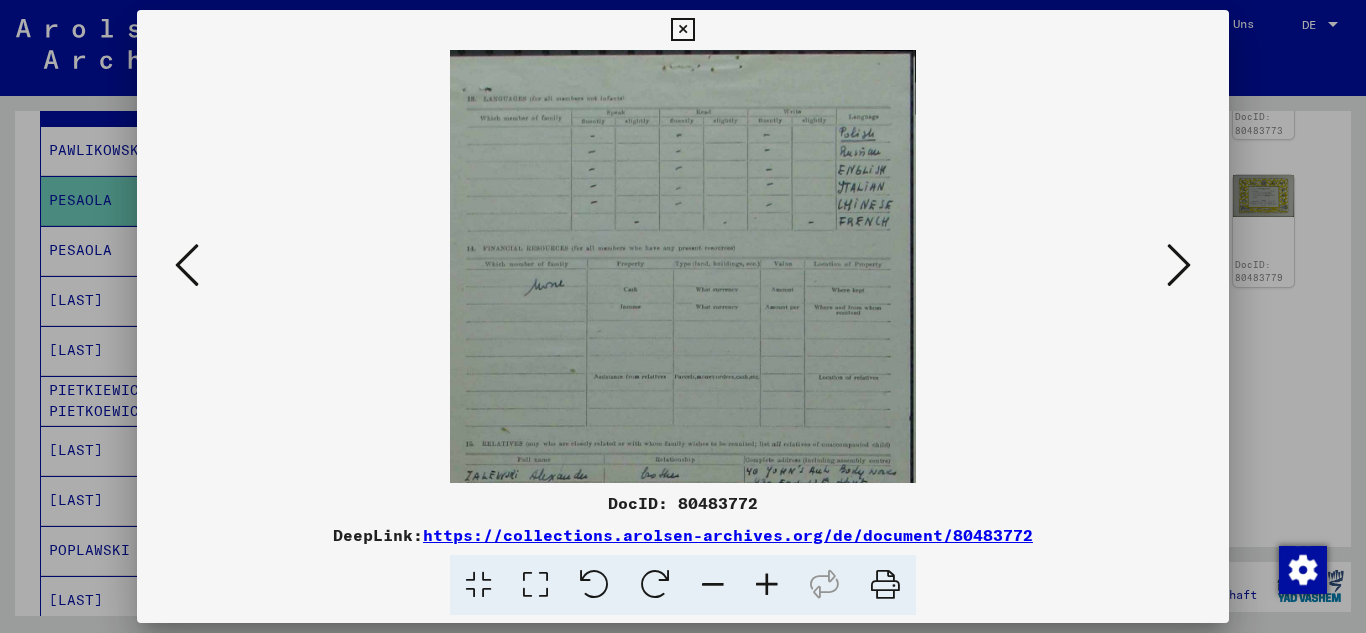 click at bounding box center (767, 585) 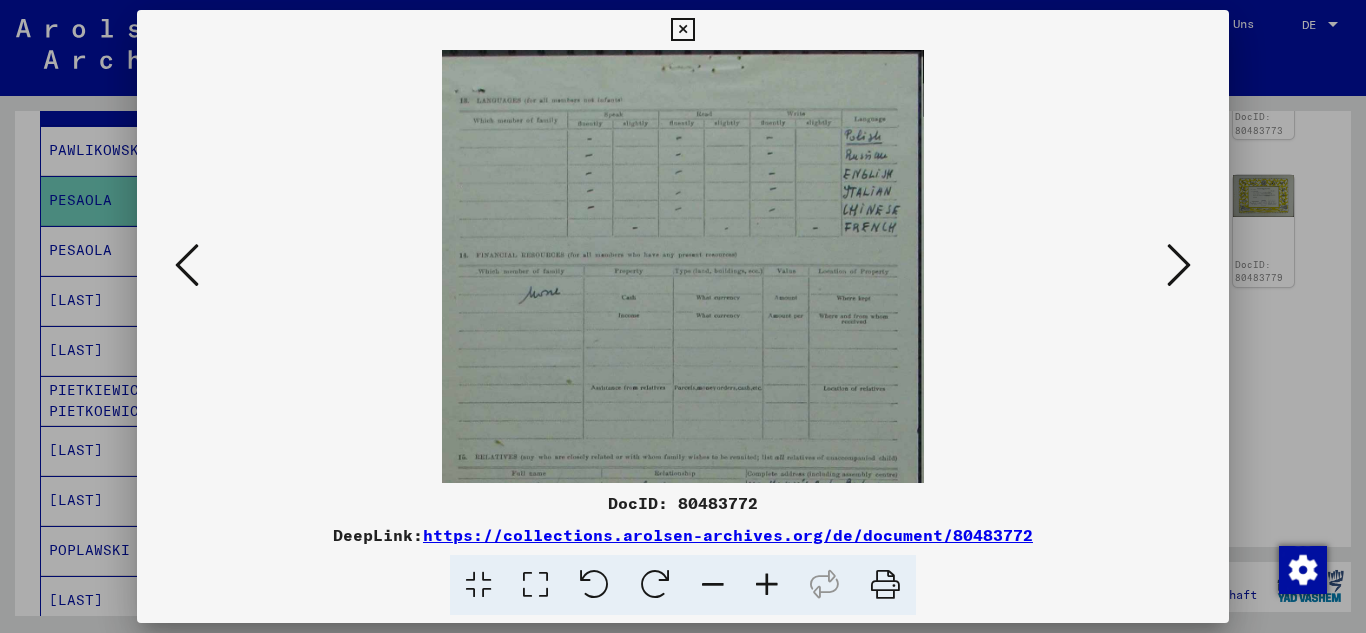 click at bounding box center (767, 585) 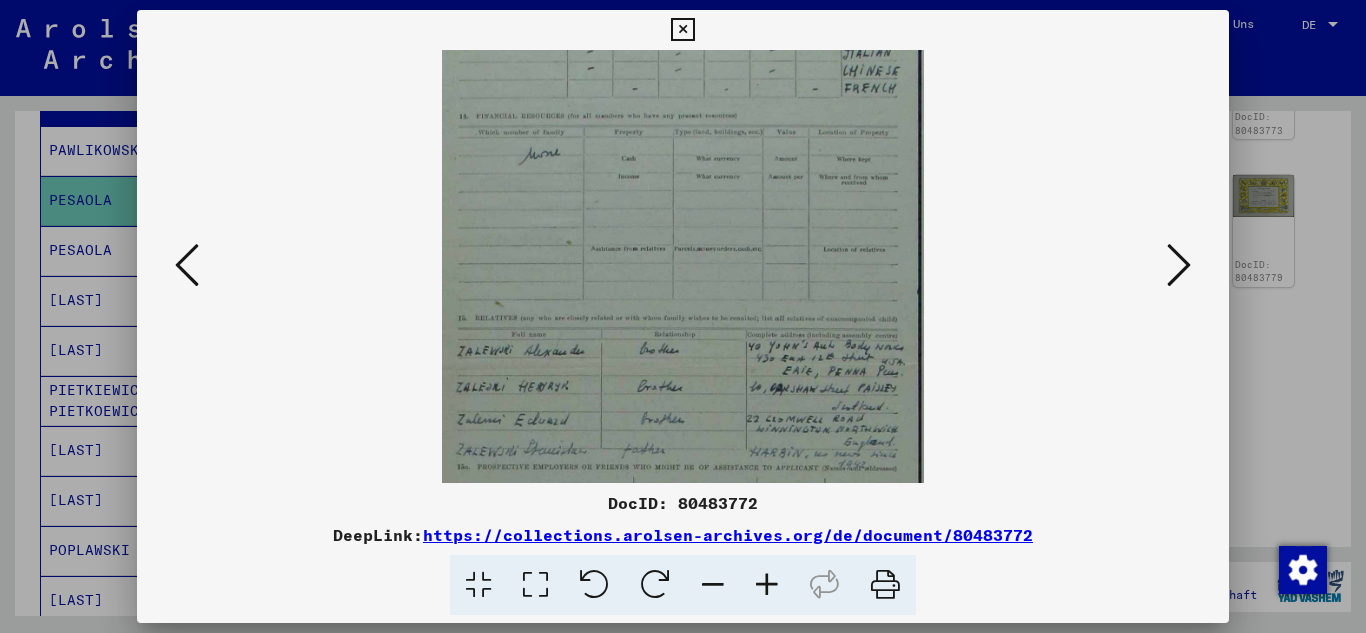 scroll, scrollTop: 194, scrollLeft: 0, axis: vertical 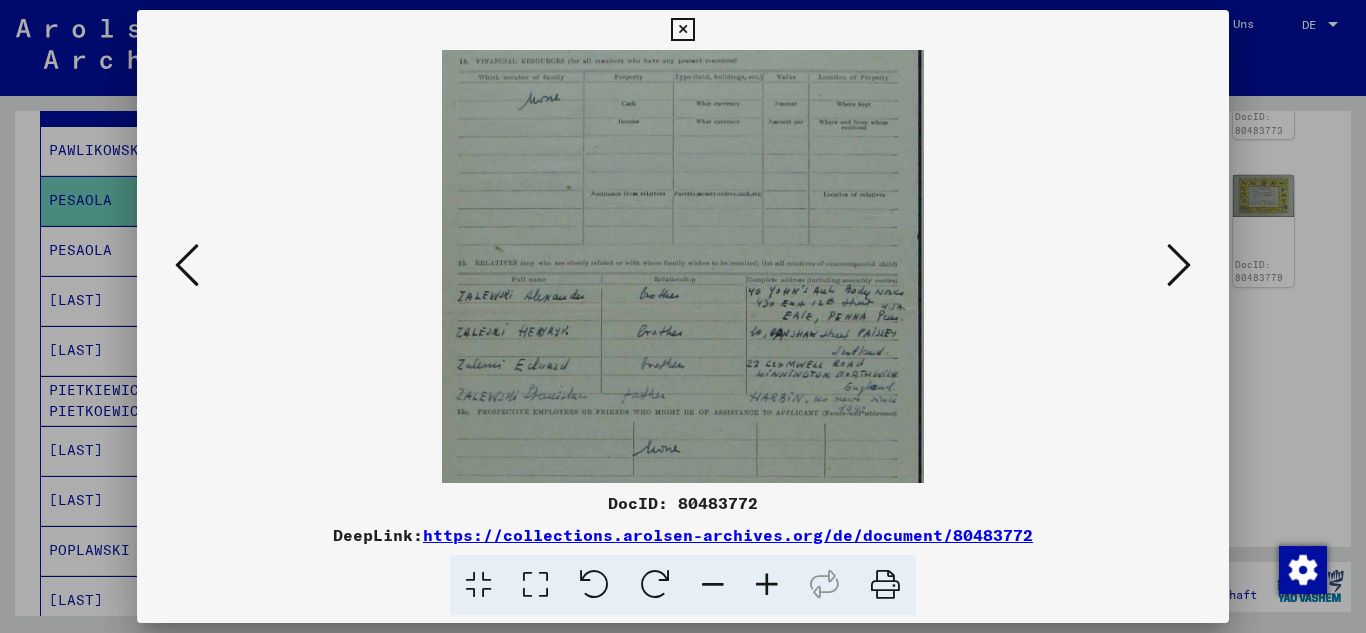 drag, startPoint x: 798, startPoint y: 361, endPoint x: 761, endPoint y: 167, distance: 197.49684 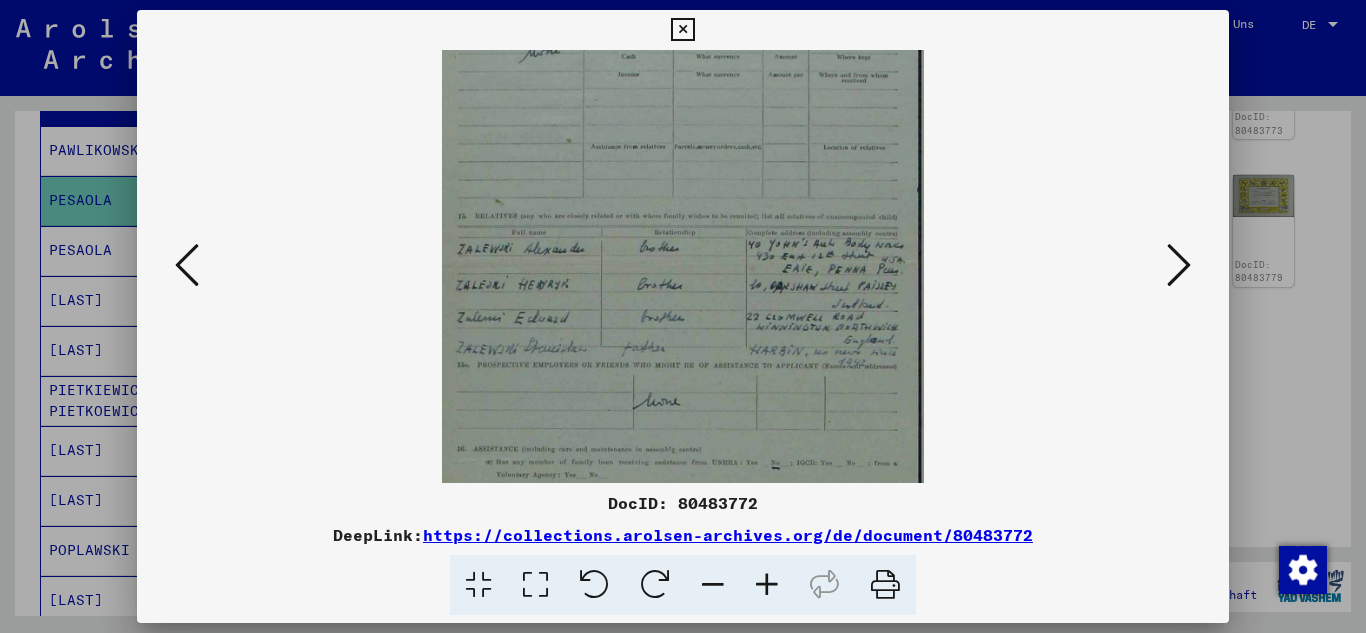 scroll, scrollTop: 361, scrollLeft: 0, axis: vertical 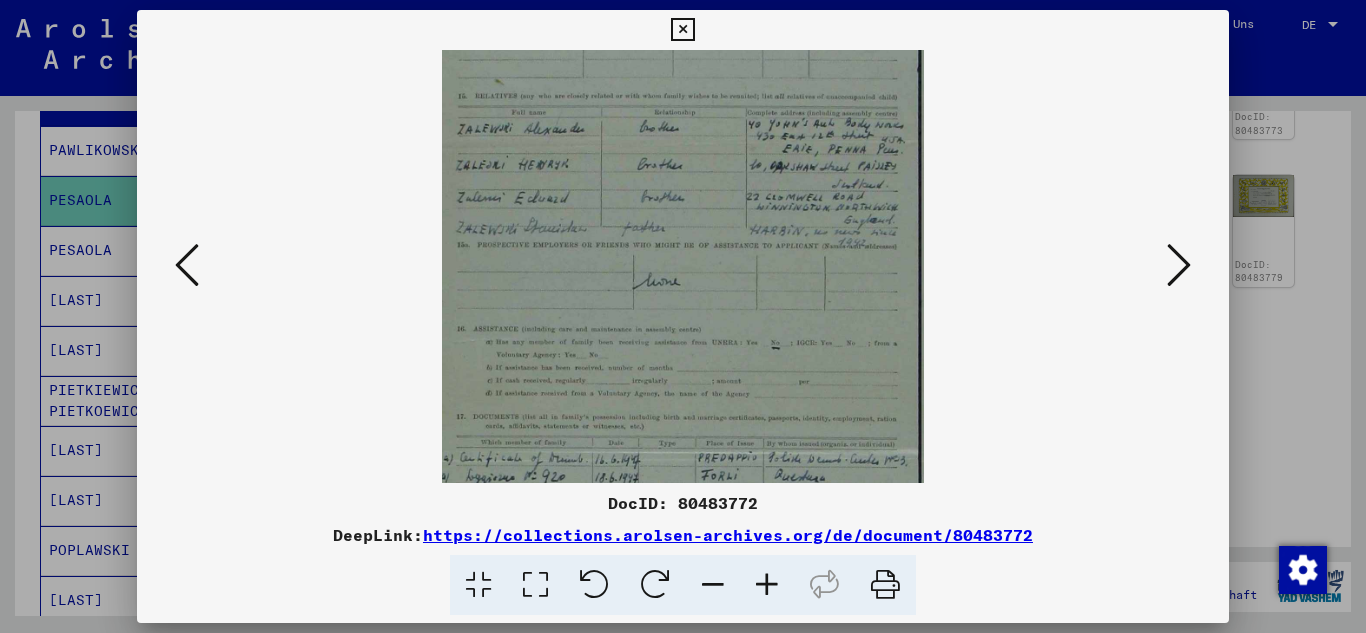 drag, startPoint x: 760, startPoint y: 396, endPoint x: 744, endPoint y: 229, distance: 167.76471 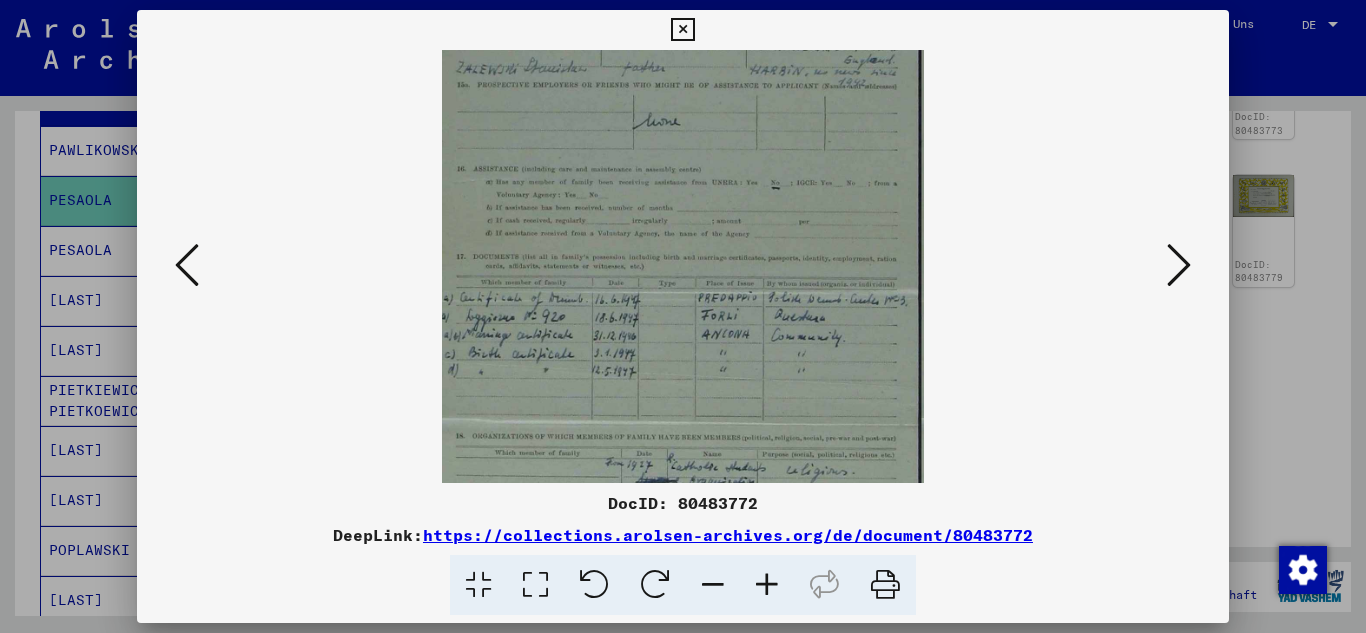 scroll, scrollTop: 528, scrollLeft: 0, axis: vertical 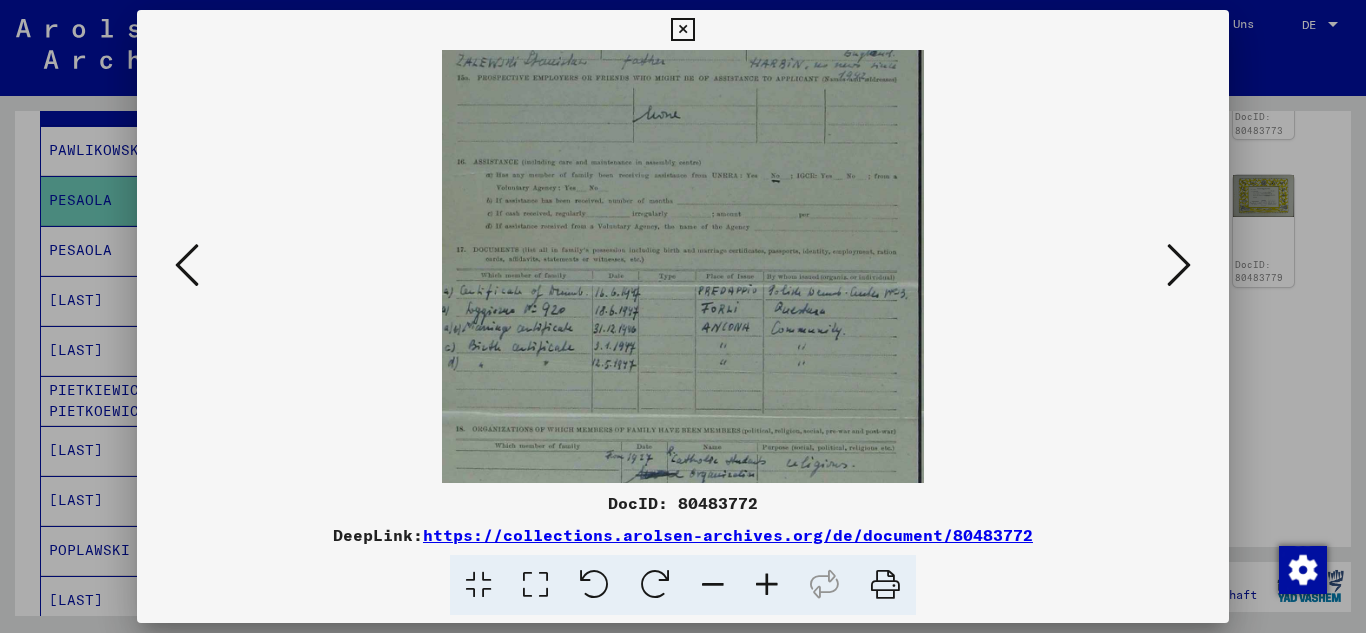 drag, startPoint x: 733, startPoint y: 436, endPoint x: 713, endPoint y: 269, distance: 168.19334 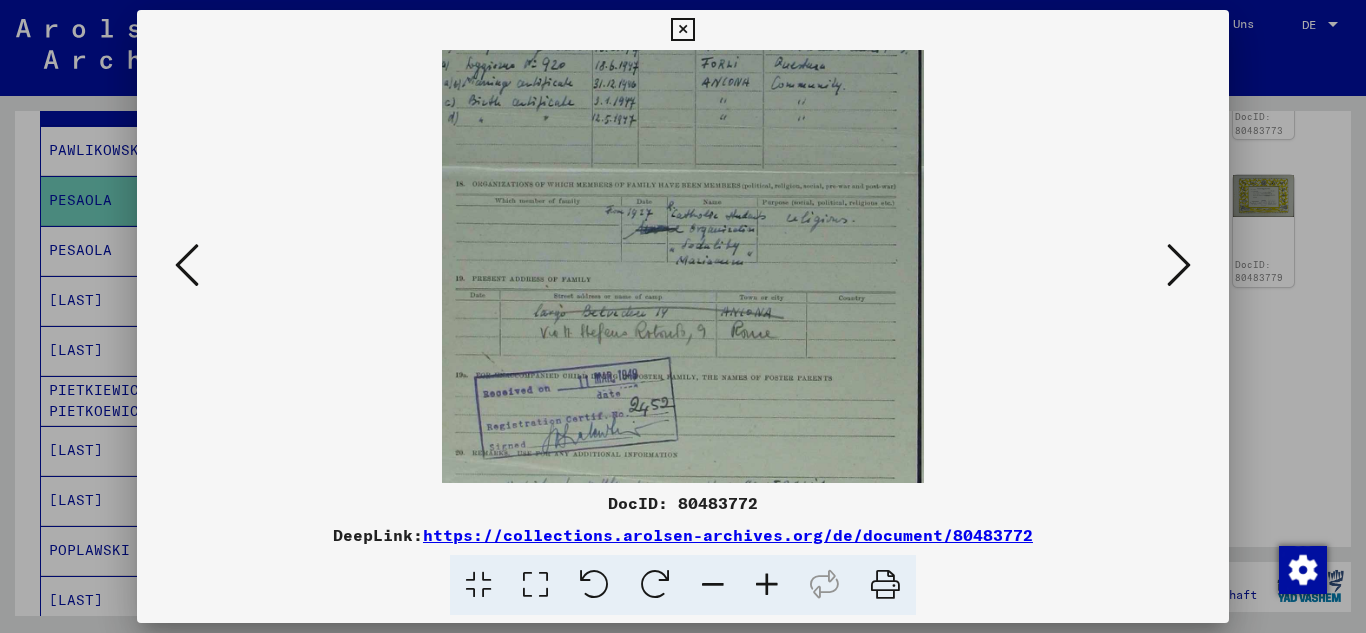 scroll, scrollTop: 789, scrollLeft: 0, axis: vertical 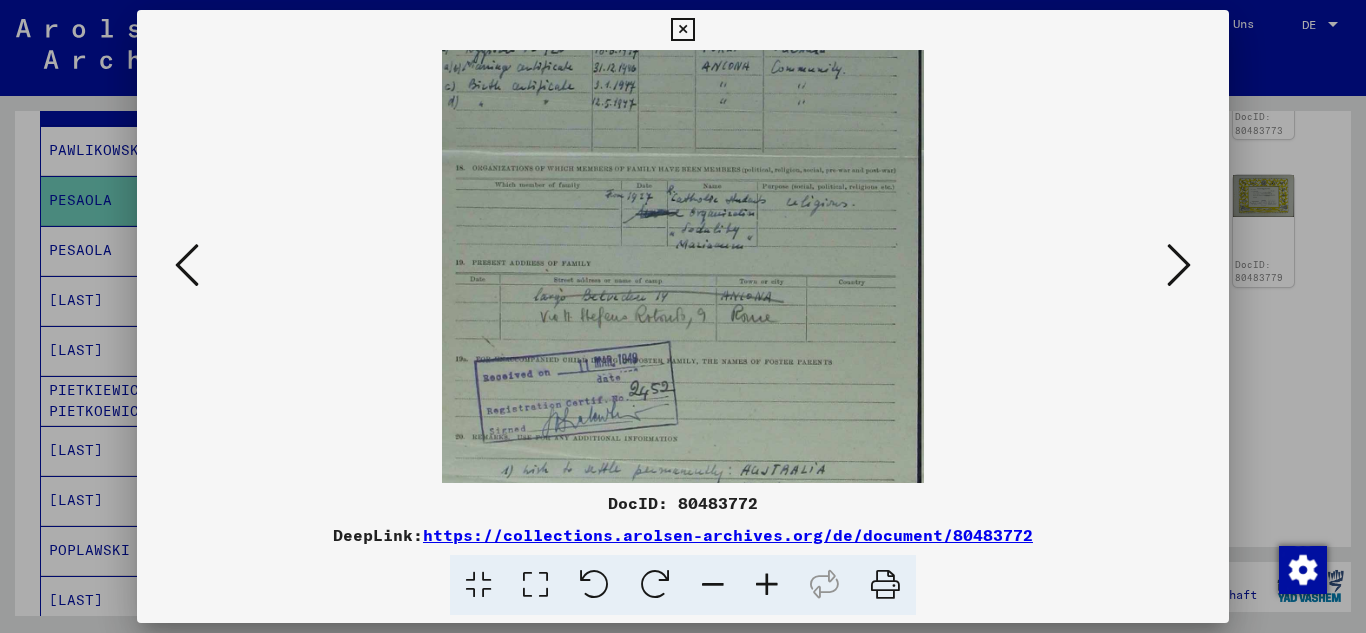 drag, startPoint x: 646, startPoint y: 374, endPoint x: 569, endPoint y: 113, distance: 272.1213 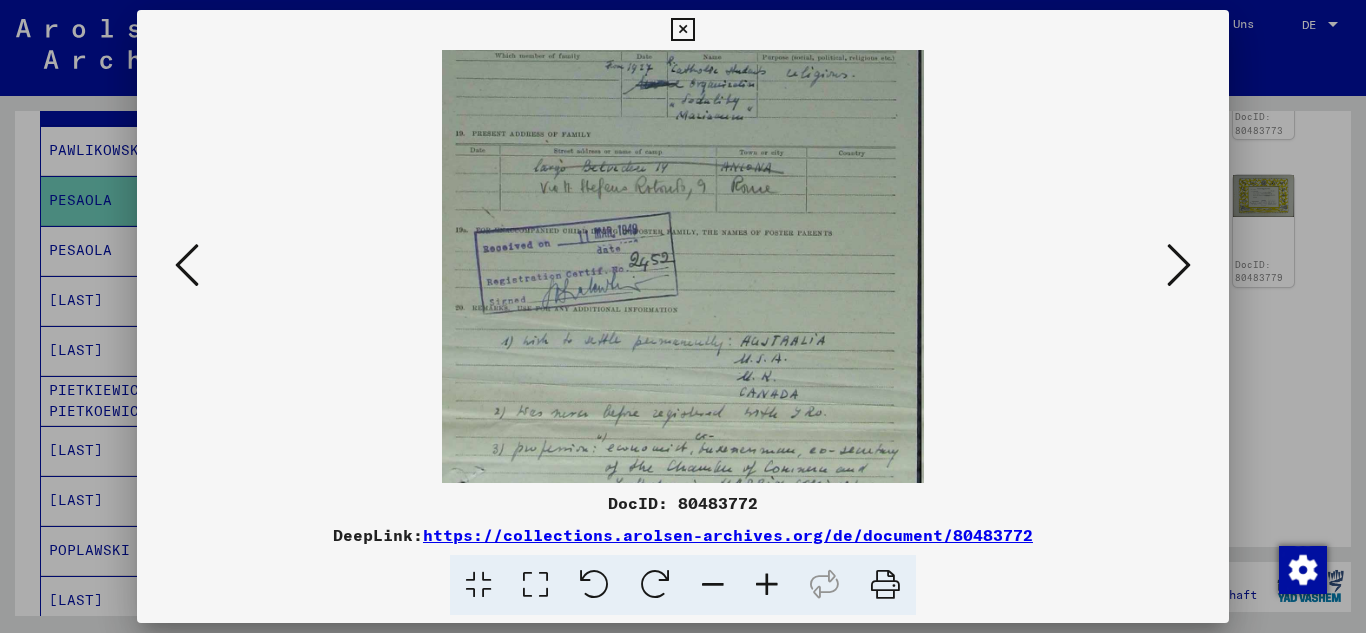 scroll, scrollTop: 1023, scrollLeft: 0, axis: vertical 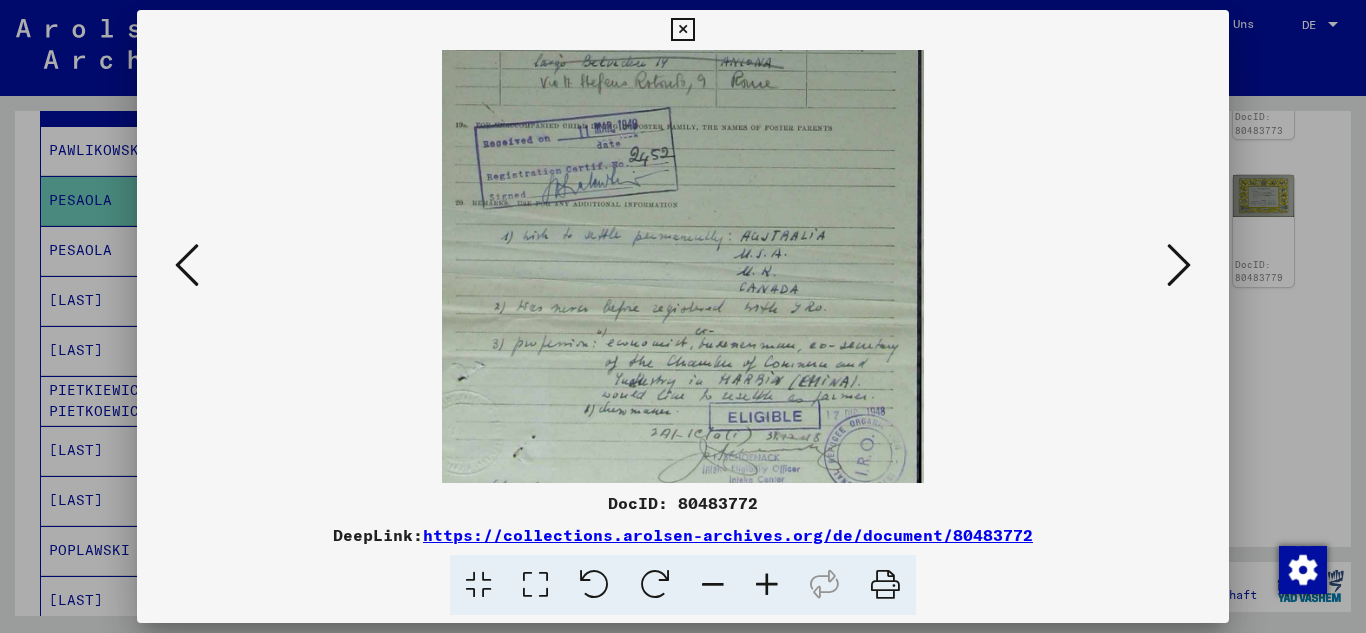 drag, startPoint x: 669, startPoint y: 304, endPoint x: 637, endPoint y: 70, distance: 236.1779 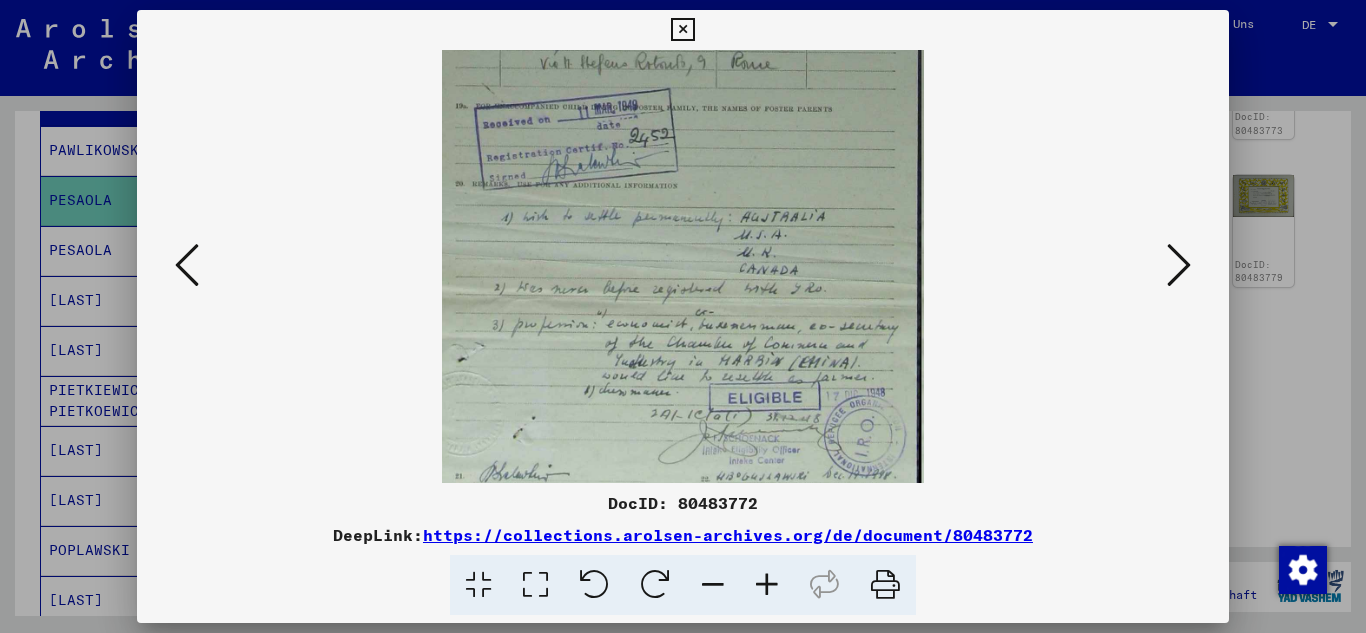 scroll, scrollTop: 1100, scrollLeft: 0, axis: vertical 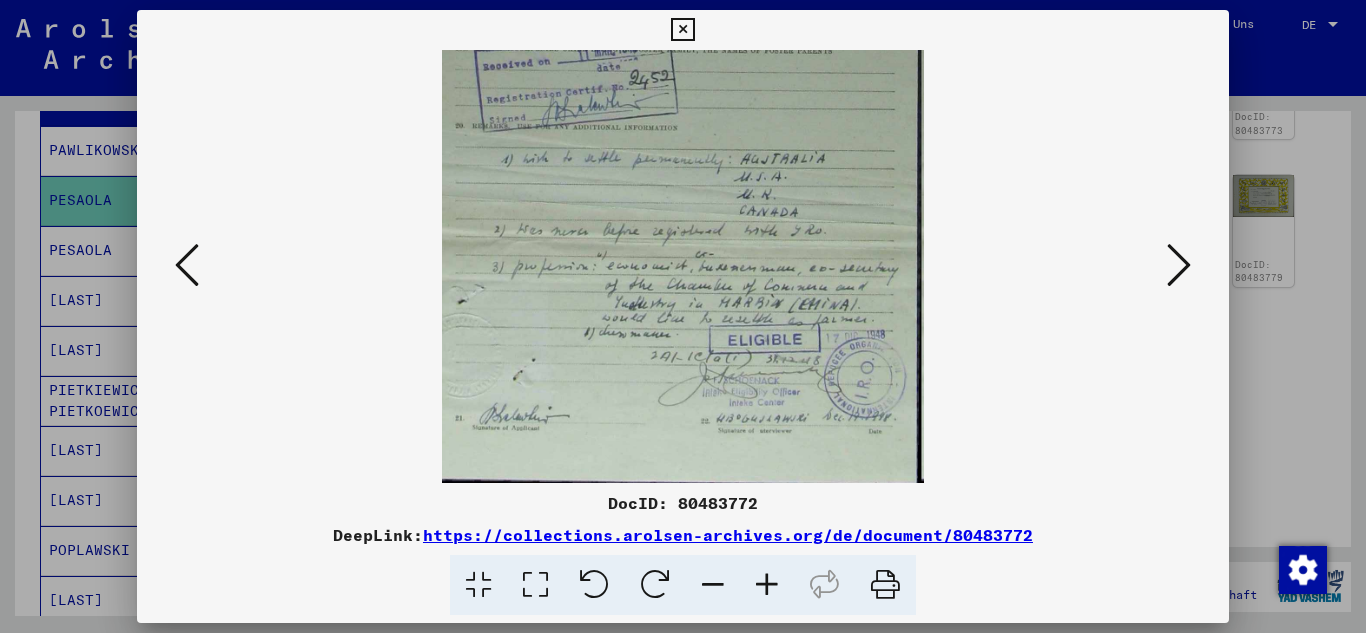 drag, startPoint x: 854, startPoint y: 328, endPoint x: 841, endPoint y: 137, distance: 191.4419 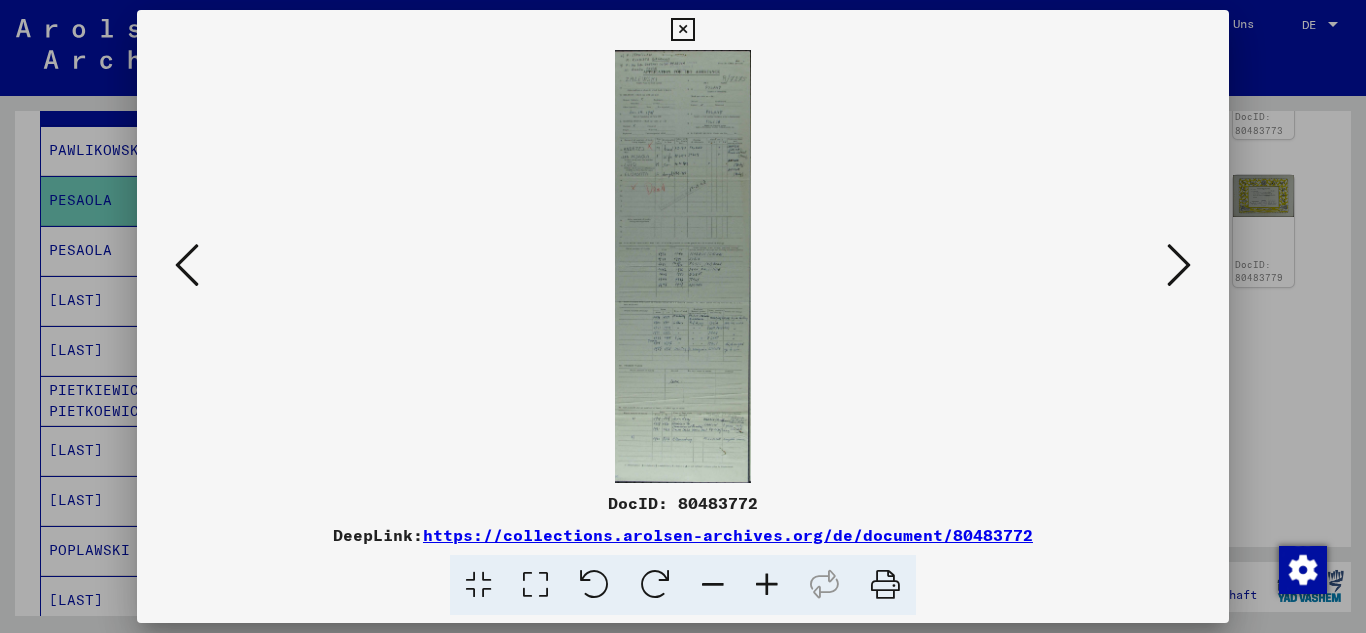 click at bounding box center (767, 585) 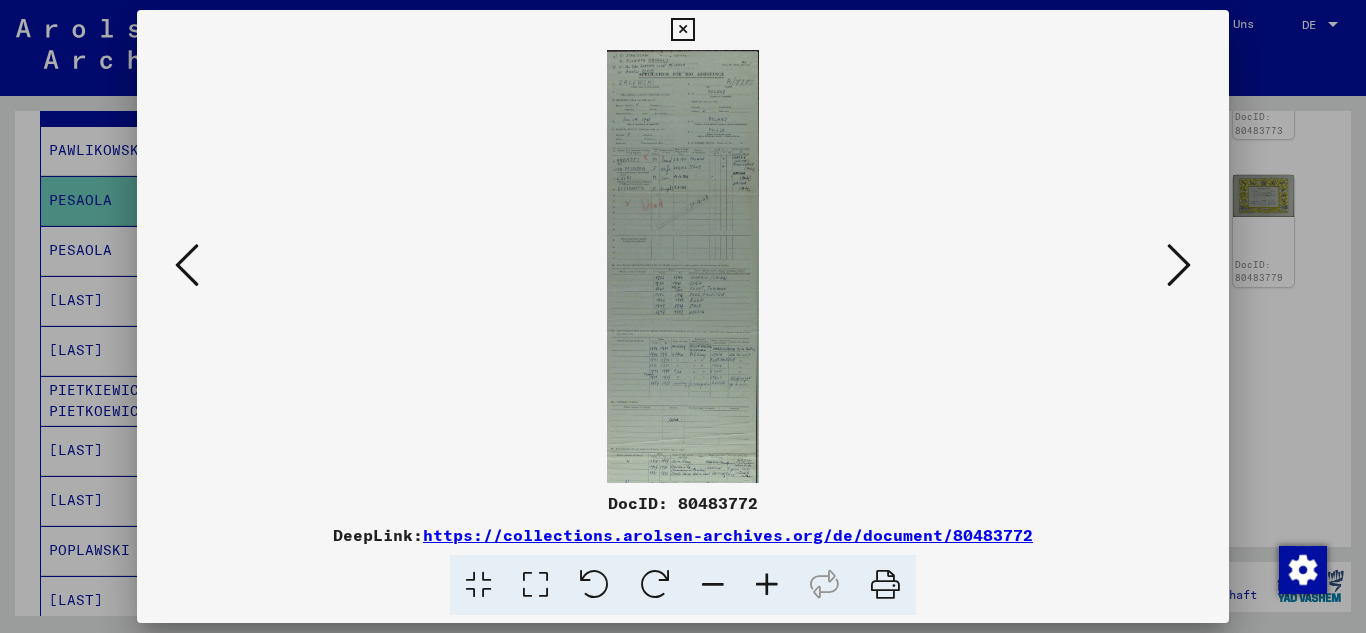 click at bounding box center [767, 585] 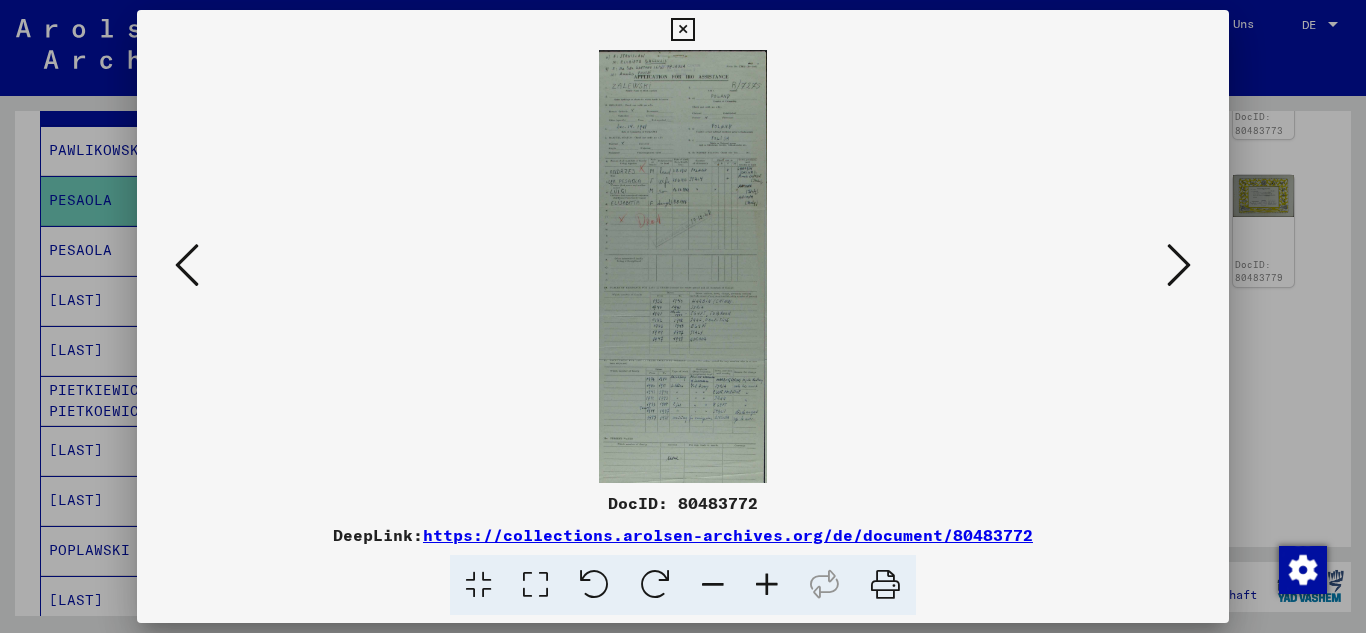 click at bounding box center [767, 585] 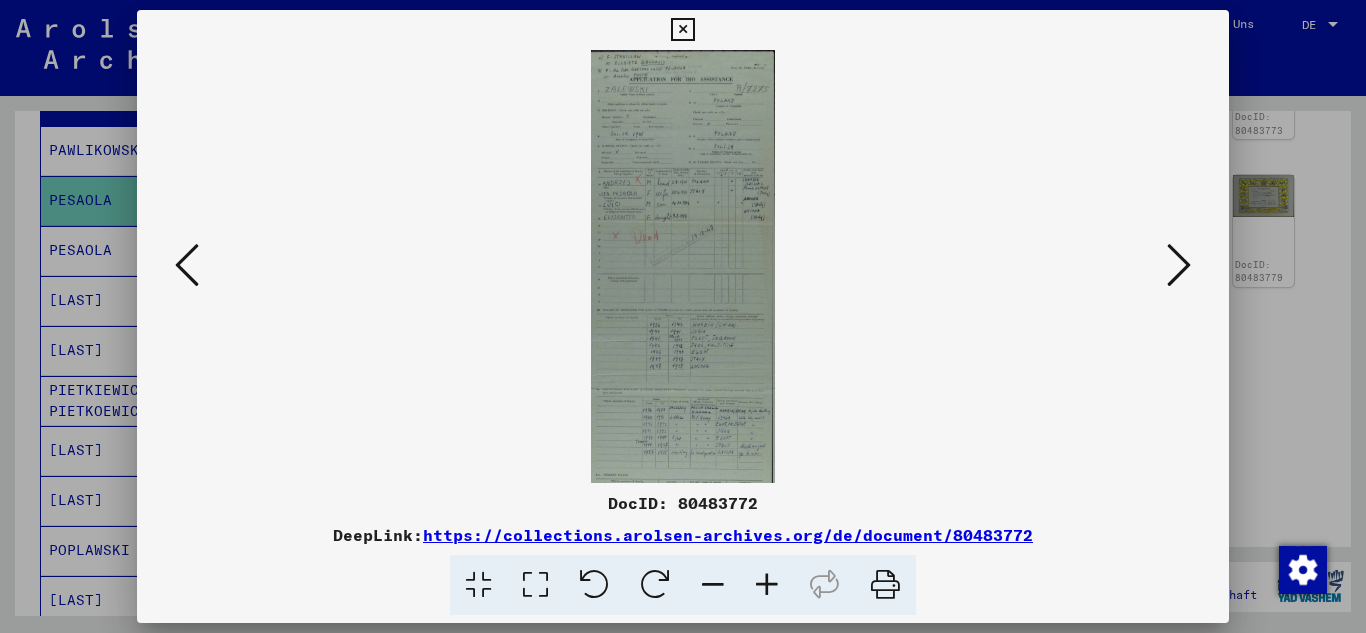 click at bounding box center (767, 585) 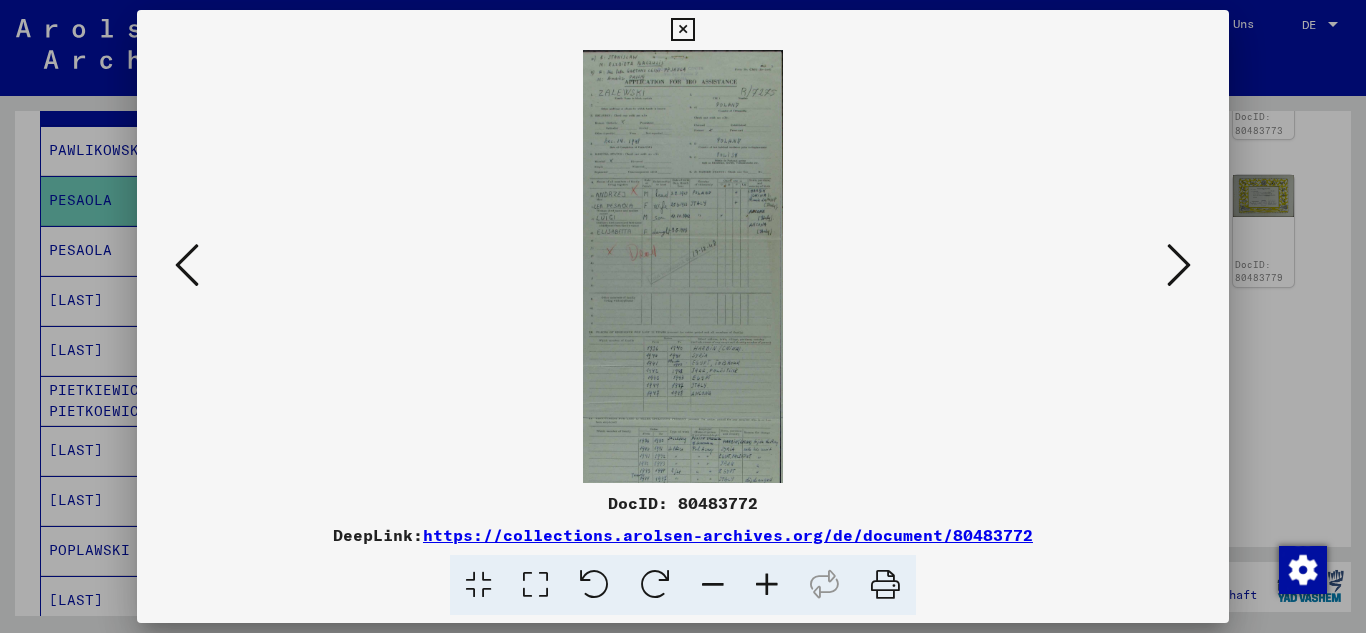 click at bounding box center (767, 585) 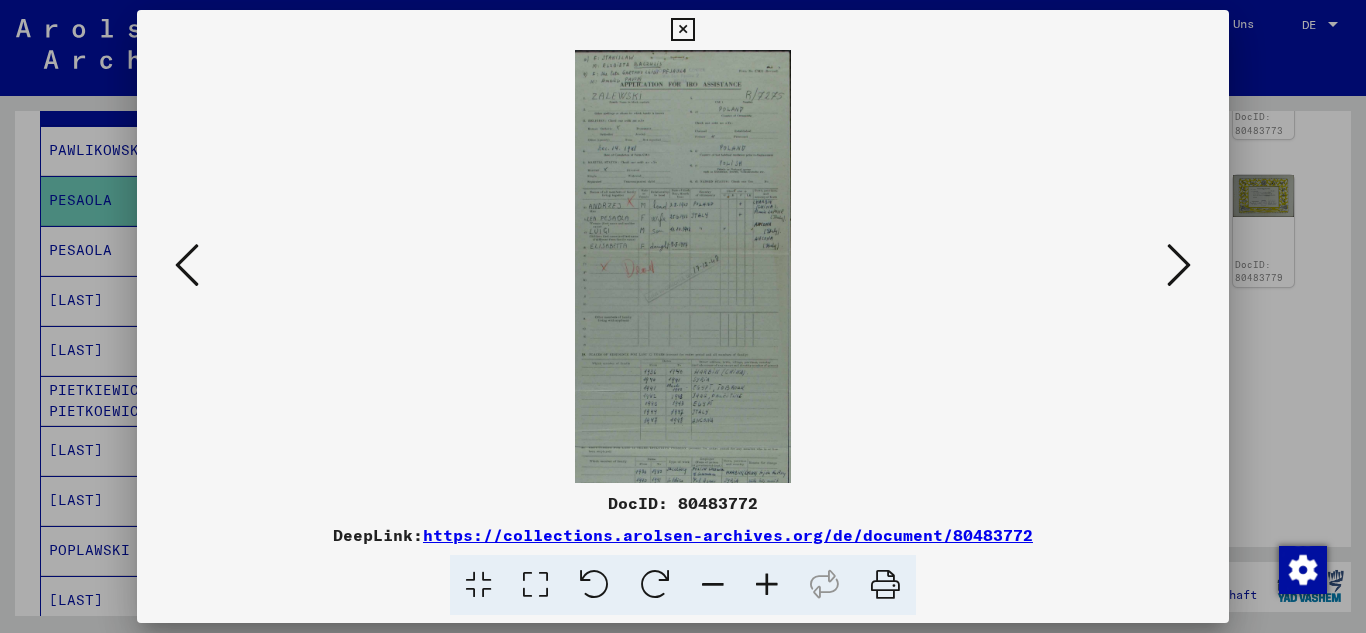 click at bounding box center (767, 585) 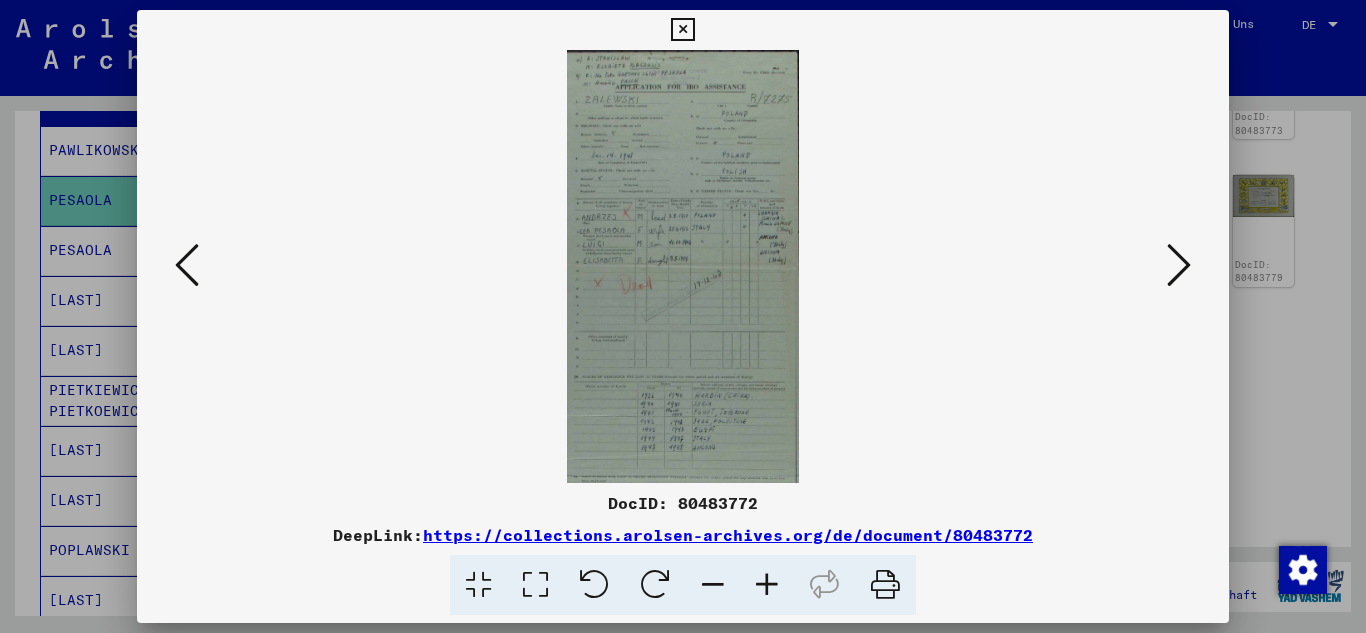 click at bounding box center [767, 585] 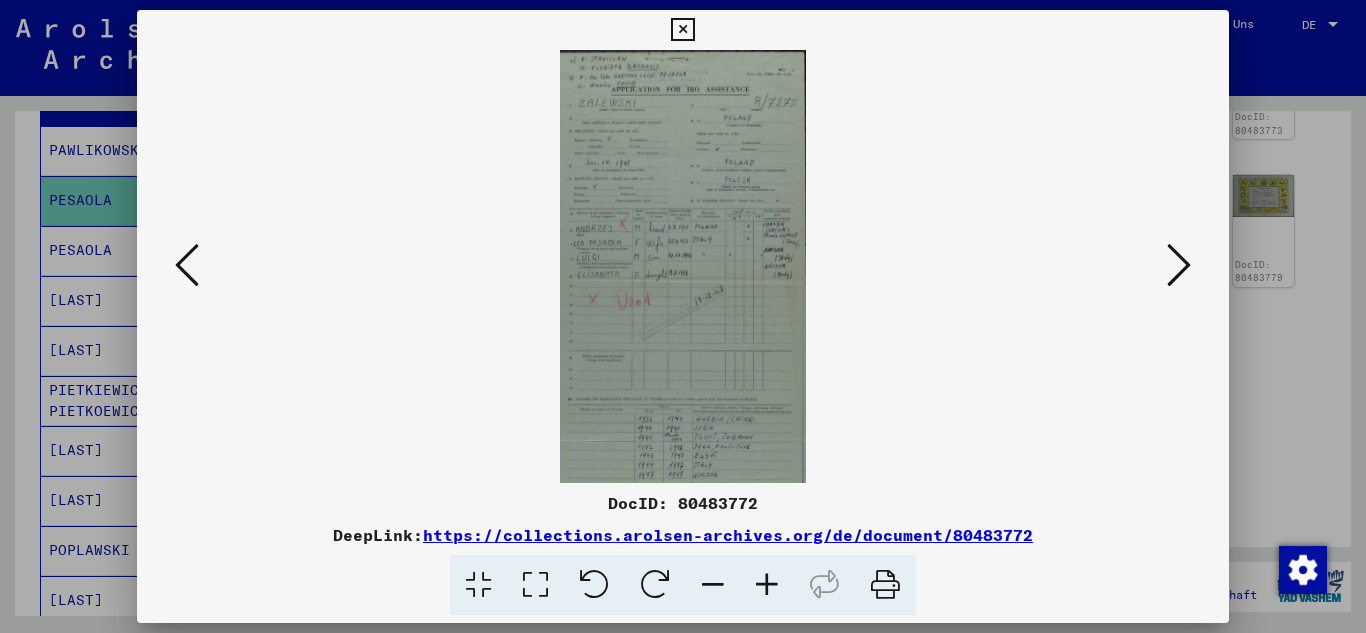 click at bounding box center [767, 585] 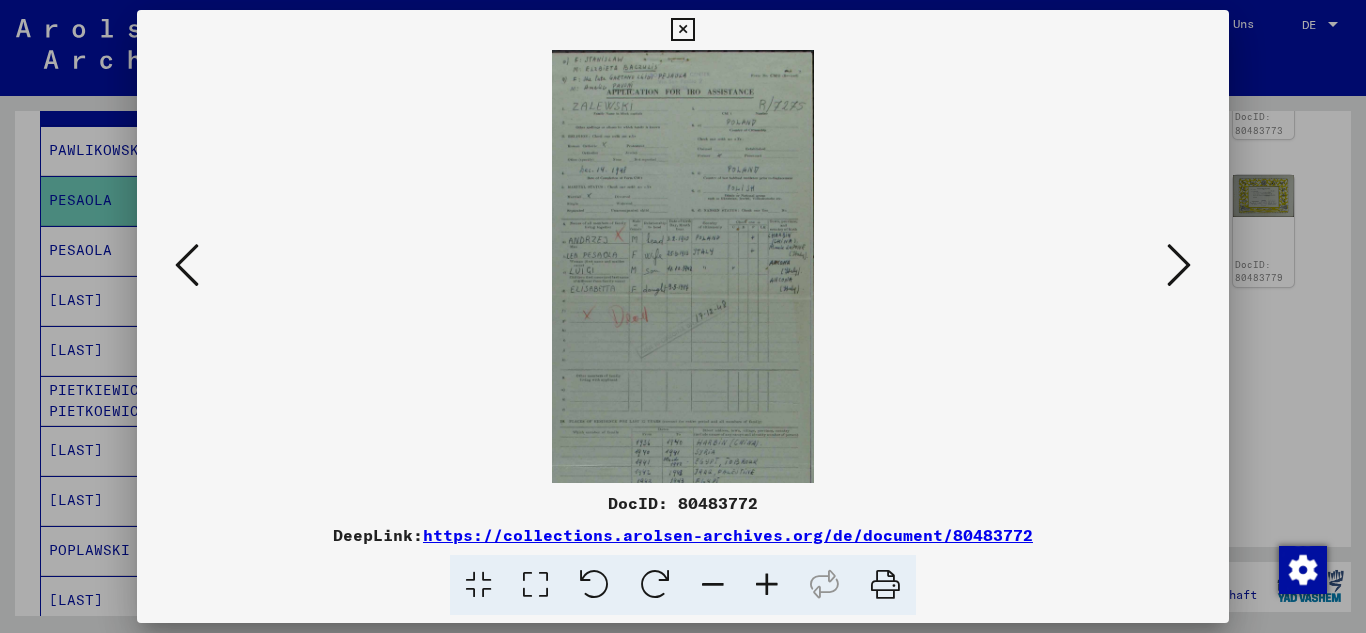 click at bounding box center [767, 585] 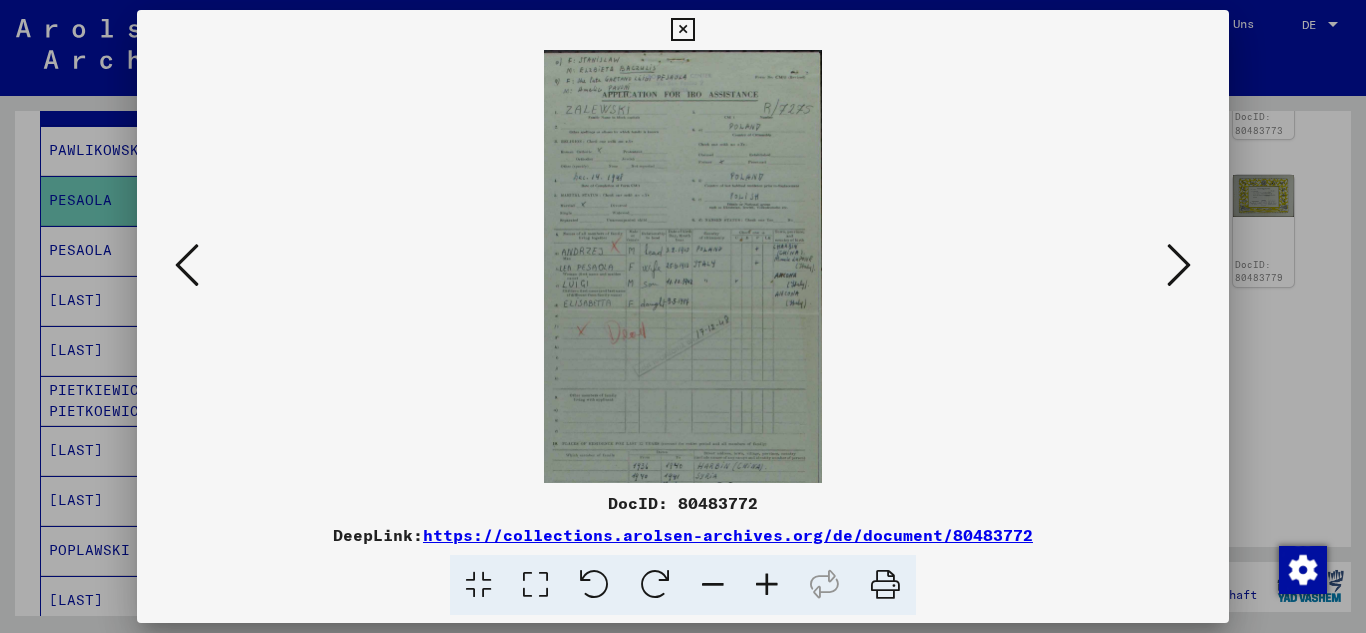 click at bounding box center [767, 585] 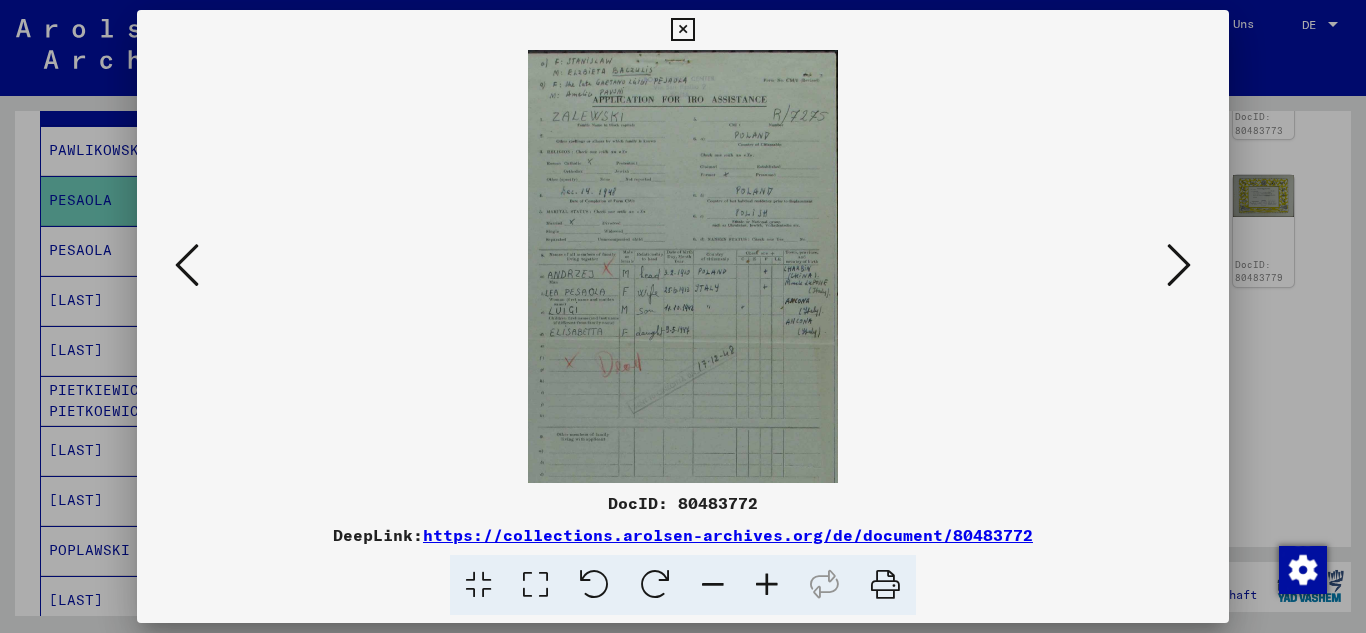 click at bounding box center (767, 585) 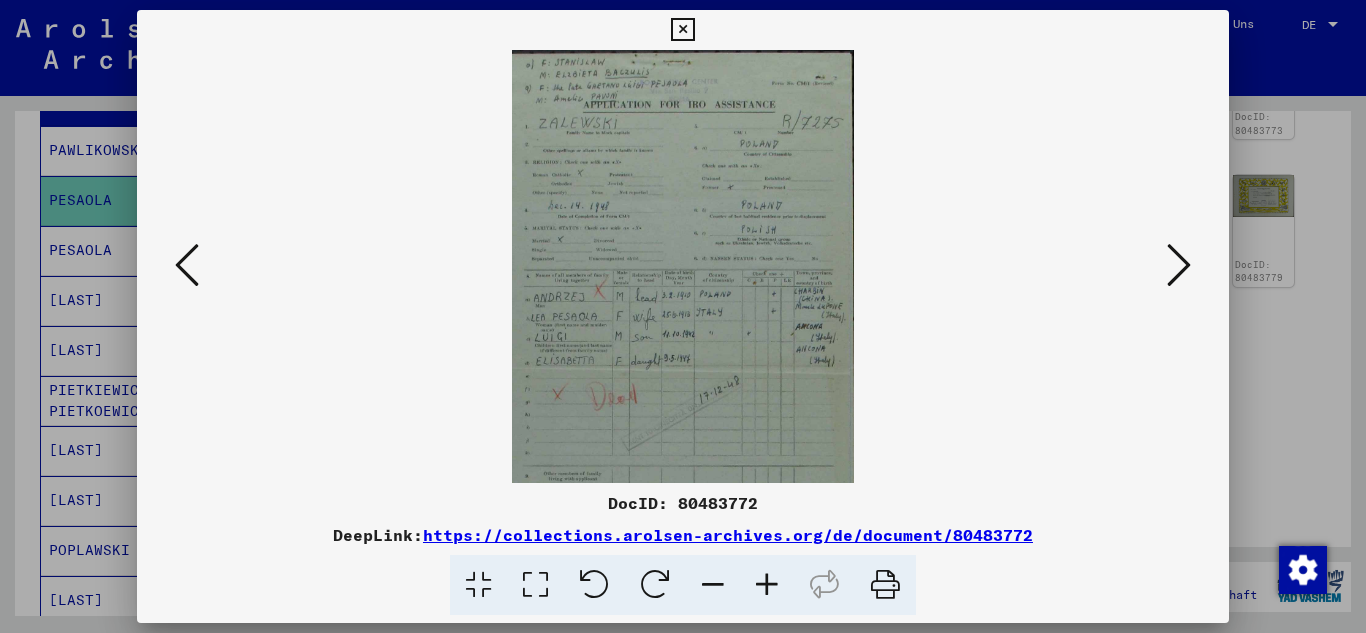 click at bounding box center [767, 585] 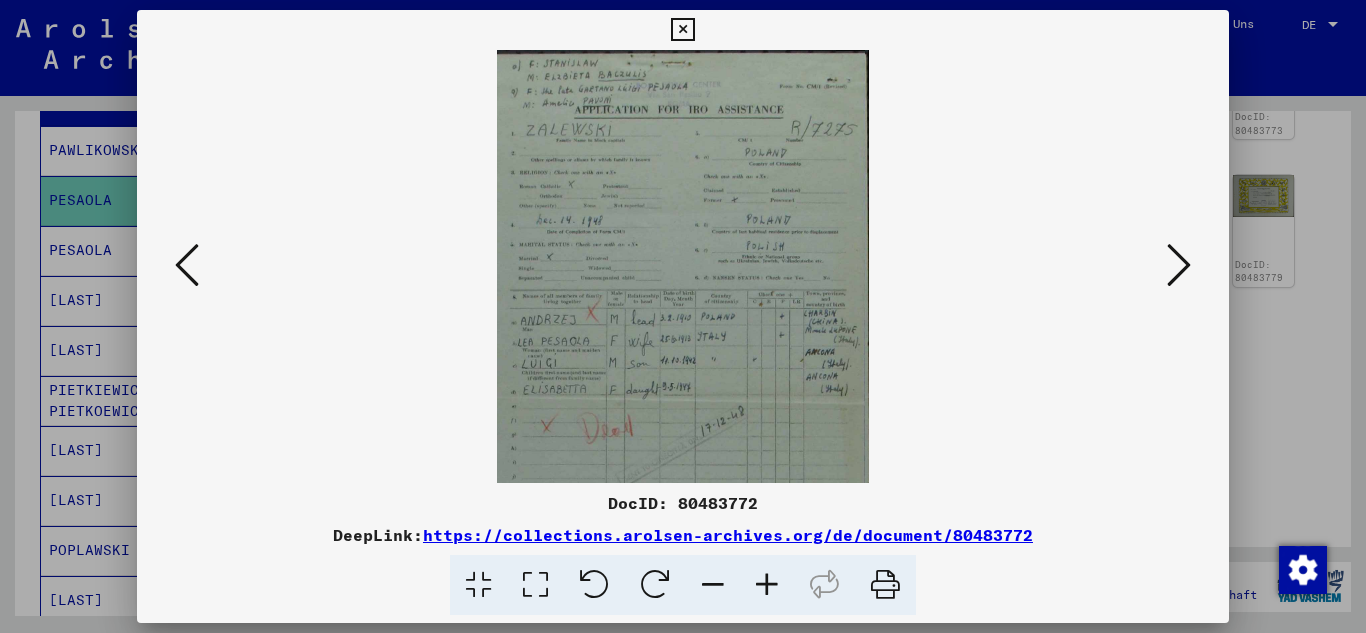 click at bounding box center (767, 585) 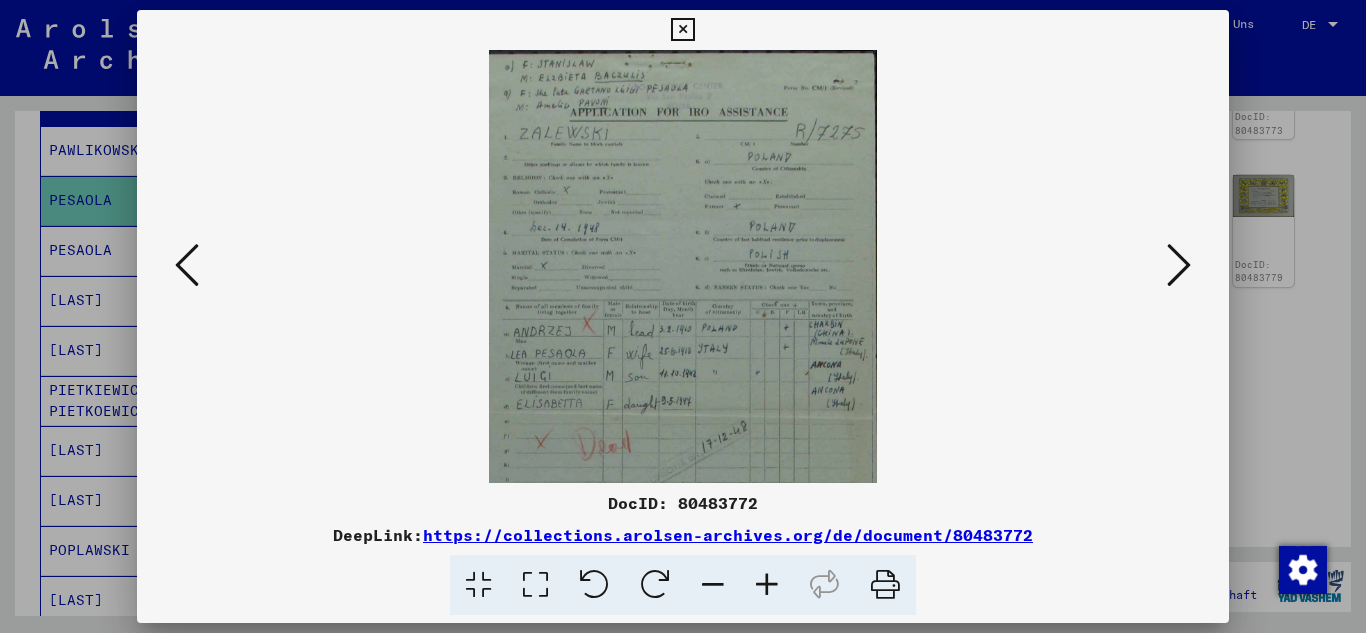 click at bounding box center (767, 585) 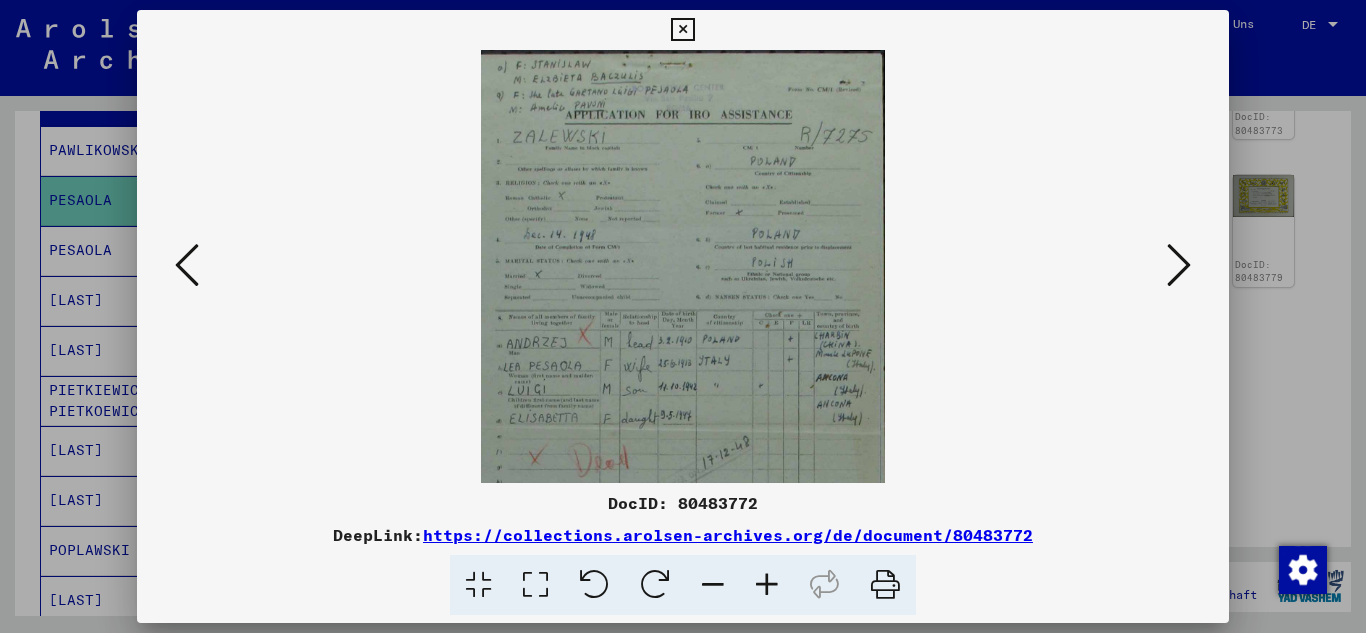 click at bounding box center (767, 585) 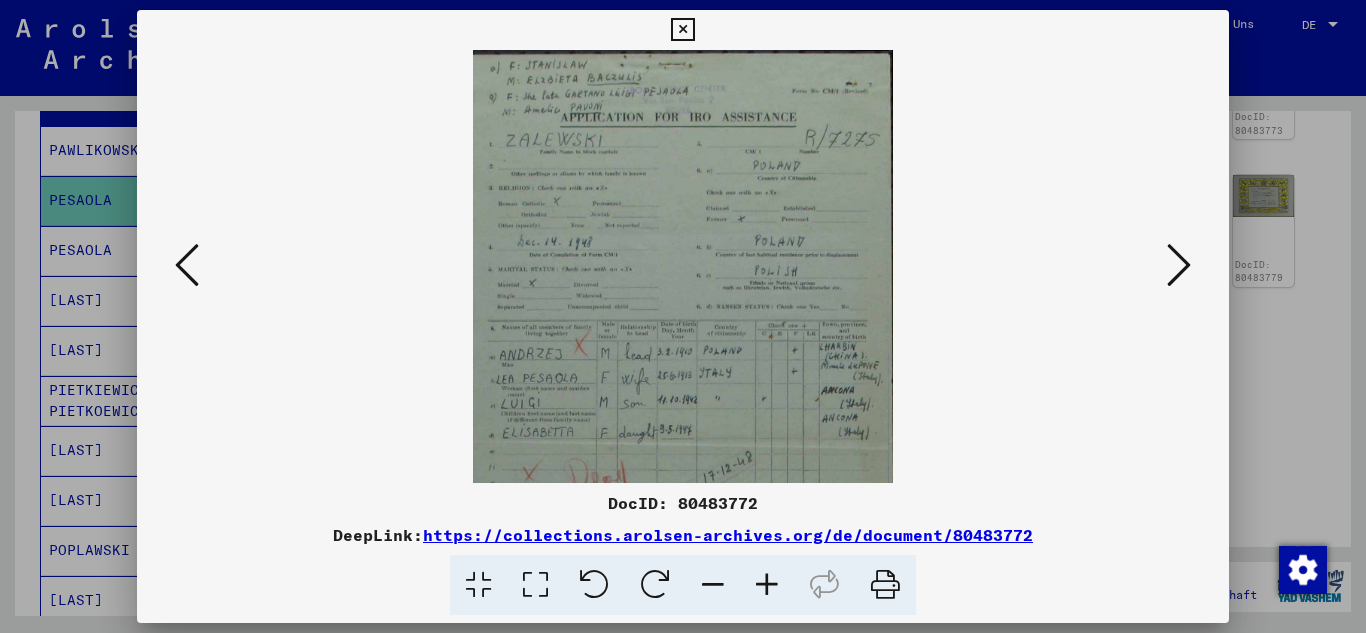 click at bounding box center (767, 585) 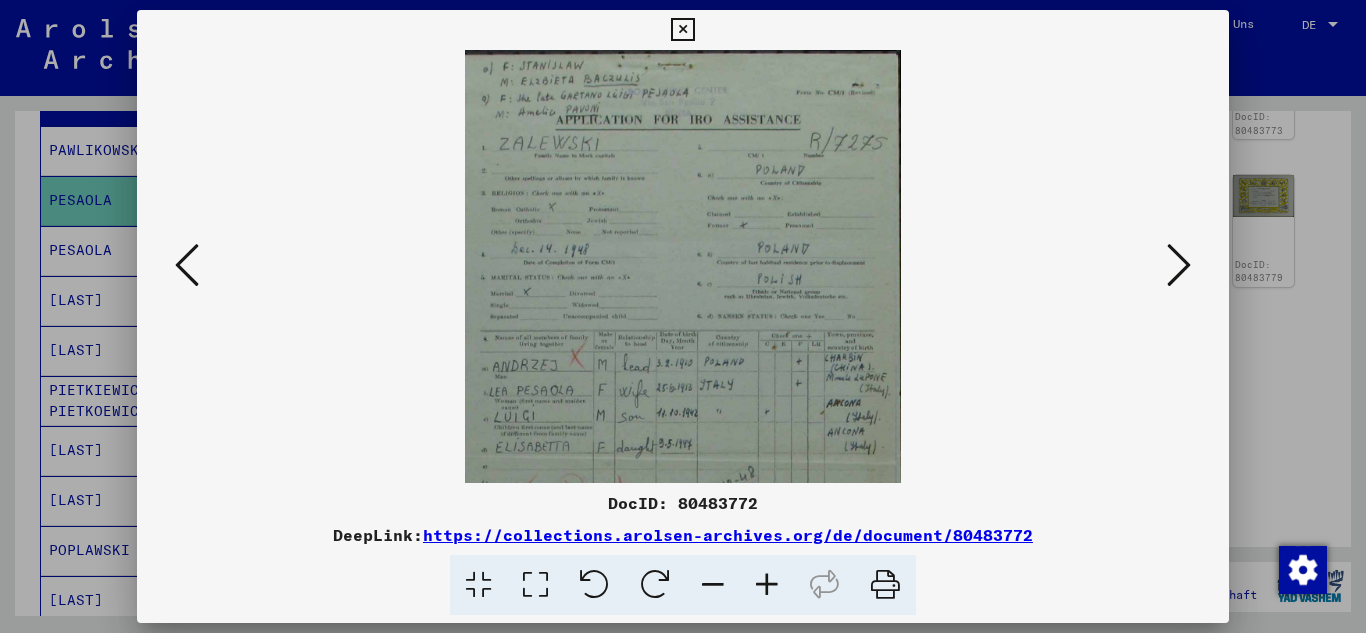 click at bounding box center (767, 585) 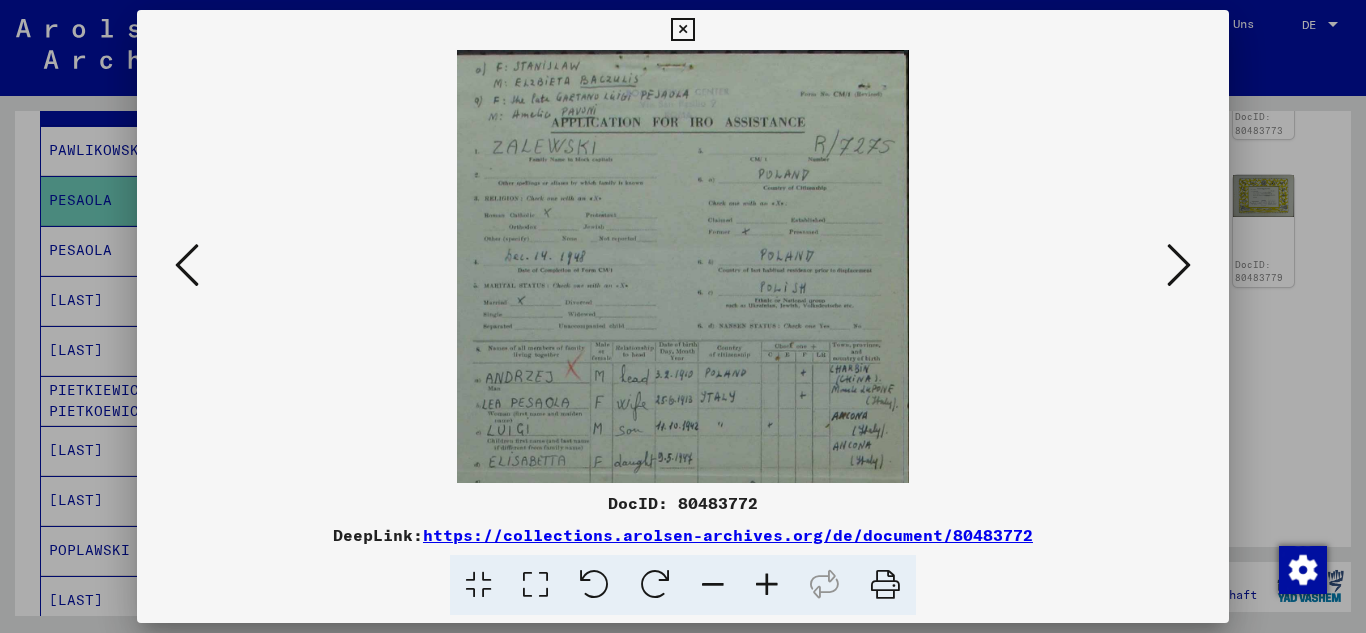 click at bounding box center [767, 585] 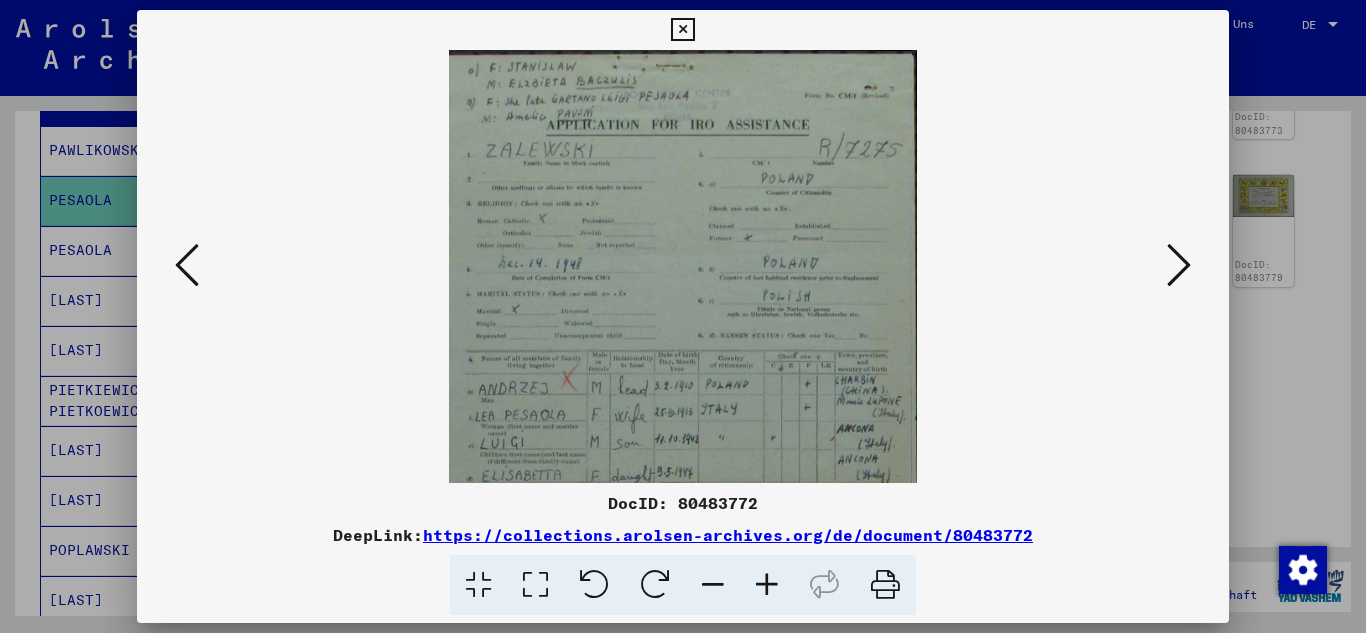 click at bounding box center (767, 585) 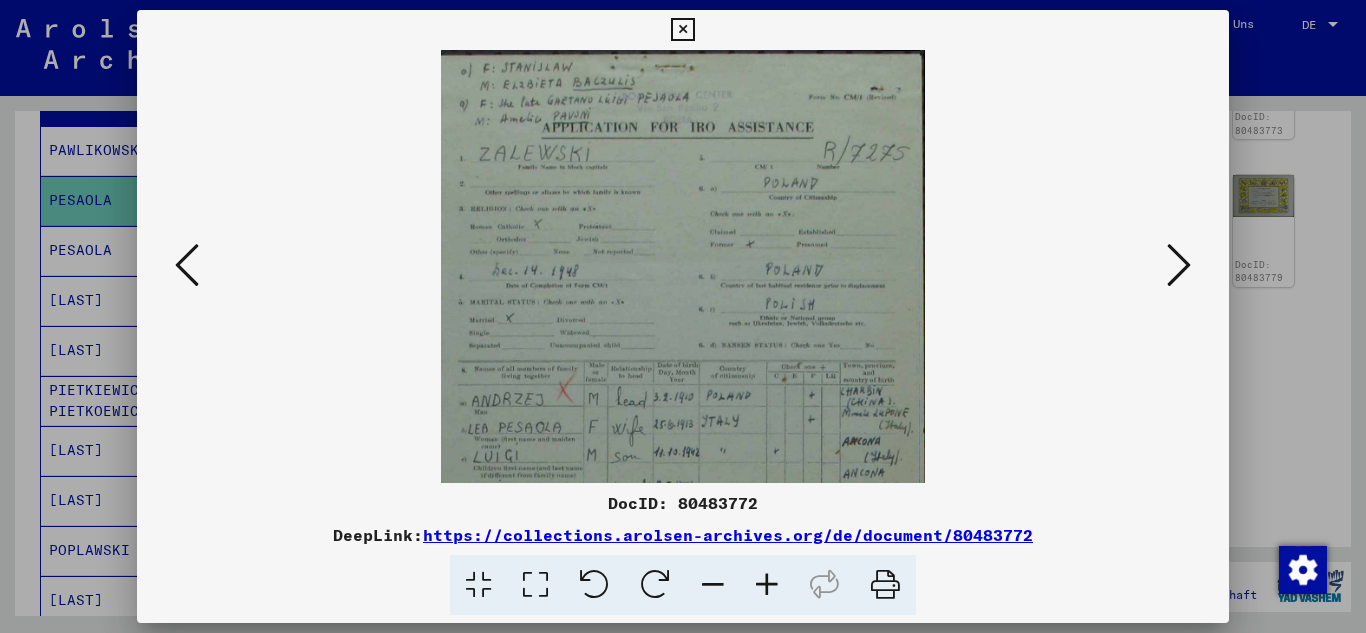 click at bounding box center [767, 585] 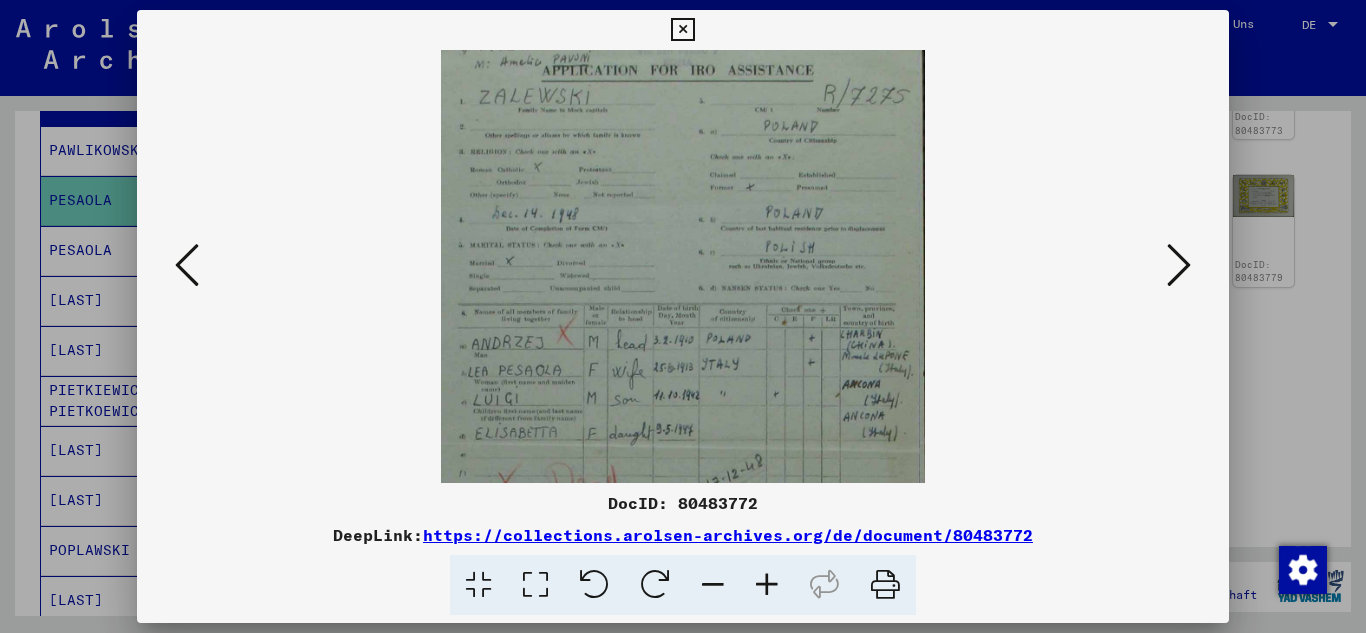 scroll, scrollTop: 62, scrollLeft: 0, axis: vertical 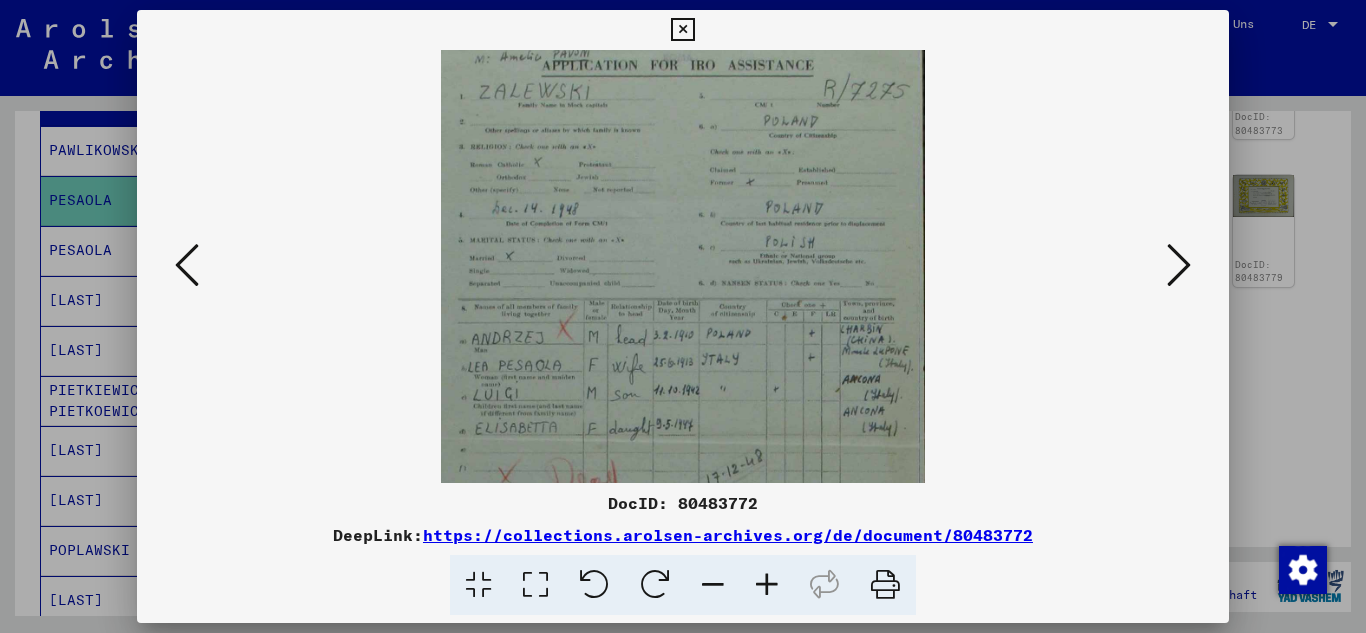 drag, startPoint x: 779, startPoint y: 410, endPoint x: 756, endPoint y: 348, distance: 66.12866 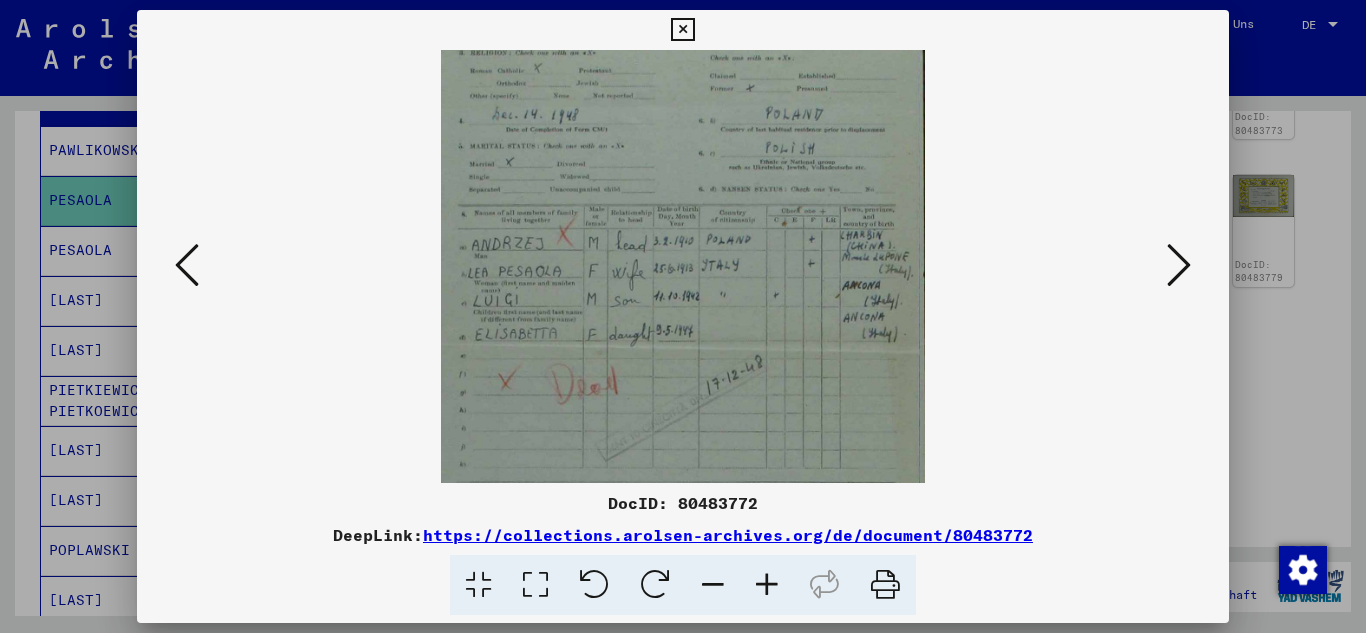 scroll, scrollTop: 215, scrollLeft: 0, axis: vertical 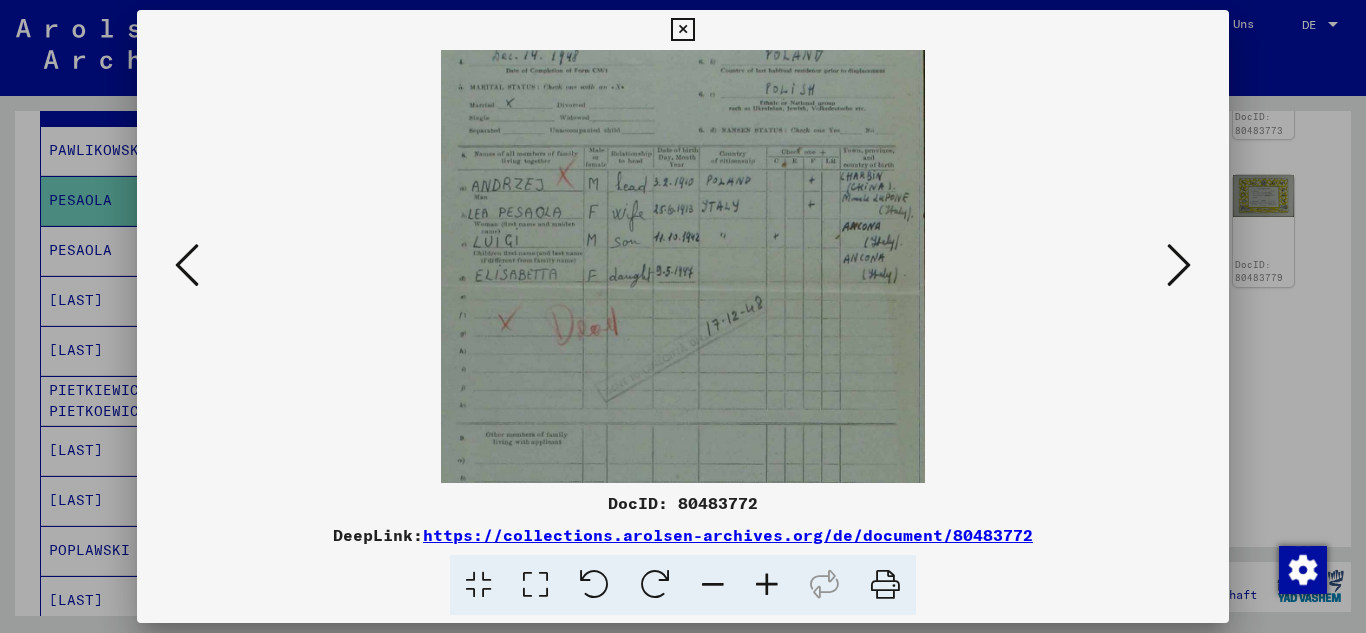 drag, startPoint x: 729, startPoint y: 418, endPoint x: 721, endPoint y: 265, distance: 153.20901 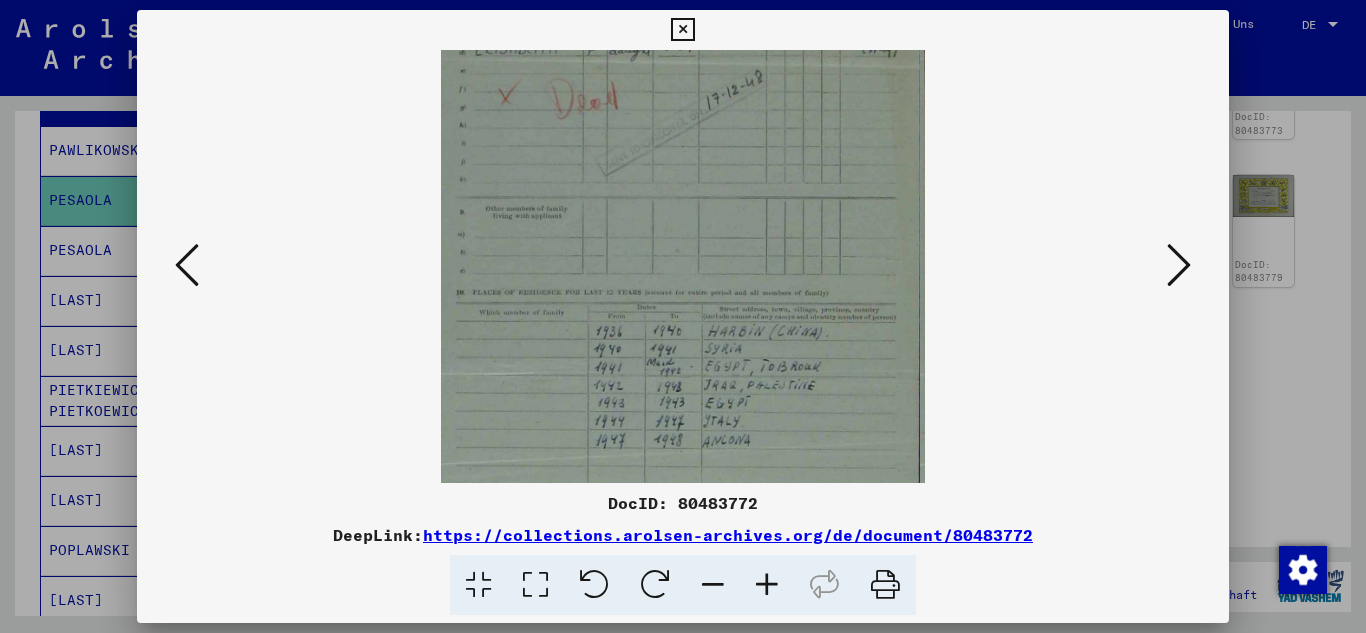 scroll, scrollTop: 517, scrollLeft: 0, axis: vertical 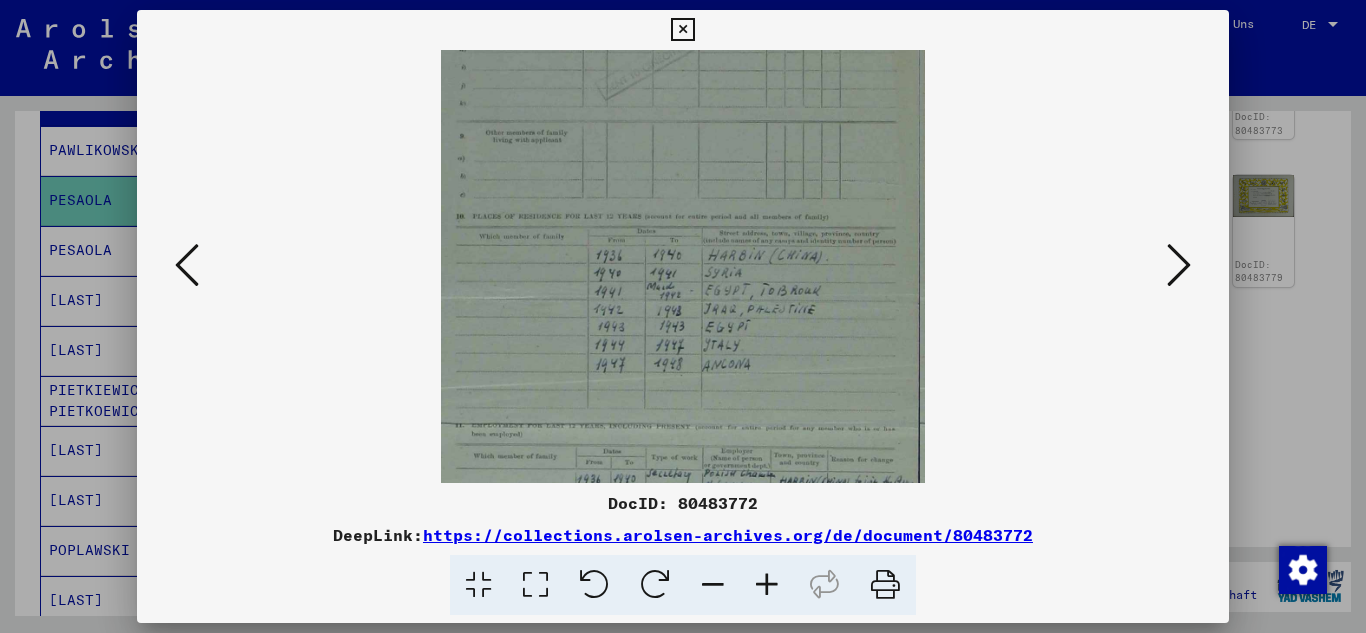 drag, startPoint x: 760, startPoint y: 404, endPoint x: 743, endPoint y: 102, distance: 302.4781 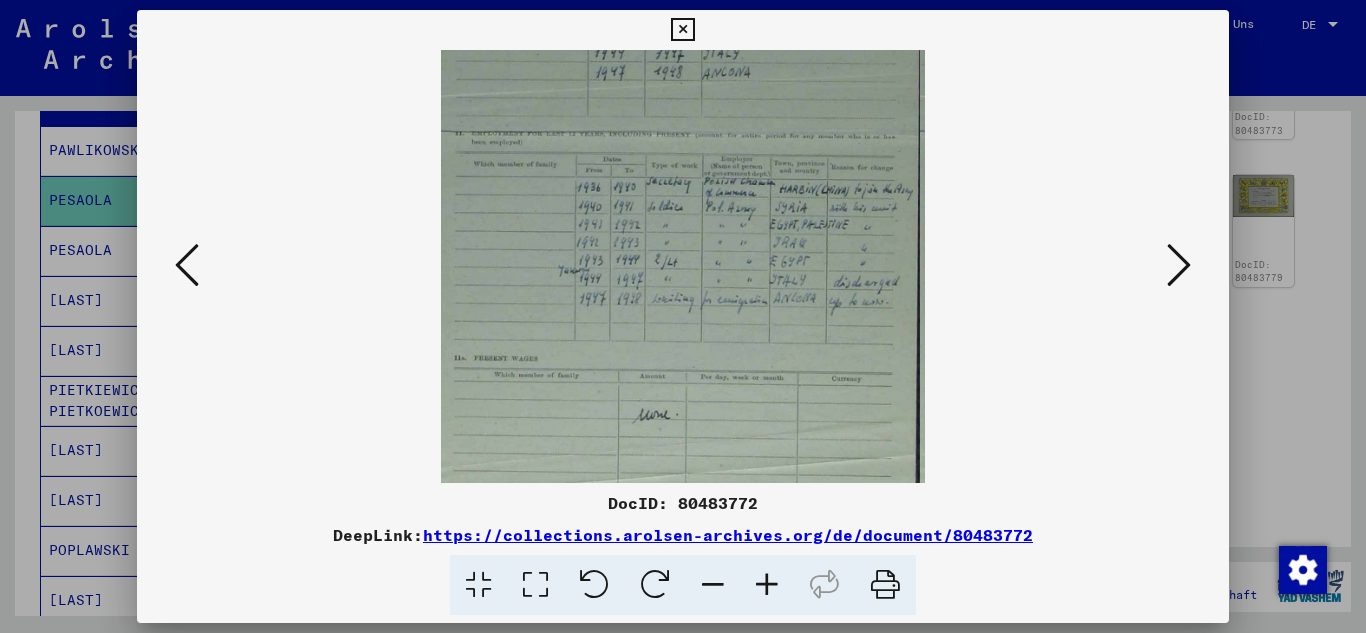 scroll, scrollTop: 818, scrollLeft: 0, axis: vertical 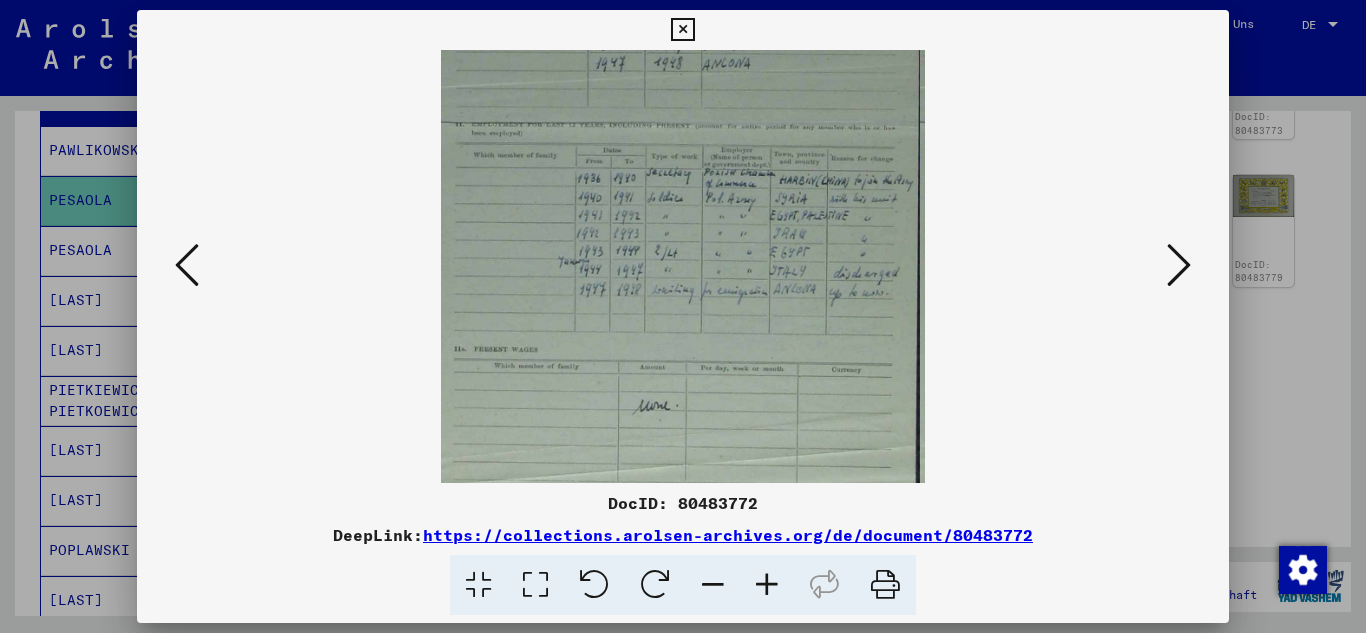drag, startPoint x: 667, startPoint y: 415, endPoint x: 645, endPoint y: 114, distance: 301.80292 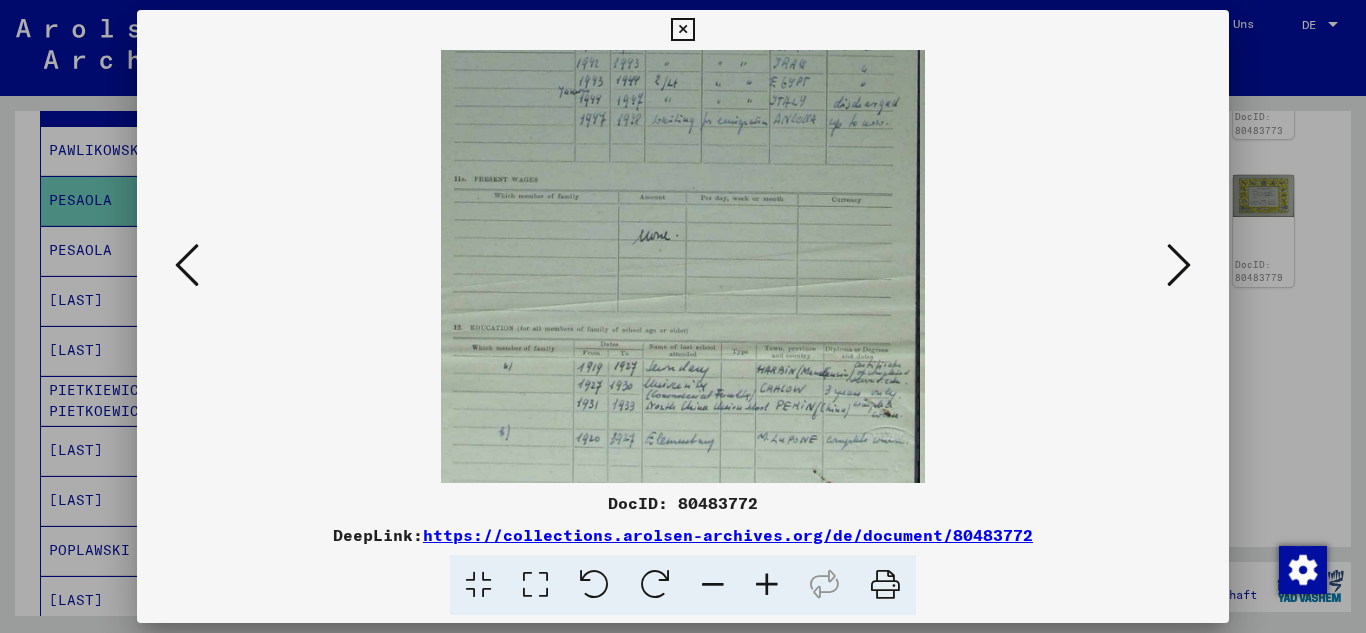 scroll, scrollTop: 995, scrollLeft: 0, axis: vertical 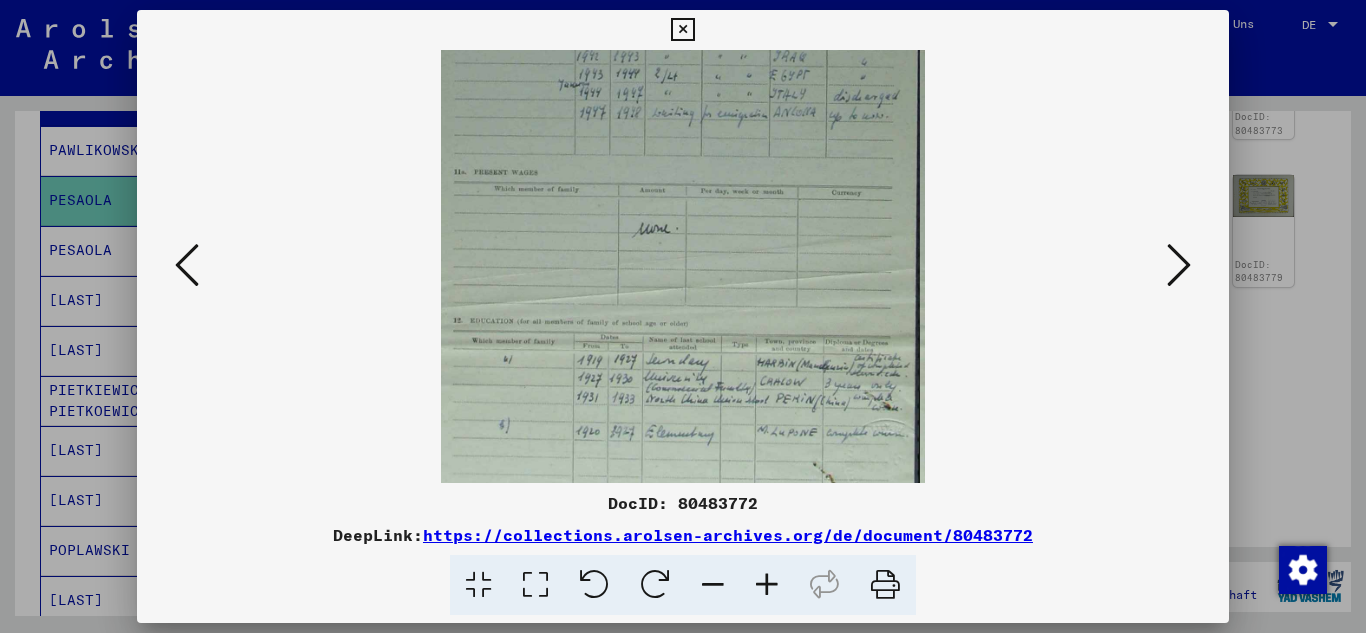 drag, startPoint x: 725, startPoint y: 354, endPoint x: 741, endPoint y: 177, distance: 177.7217 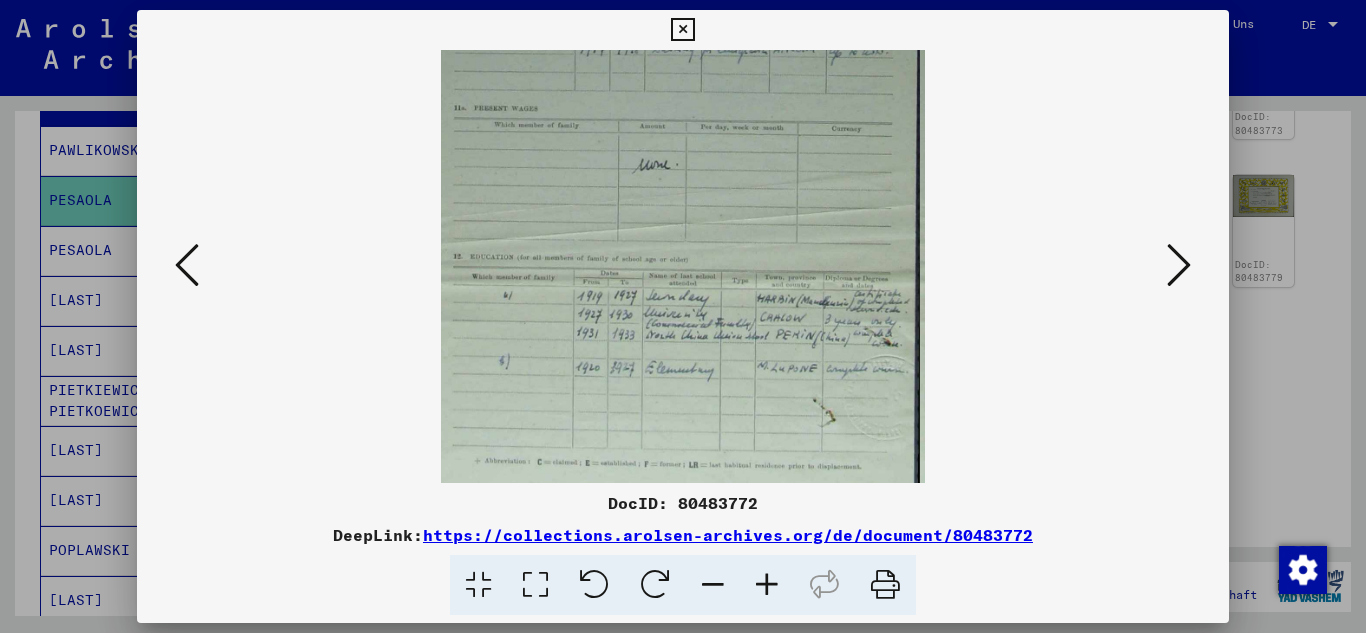 scroll, scrollTop: 1100, scrollLeft: 0, axis: vertical 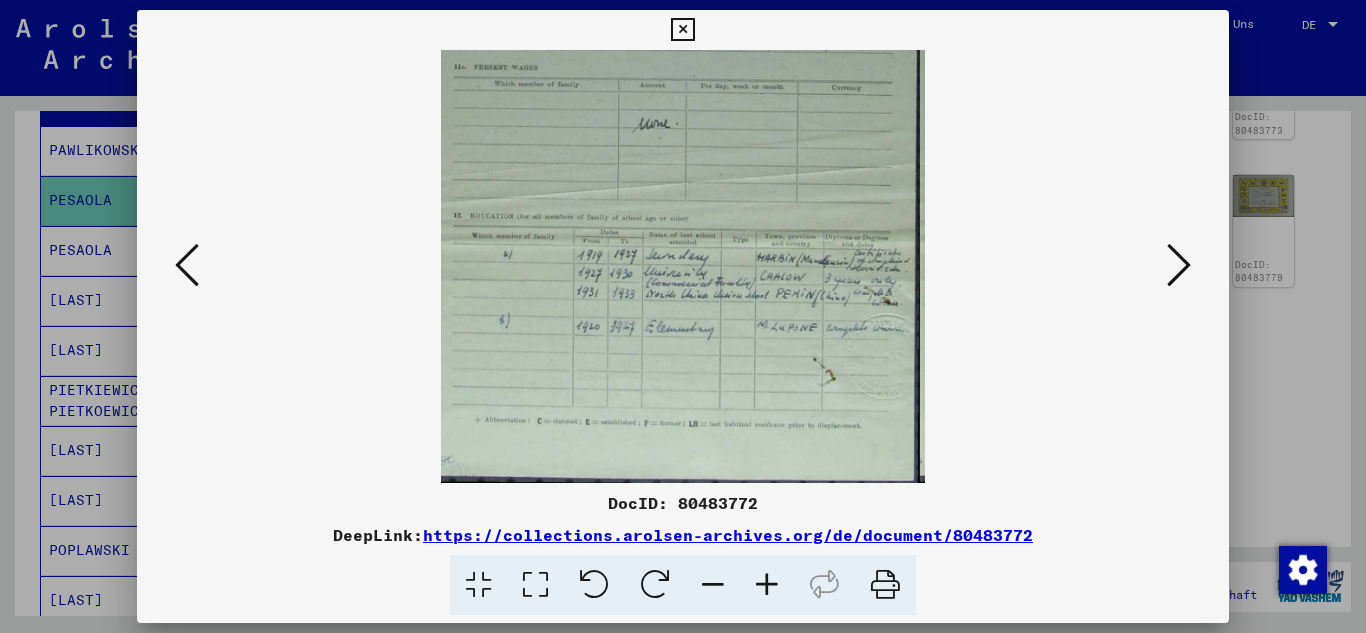 drag, startPoint x: 724, startPoint y: 379, endPoint x: 702, endPoint y: 256, distance: 124.95199 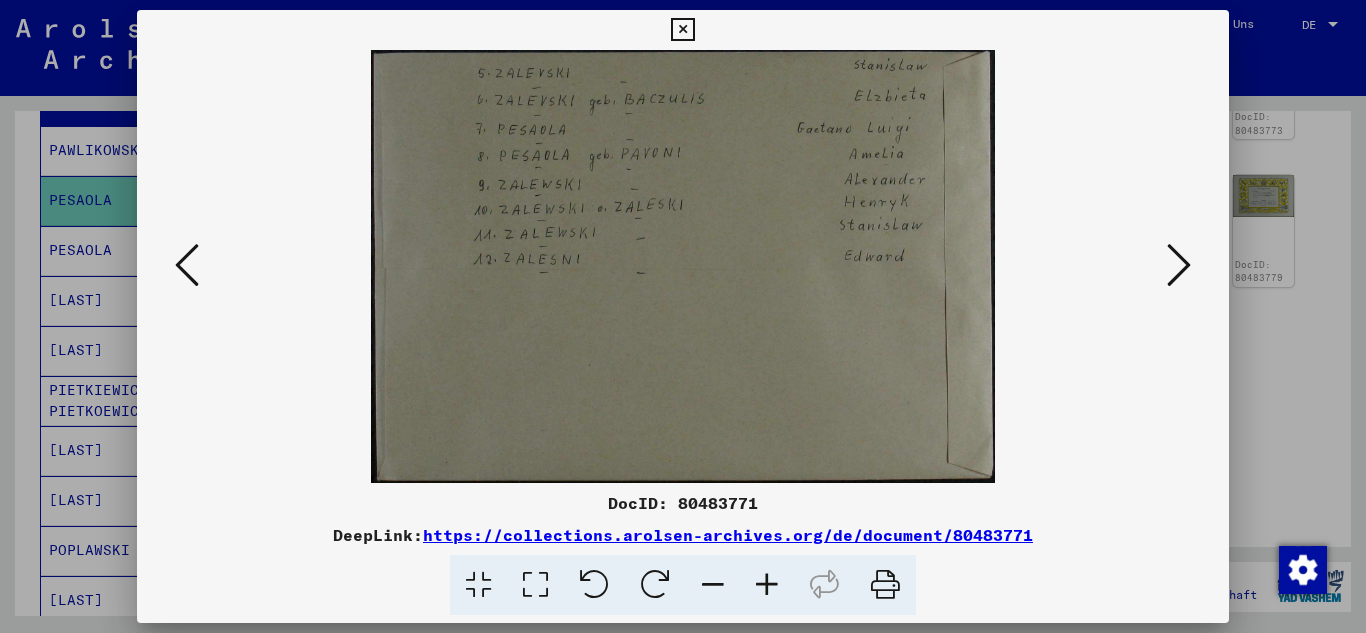 click at bounding box center [187, 265] 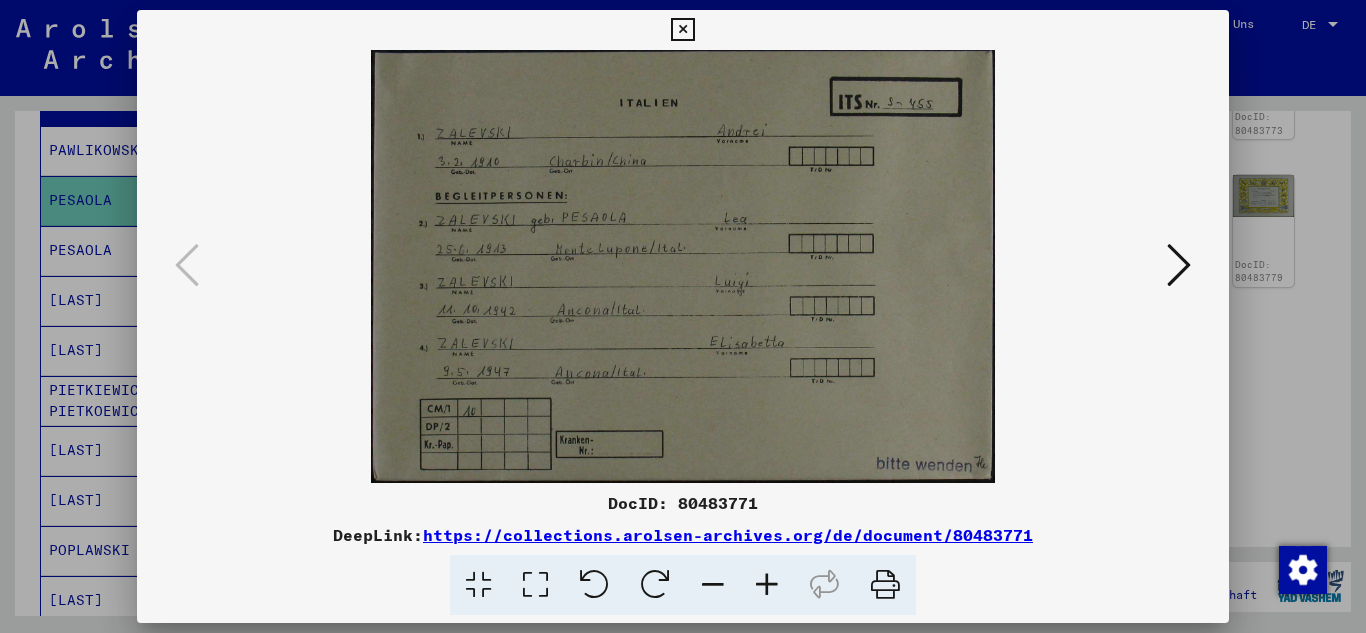 click at bounding box center (682, 30) 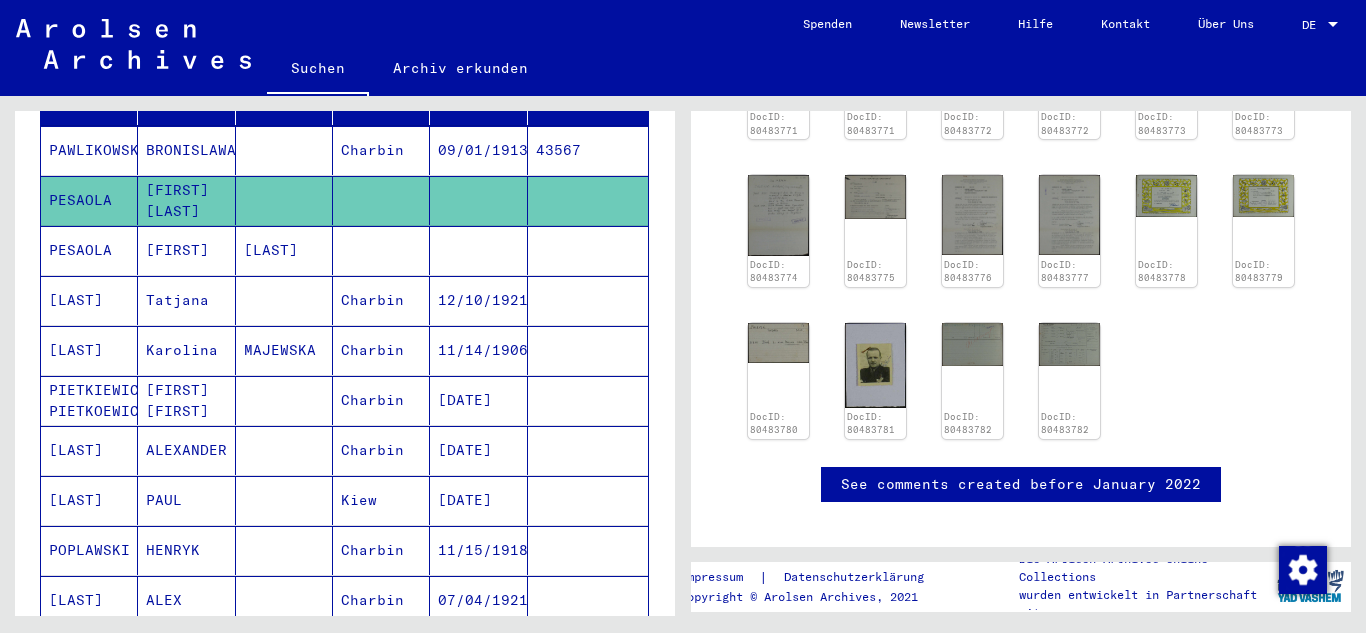click on "[FIRST]" at bounding box center (186, 300) 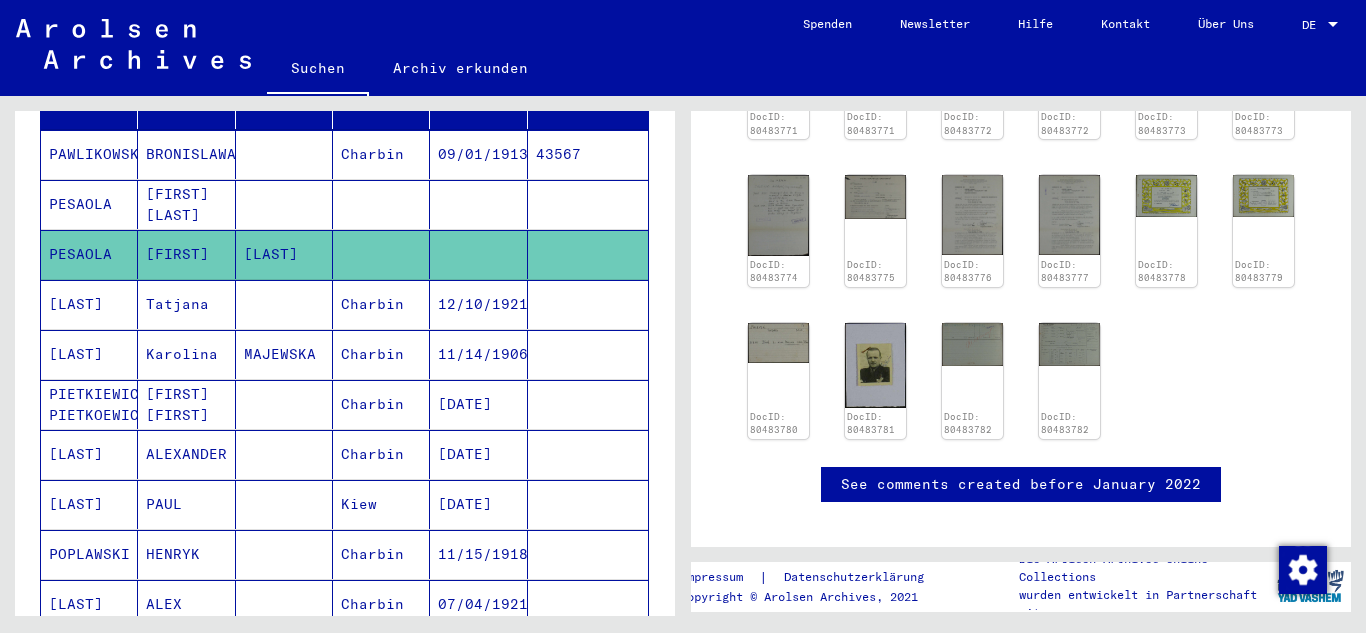 scroll, scrollTop: 300, scrollLeft: 0, axis: vertical 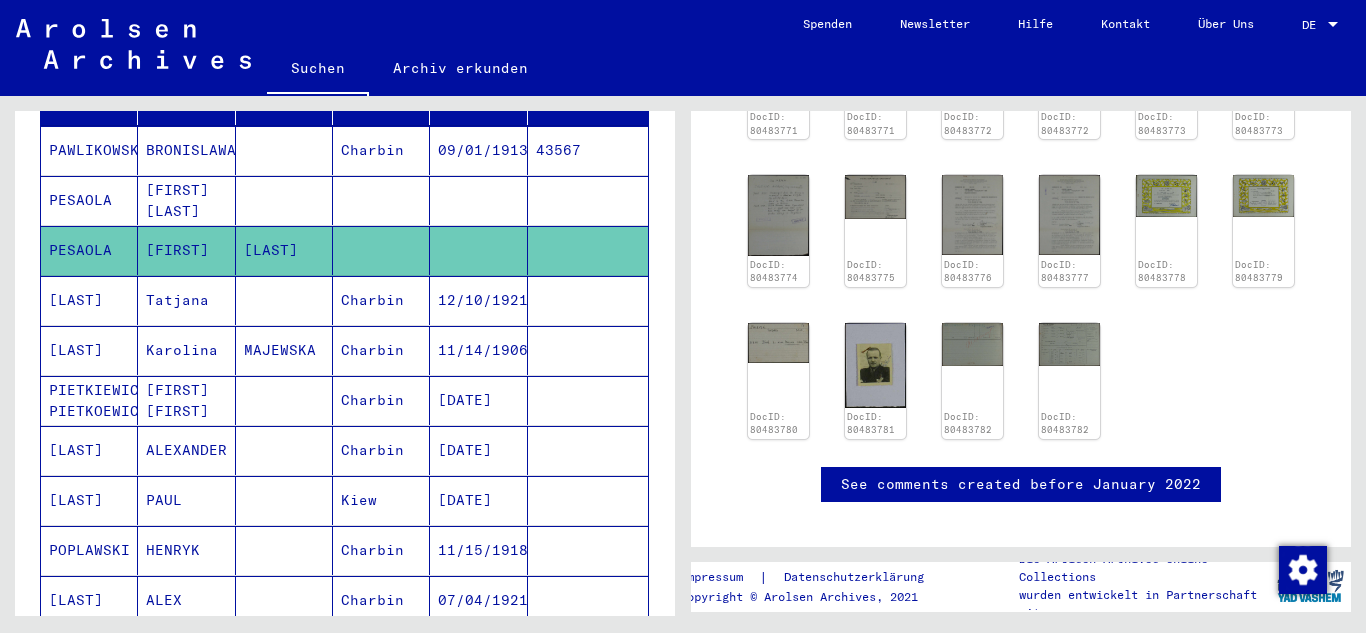 click on "[LAST]" at bounding box center (89, 350) 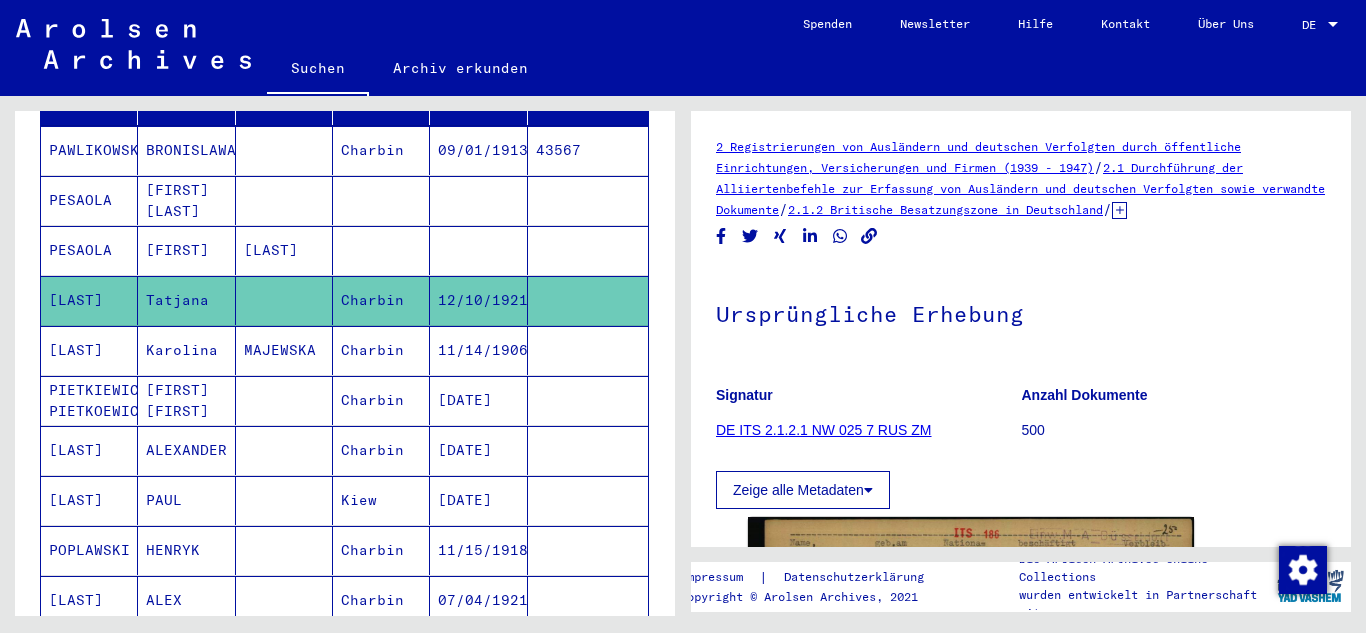 scroll, scrollTop: 0, scrollLeft: 0, axis: both 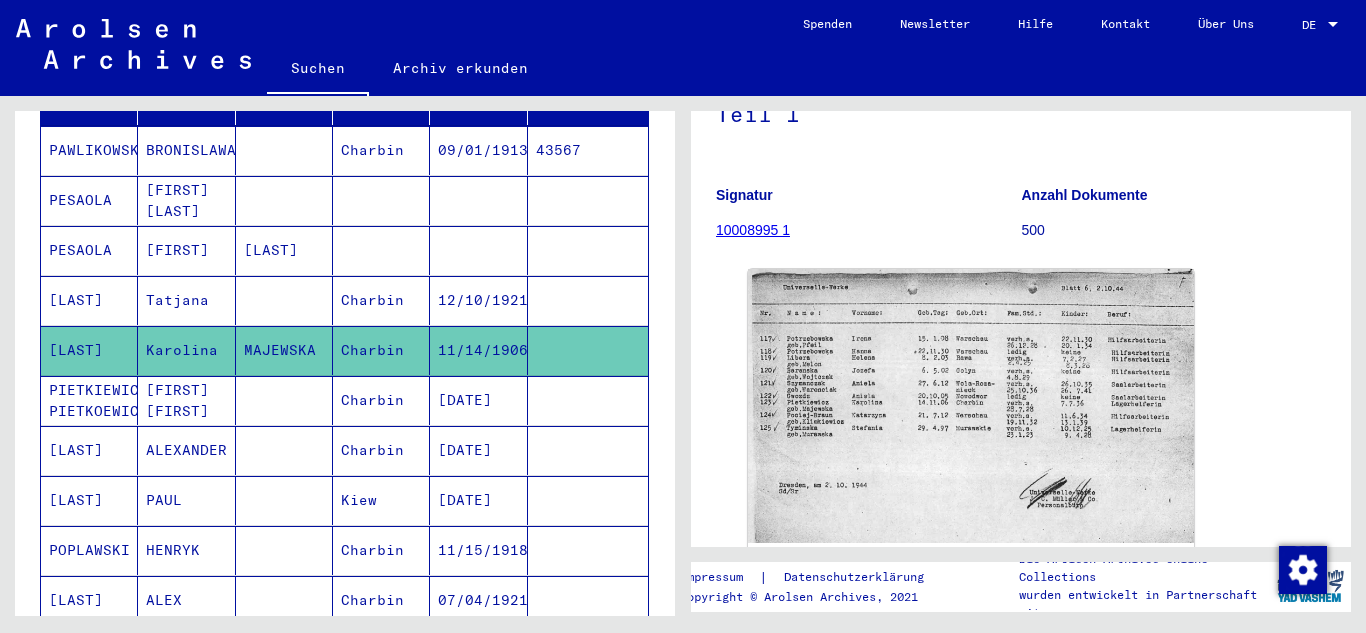 click on "PIETKIEWICZ PIETKOEWICZ" at bounding box center [89, 450] 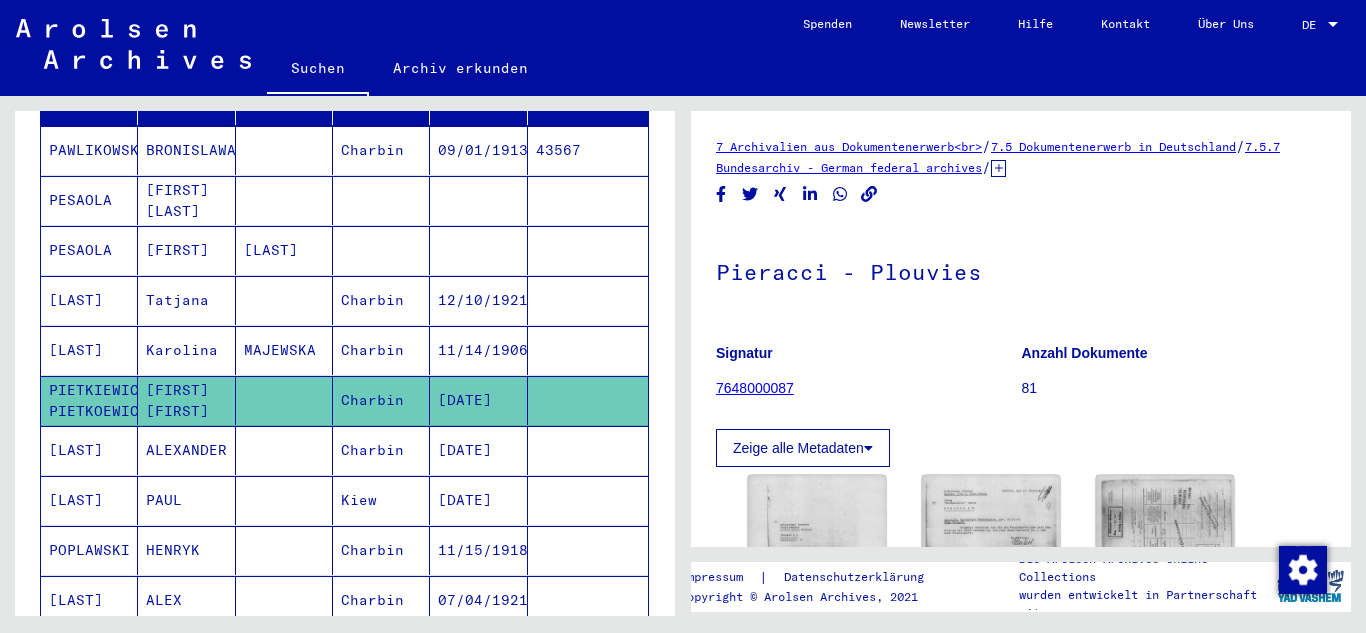 scroll, scrollTop: 0, scrollLeft: 0, axis: both 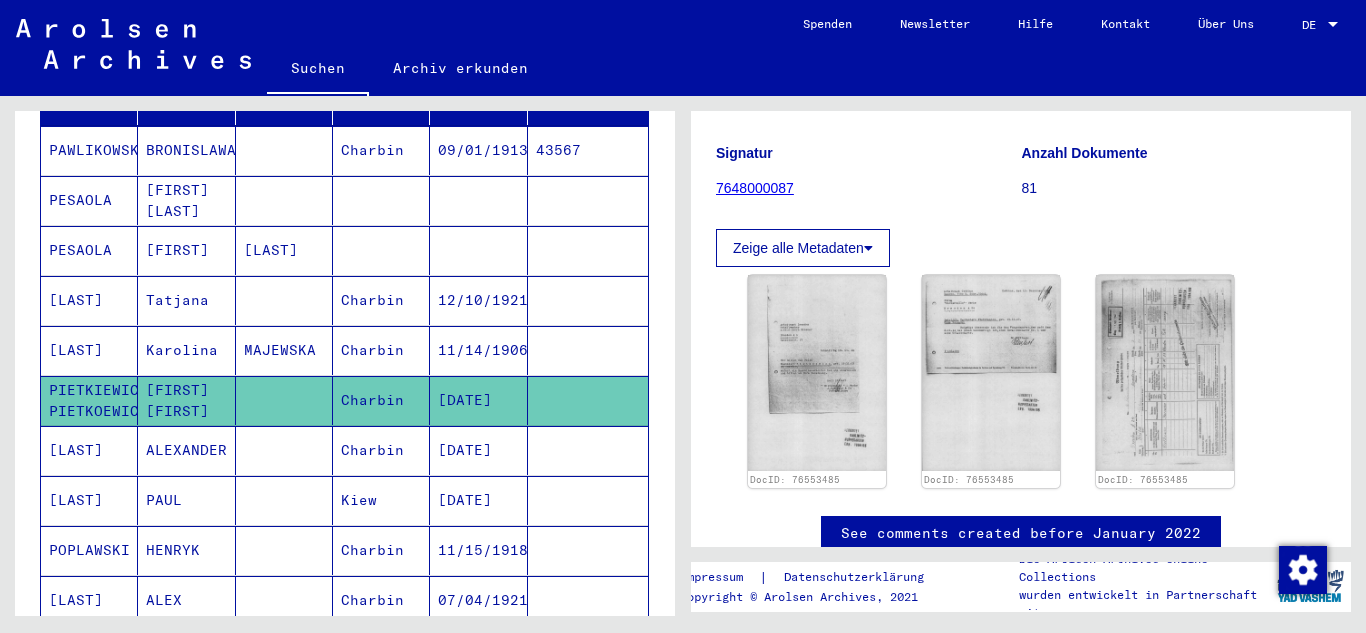 click on "[LAST]" at bounding box center [89, 500] 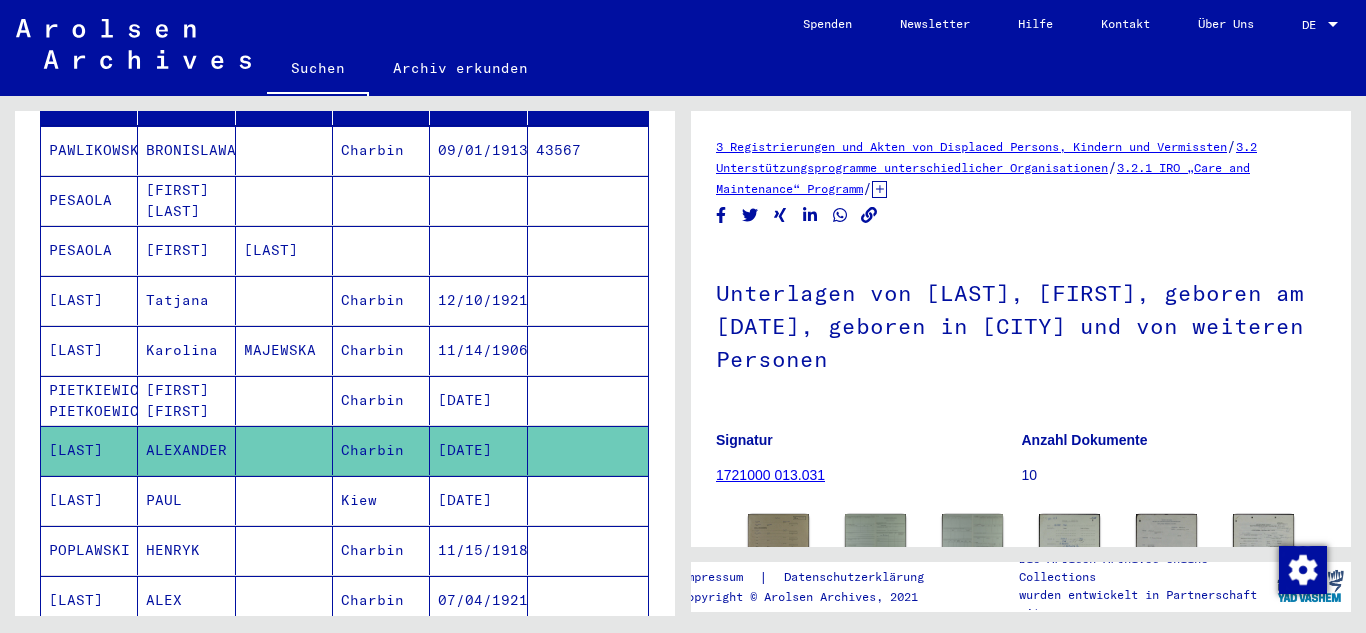 scroll, scrollTop: 0, scrollLeft: 0, axis: both 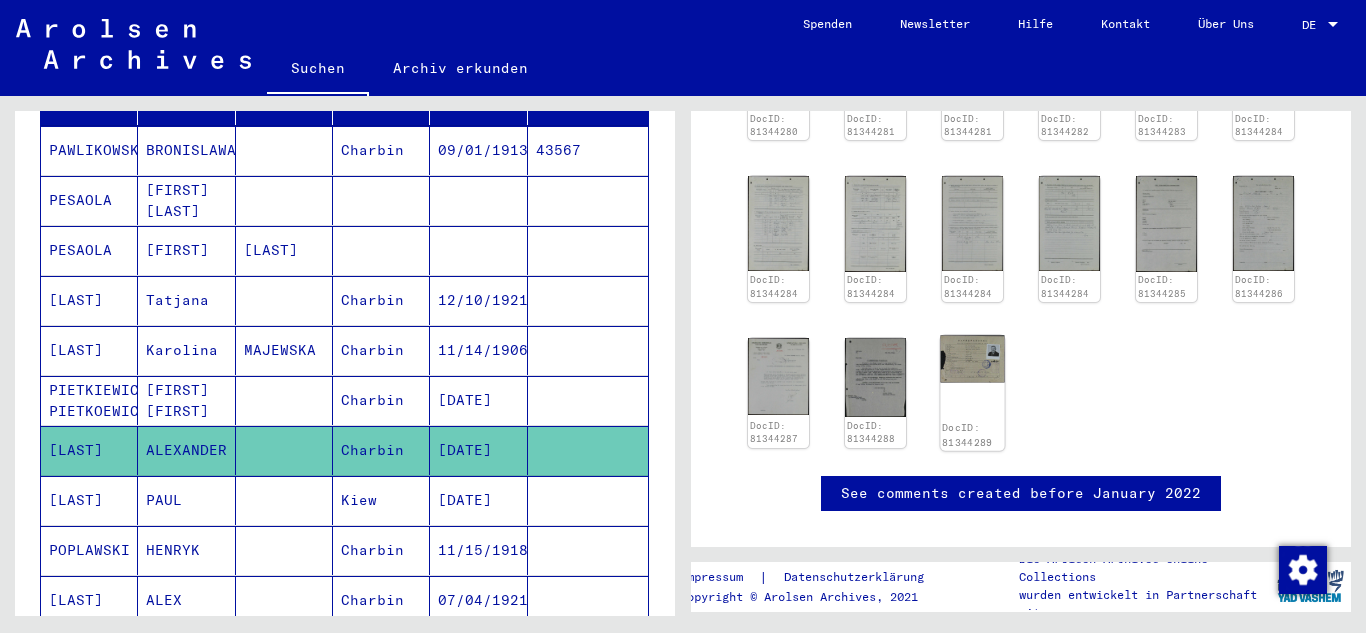 click 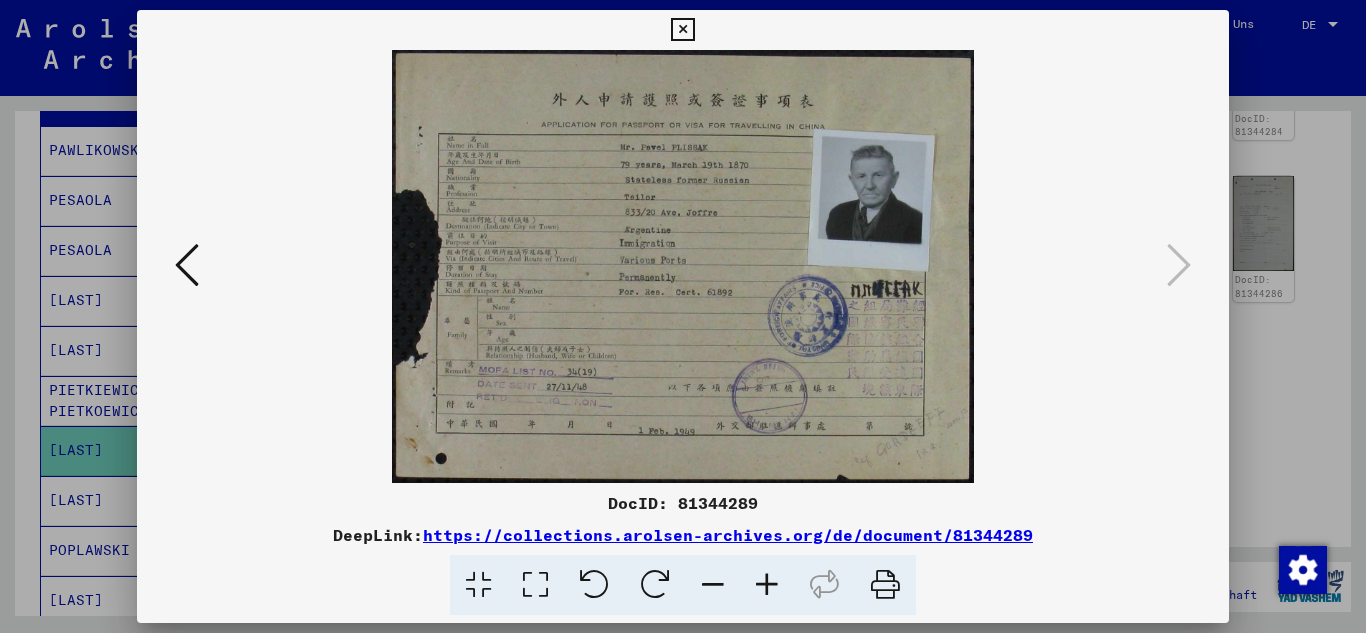 click at bounding box center (187, 265) 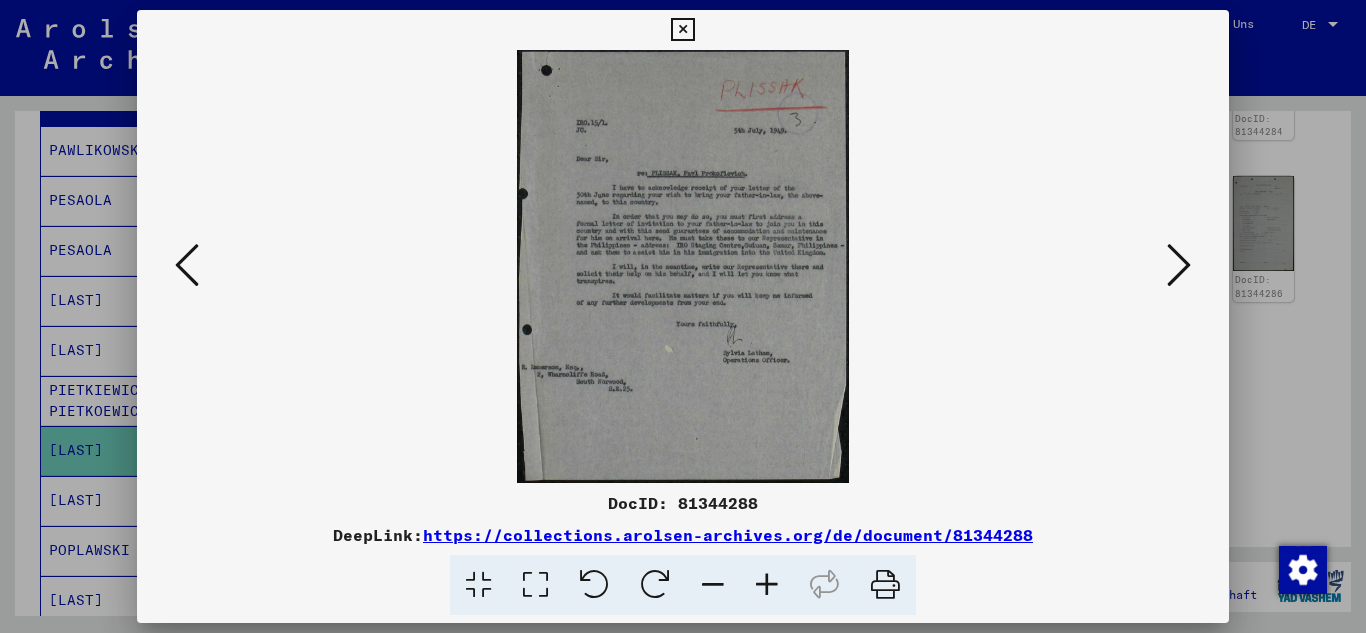 click at bounding box center (187, 265) 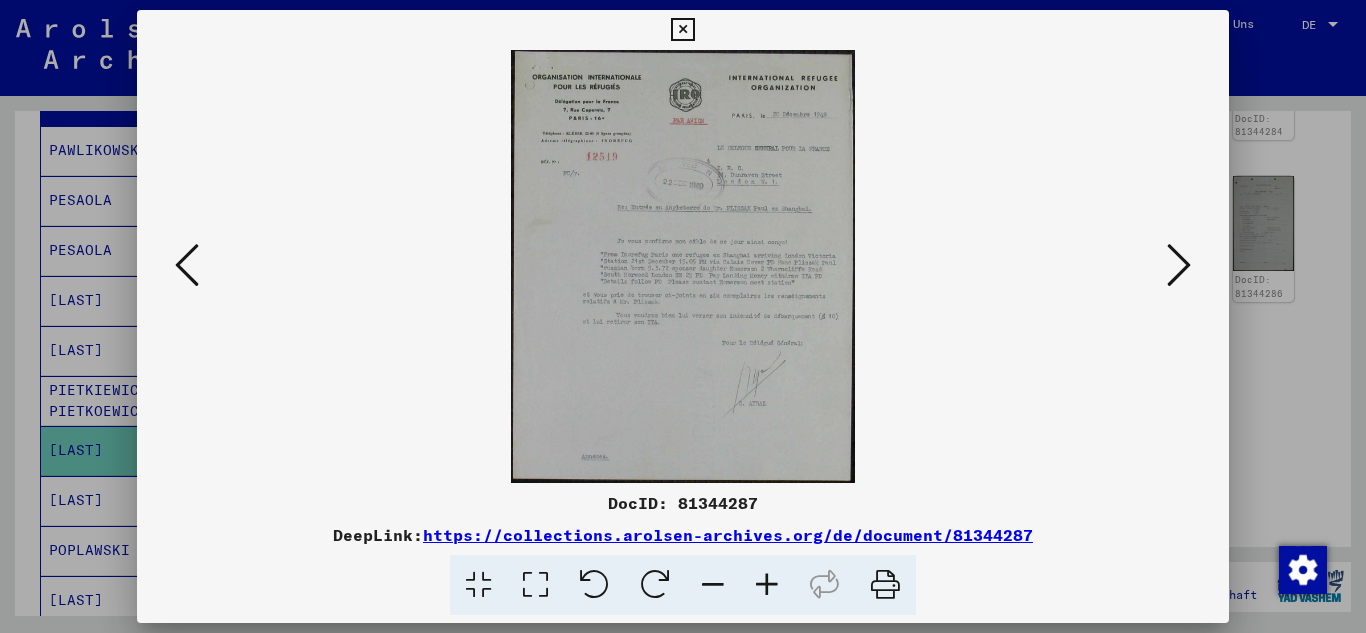 click at bounding box center [187, 265] 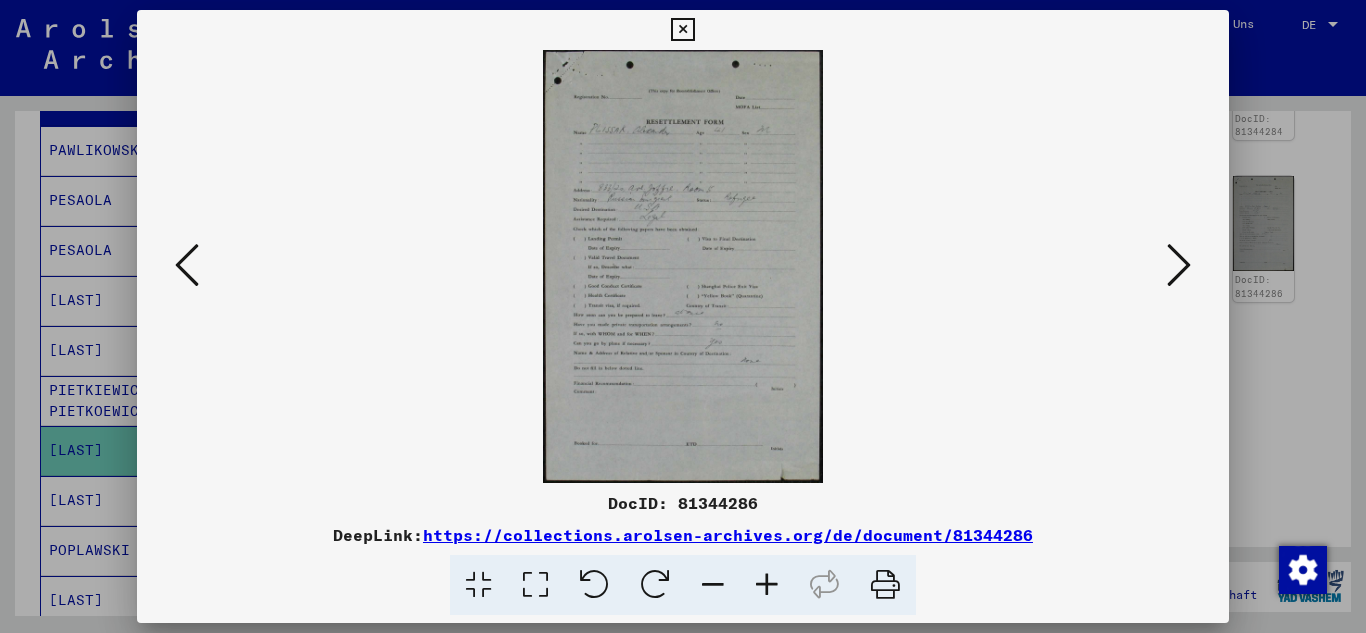 click at bounding box center (187, 265) 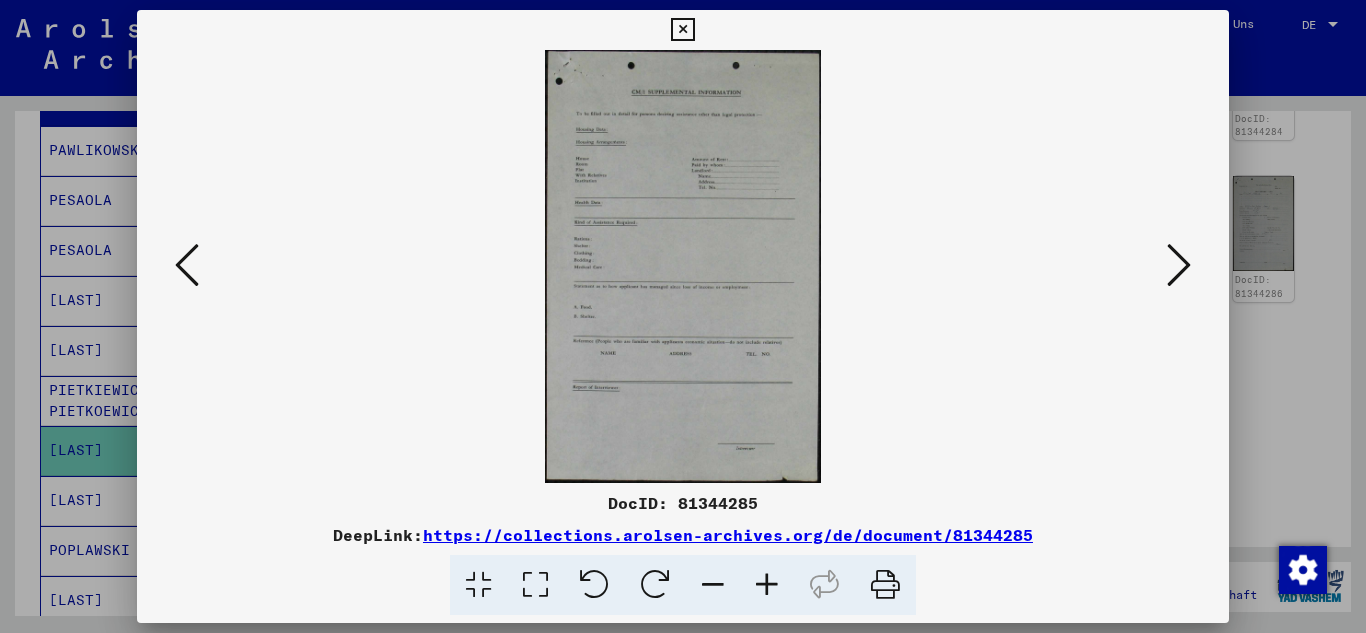 click at bounding box center [187, 265] 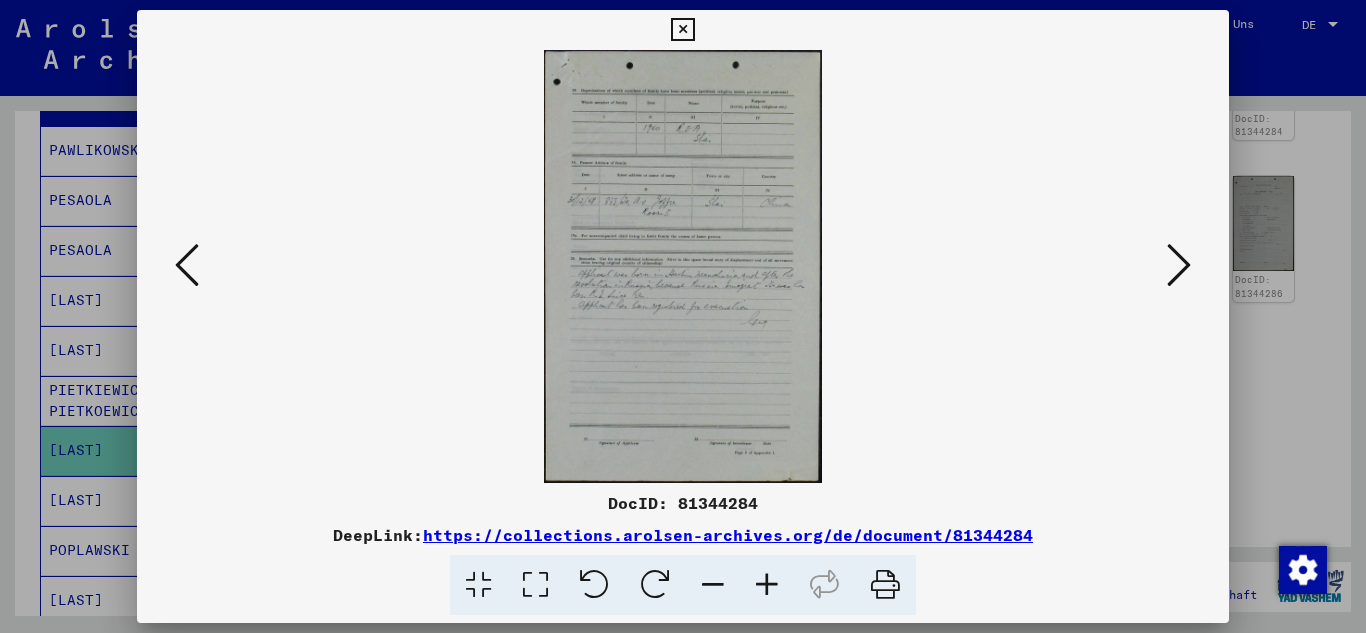 click at bounding box center (187, 265) 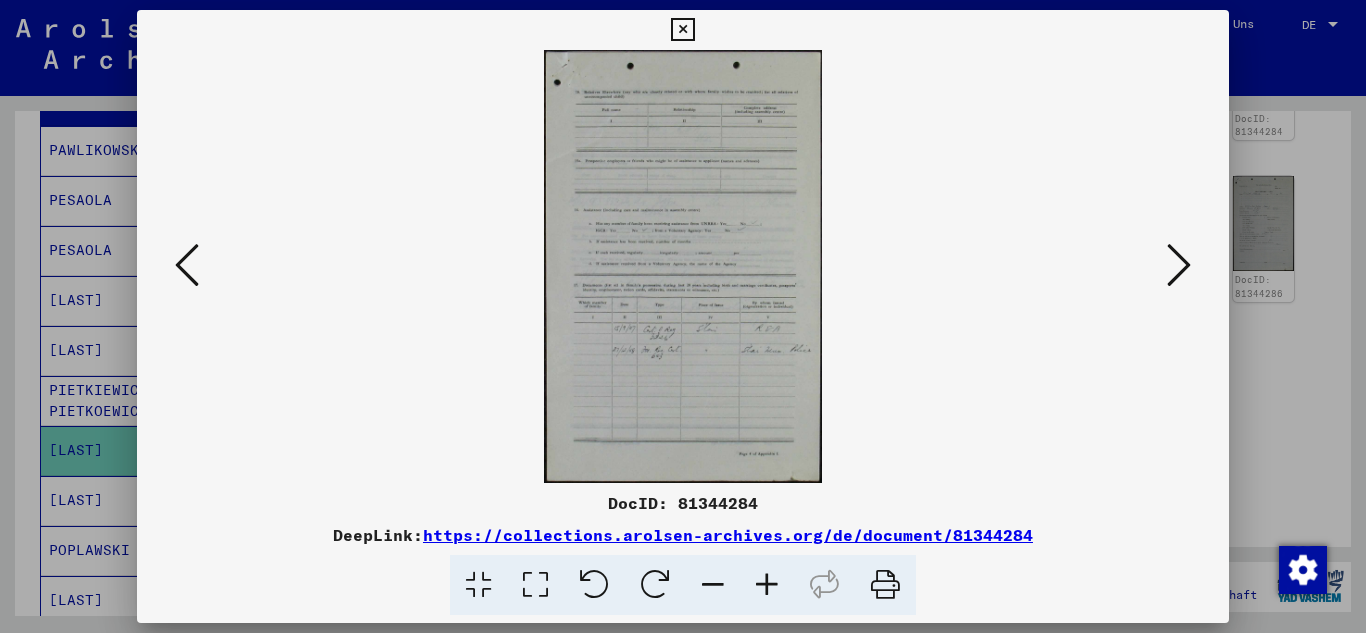 click at bounding box center (682, 30) 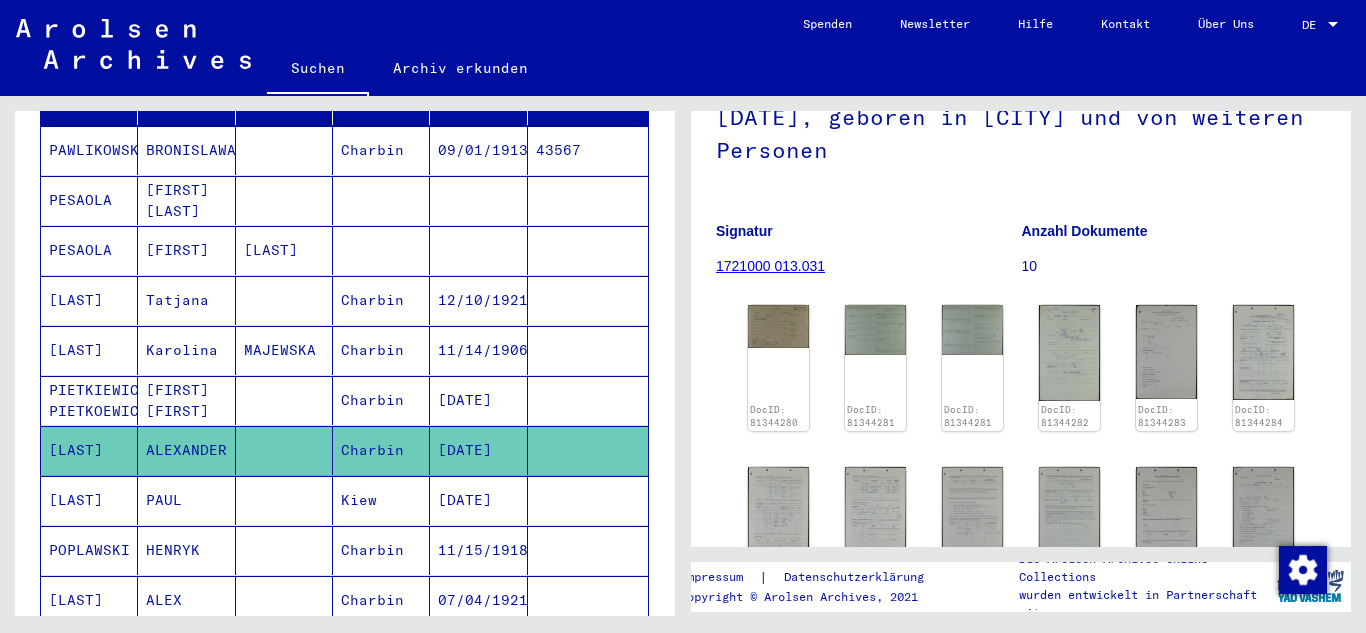 scroll, scrollTop: 200, scrollLeft: 0, axis: vertical 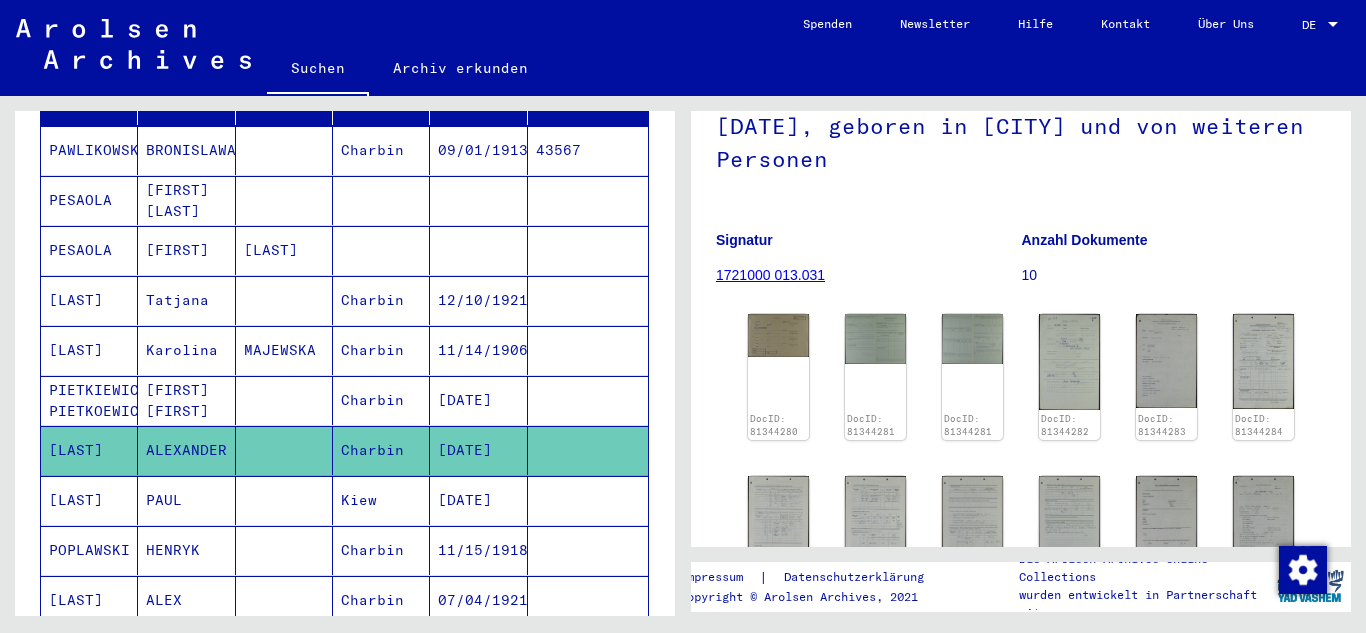 click on "[LAST]" at bounding box center (89, 550) 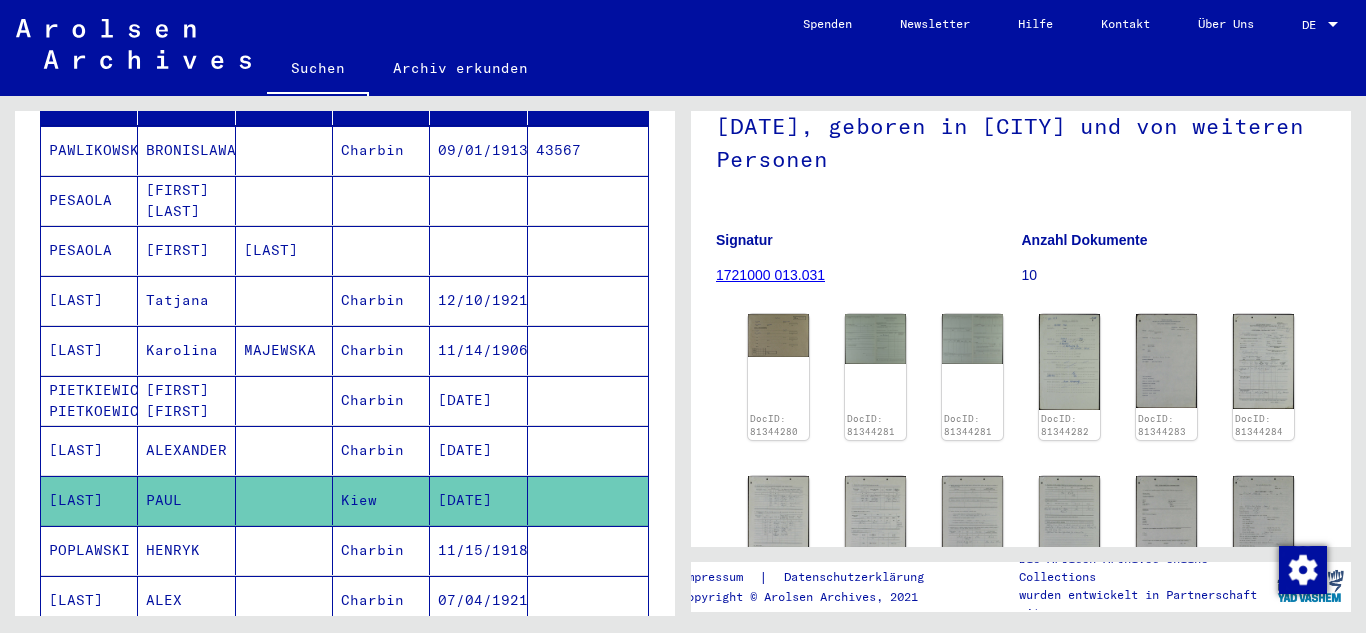 click on "POPLAWSKI" at bounding box center [89, 600] 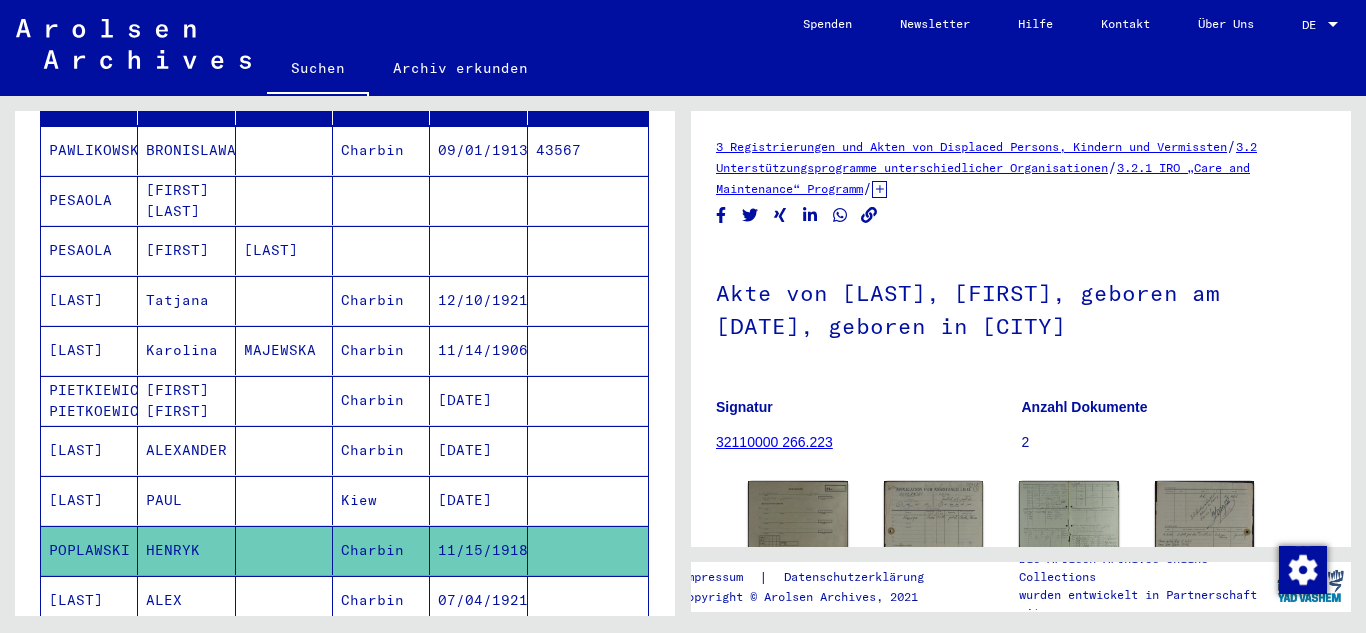 scroll, scrollTop: 0, scrollLeft: 0, axis: both 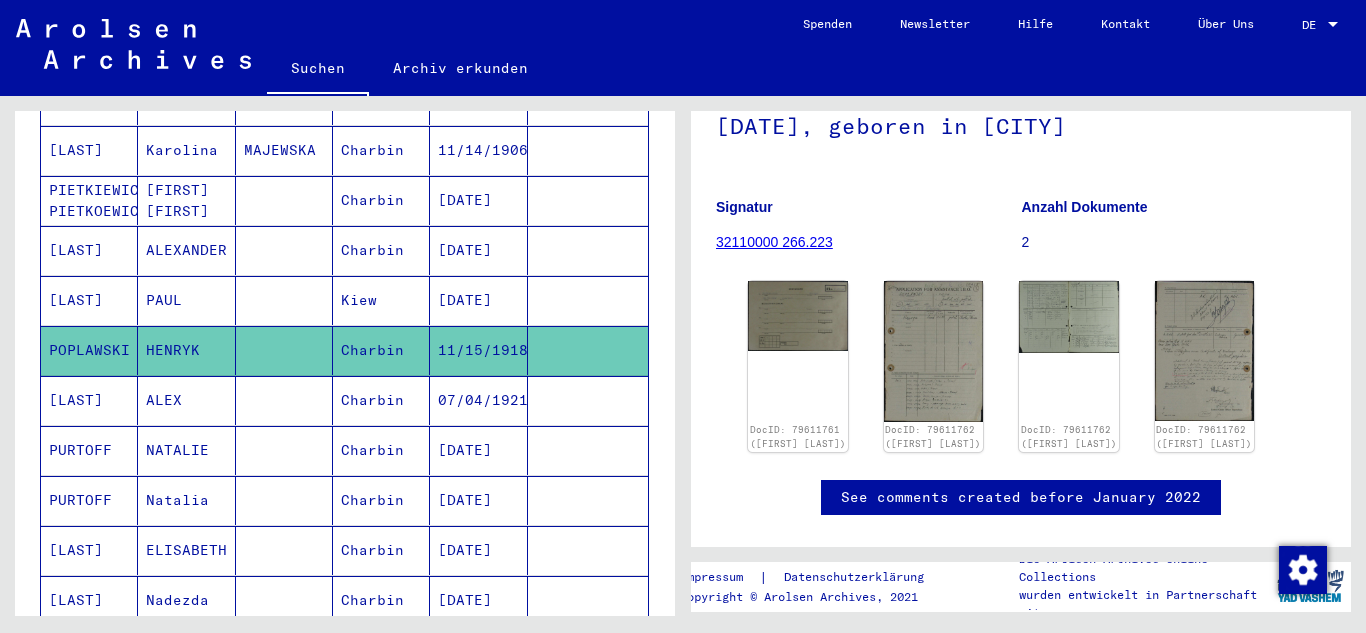 click on "[LAST]" at bounding box center [89, 450] 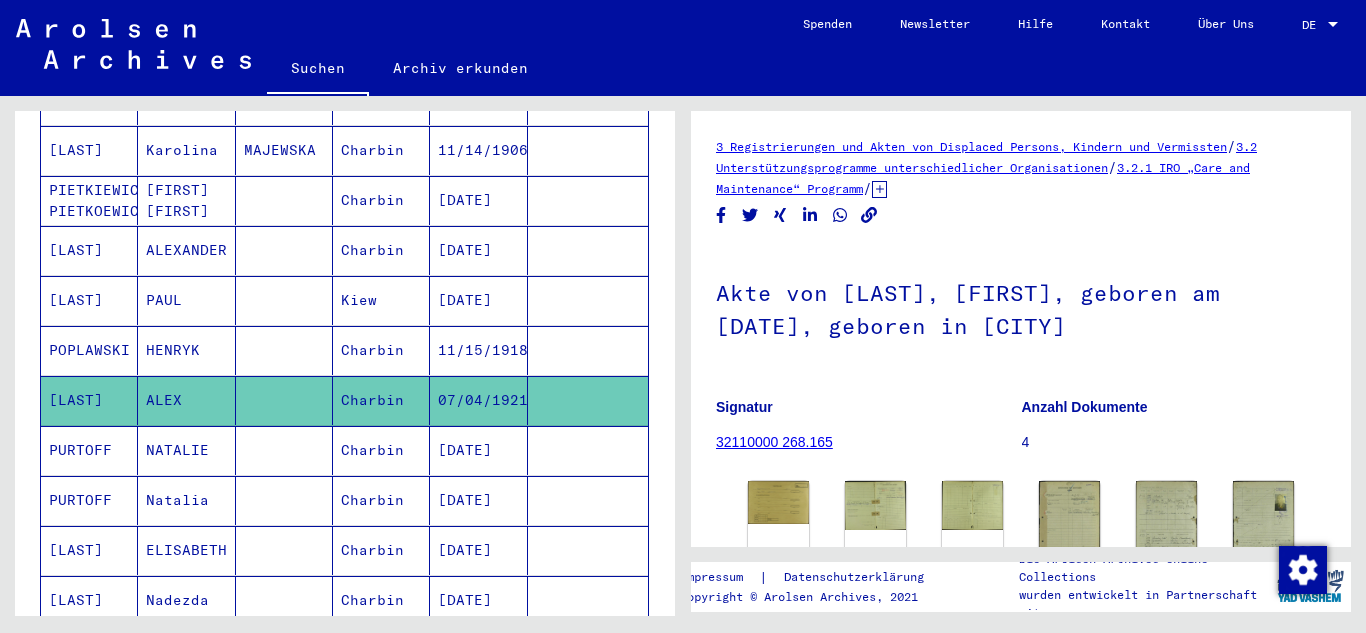 scroll, scrollTop: 0, scrollLeft: 0, axis: both 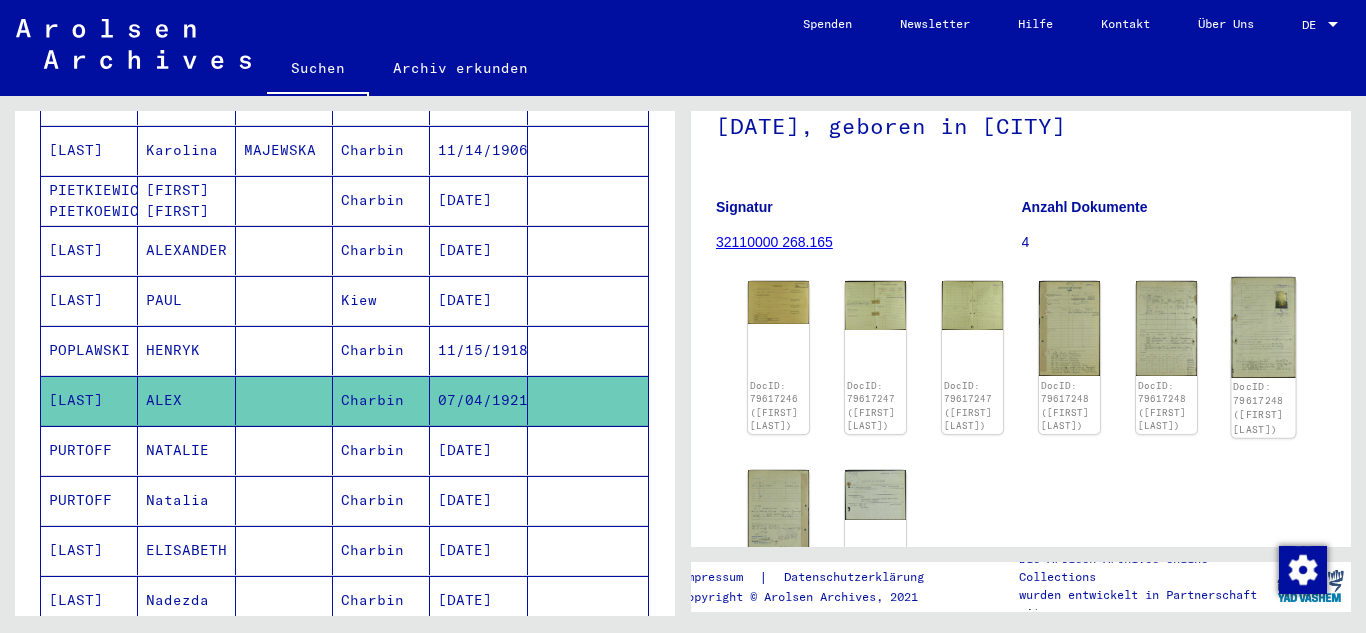 click 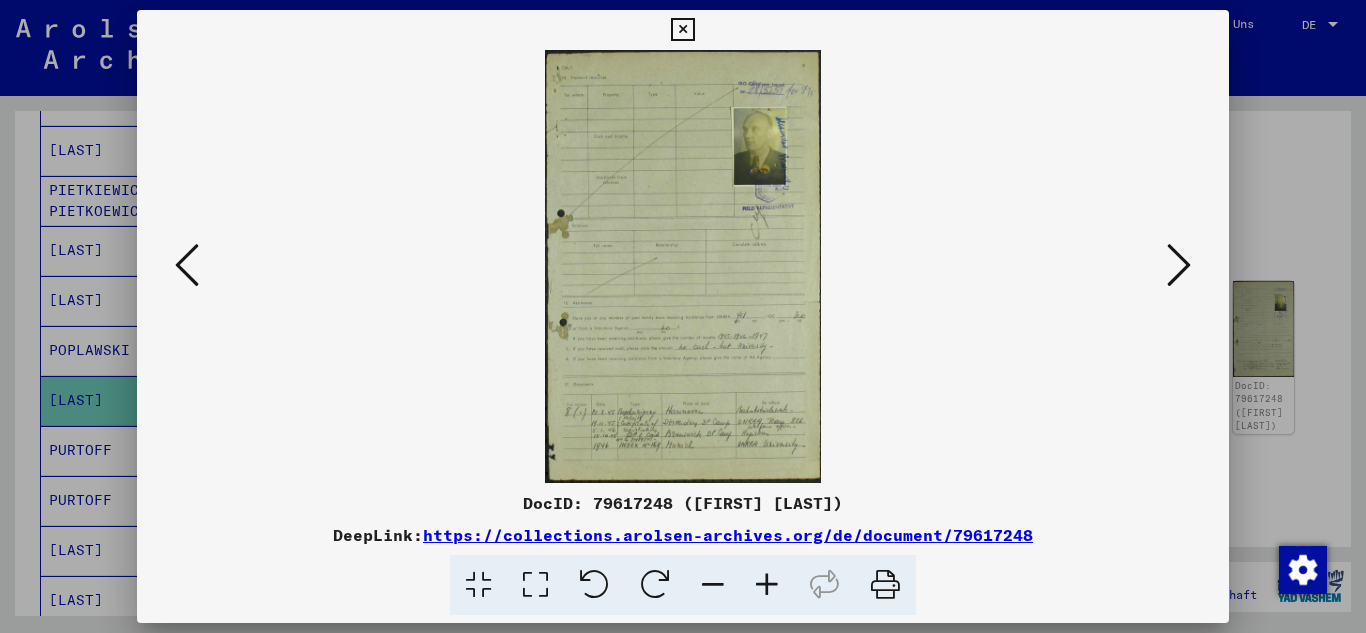 click at bounding box center (767, 585) 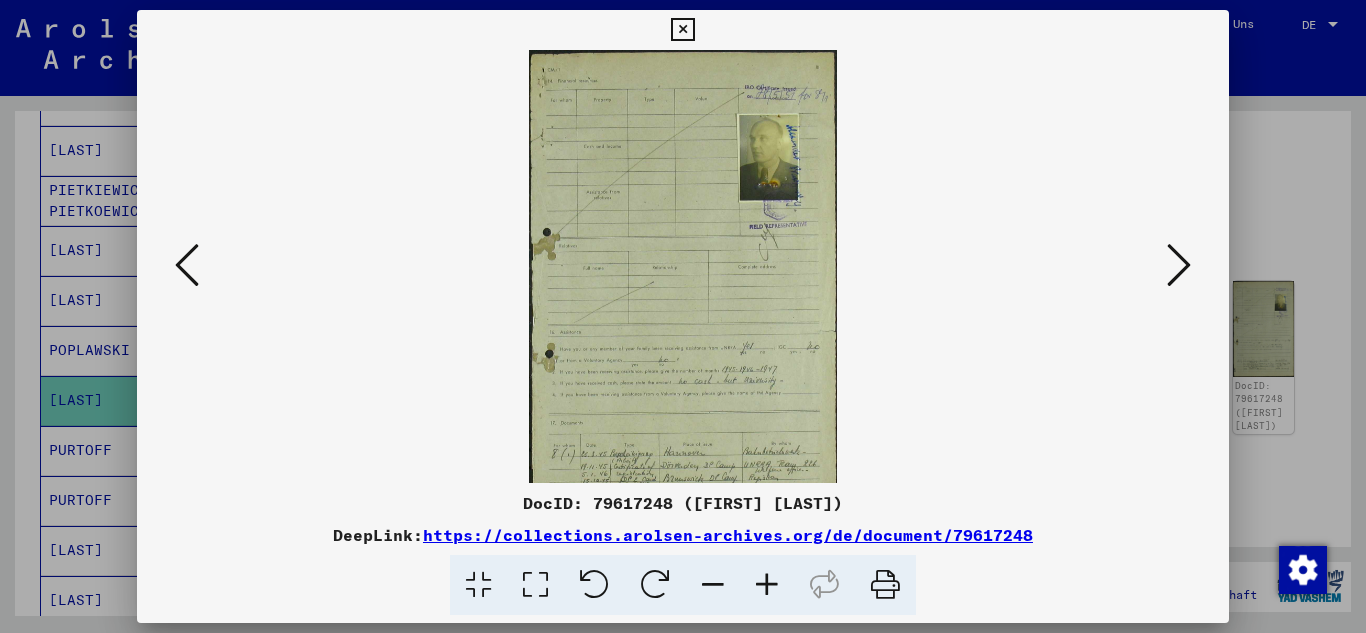 click at bounding box center [767, 585] 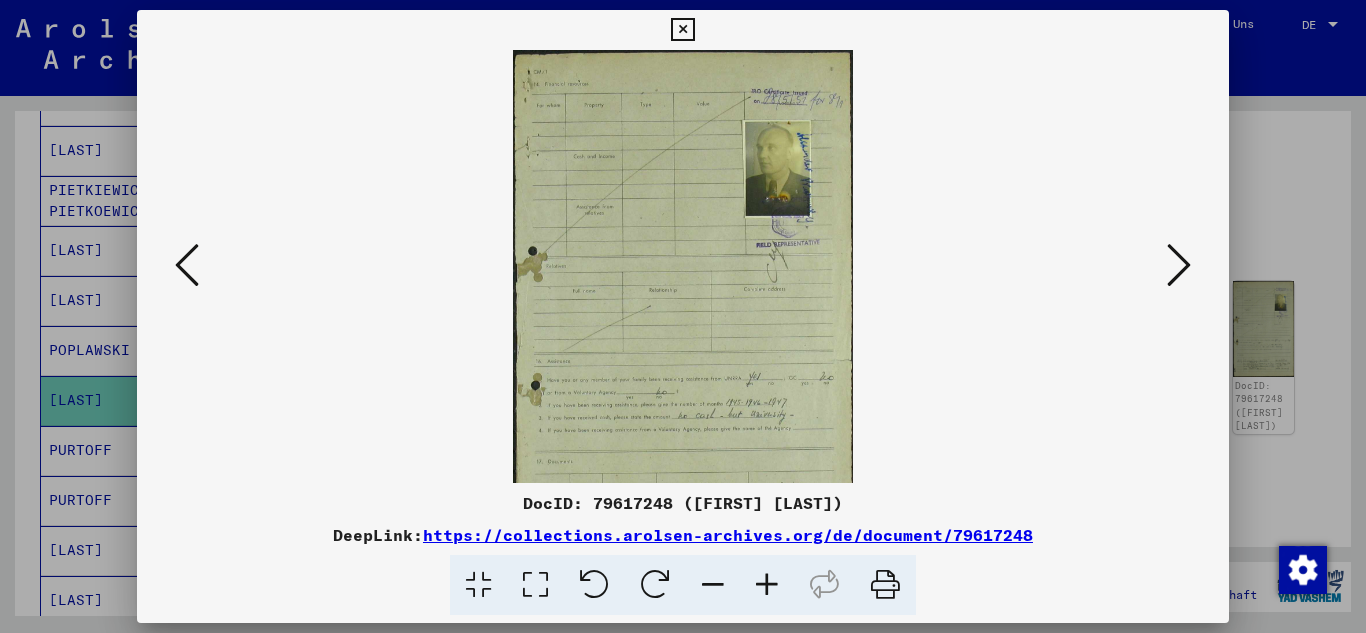 click at bounding box center (767, 585) 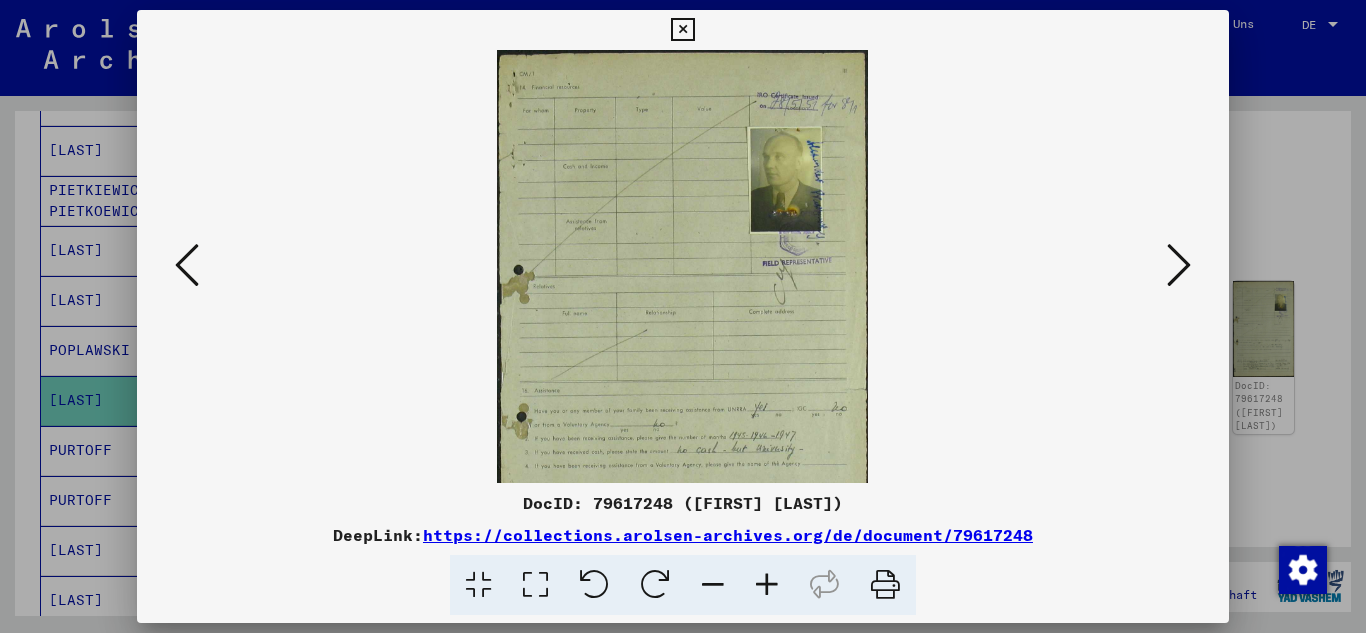 click at bounding box center (767, 585) 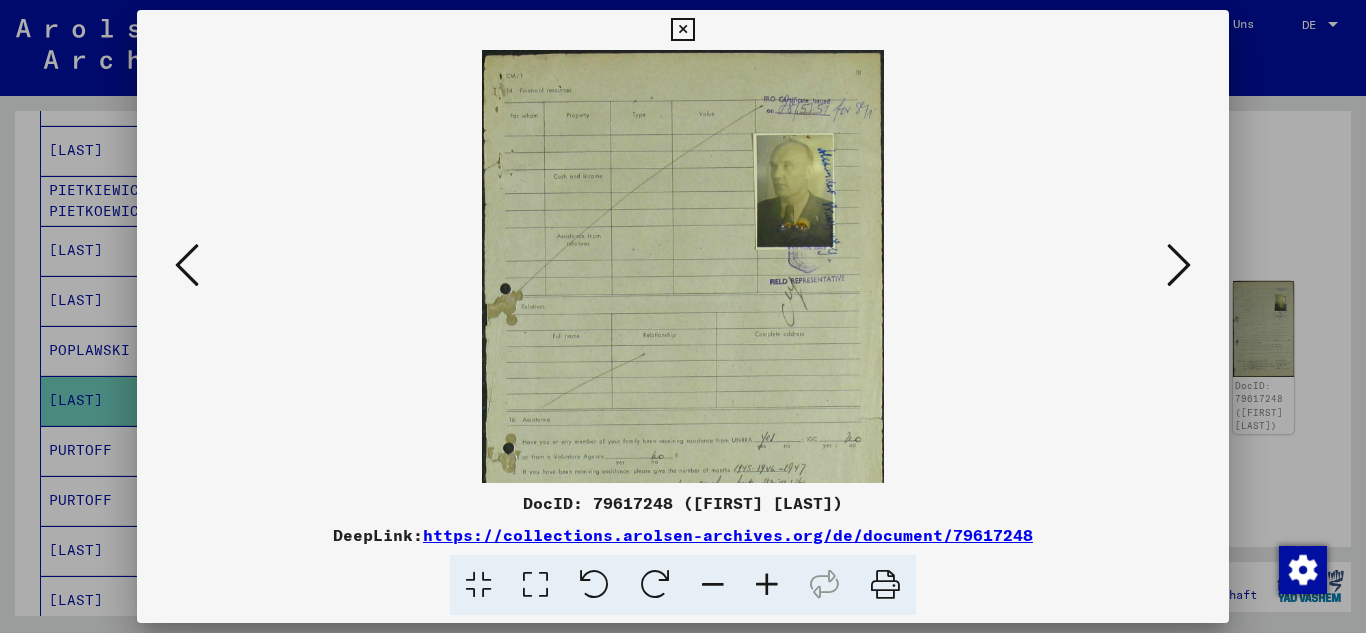 click at bounding box center [767, 585] 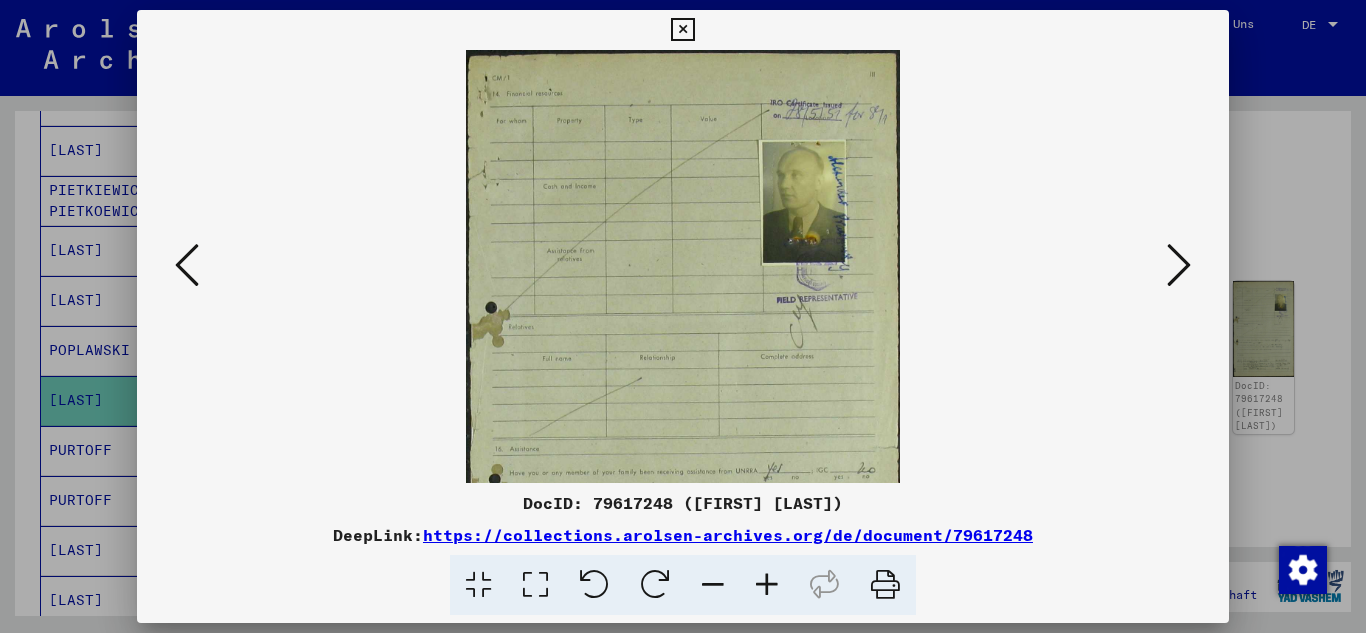 click at bounding box center (767, 585) 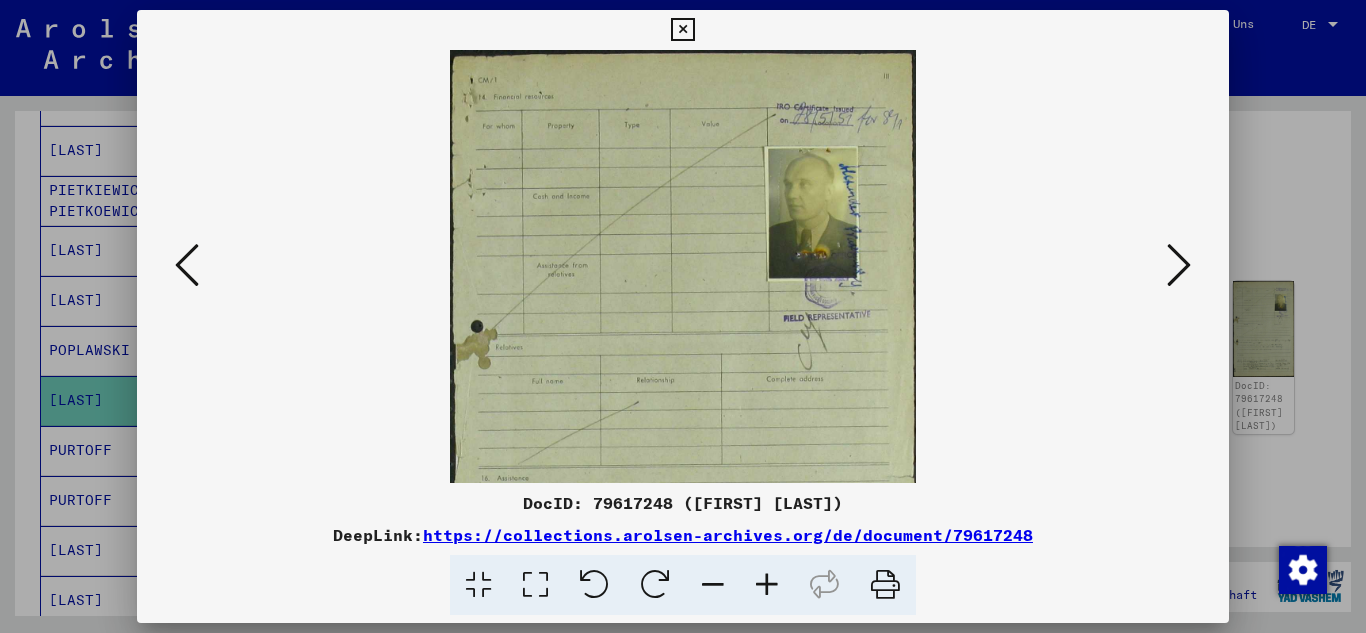 click at bounding box center [767, 585] 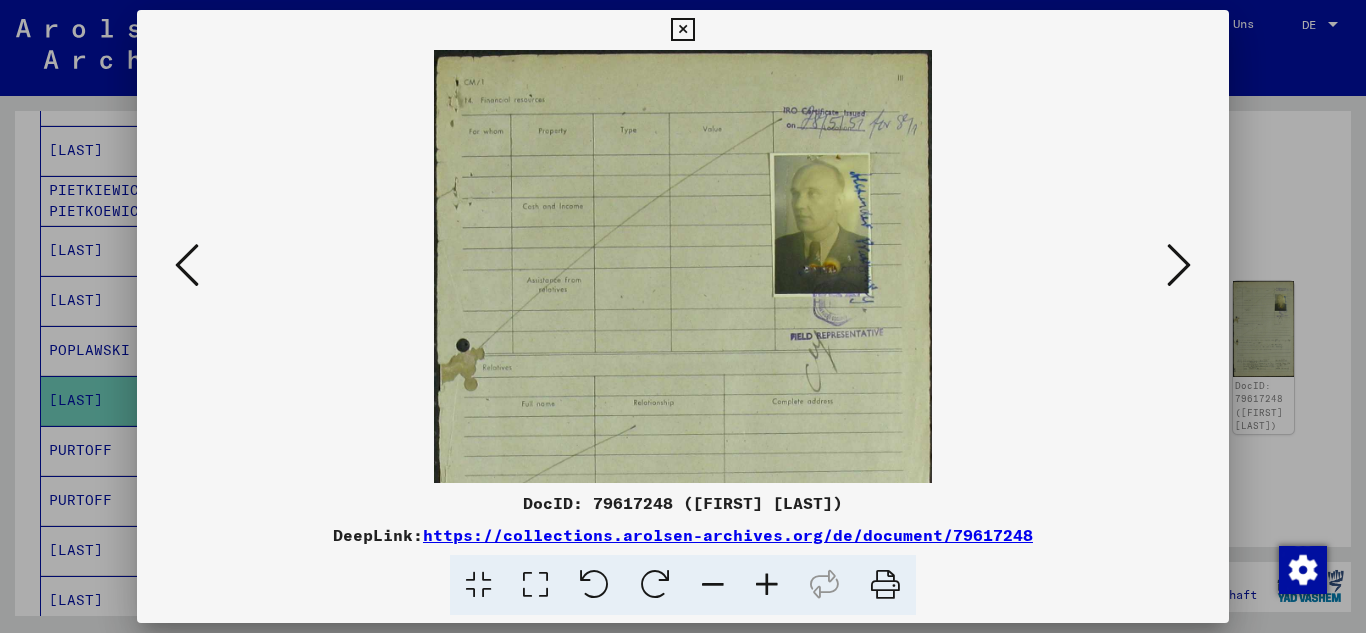 click at bounding box center [767, 585] 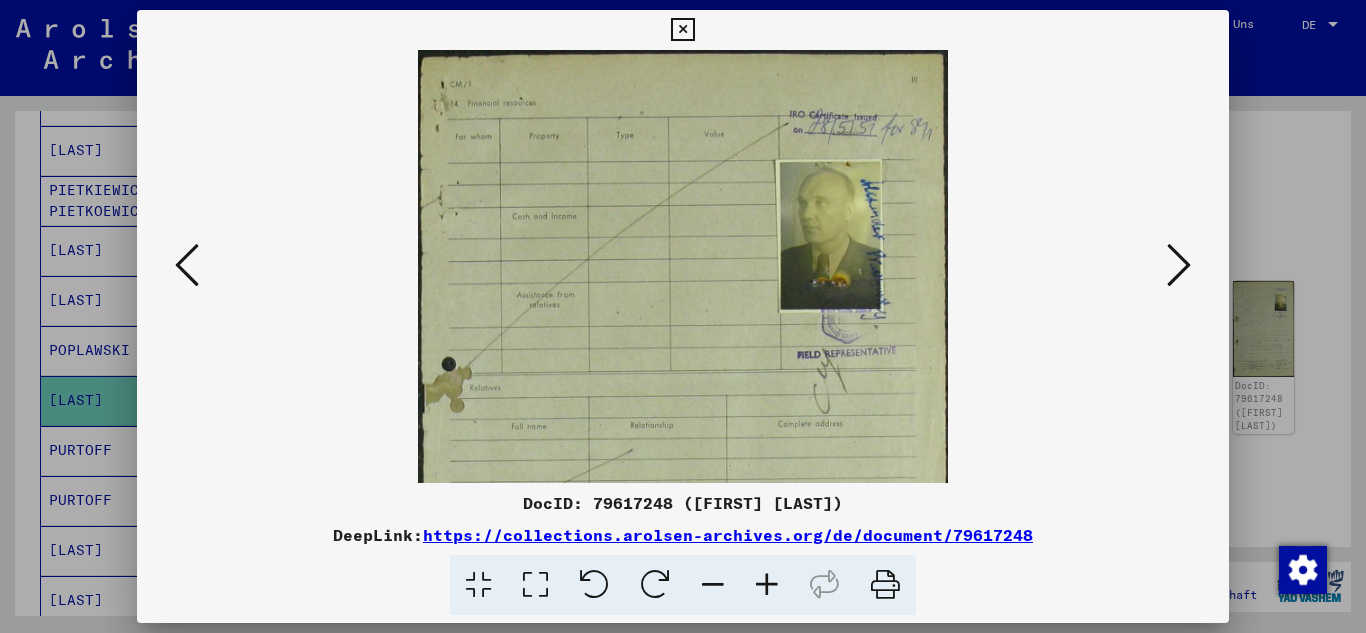 click at bounding box center [767, 585] 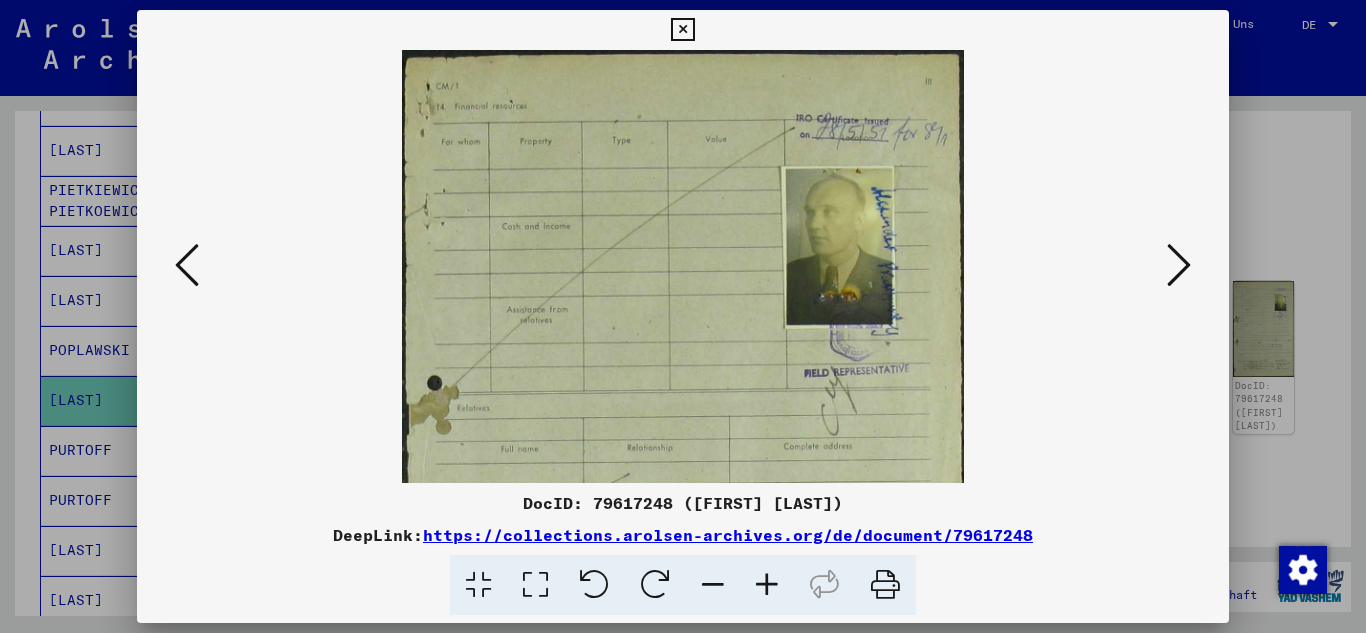 click at bounding box center (767, 585) 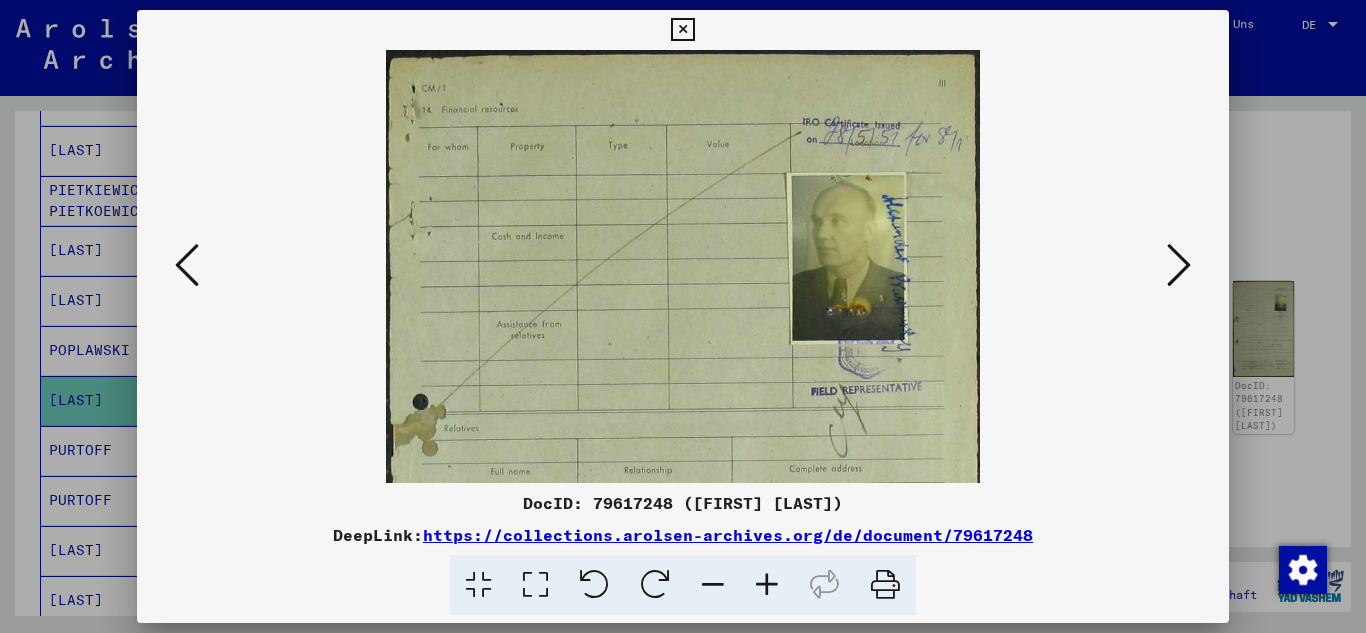 click at bounding box center (767, 585) 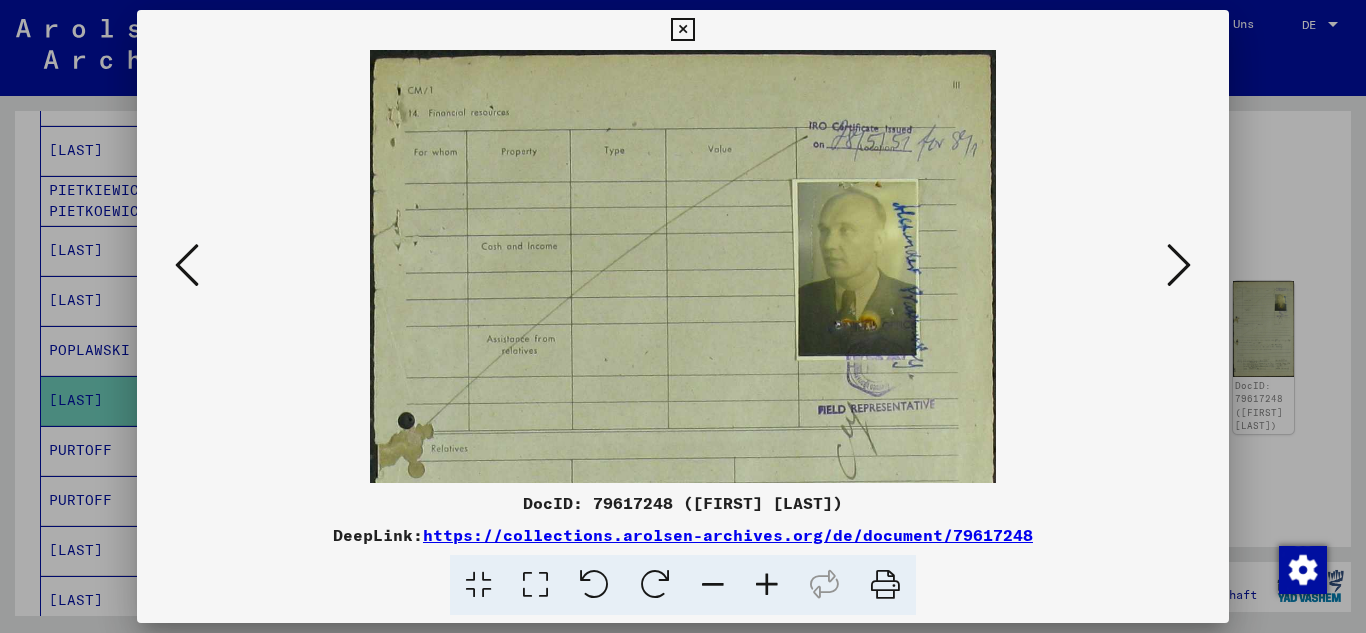 click at bounding box center [767, 585] 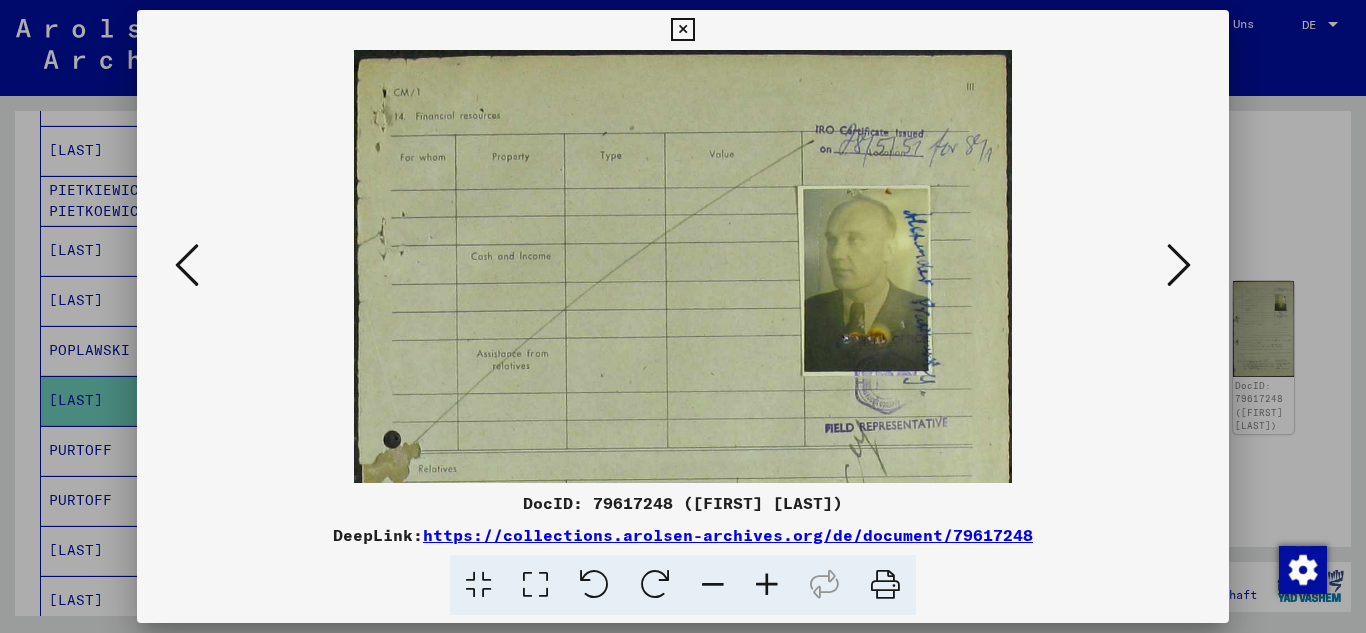 click at bounding box center [767, 585] 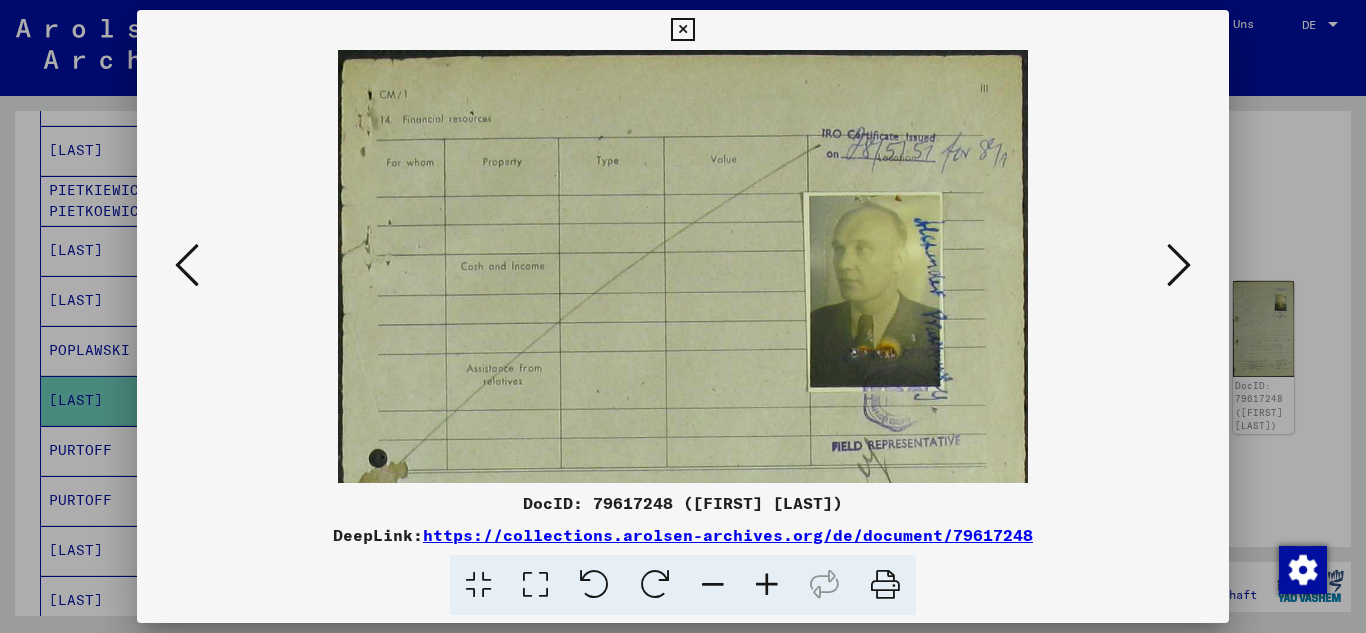 click at bounding box center (187, 265) 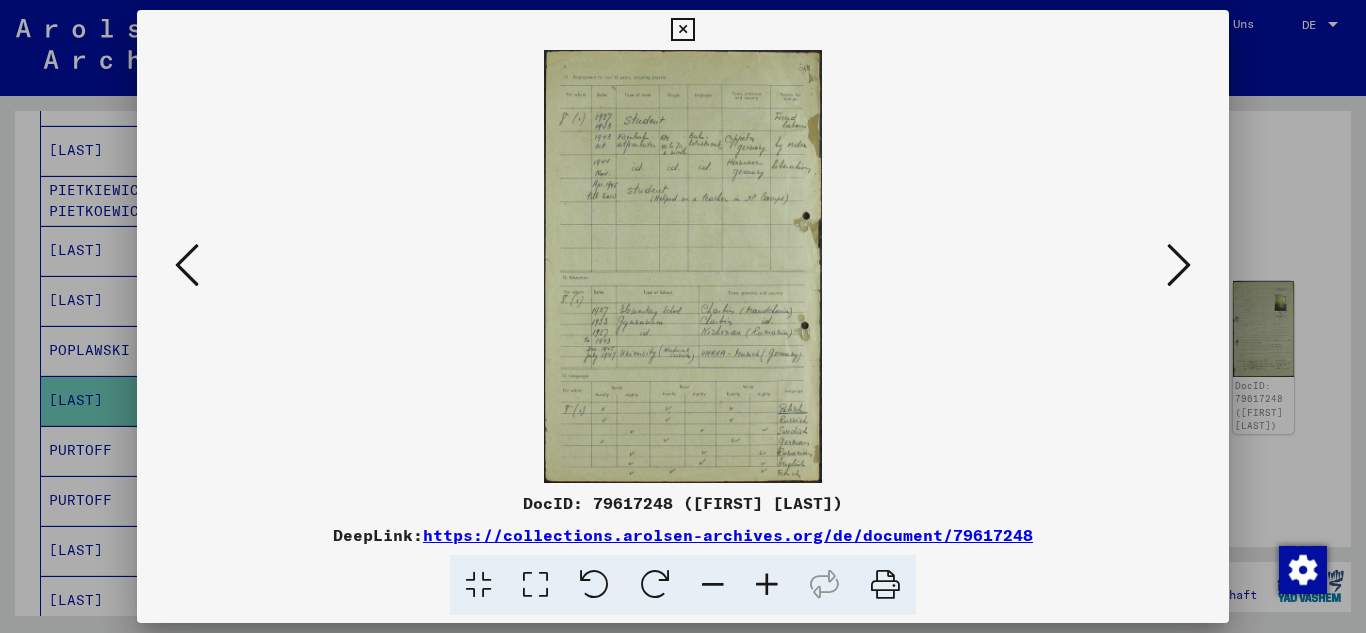 click at bounding box center [187, 265] 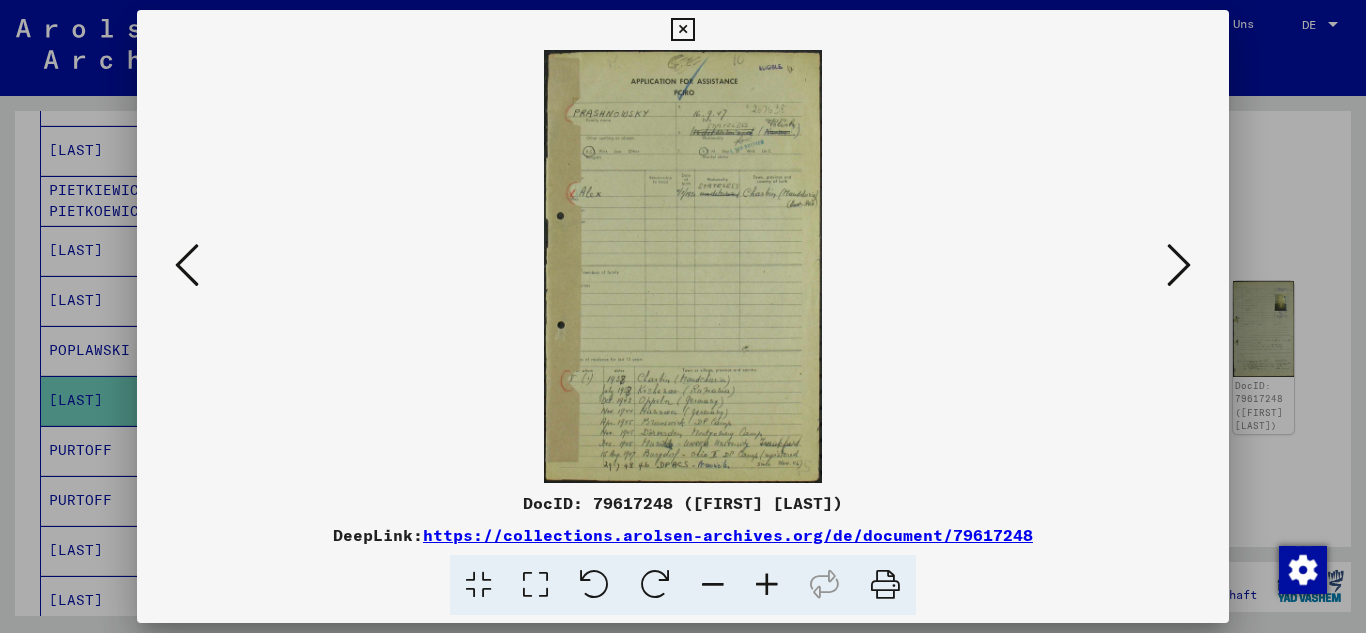 click at bounding box center (187, 265) 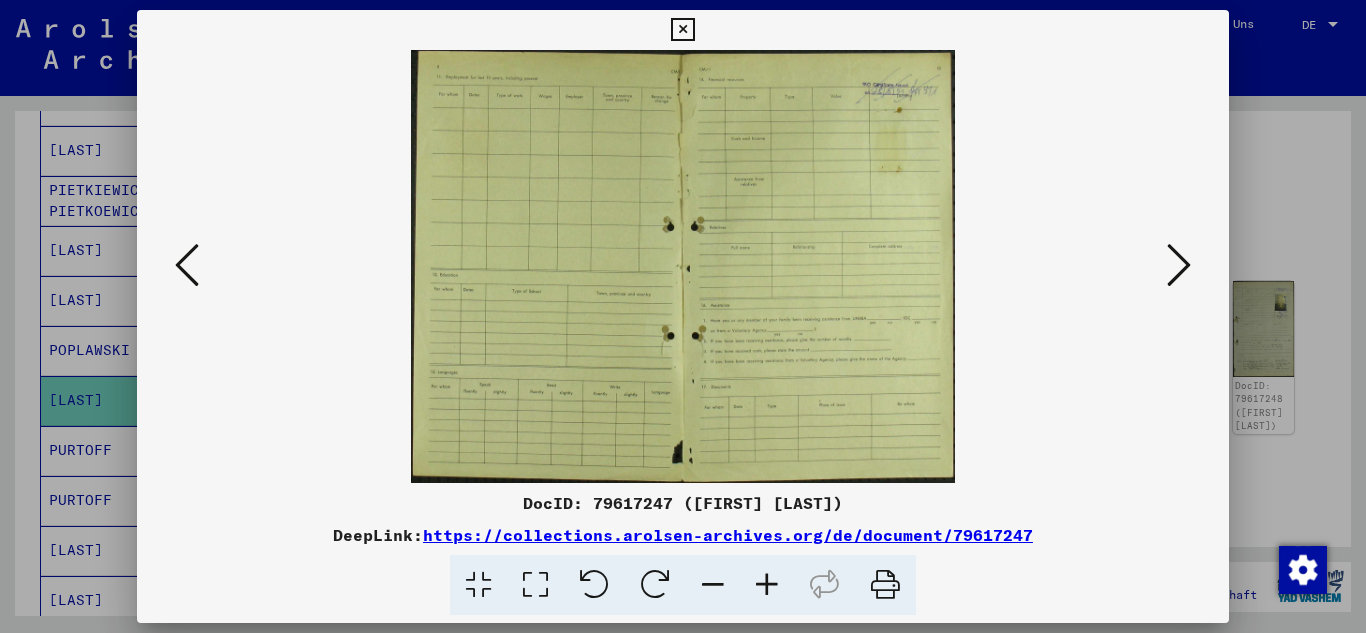 click at bounding box center (187, 265) 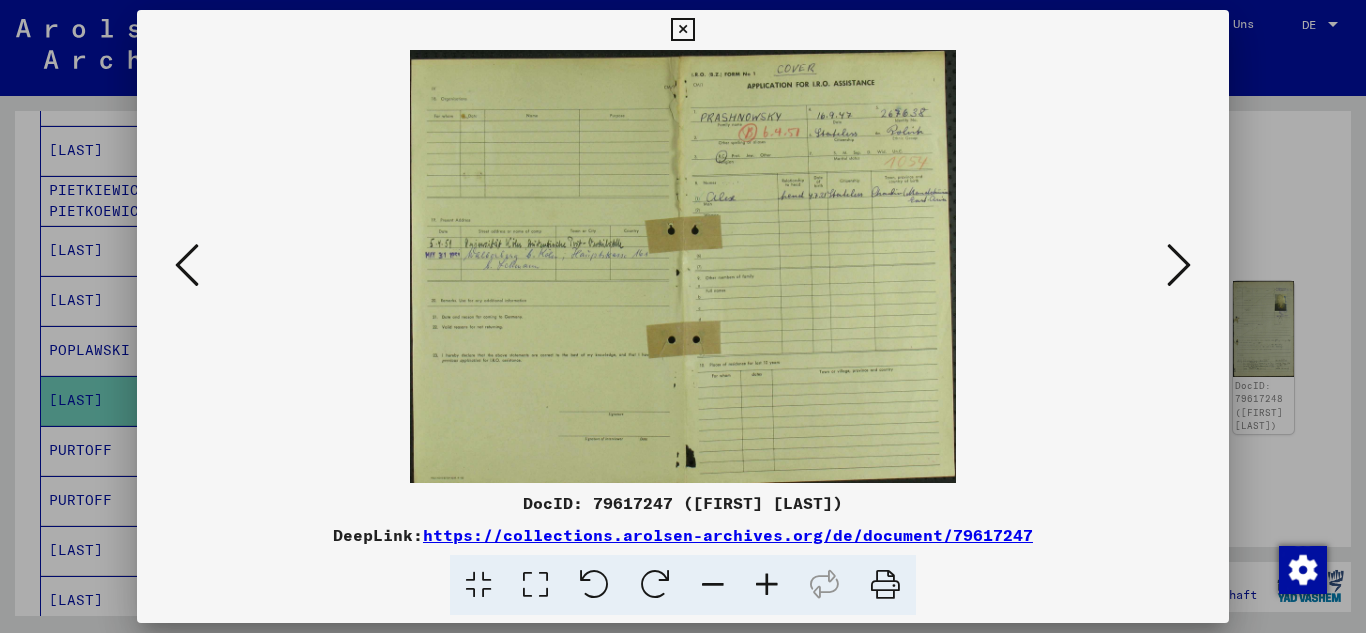 click at bounding box center (187, 265) 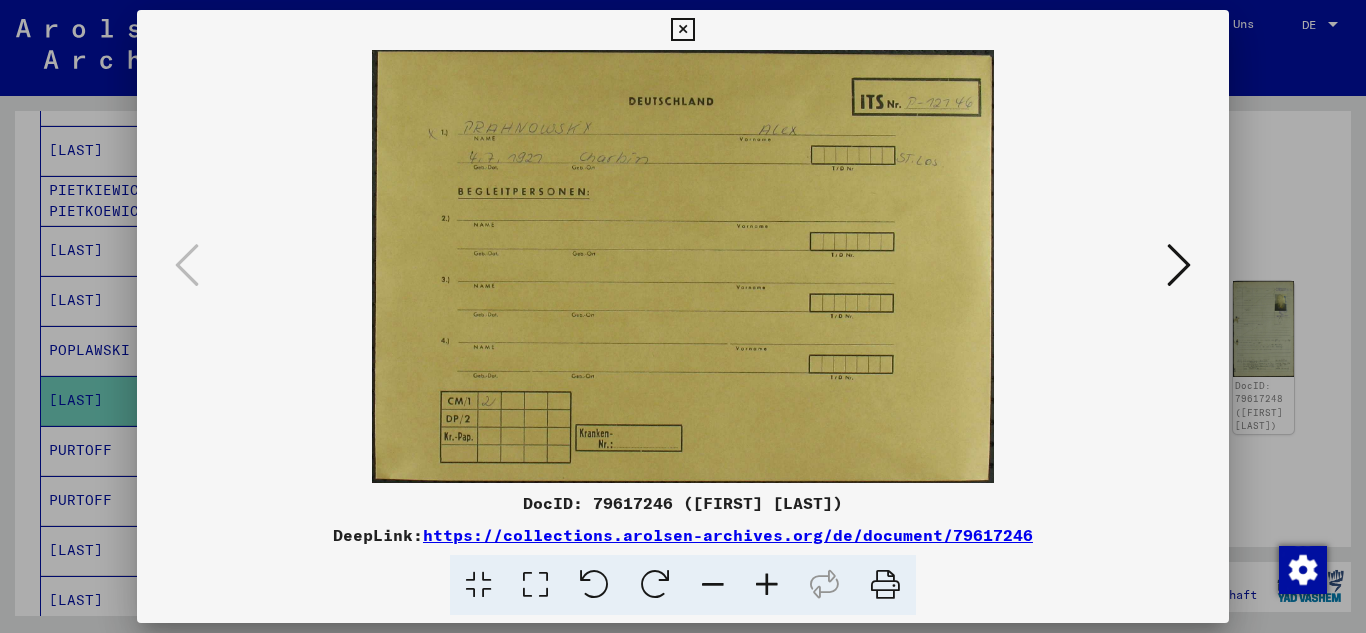 click at bounding box center (682, 30) 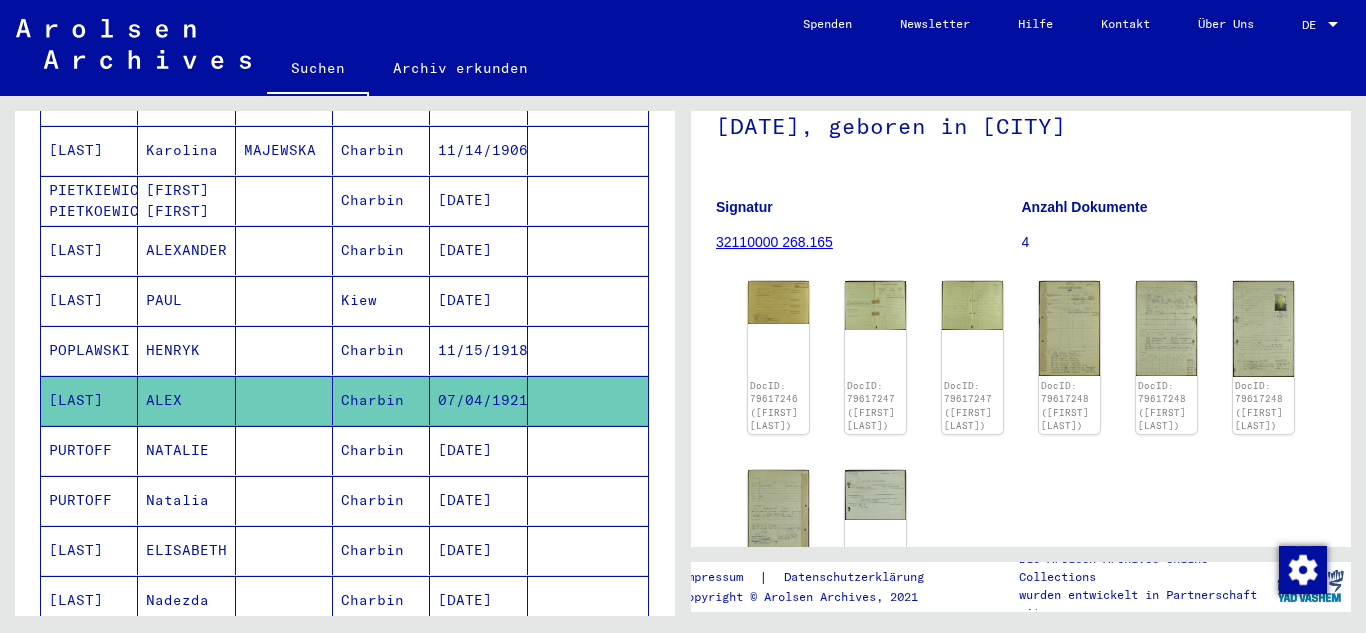click on "PURTOFF" at bounding box center [89, 500] 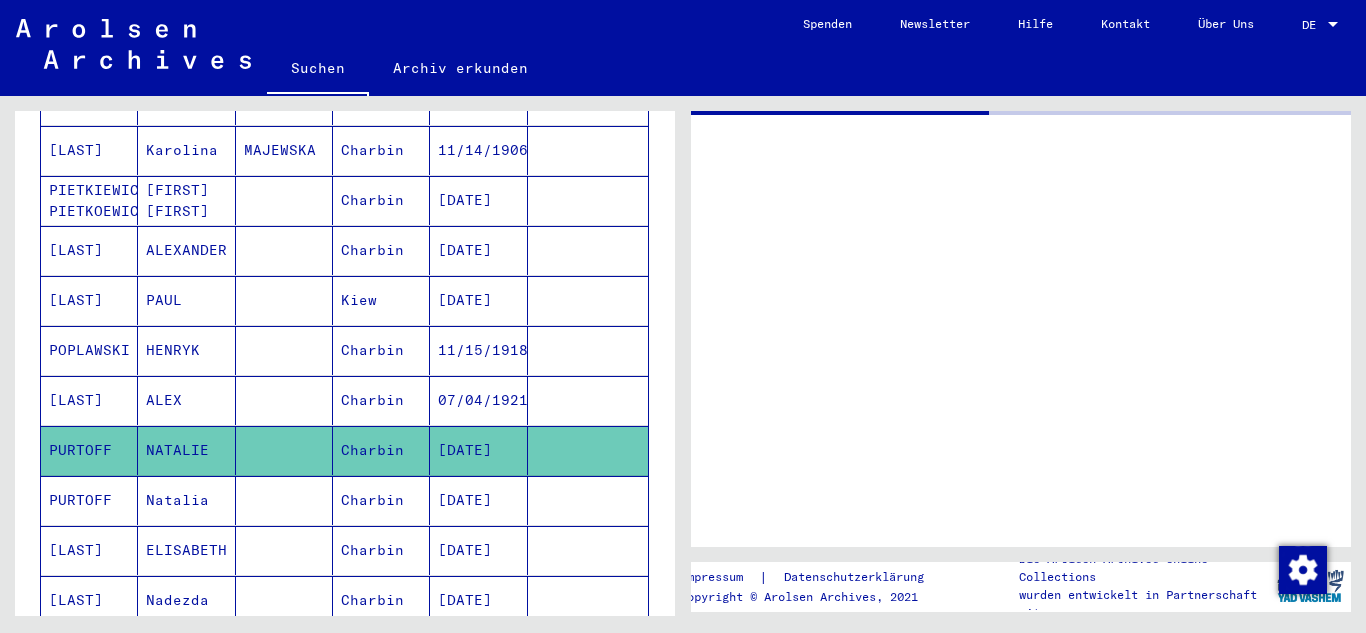 scroll, scrollTop: 0, scrollLeft: 0, axis: both 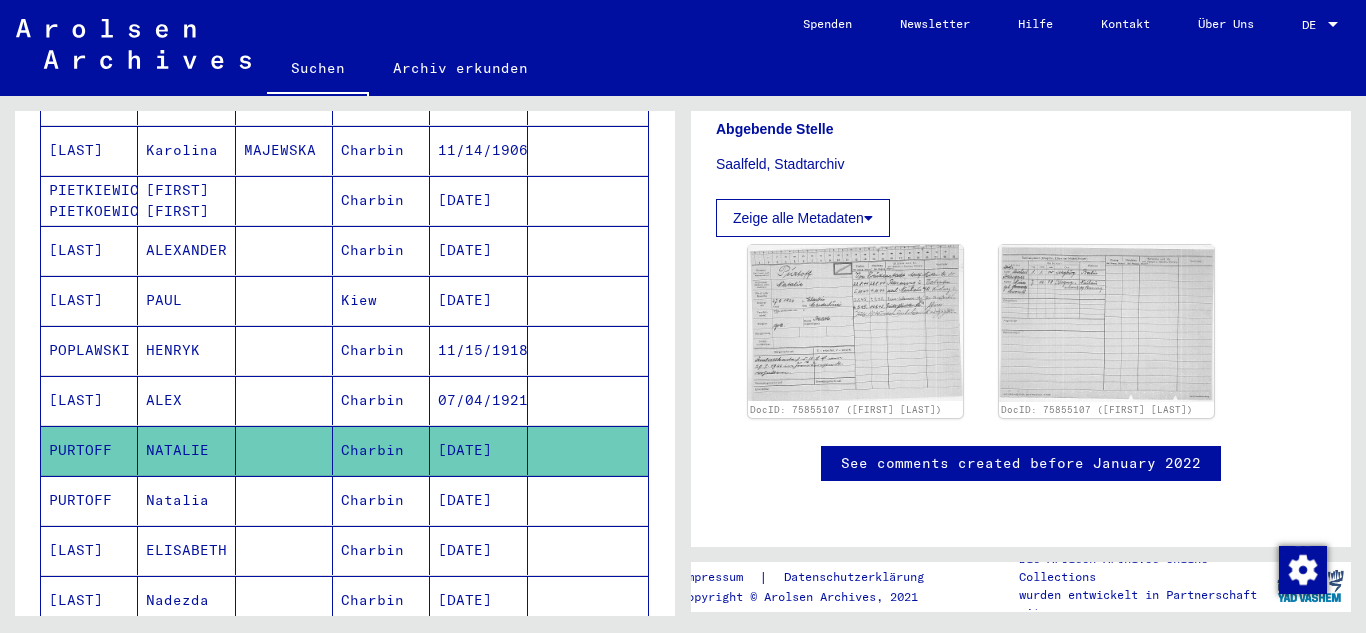 click 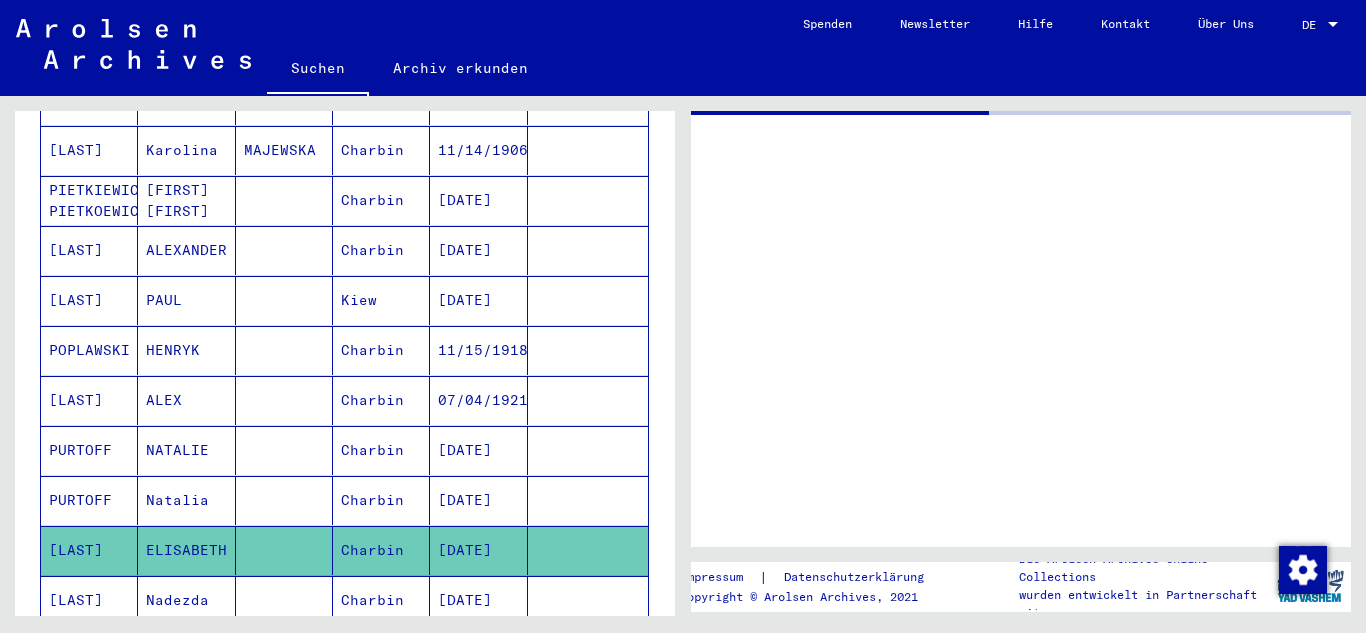 scroll, scrollTop: 0, scrollLeft: 0, axis: both 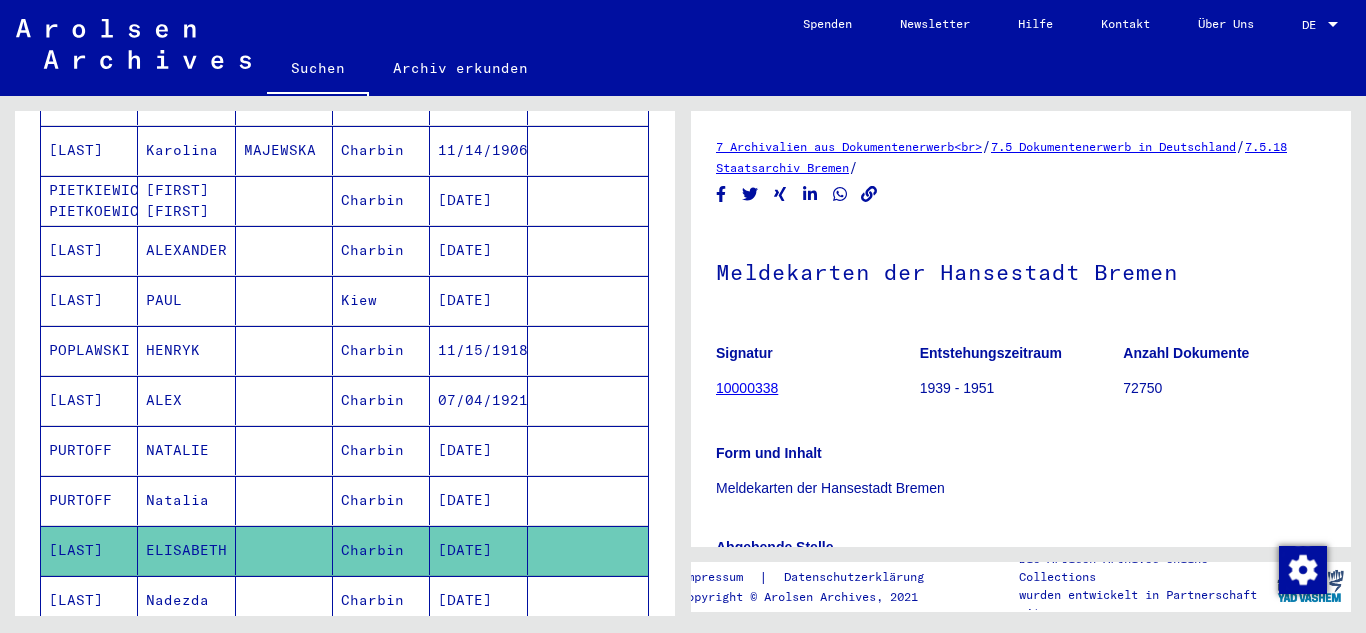 click on "ELISABETH" 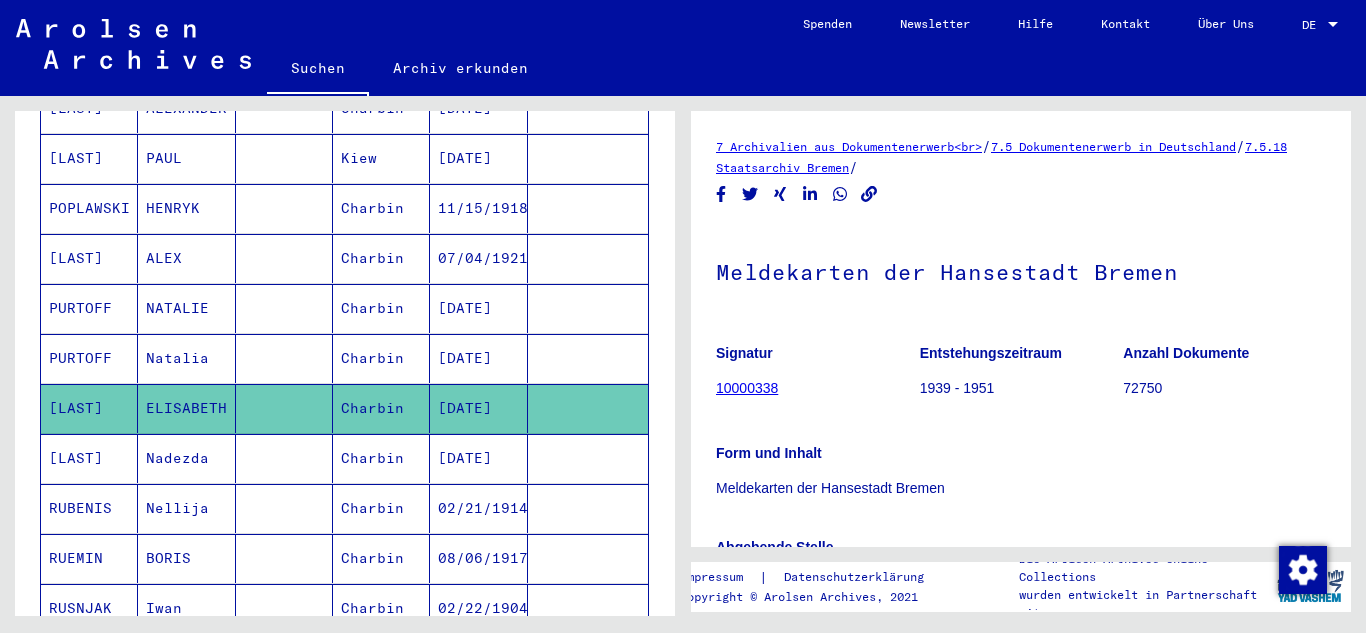 scroll, scrollTop: 700, scrollLeft: 0, axis: vertical 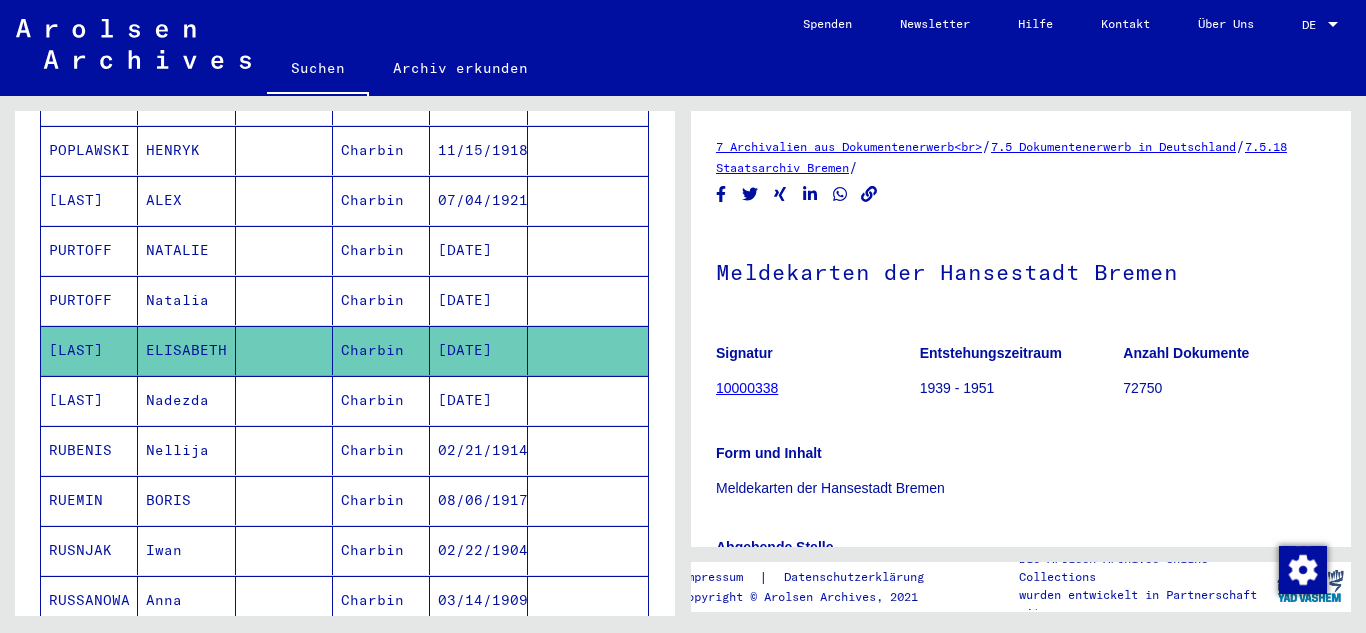 click on "[LAST]" at bounding box center (89, 450) 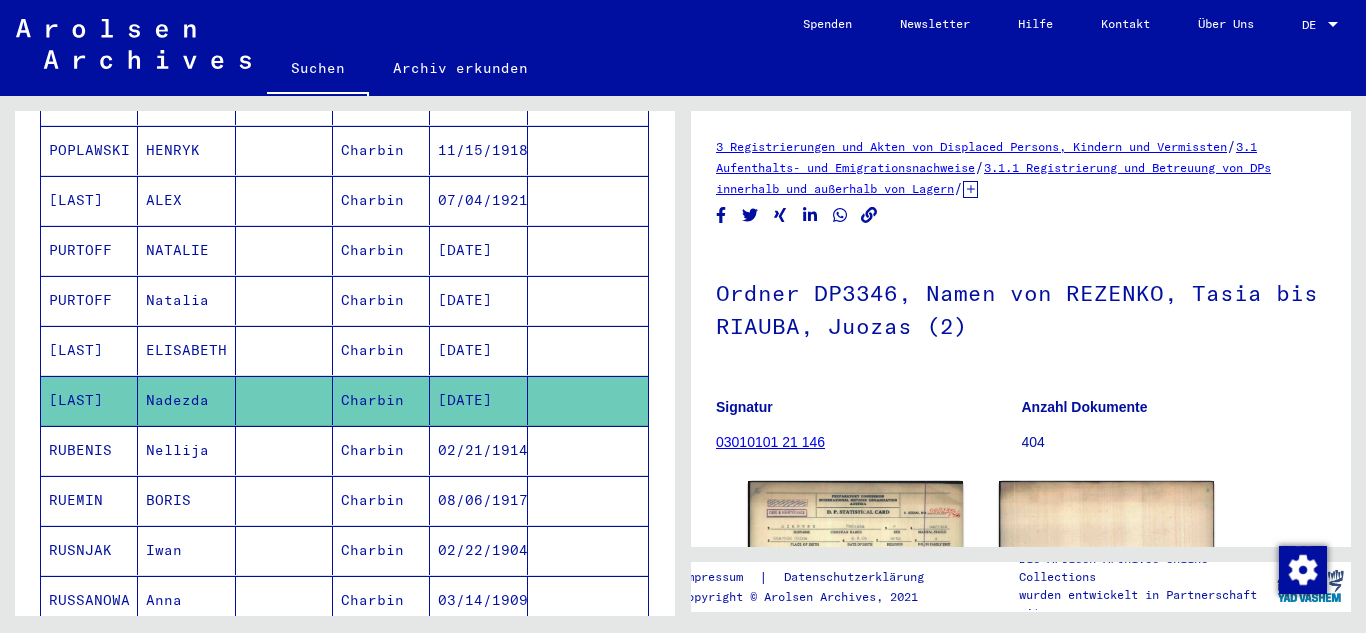 scroll, scrollTop: 0, scrollLeft: 0, axis: both 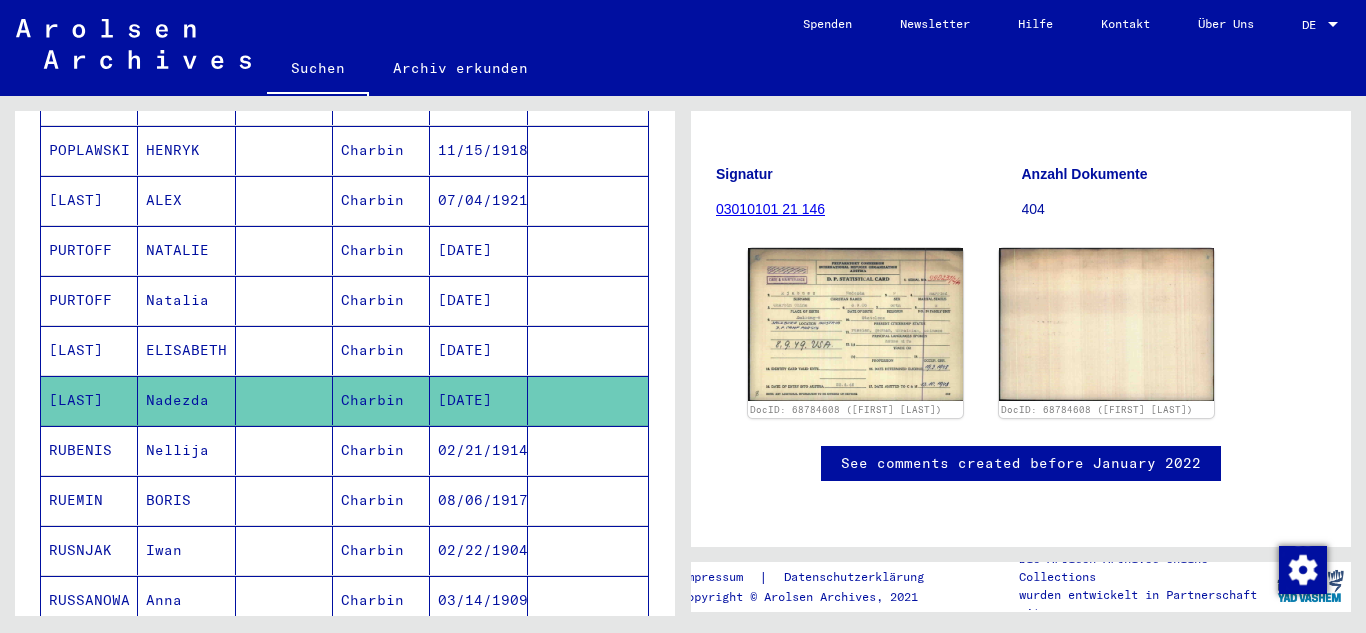 click on "RUBENIS" at bounding box center (89, 500) 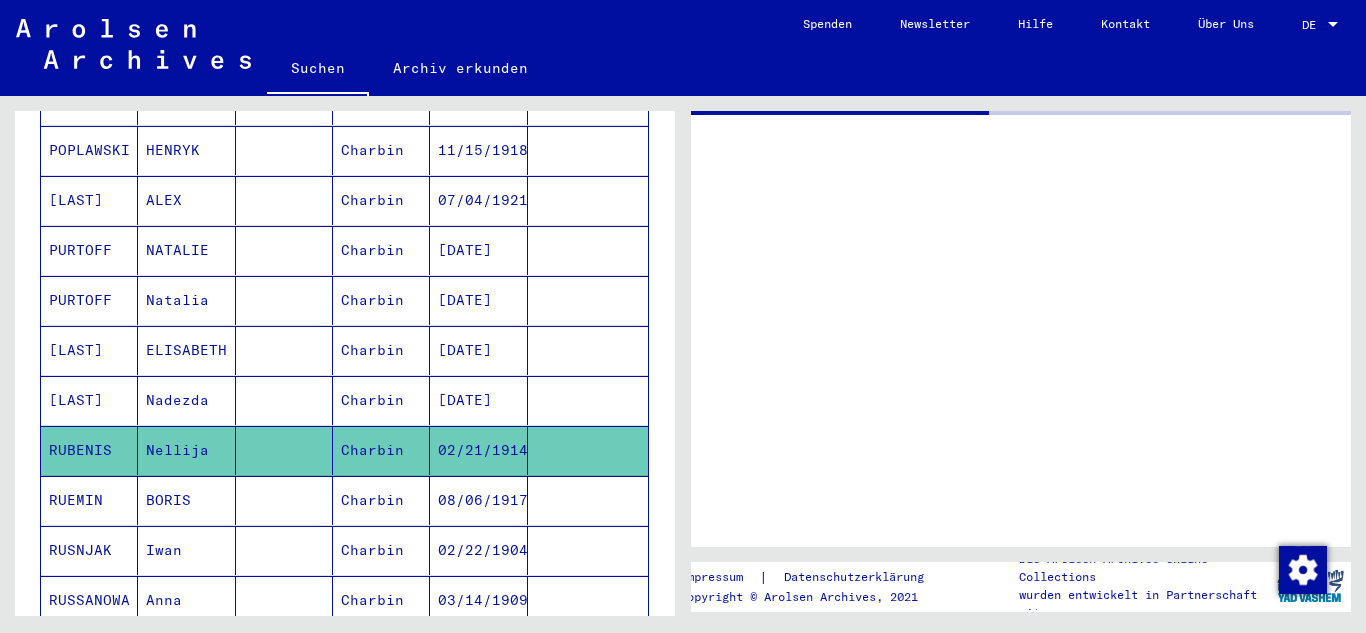 scroll, scrollTop: 0, scrollLeft: 0, axis: both 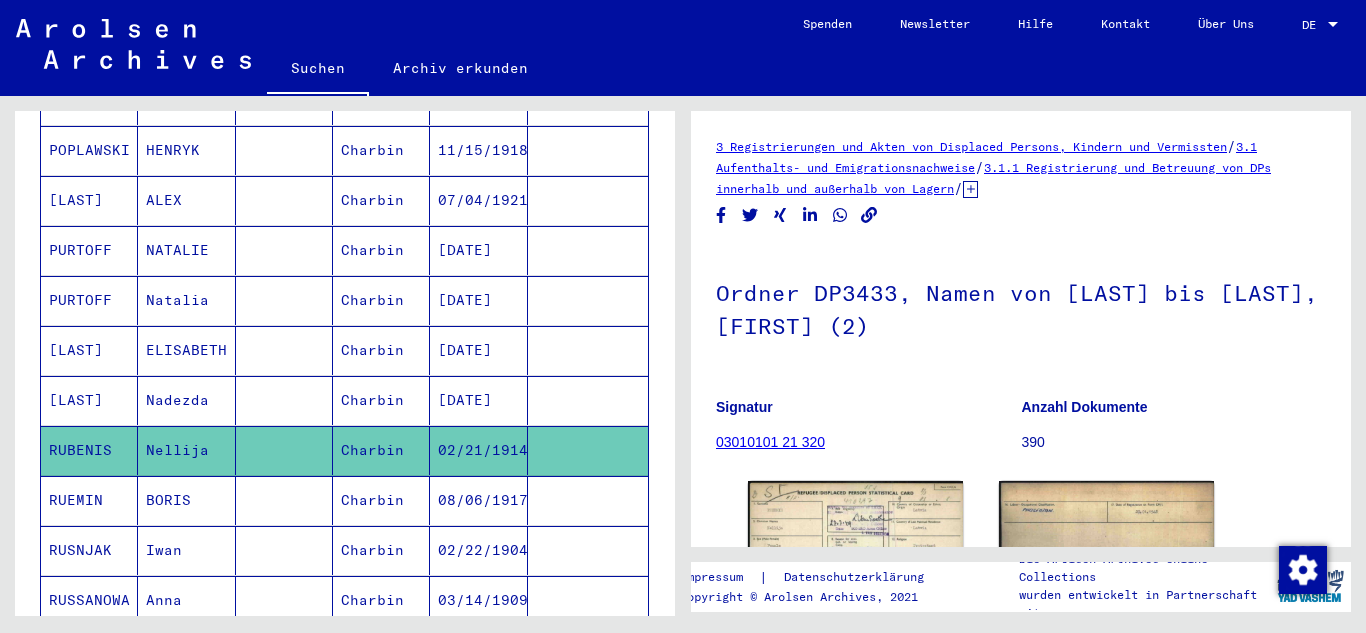 click on "RUEMIN" at bounding box center [89, 550] 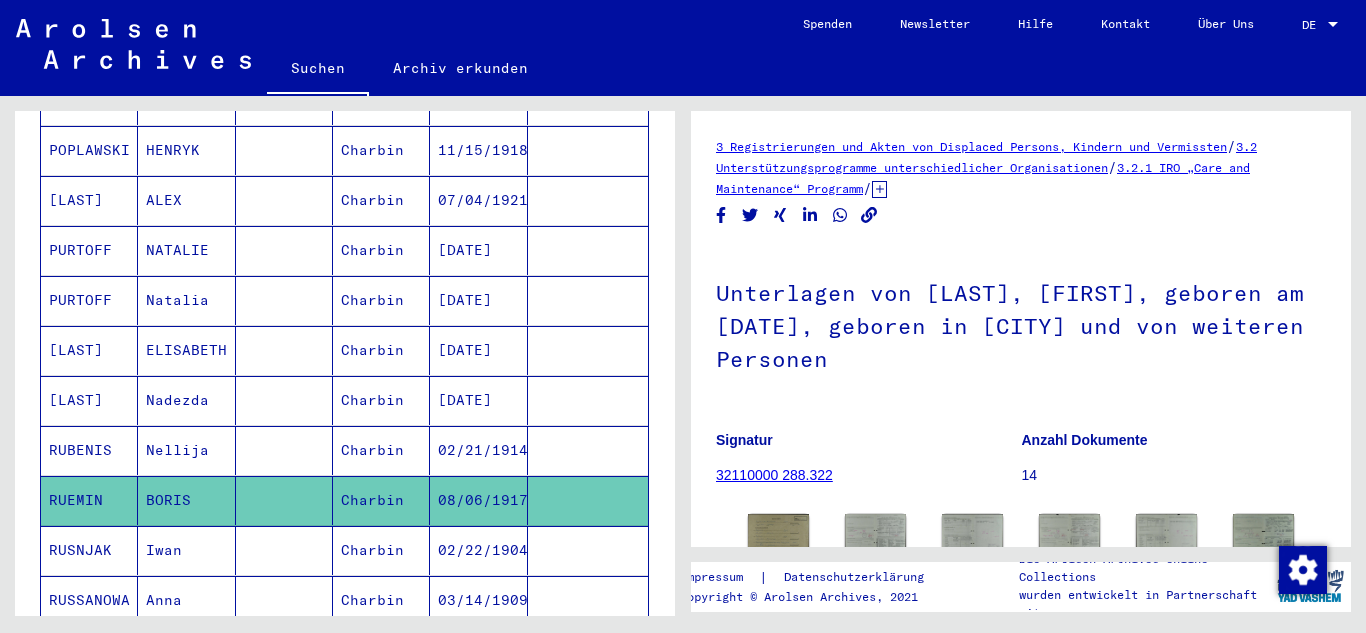 scroll, scrollTop: 0, scrollLeft: 0, axis: both 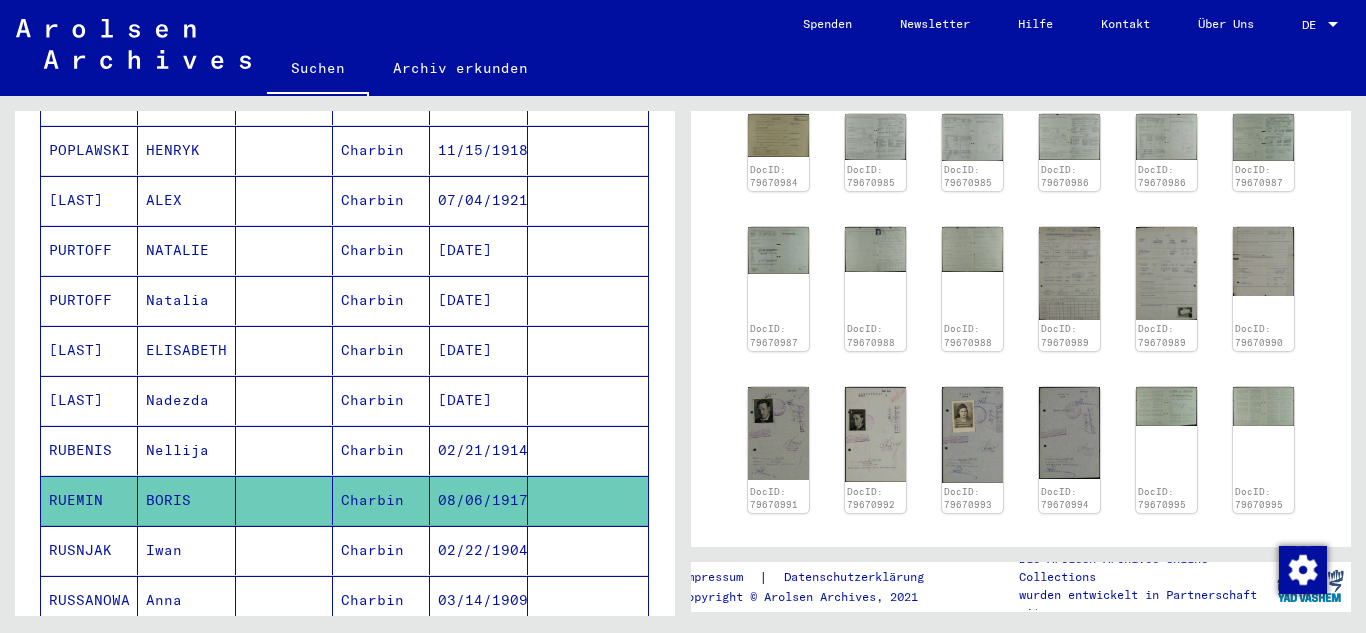 click on "DocID: 79670984 DocID: 79670985 DocID: 79670985 DocID: 79670986 DocID: 79670986 DocID: 79670987 DocID: 79670987 DocID: 79670988 DocID: 79670988 DocID: 79670989 DocID: 79670989 DocID: 79670990 DocID: 79670991 DocID: 79670992 DocID: 79670993 DocID: 79670994 DocID: 79670995 DocID: 79670995 DocID: 79670996 DocID: 79670997" 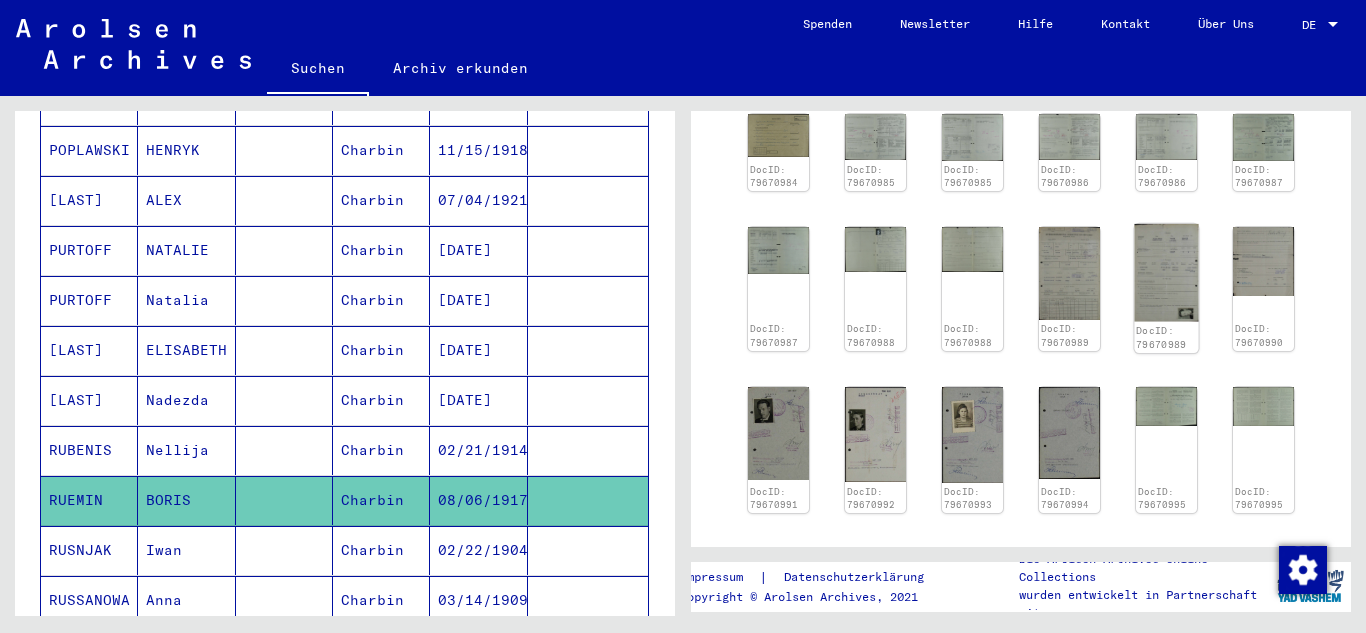 click 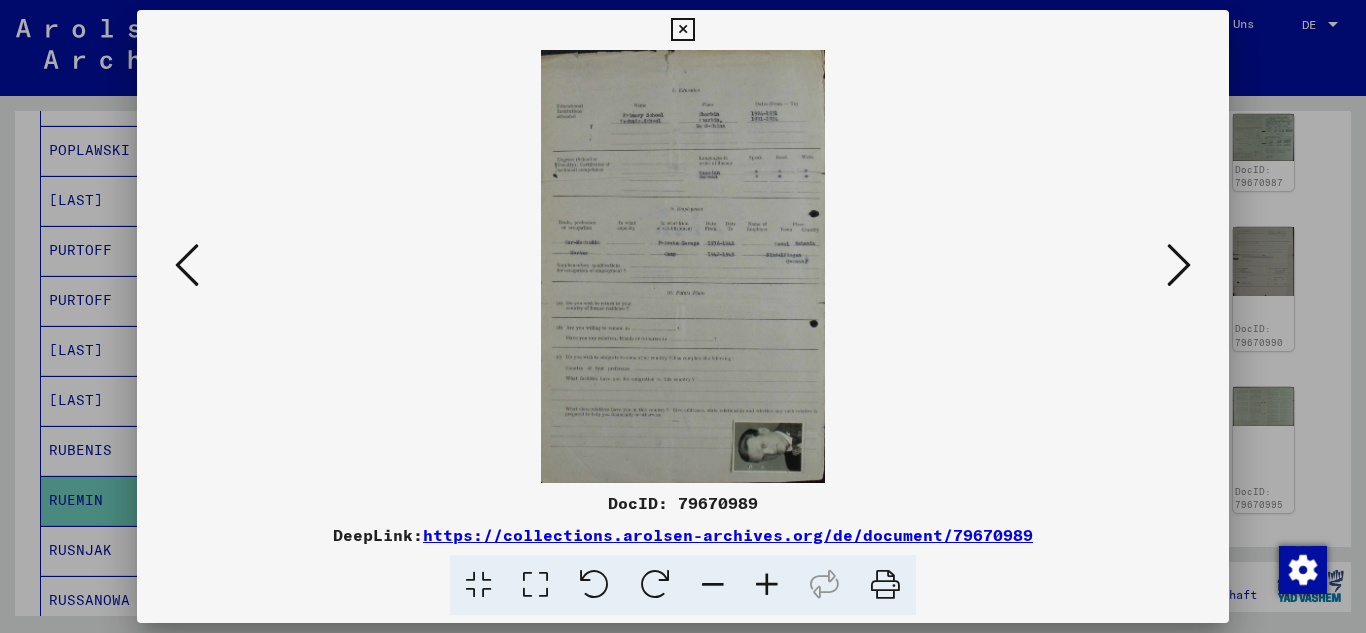 click at bounding box center [655, 585] 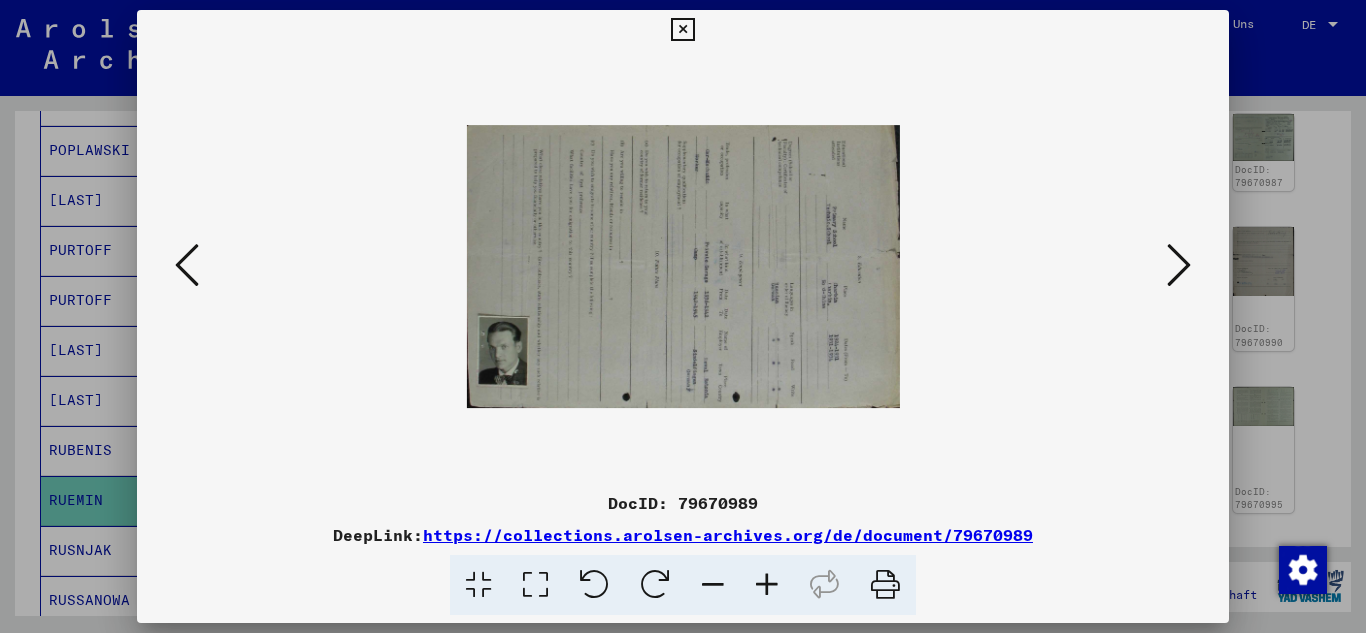 click at bounding box center (767, 585) 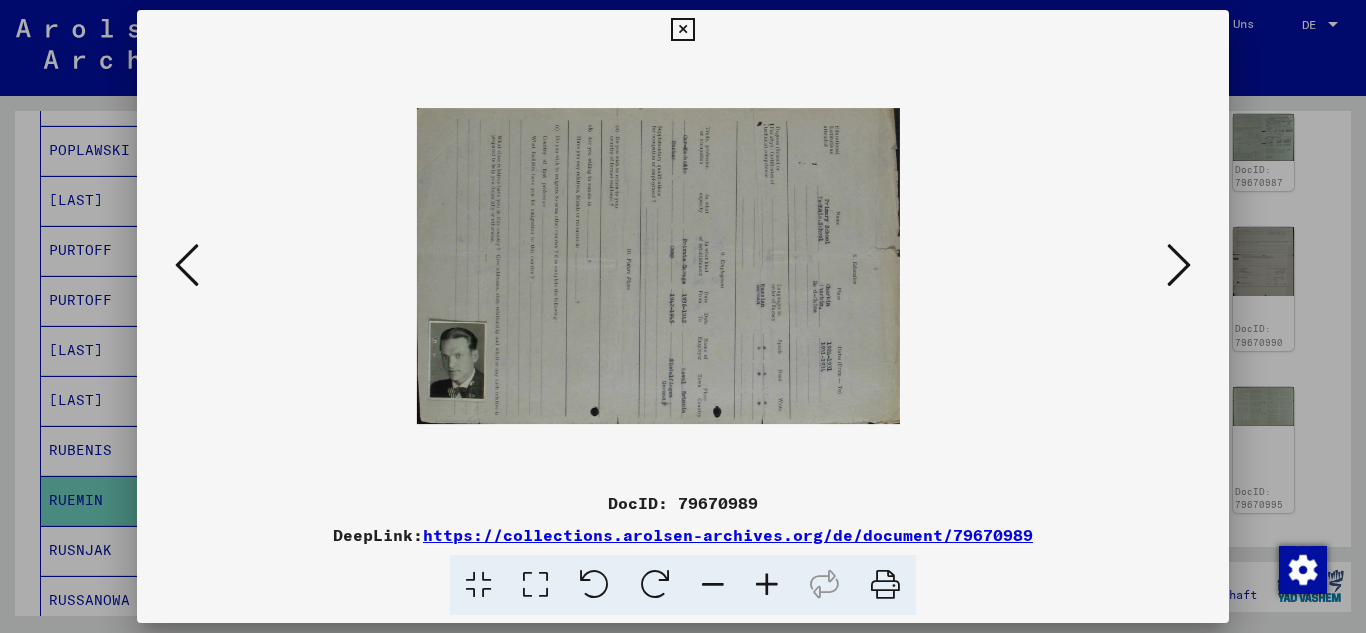 click at bounding box center [767, 585] 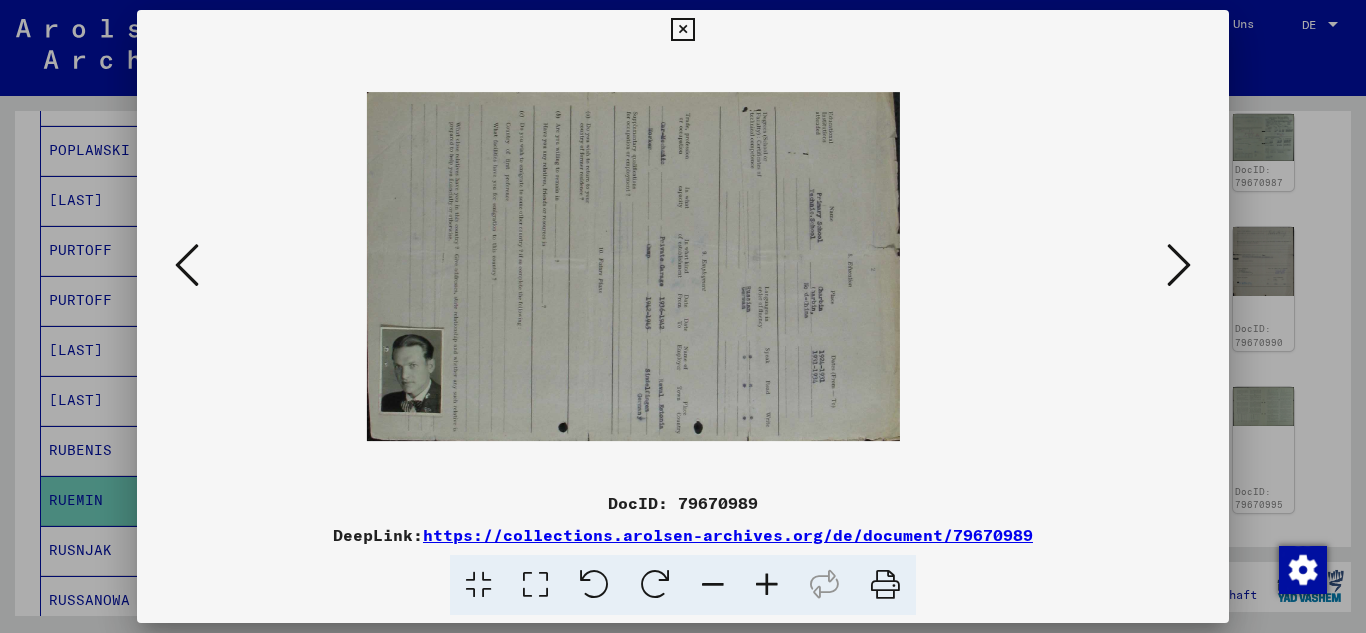 click at bounding box center (767, 585) 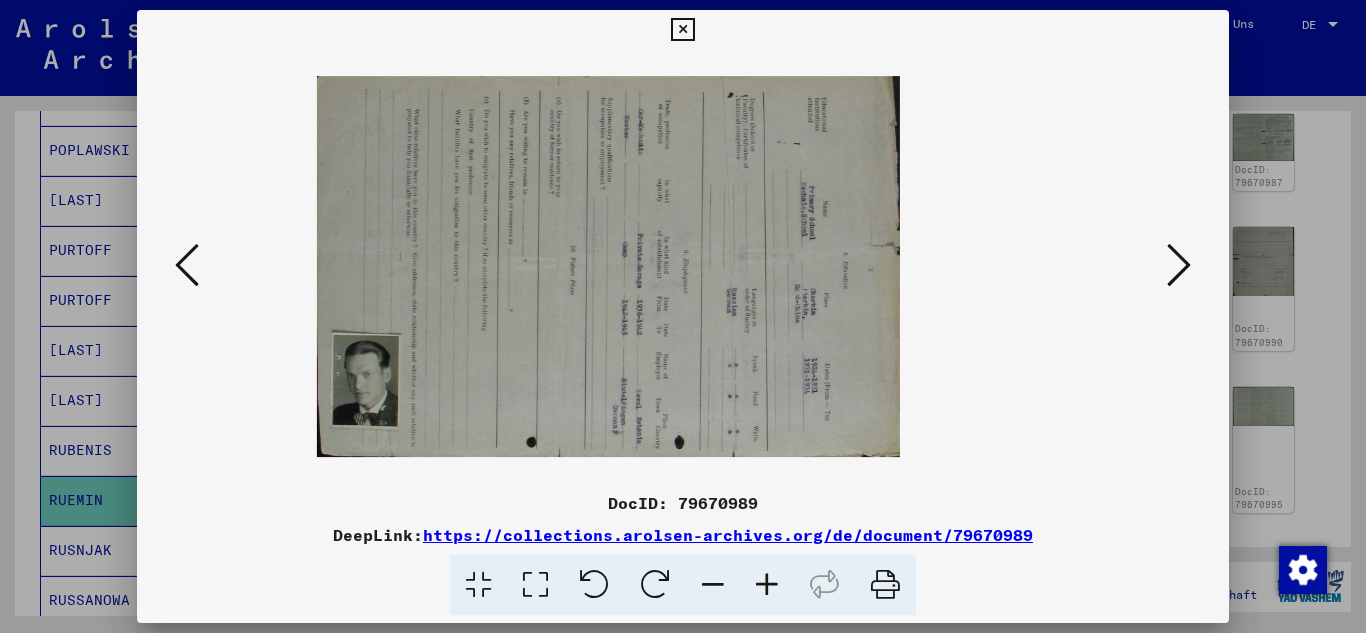 click at bounding box center (767, 585) 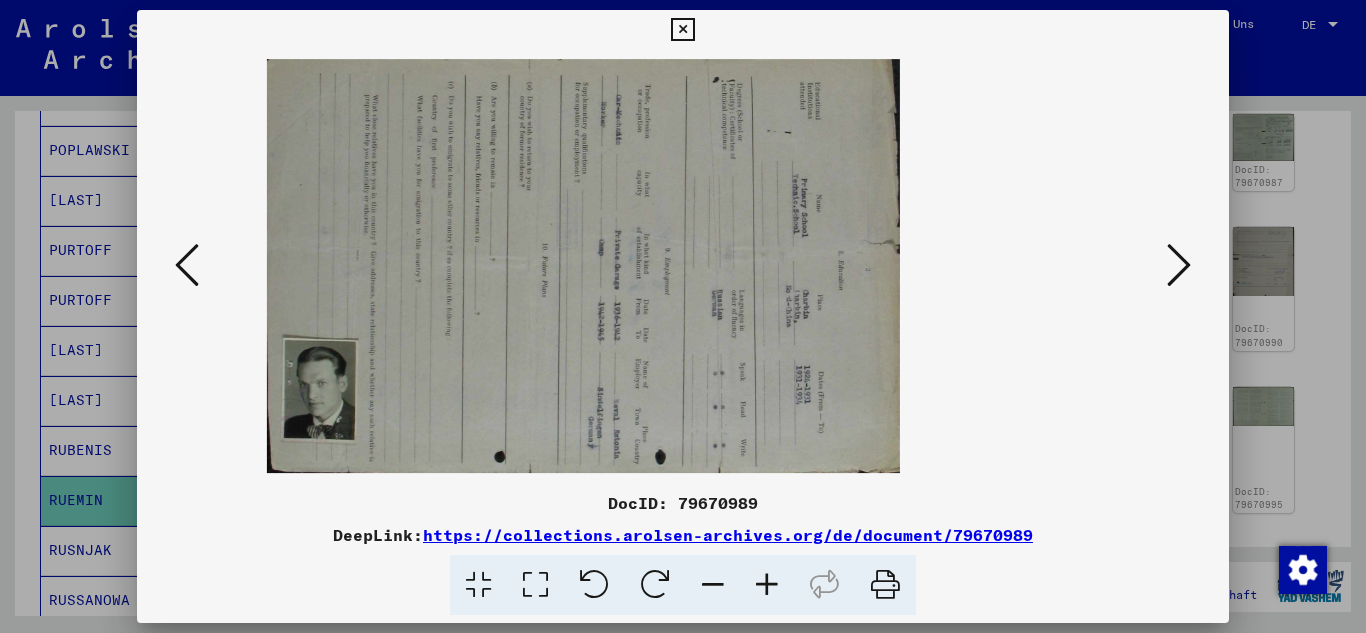 click at bounding box center (767, 585) 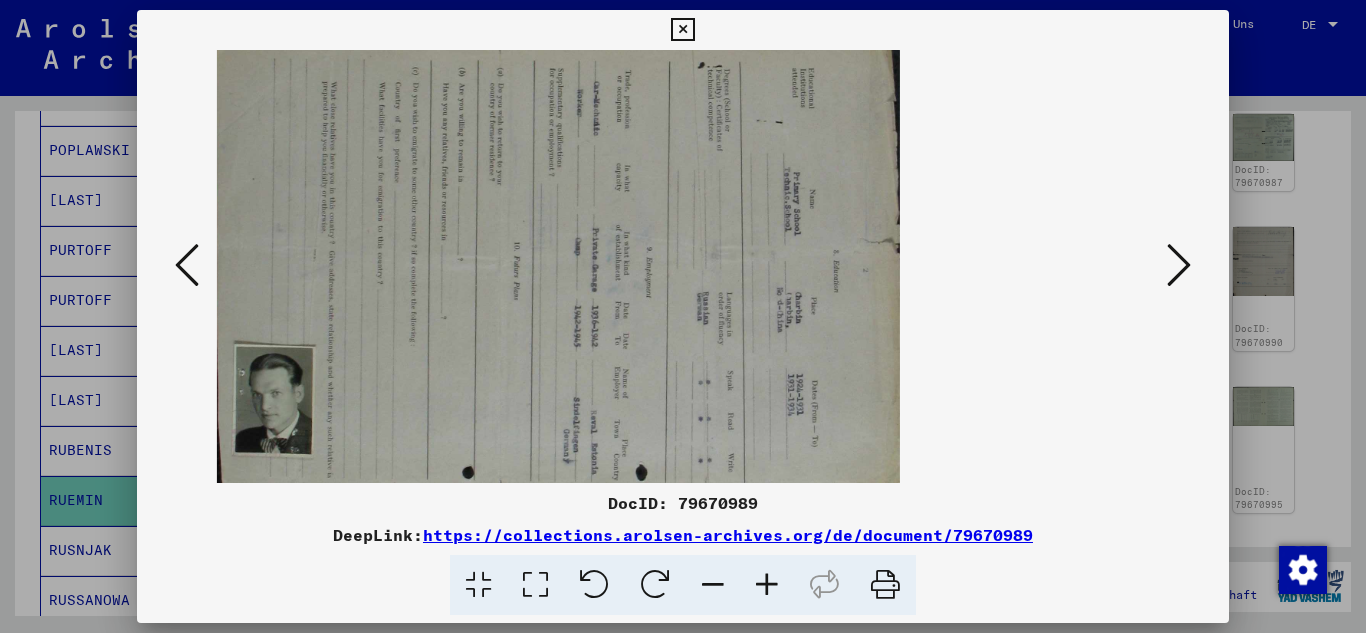 click at bounding box center (767, 585) 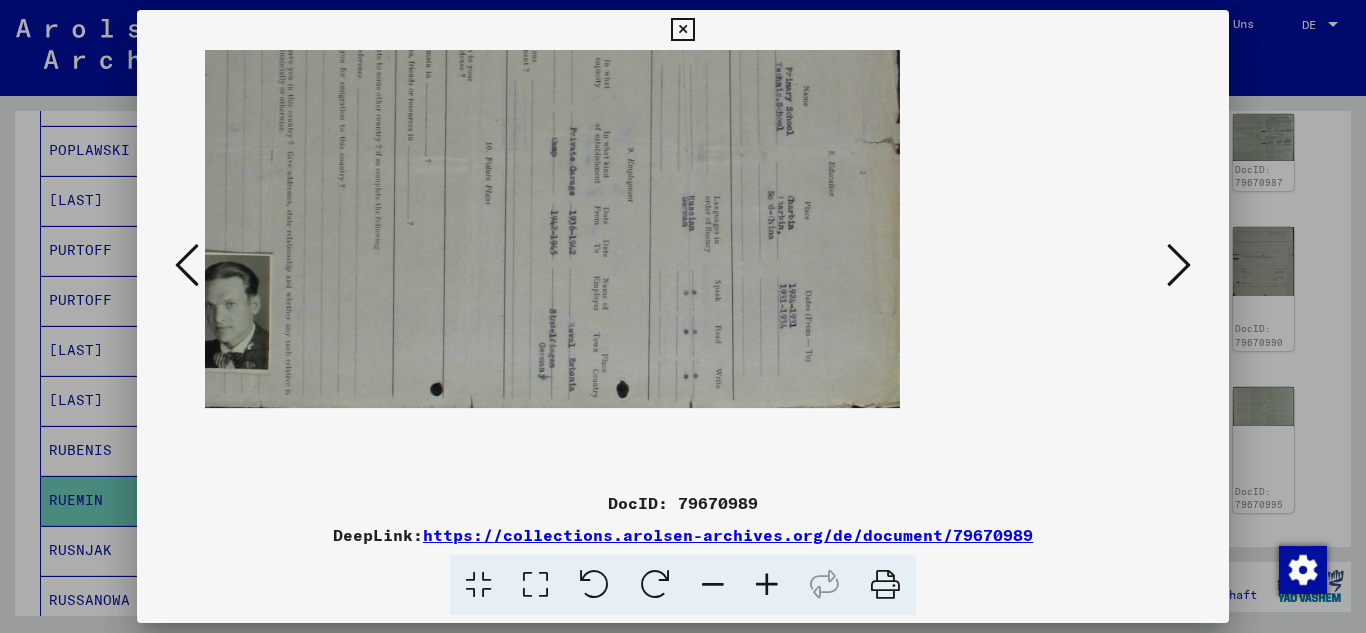 scroll, scrollTop: 104, scrollLeft: 0, axis: vertical 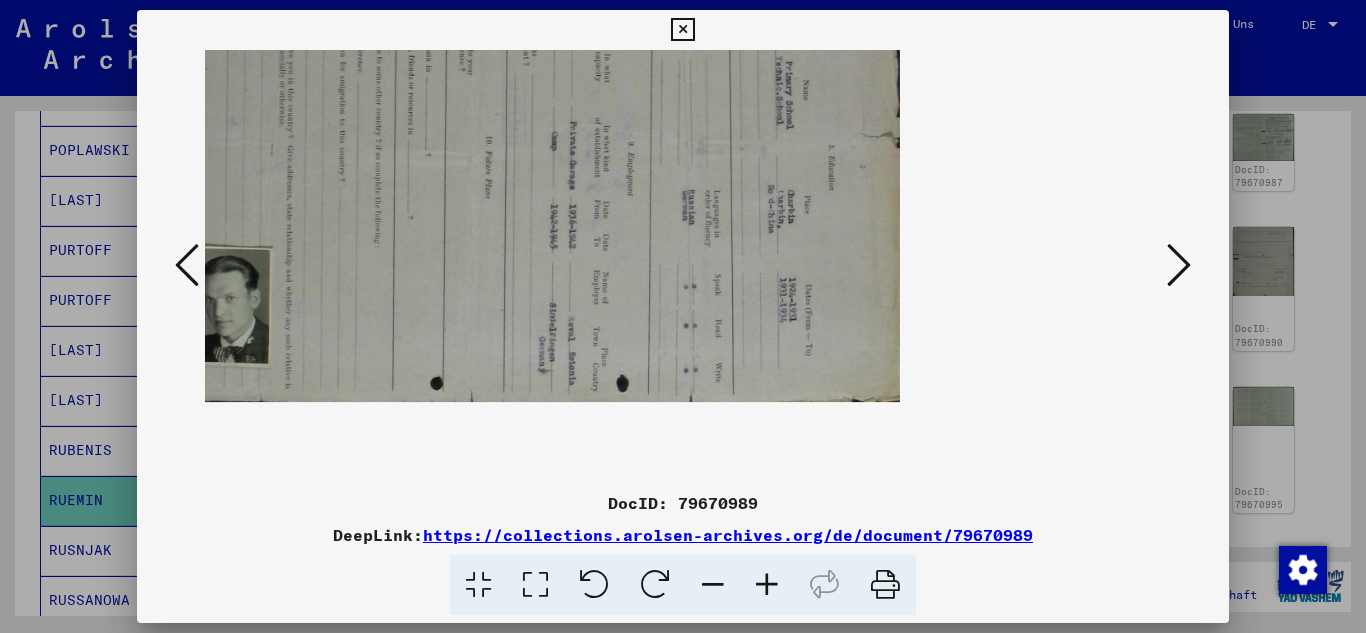 drag, startPoint x: 398, startPoint y: 370, endPoint x: 726, endPoint y: 266, distance: 344.09302 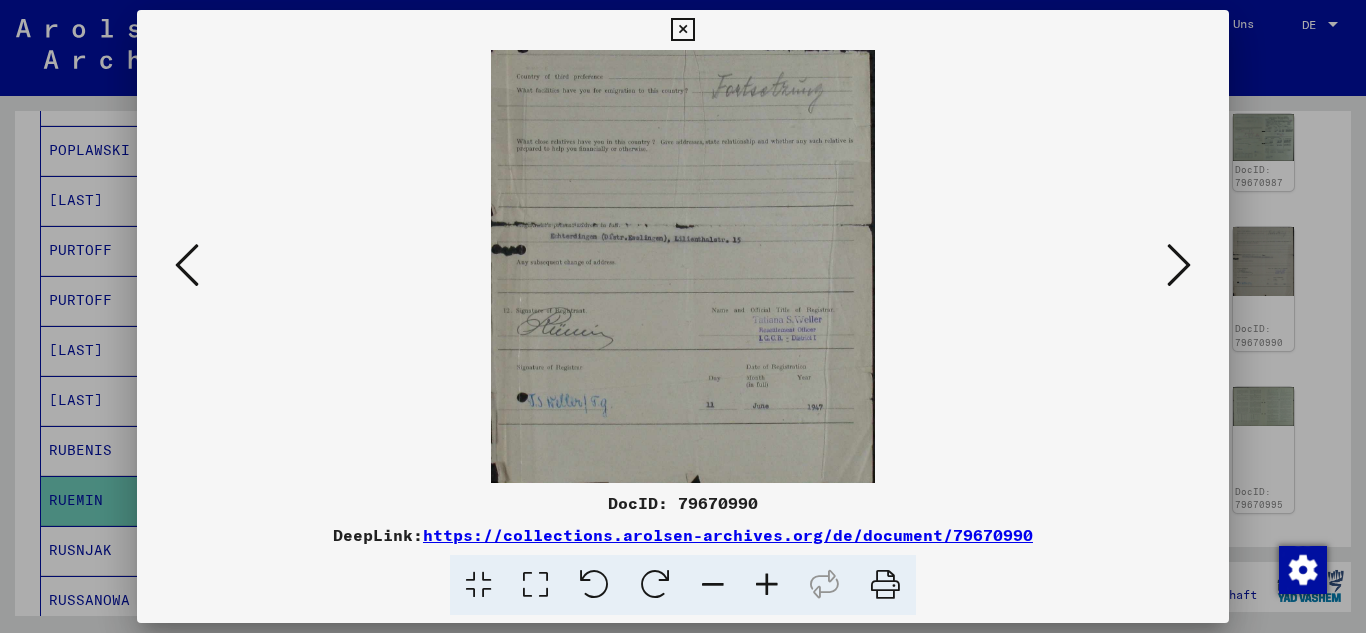 click at bounding box center [1179, 265] 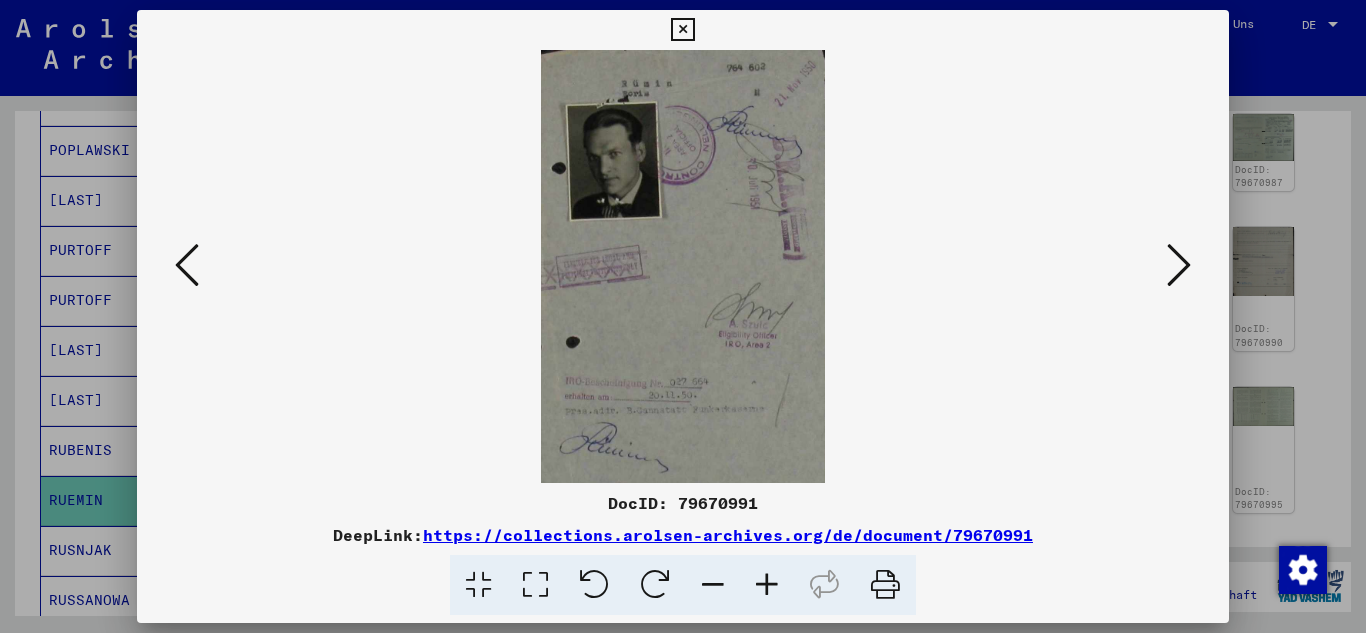 click at bounding box center (767, 585) 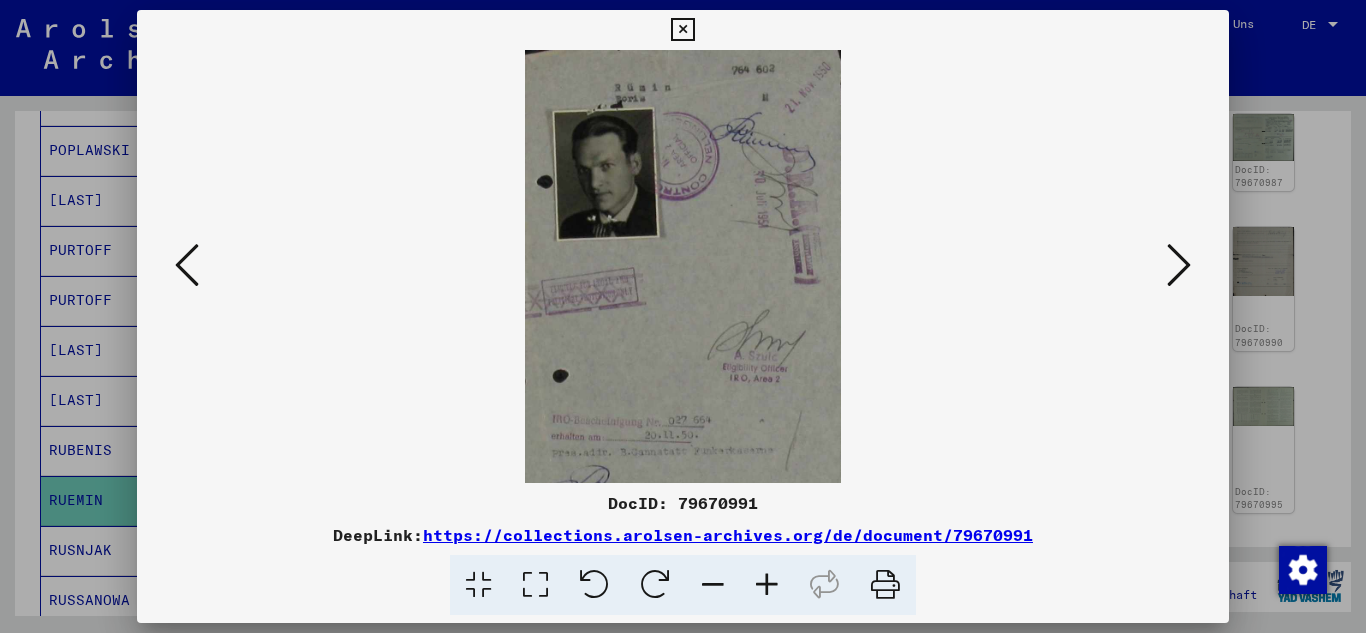 click at bounding box center [767, 585] 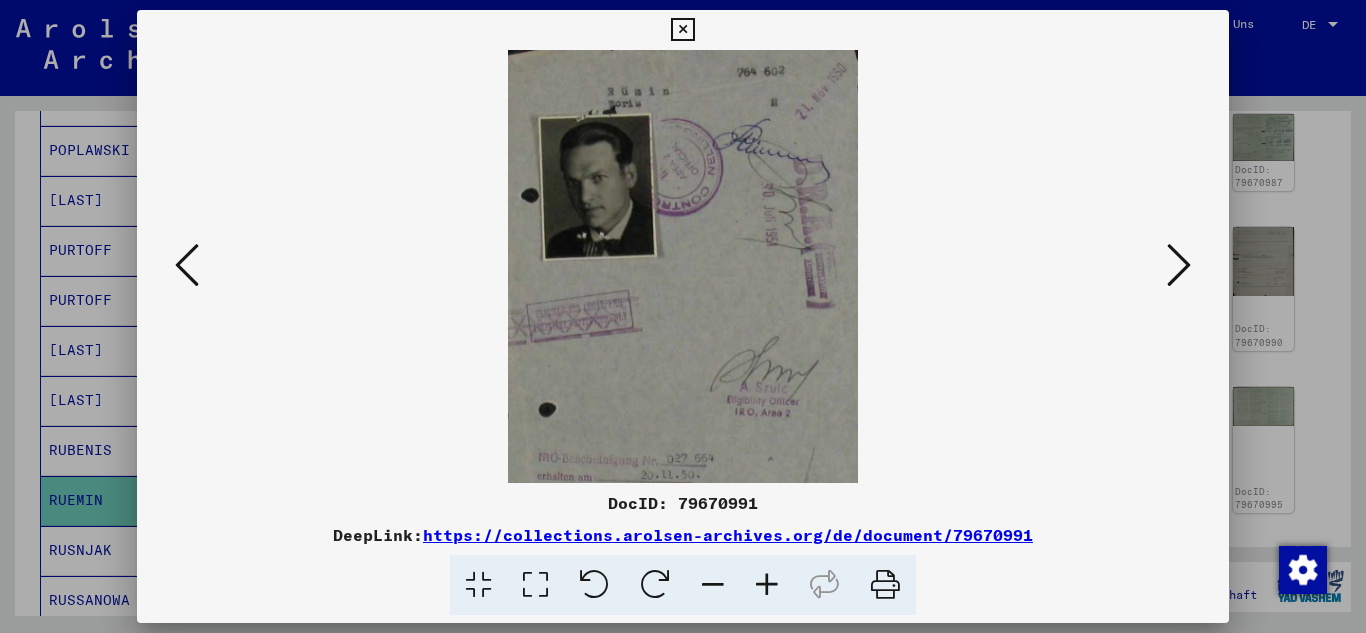 click at bounding box center (767, 585) 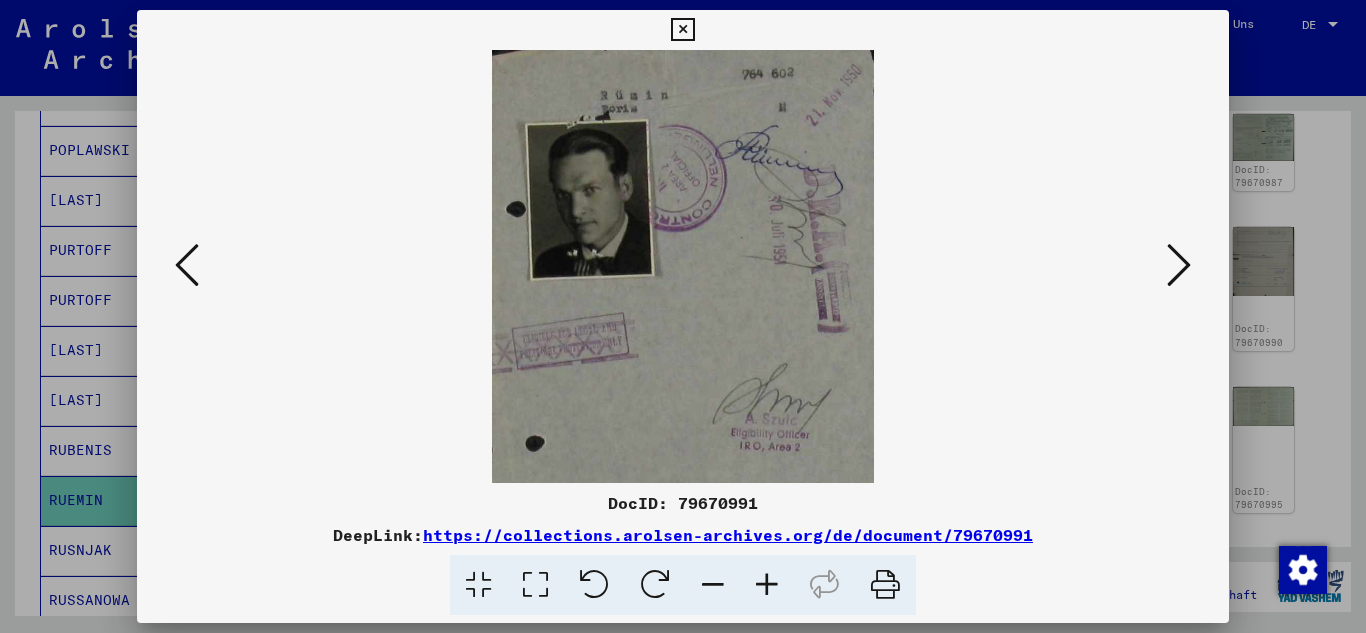 click at bounding box center (767, 585) 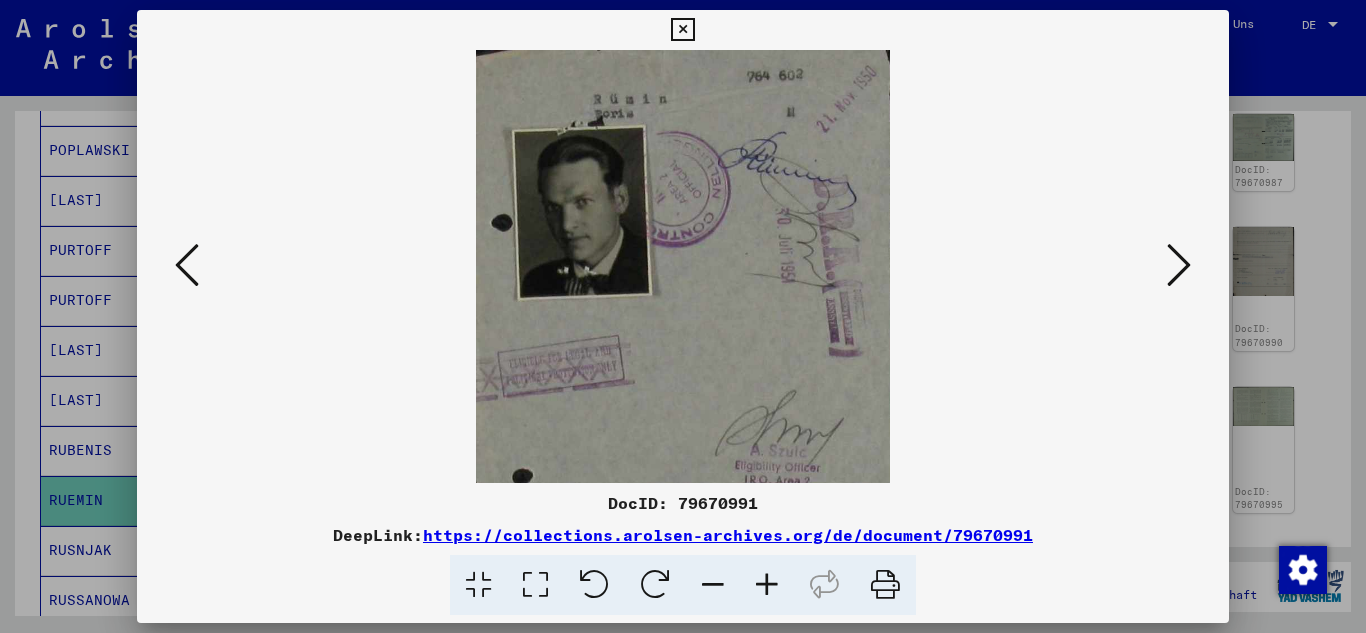 click at bounding box center [767, 585] 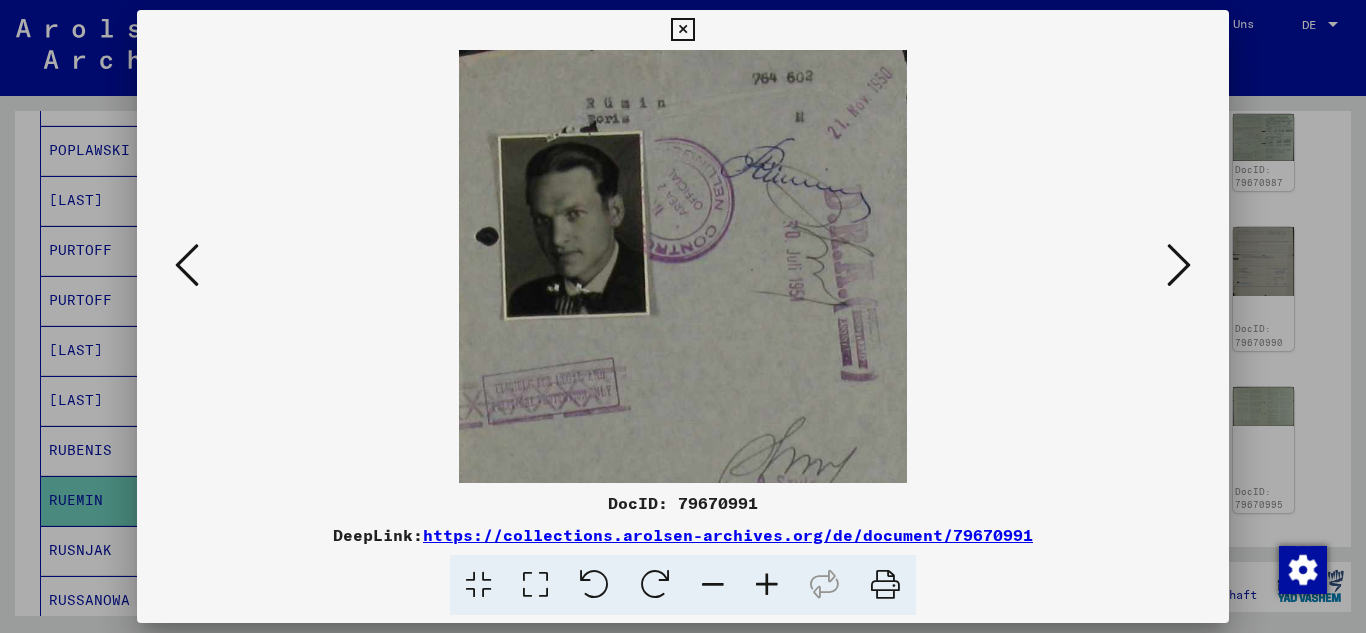 click at bounding box center (767, 585) 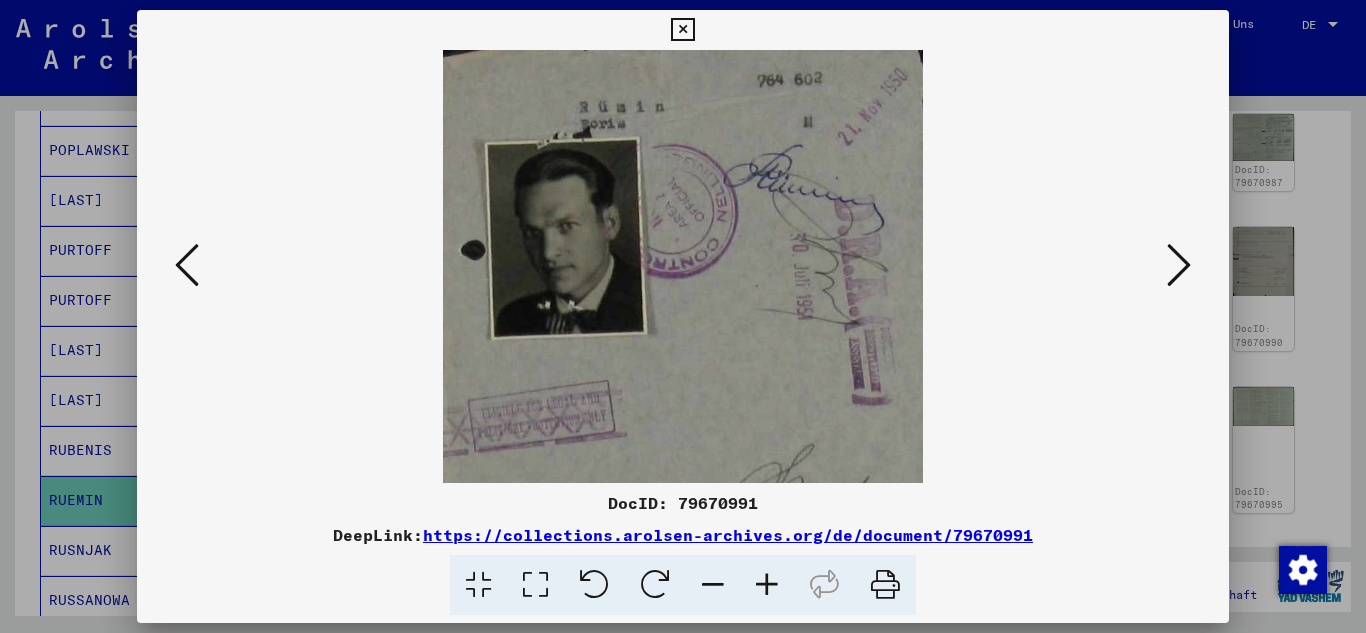 click at bounding box center [767, 585] 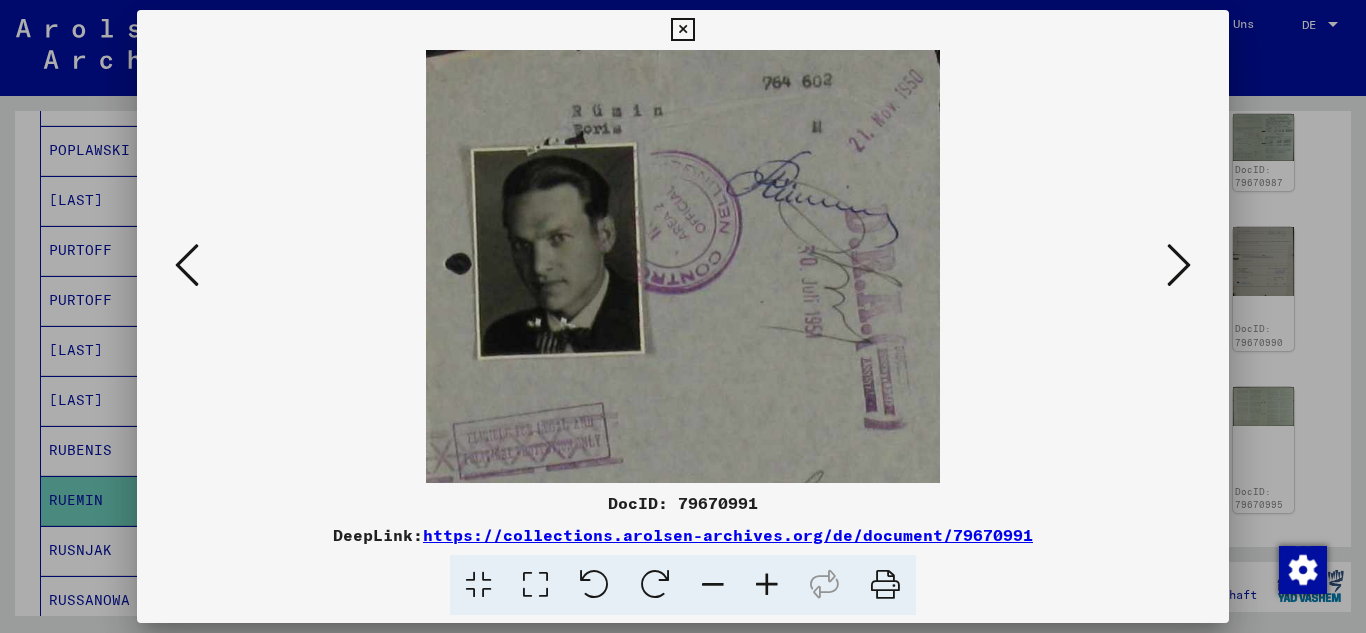 click at bounding box center (1179, 265) 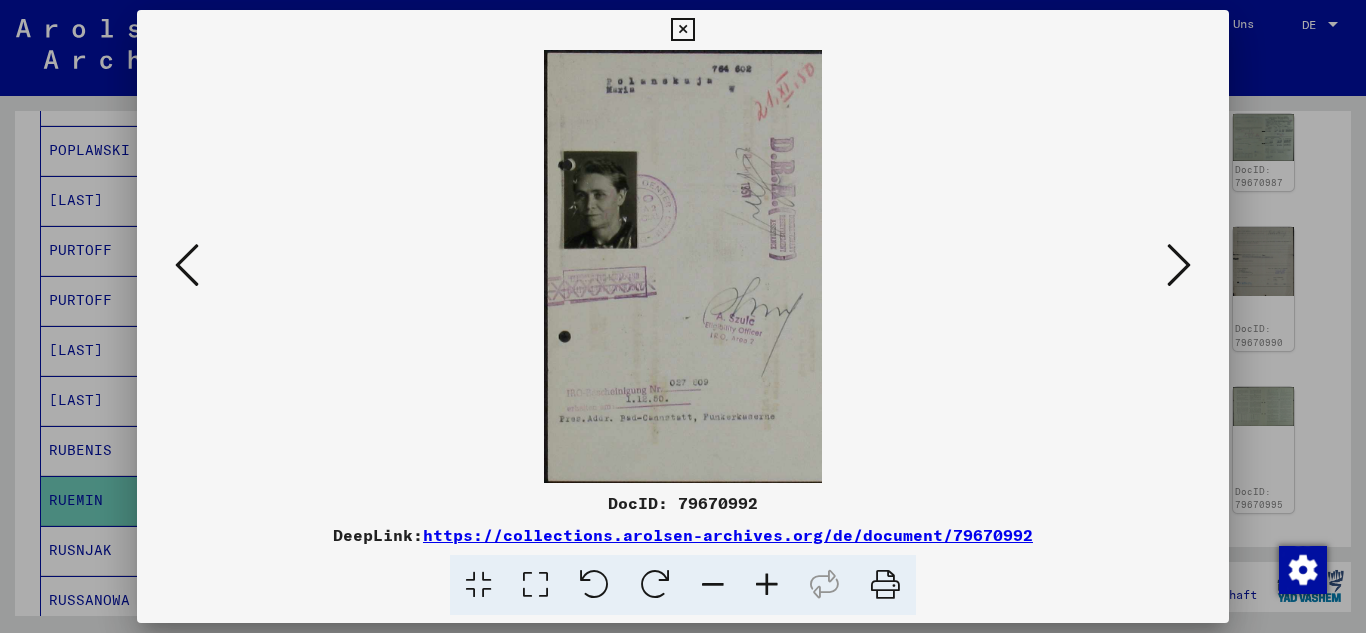 click at bounding box center [767, 585] 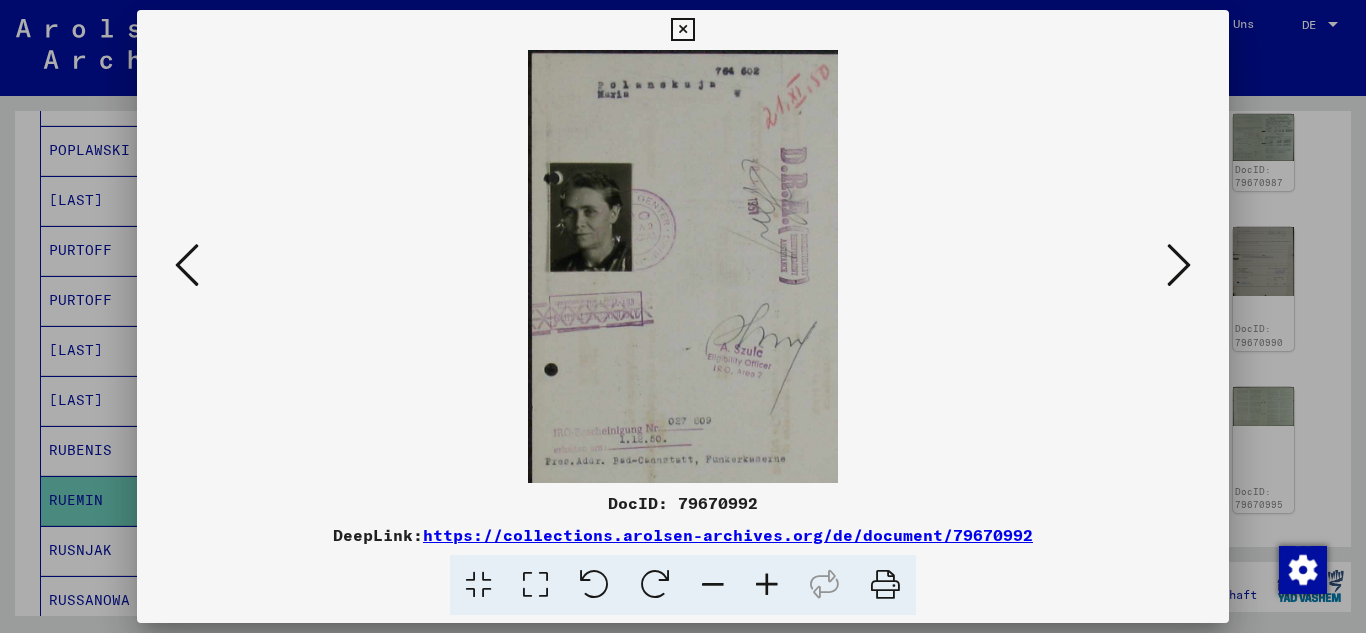 click at bounding box center (767, 585) 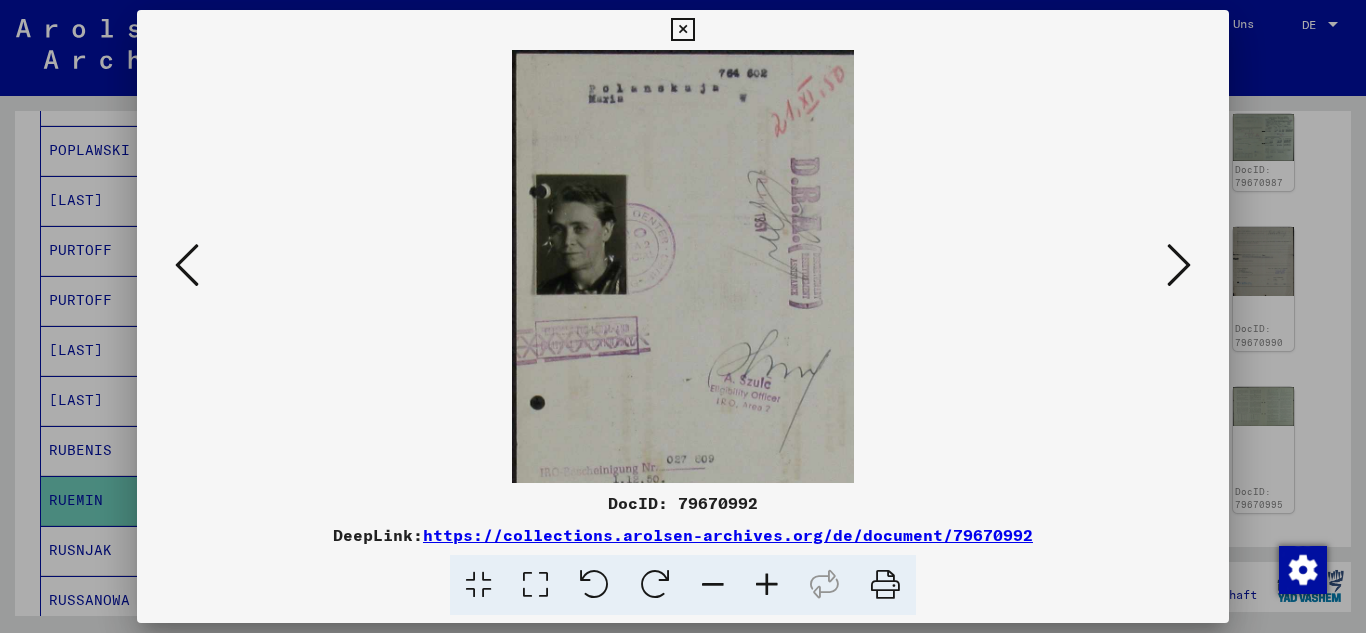 click at bounding box center (767, 585) 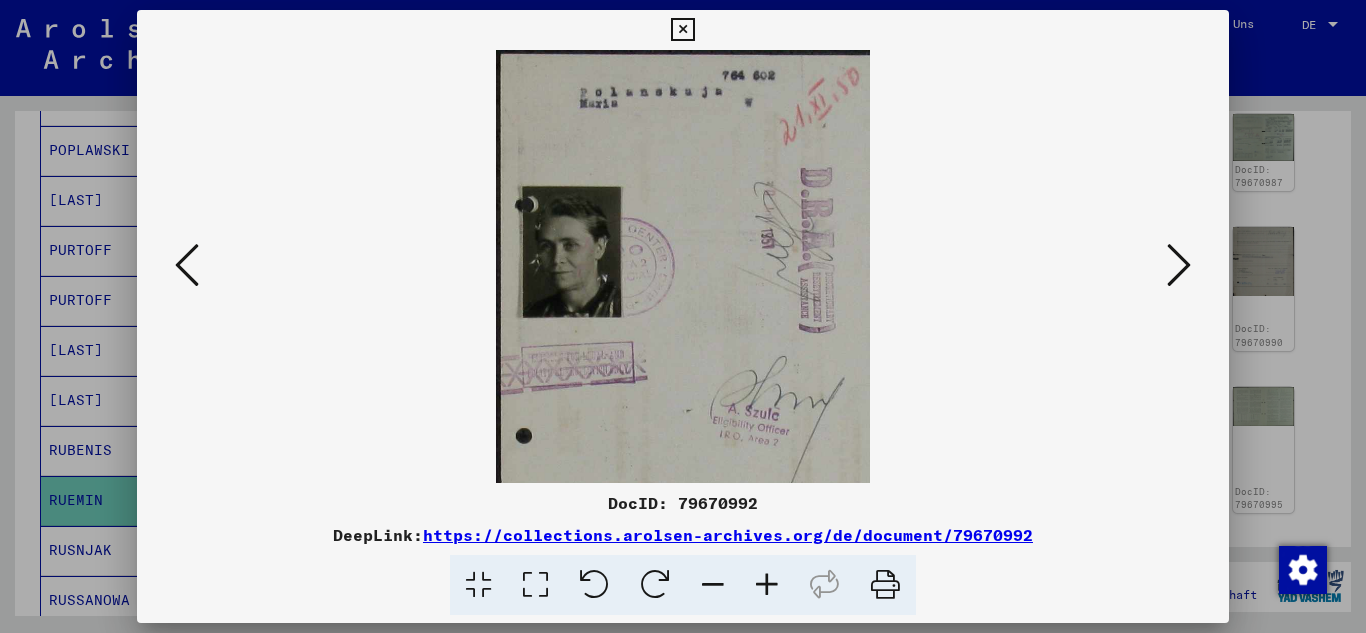 click at bounding box center (767, 585) 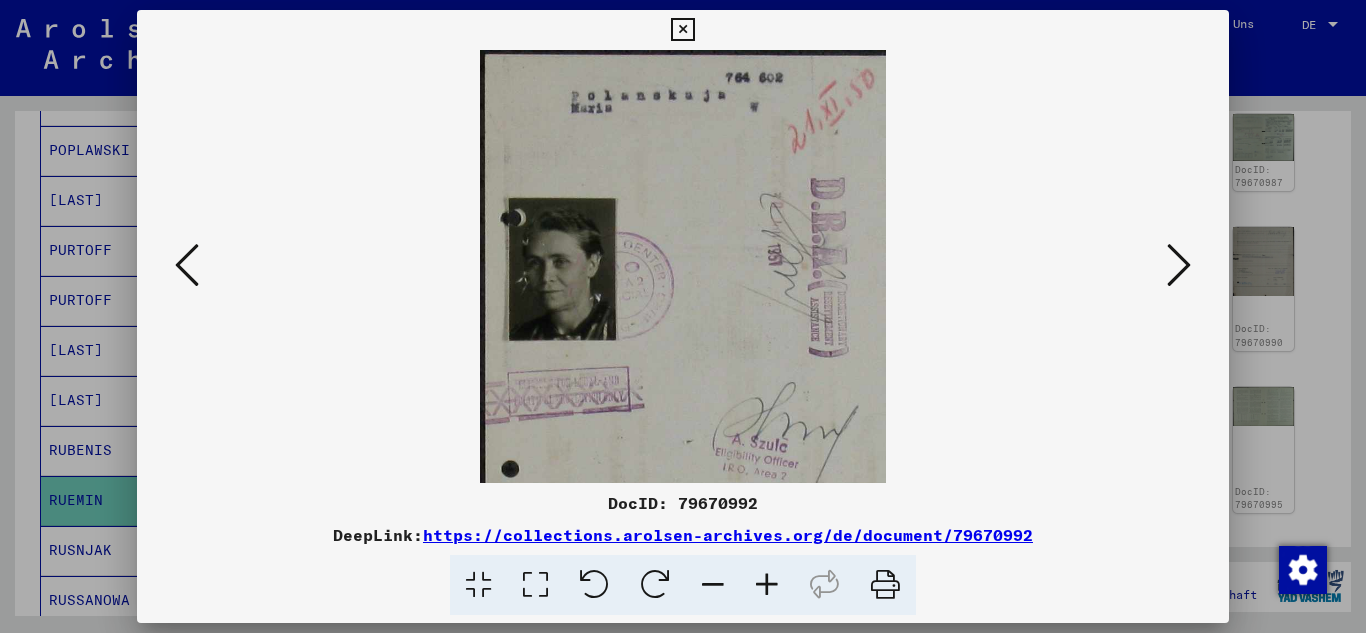 click at bounding box center [767, 585] 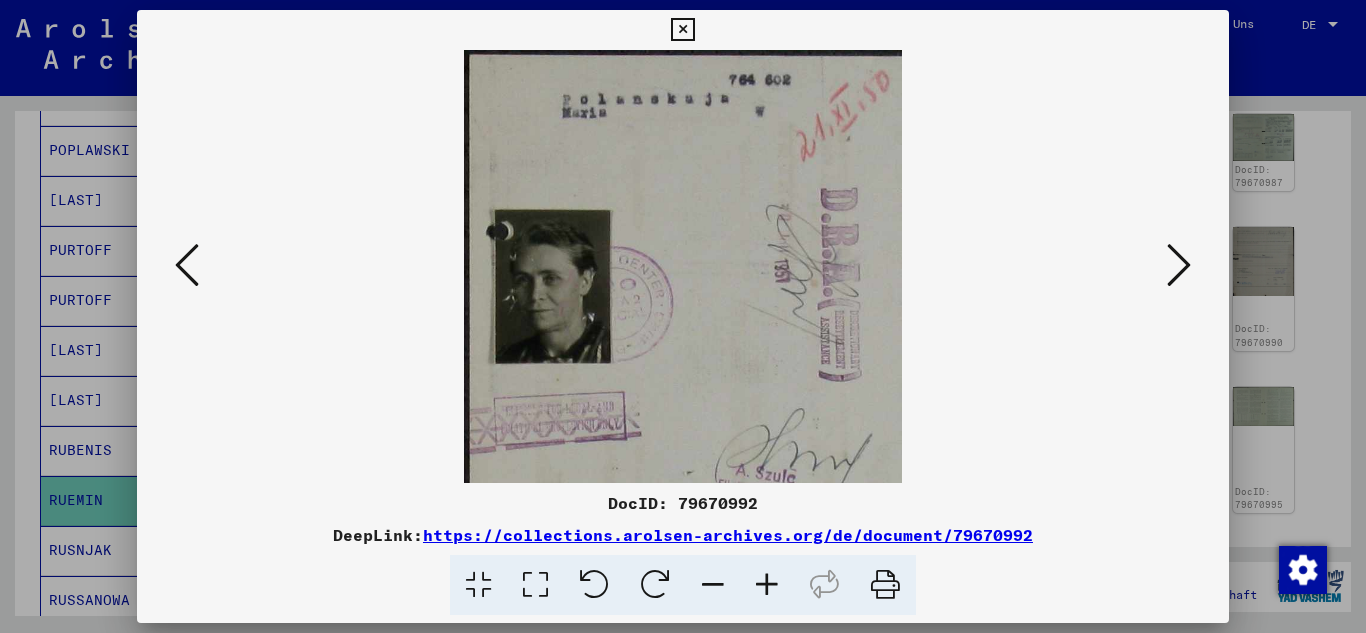 click at bounding box center [767, 585] 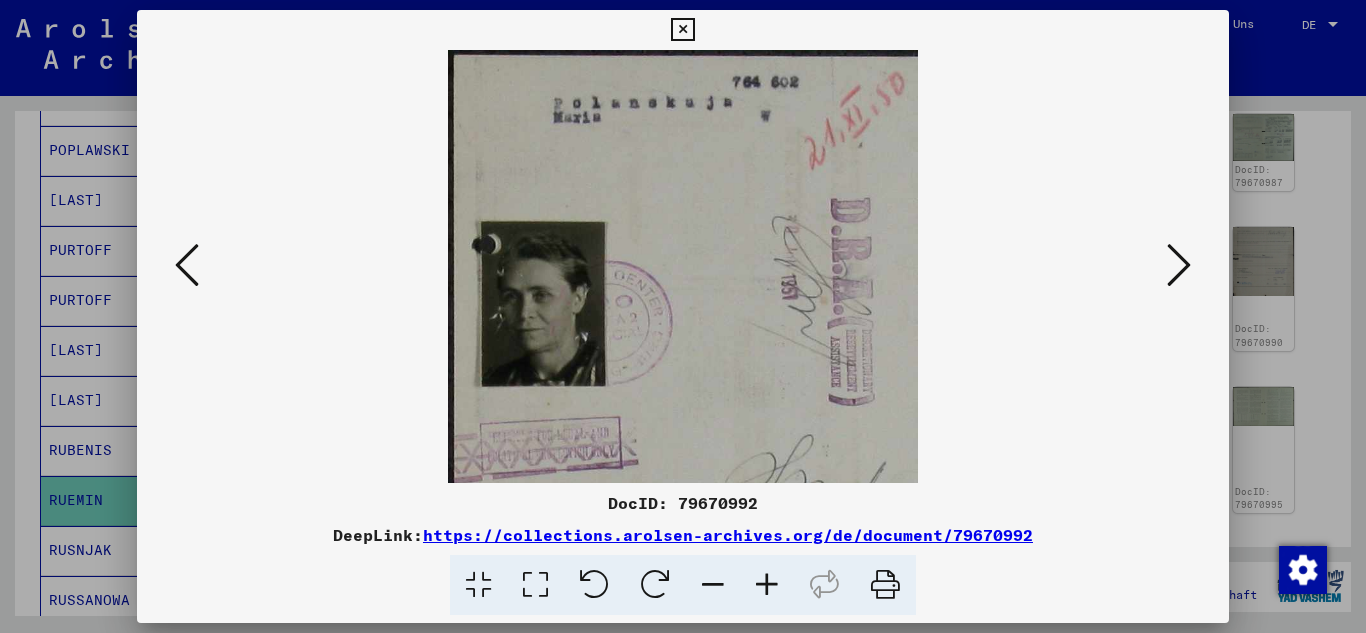 click at bounding box center [767, 585] 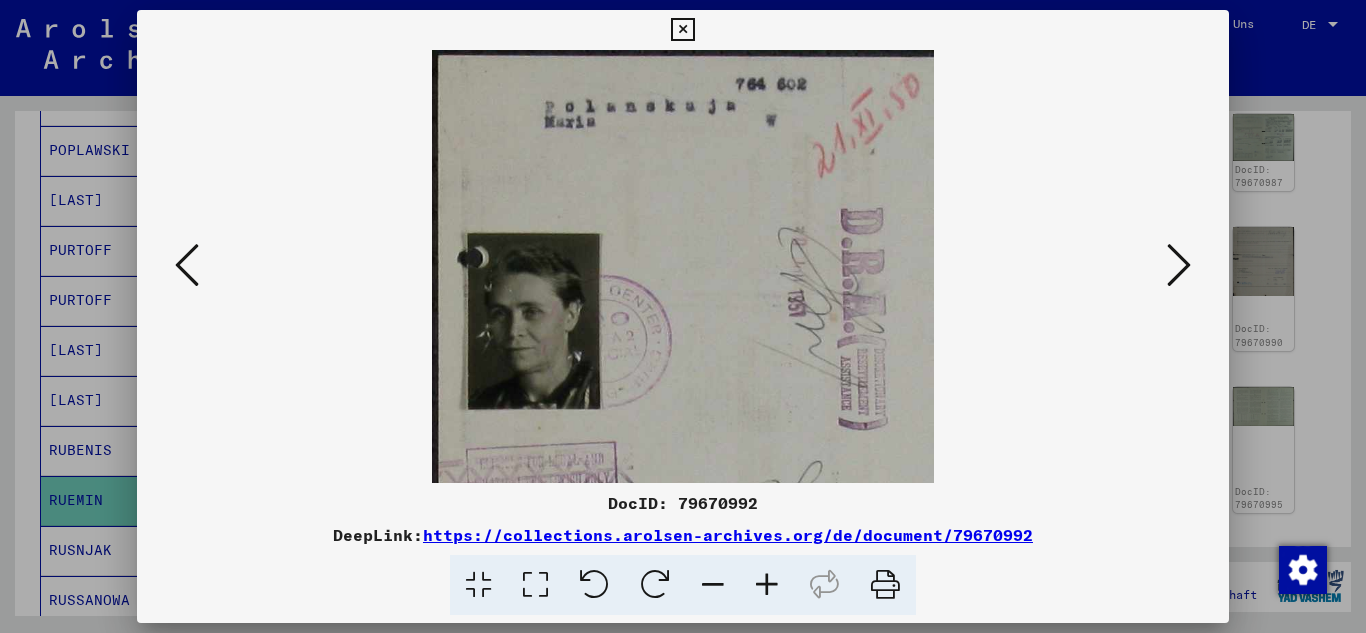 click at bounding box center [1179, 265] 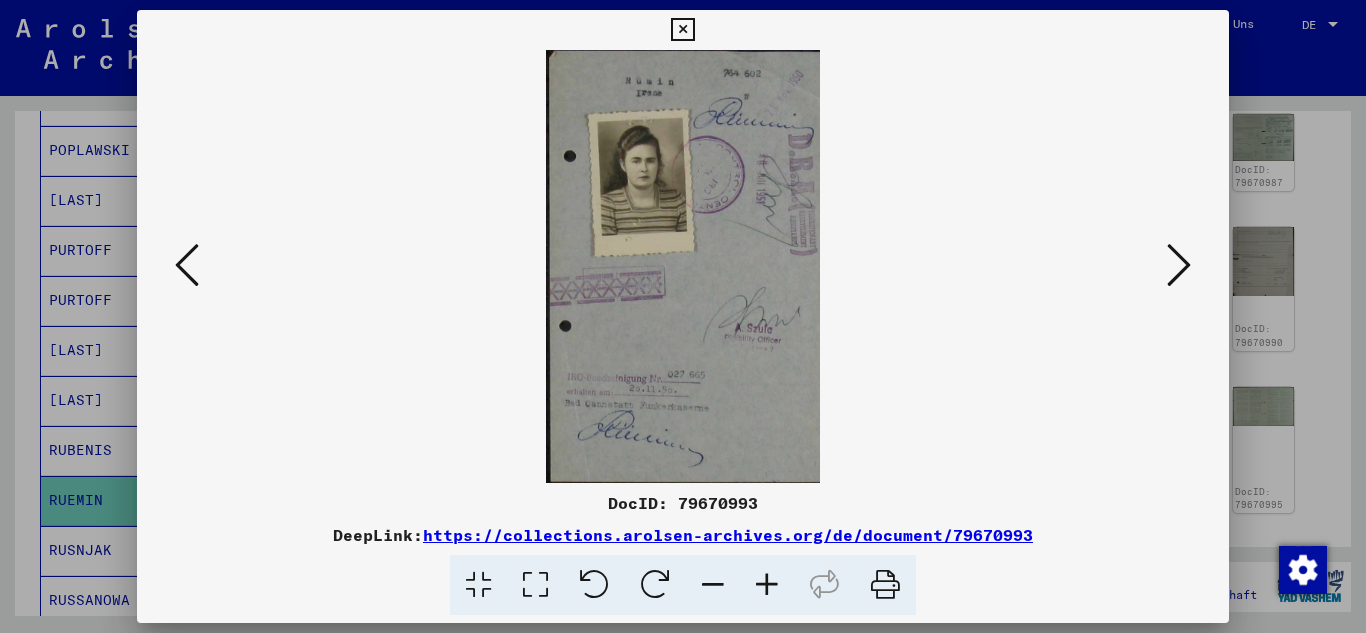 click at bounding box center (767, 585) 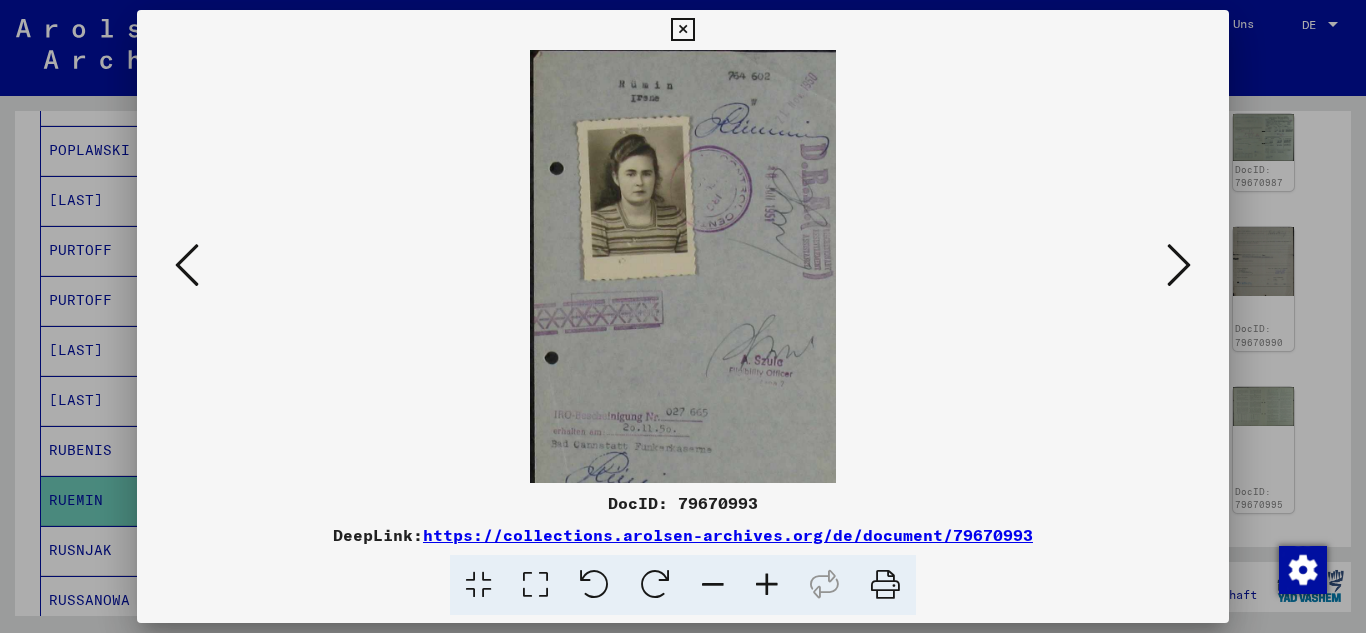 click at bounding box center [767, 585] 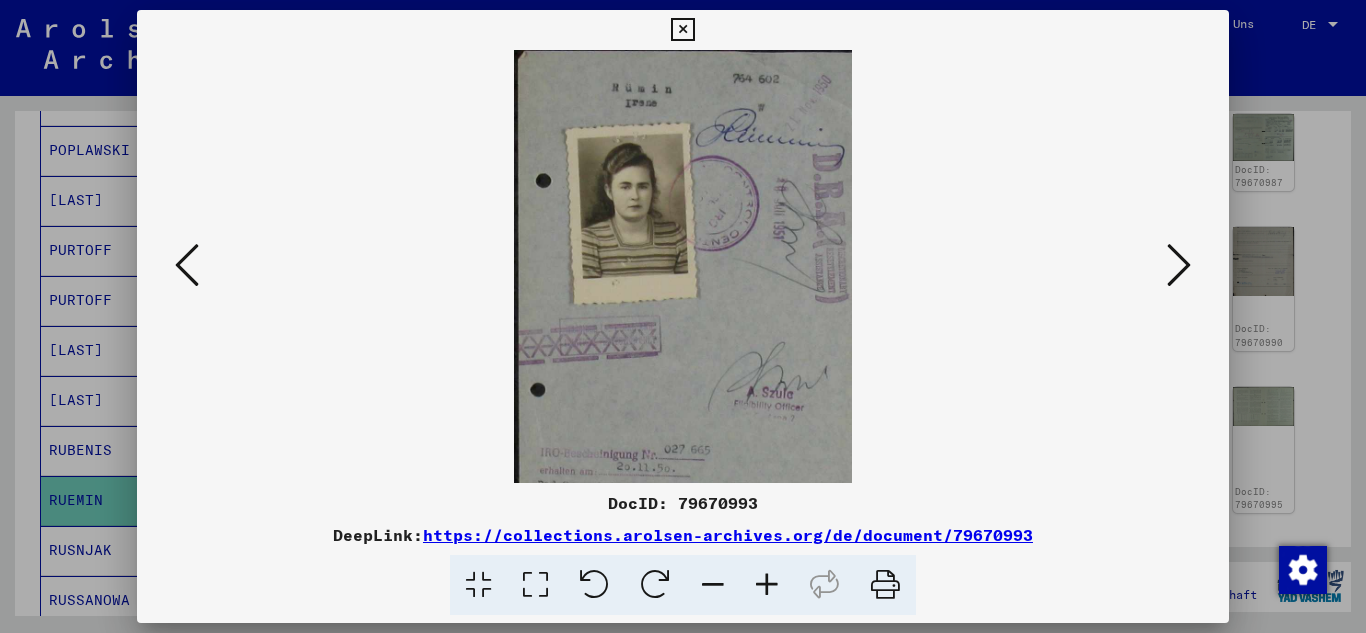 click at bounding box center [767, 585] 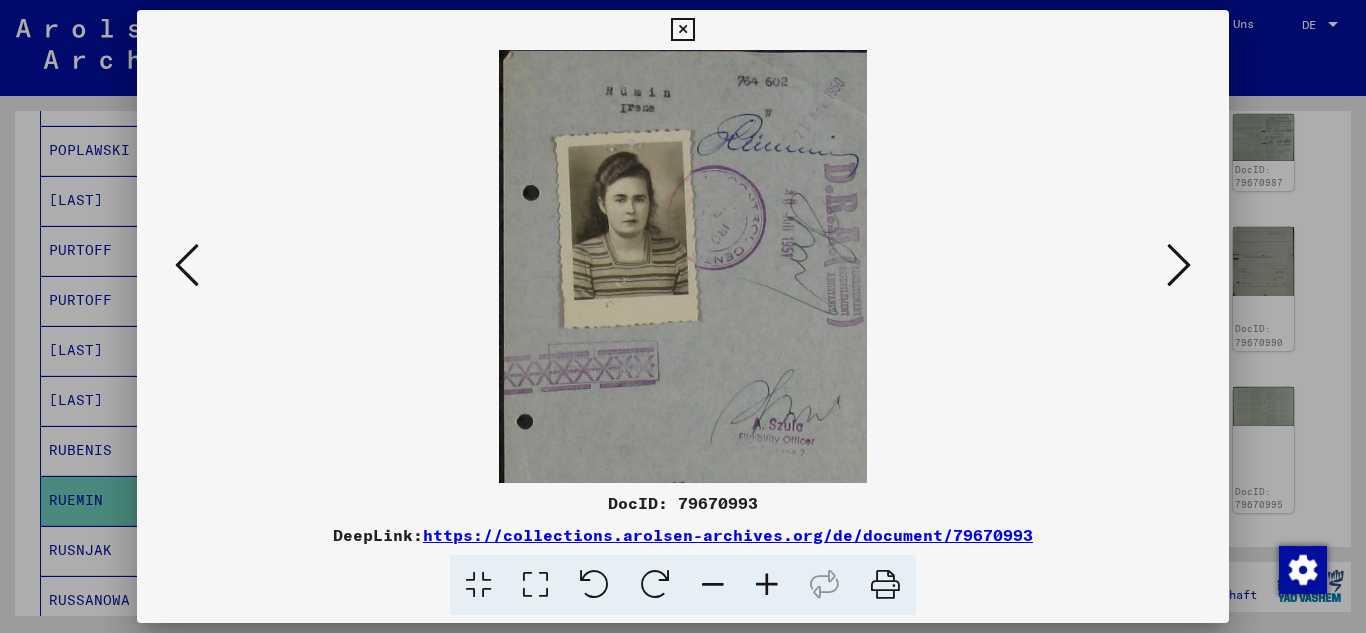 click at bounding box center (767, 585) 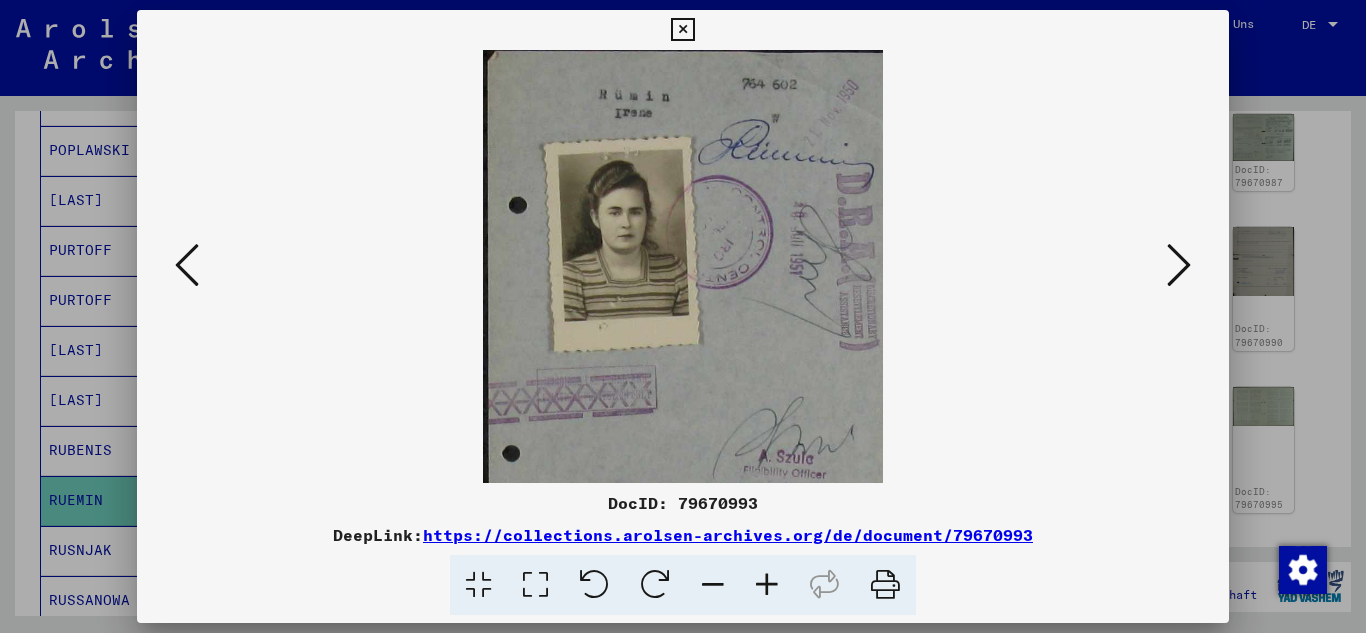 click at bounding box center [767, 585] 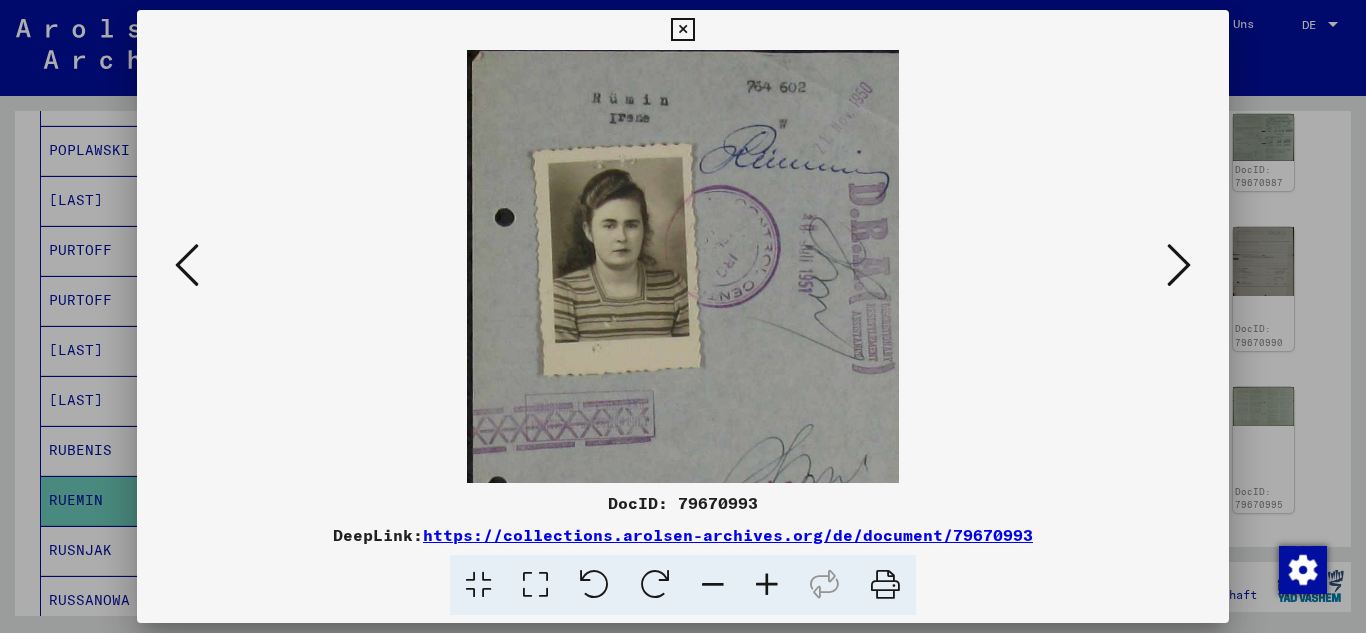click at bounding box center (767, 585) 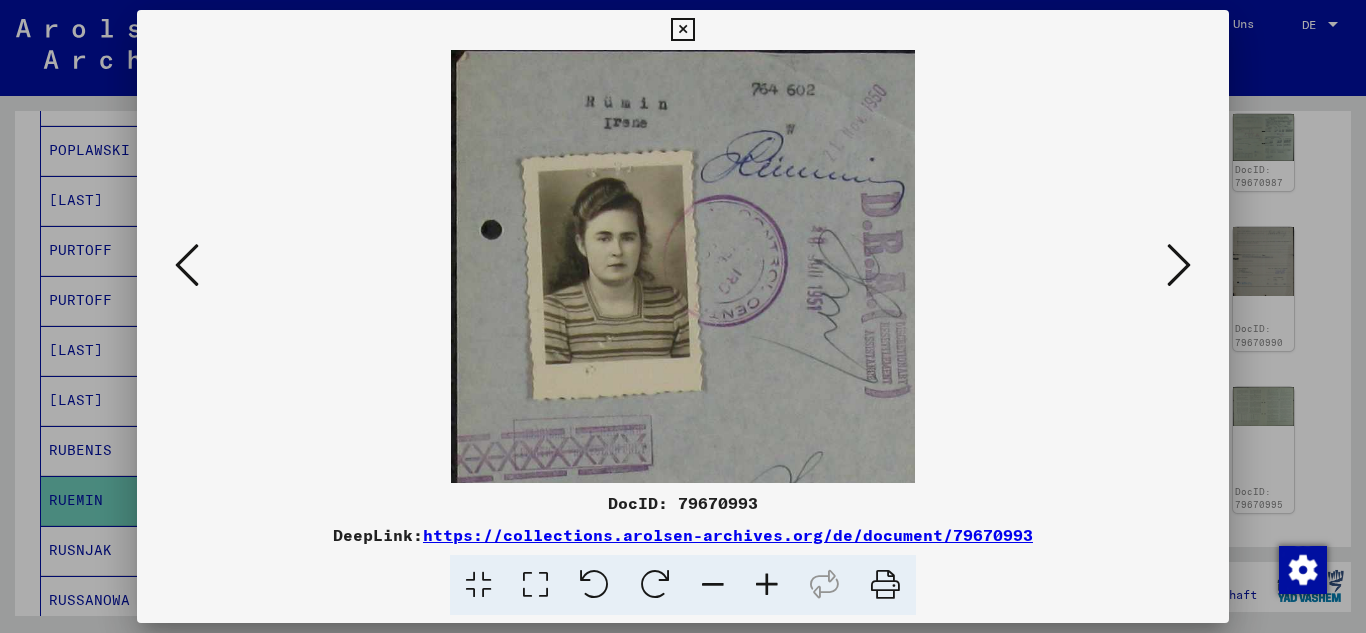 click at bounding box center [767, 585] 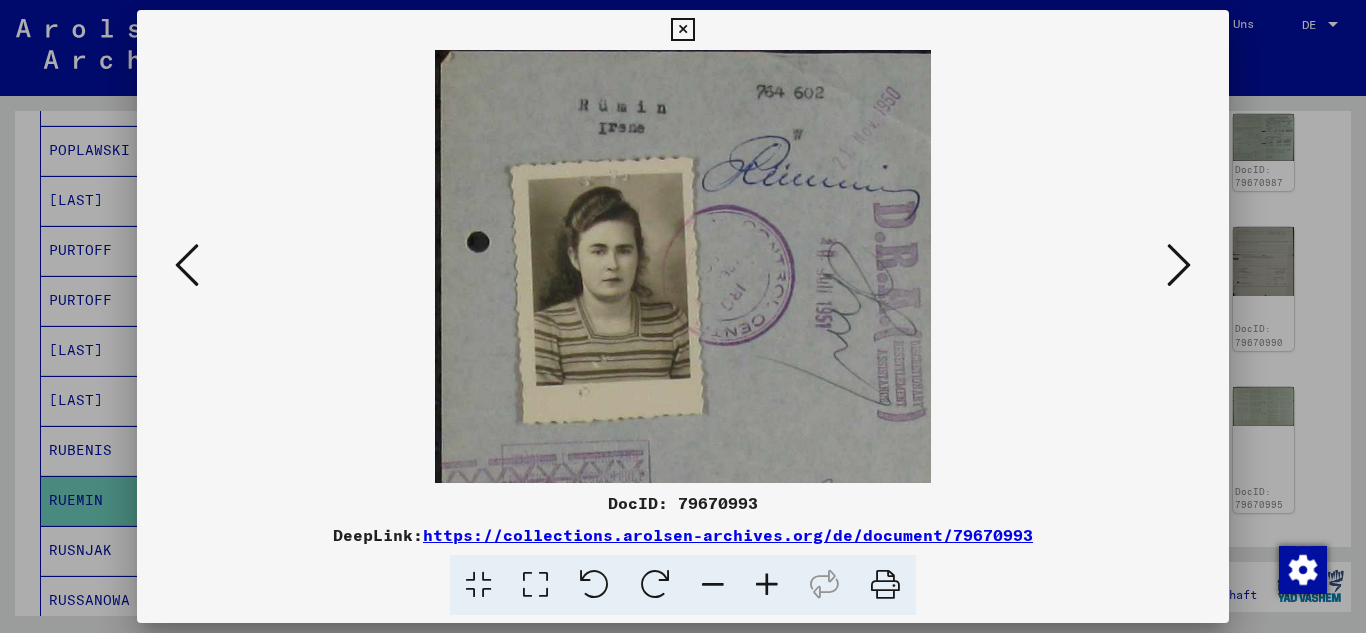 click at bounding box center [767, 585] 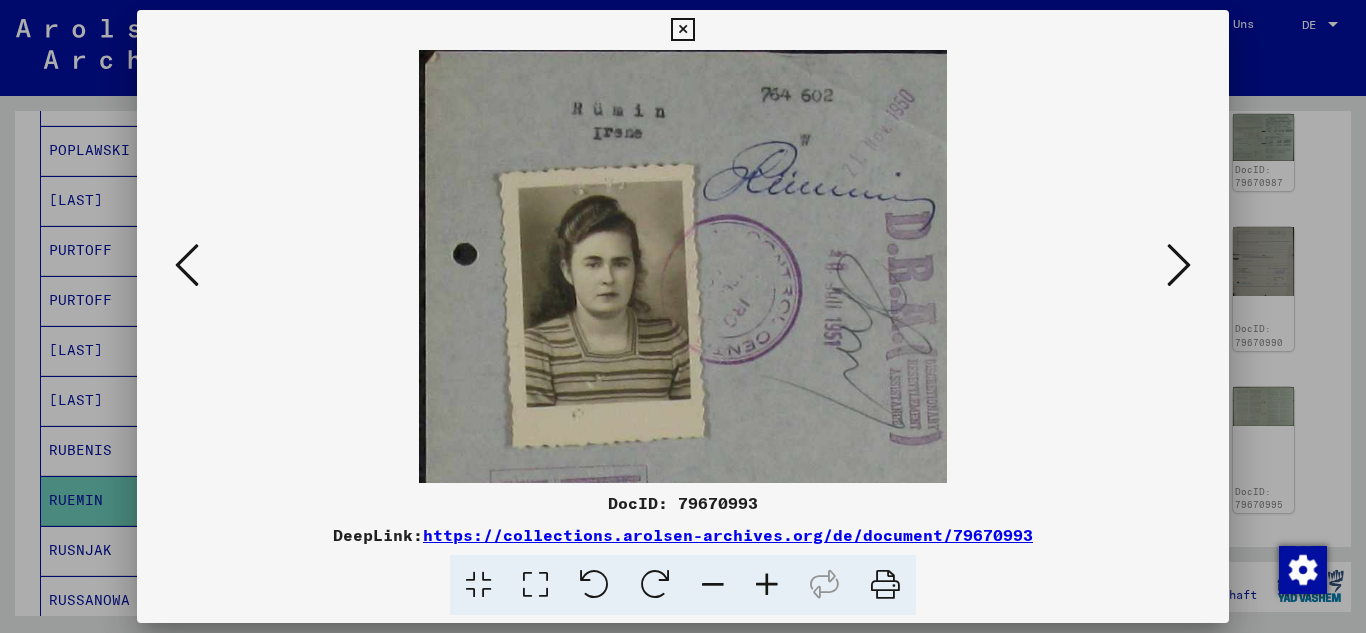 click at bounding box center [767, 585] 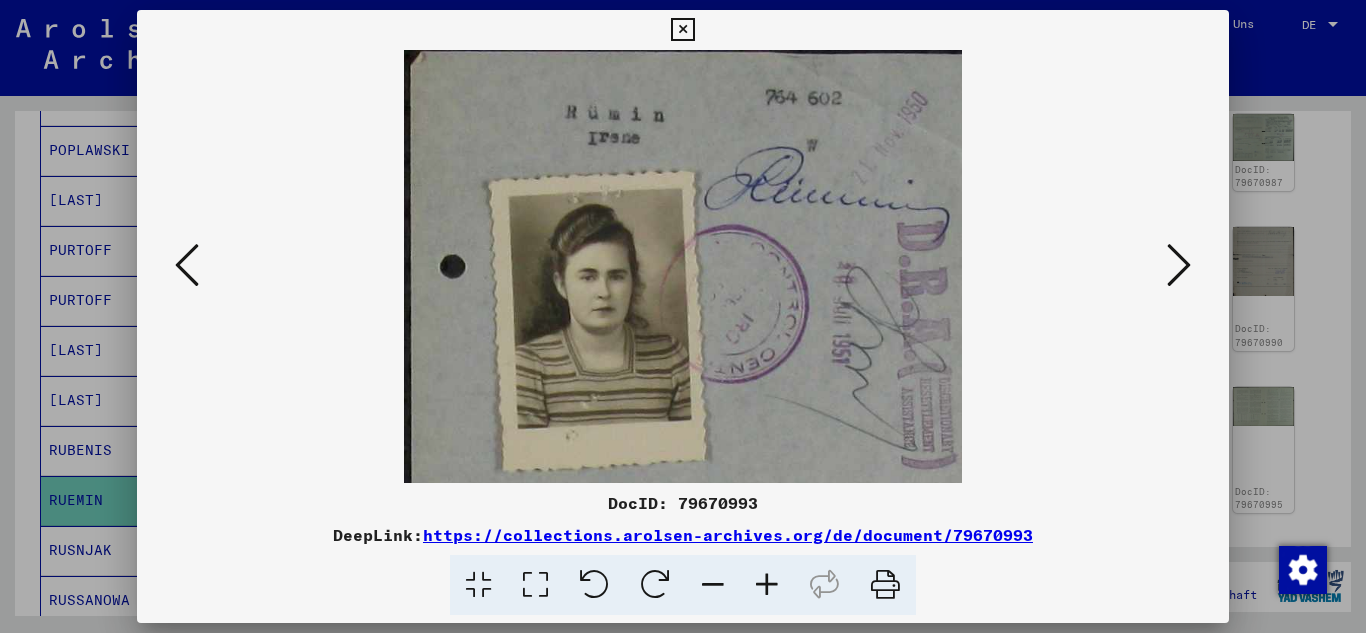 click at bounding box center (767, 585) 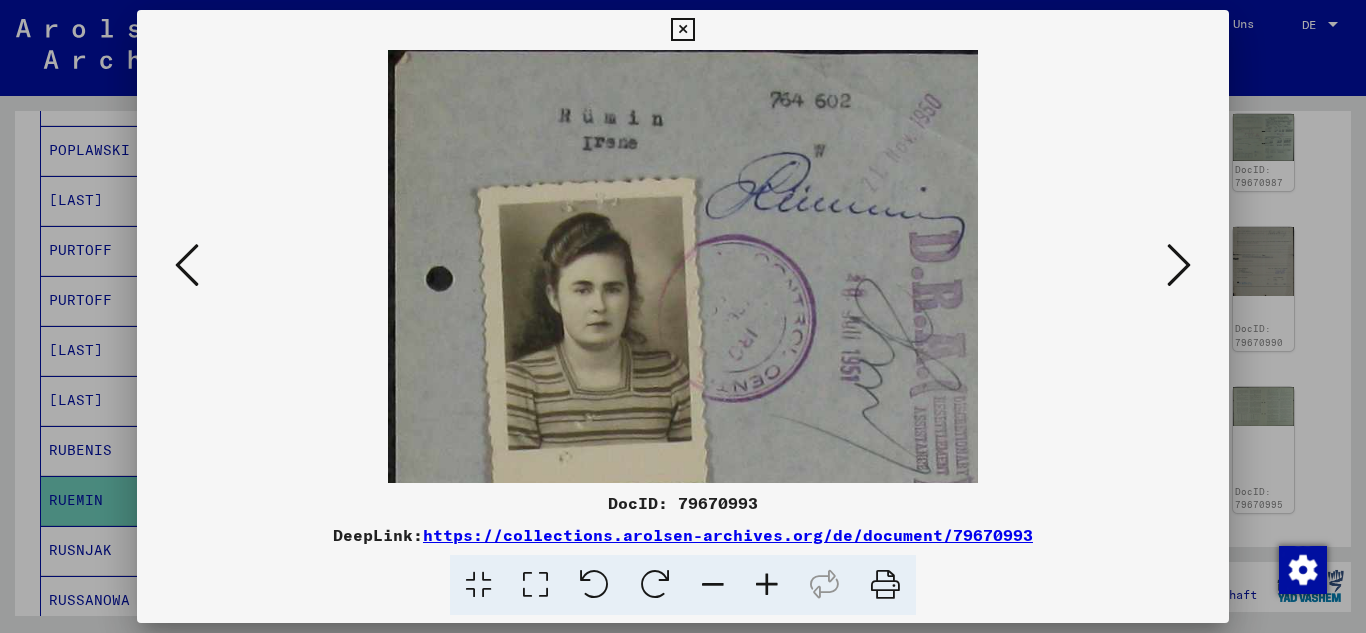 click at bounding box center [1179, 265] 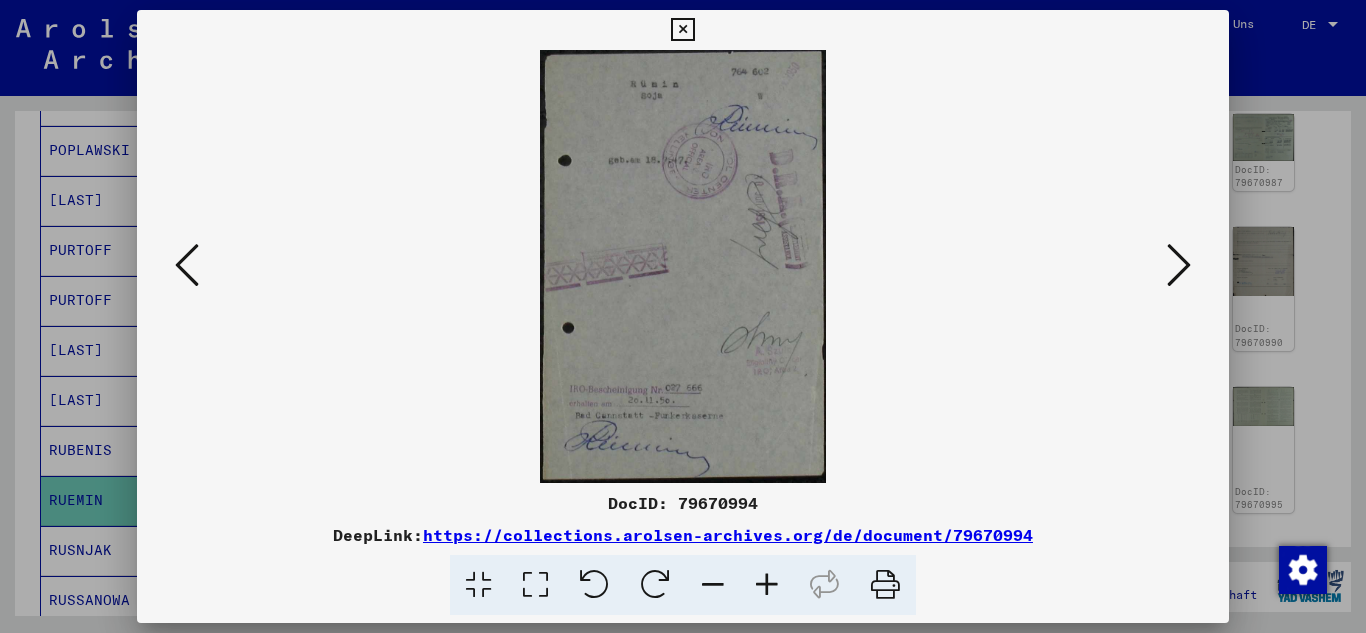 click at bounding box center [1179, 265] 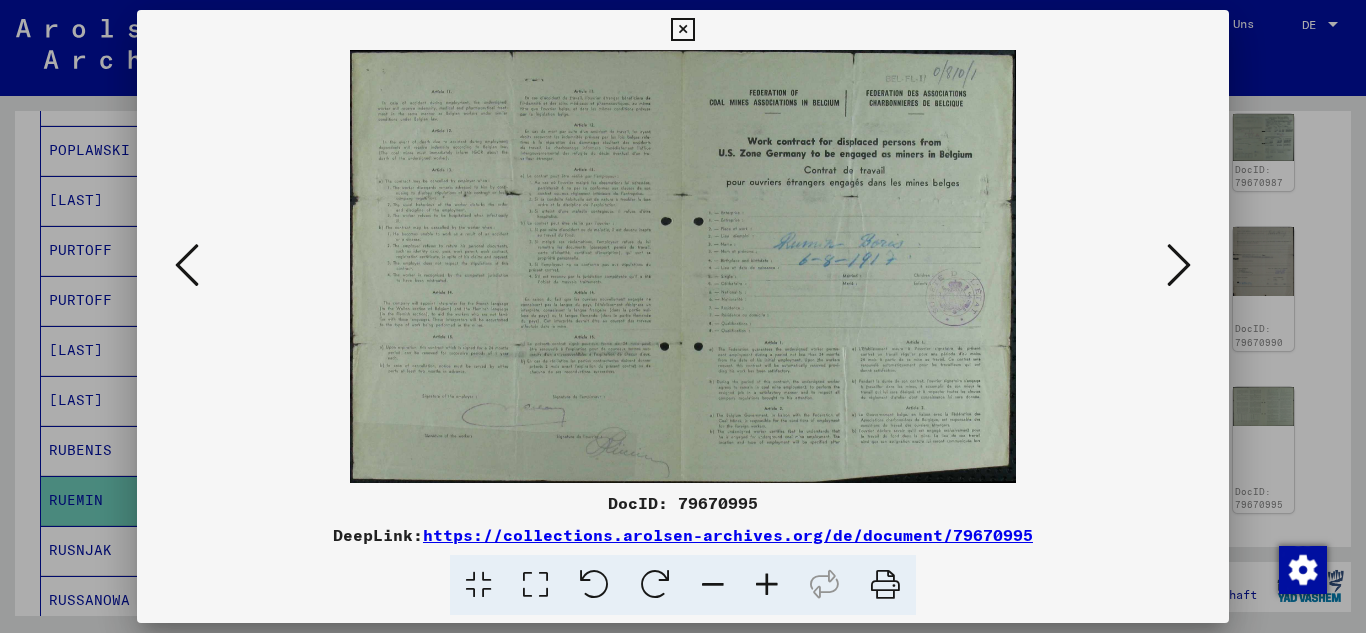 click at bounding box center (1179, 265) 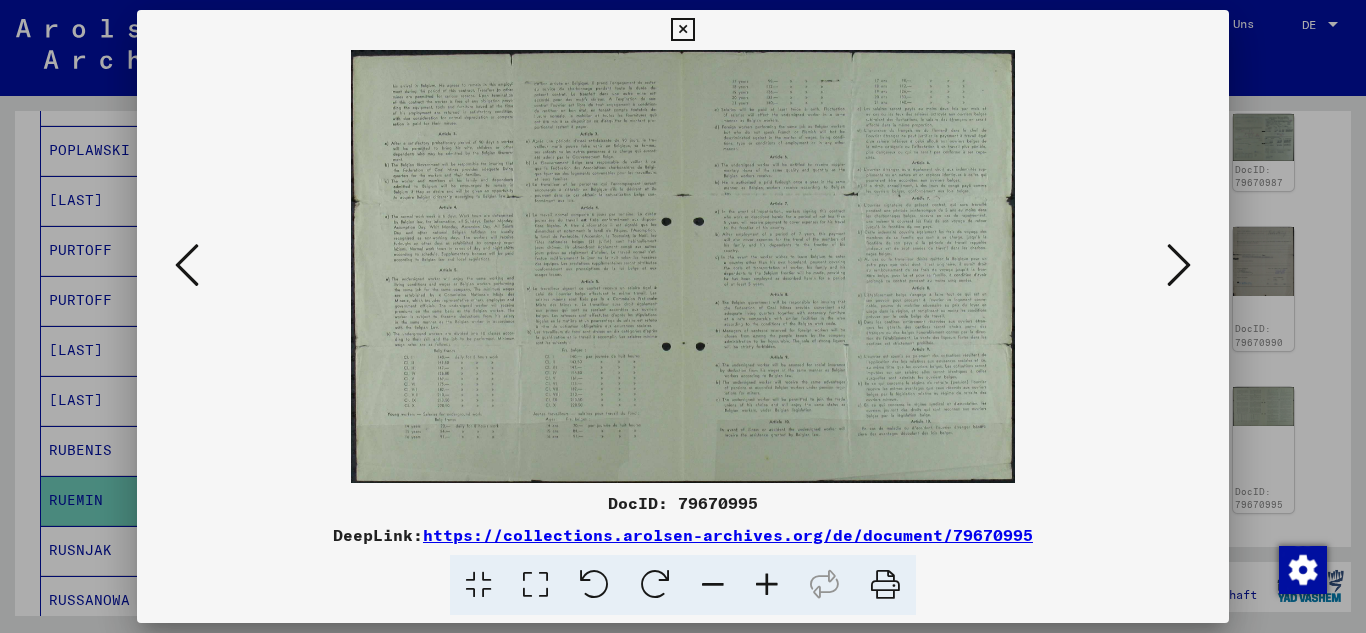 click at bounding box center [1179, 265] 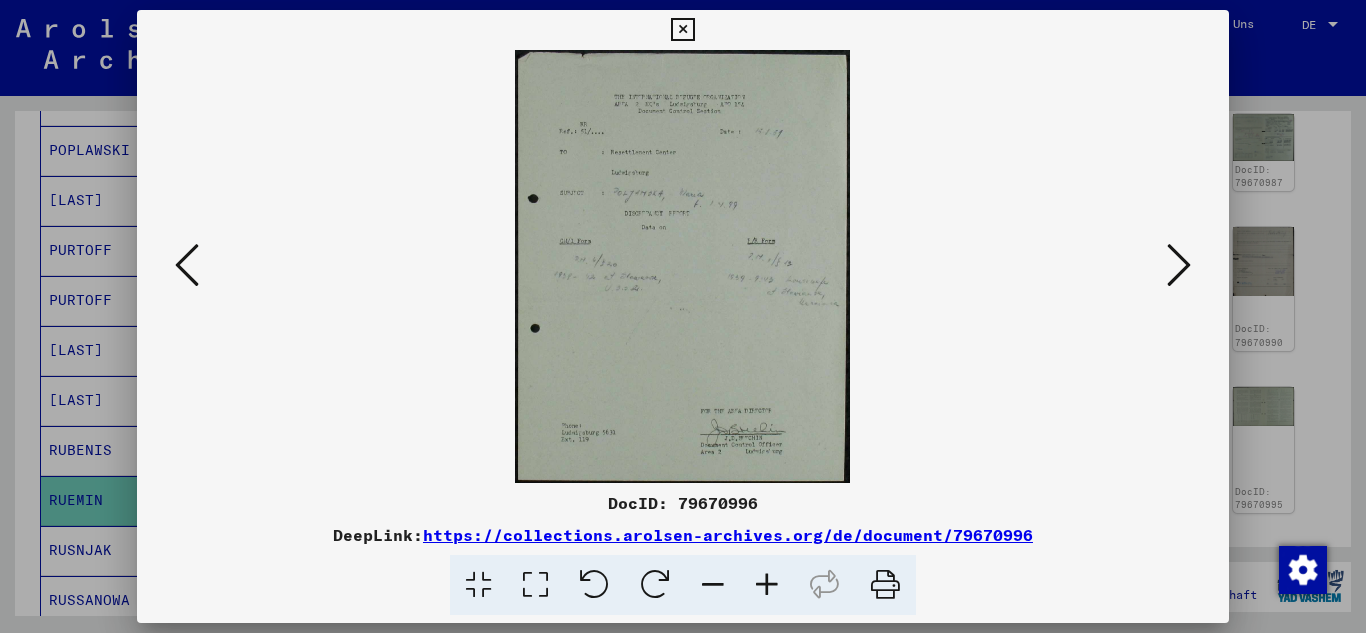 click at bounding box center [1179, 265] 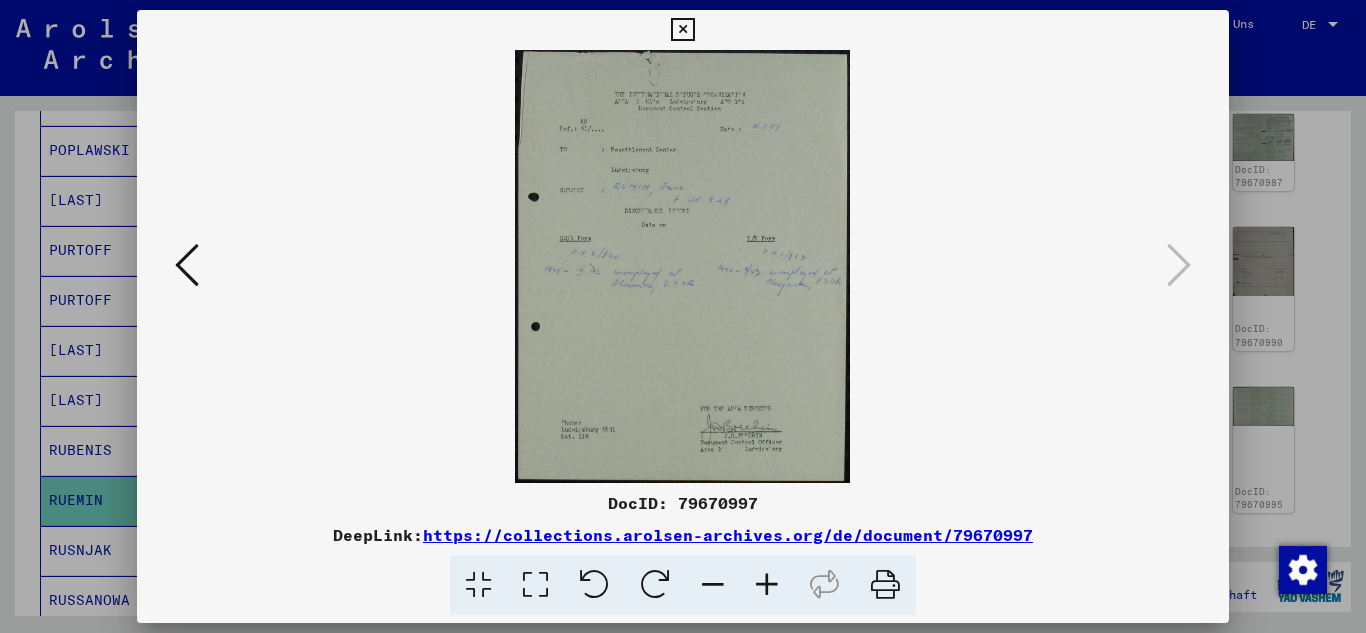 click at bounding box center (682, 30) 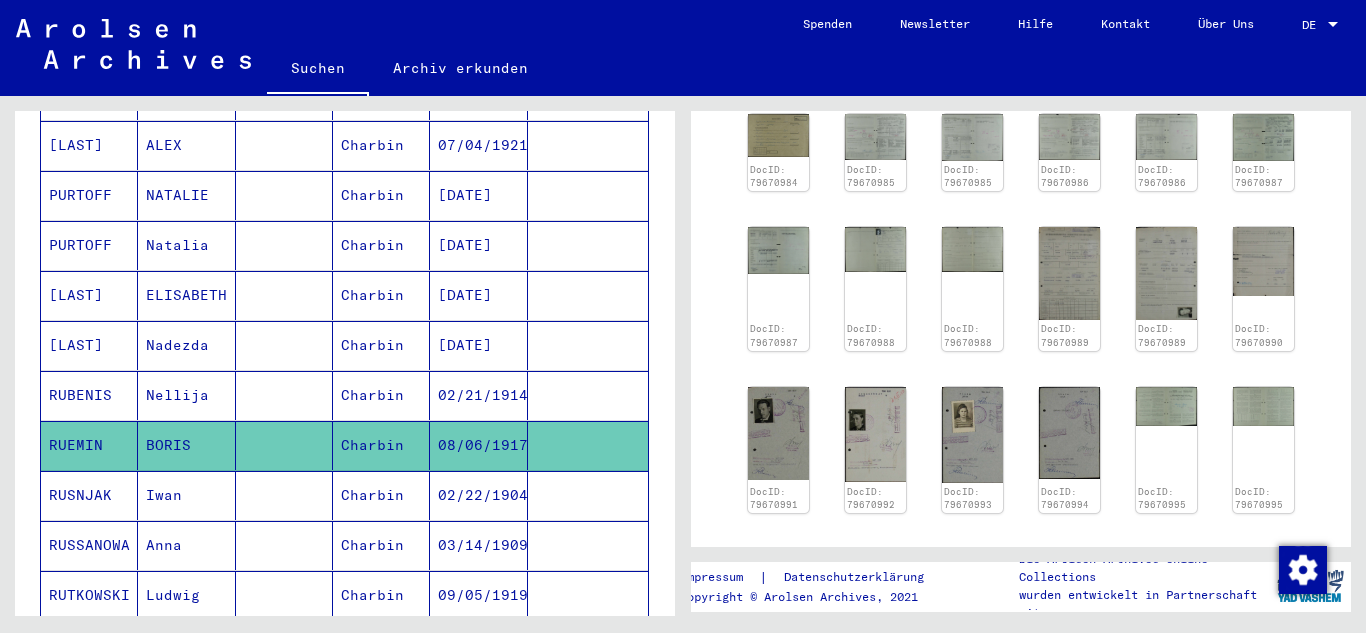 scroll, scrollTop: 900, scrollLeft: 0, axis: vertical 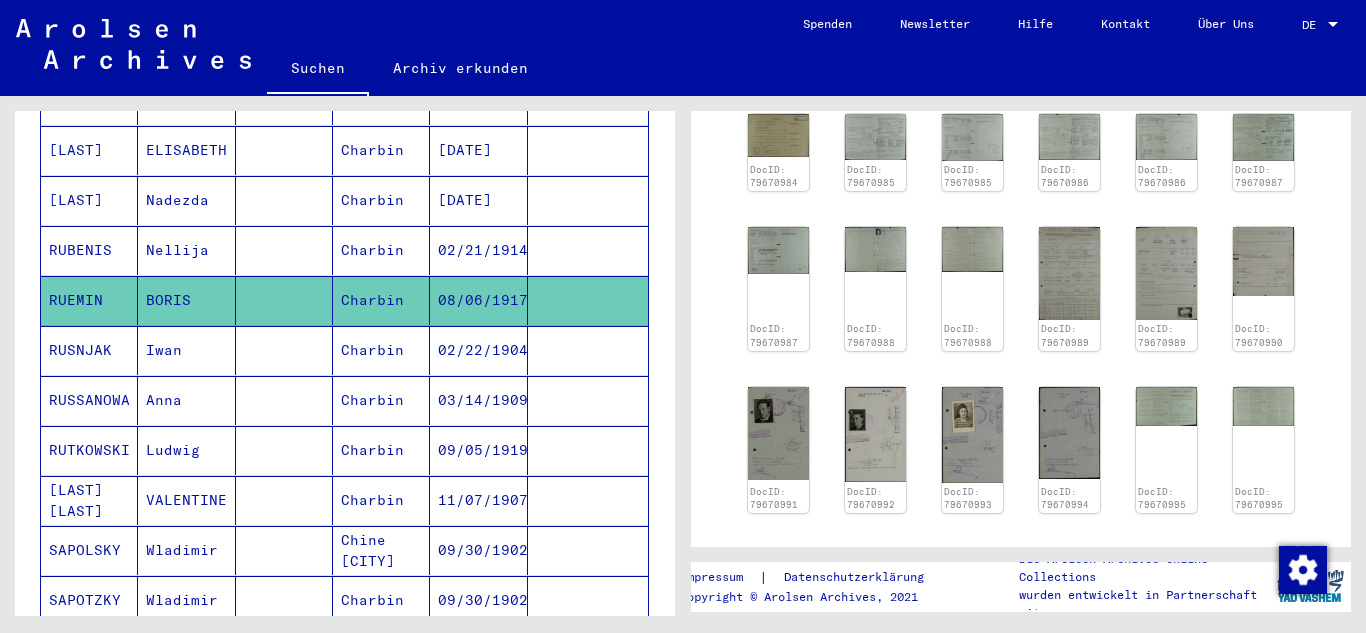 click on "RUSNJAK" at bounding box center [89, 400] 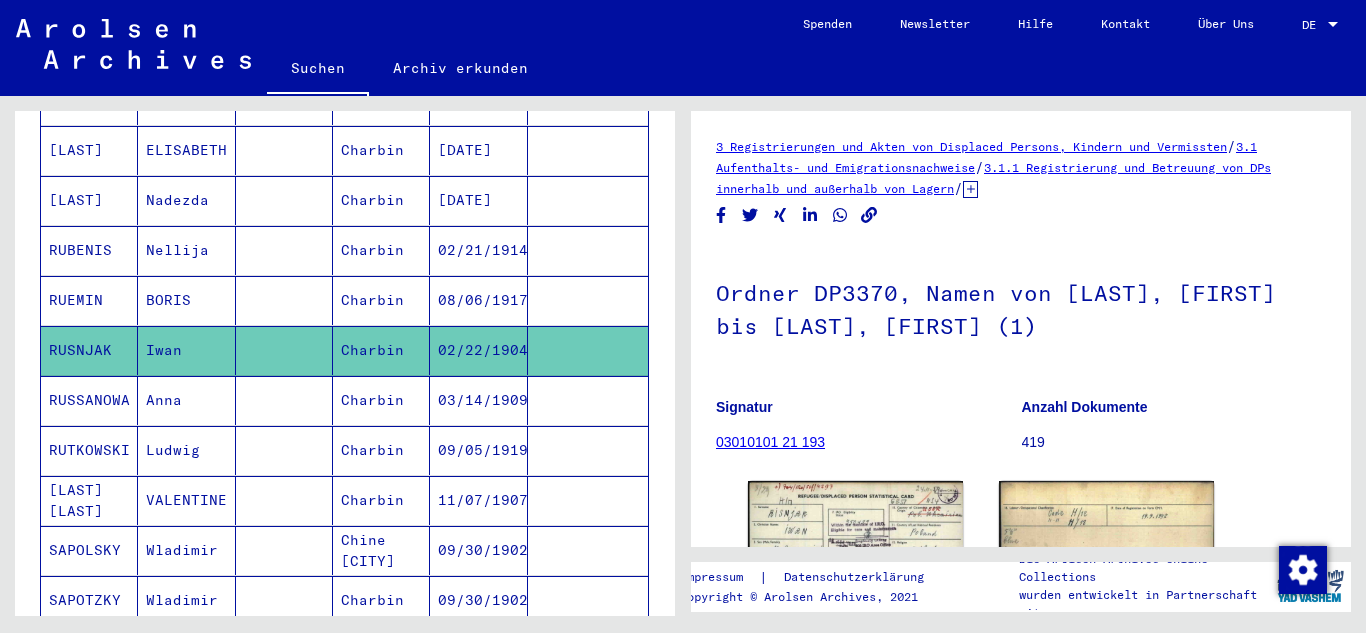 scroll, scrollTop: 300, scrollLeft: 0, axis: vertical 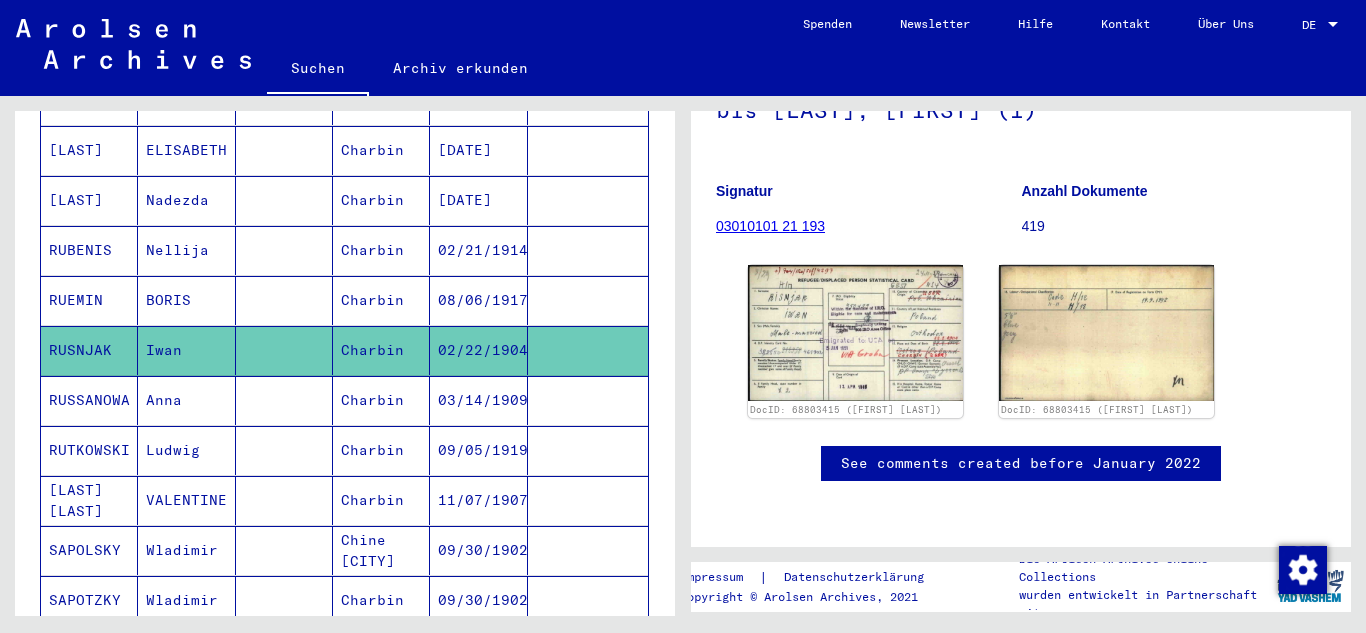 click on "Anna" at bounding box center (186, 450) 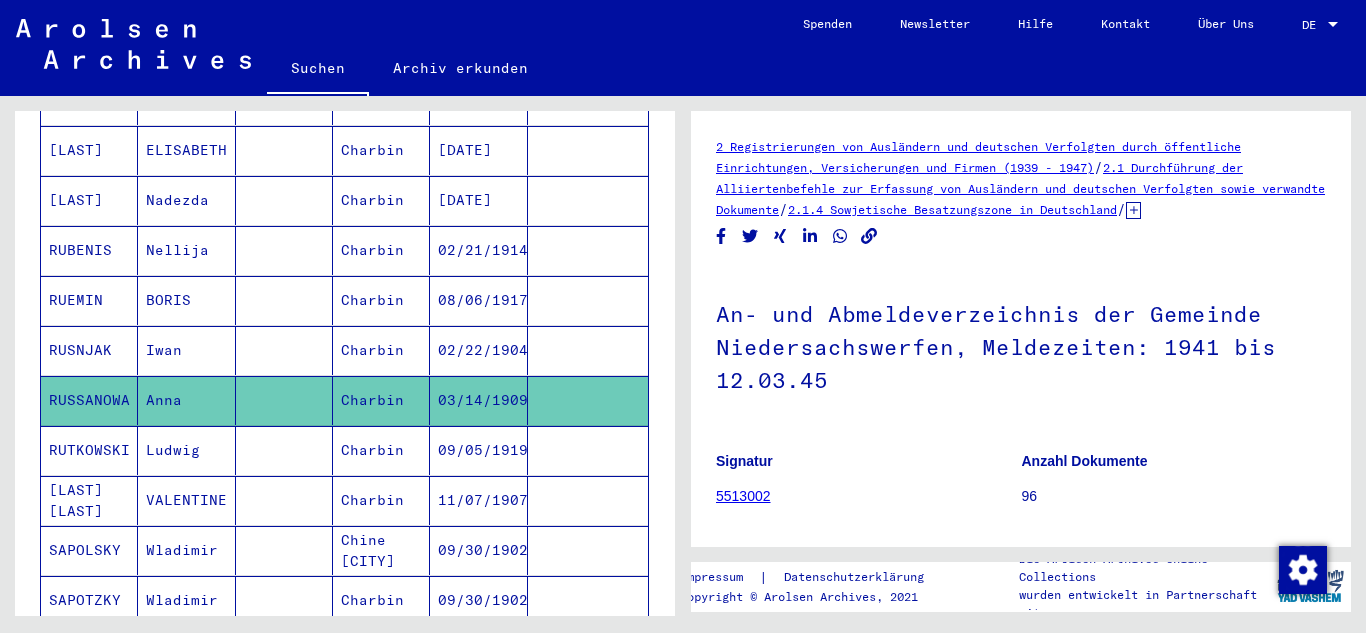 scroll, scrollTop: 0, scrollLeft: 0, axis: both 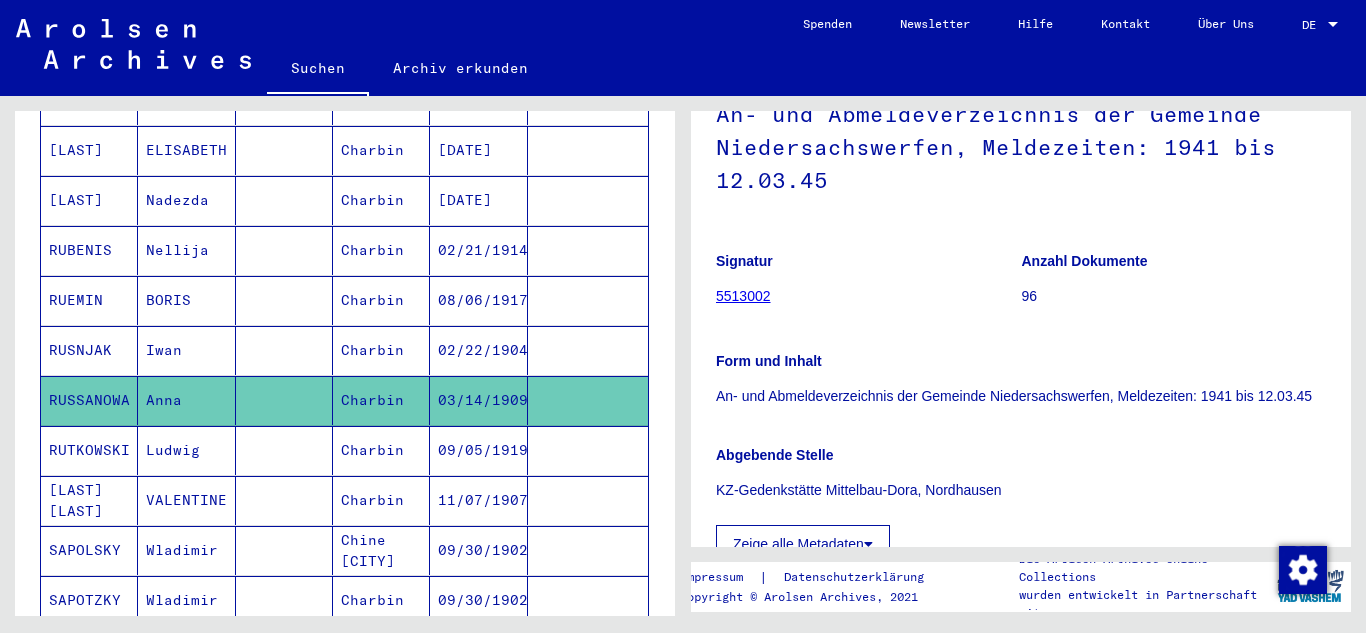 click on "RUTKOWSKI" at bounding box center [89, 500] 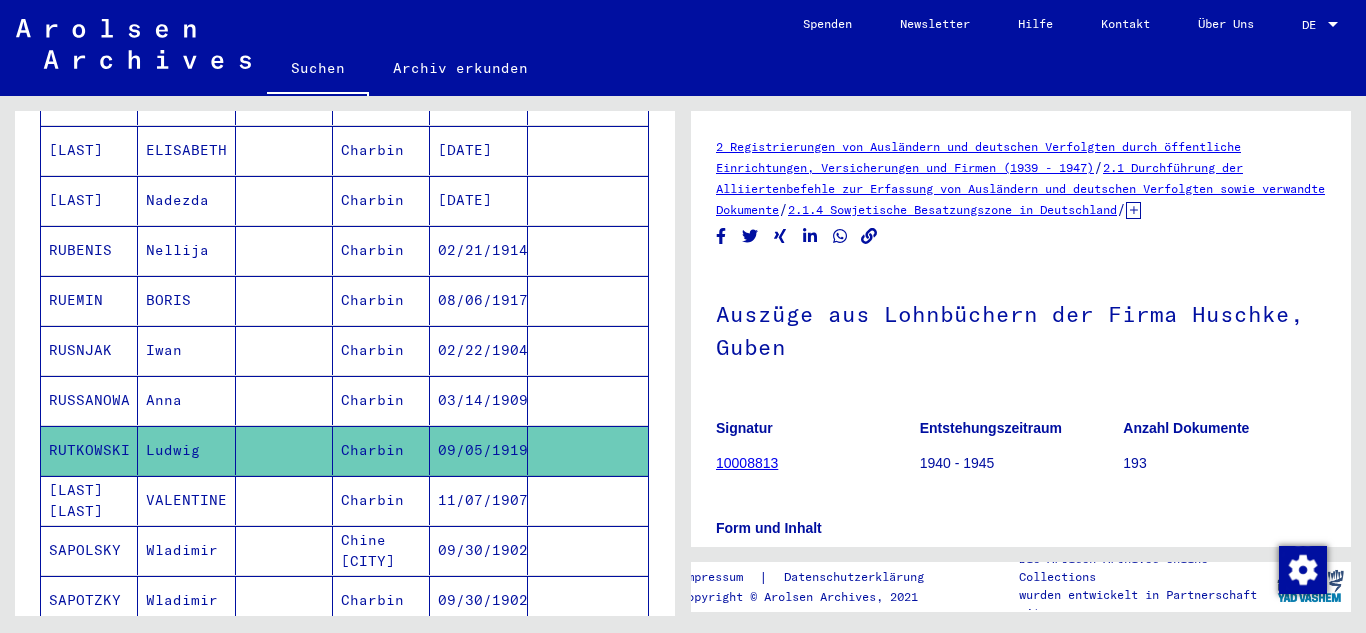 scroll, scrollTop: 0, scrollLeft: 0, axis: both 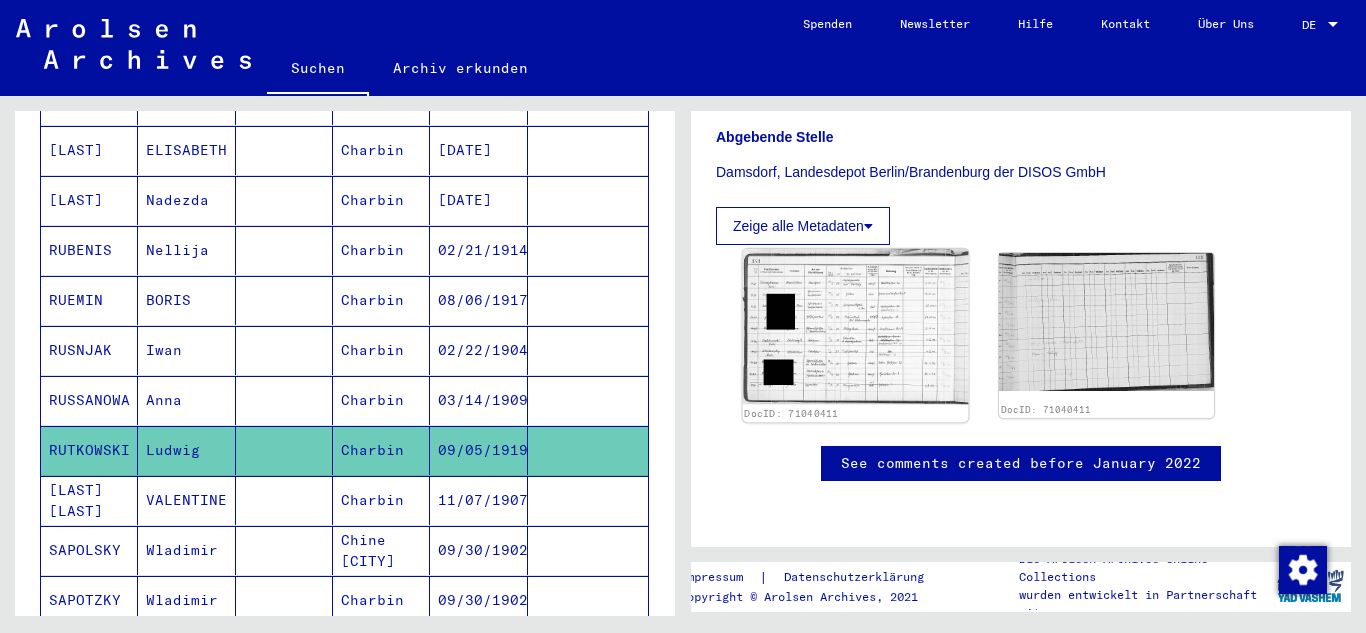click 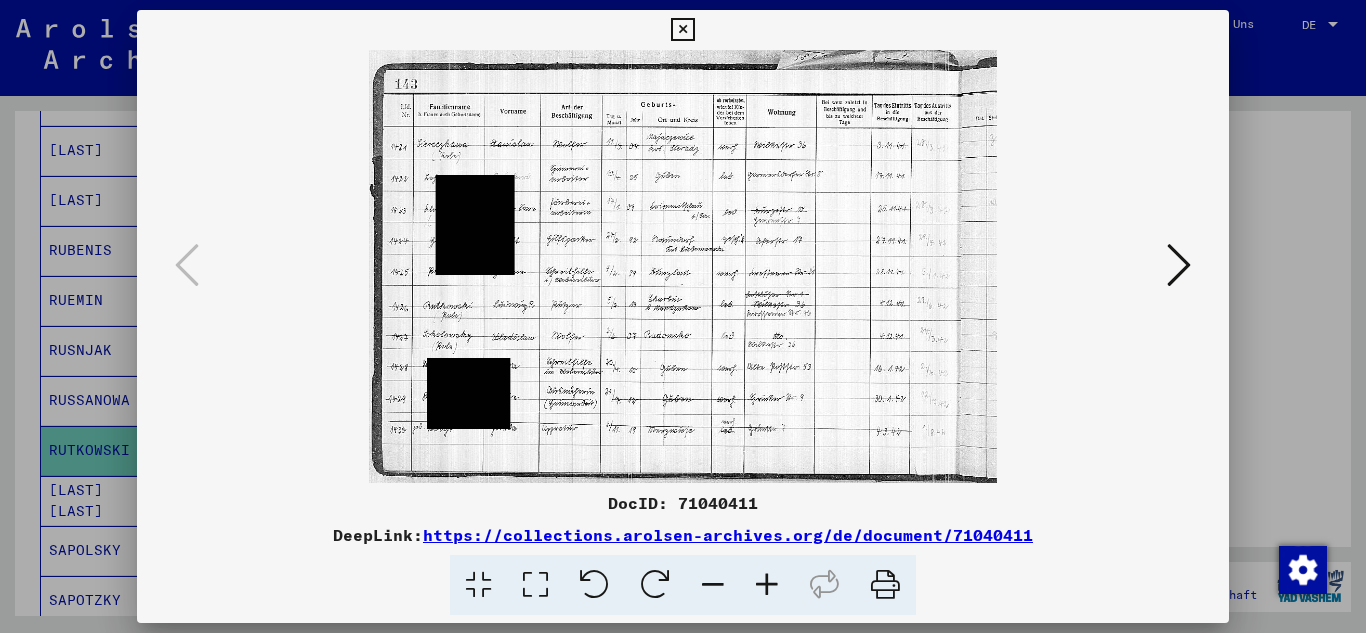 click at bounding box center (767, 585) 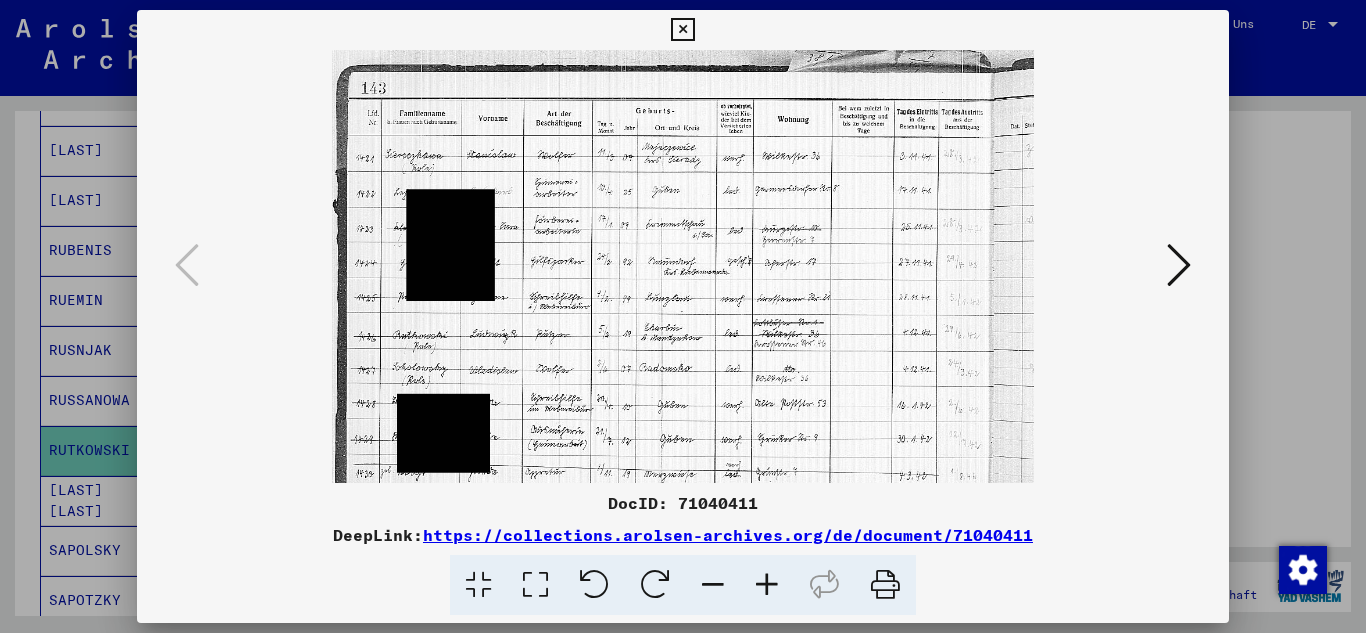 click at bounding box center (767, 585) 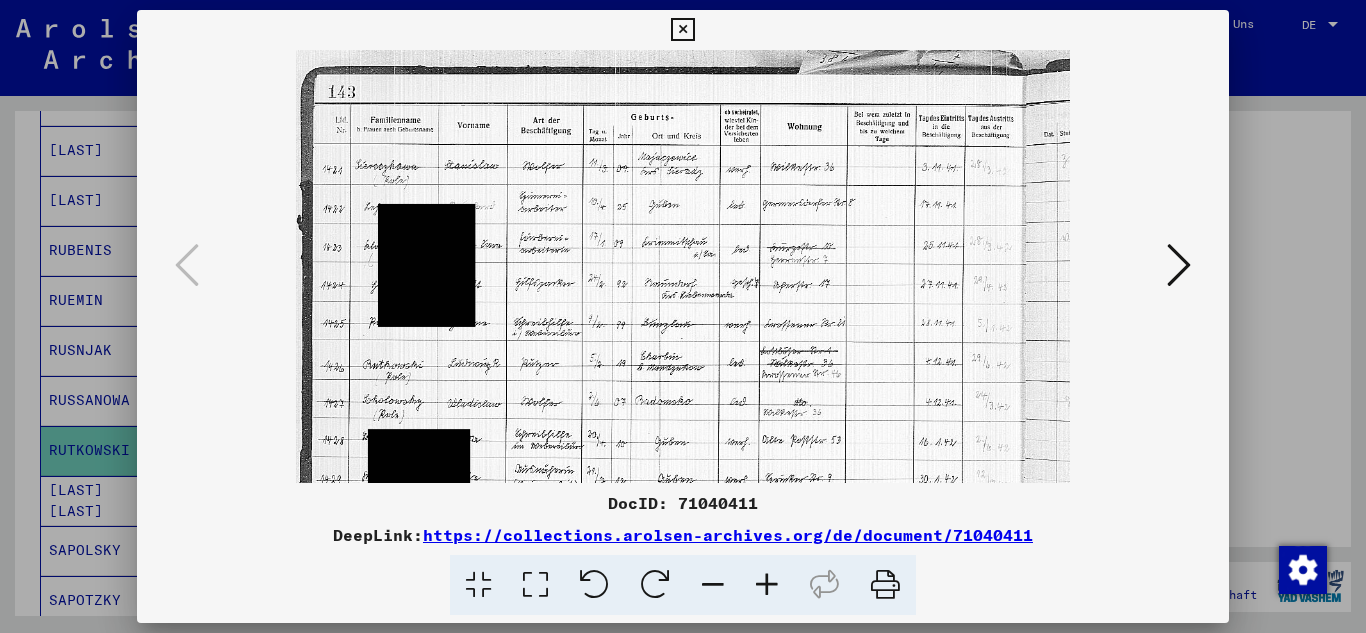 click at bounding box center (767, 585) 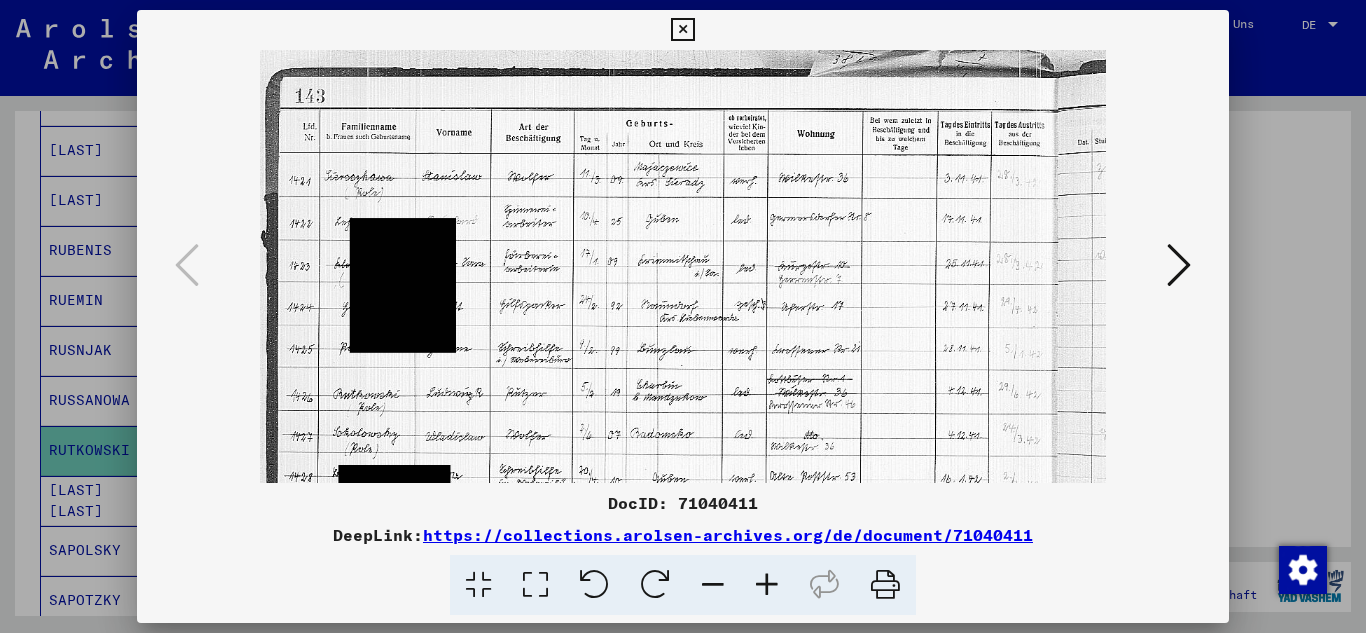 click at bounding box center [767, 585] 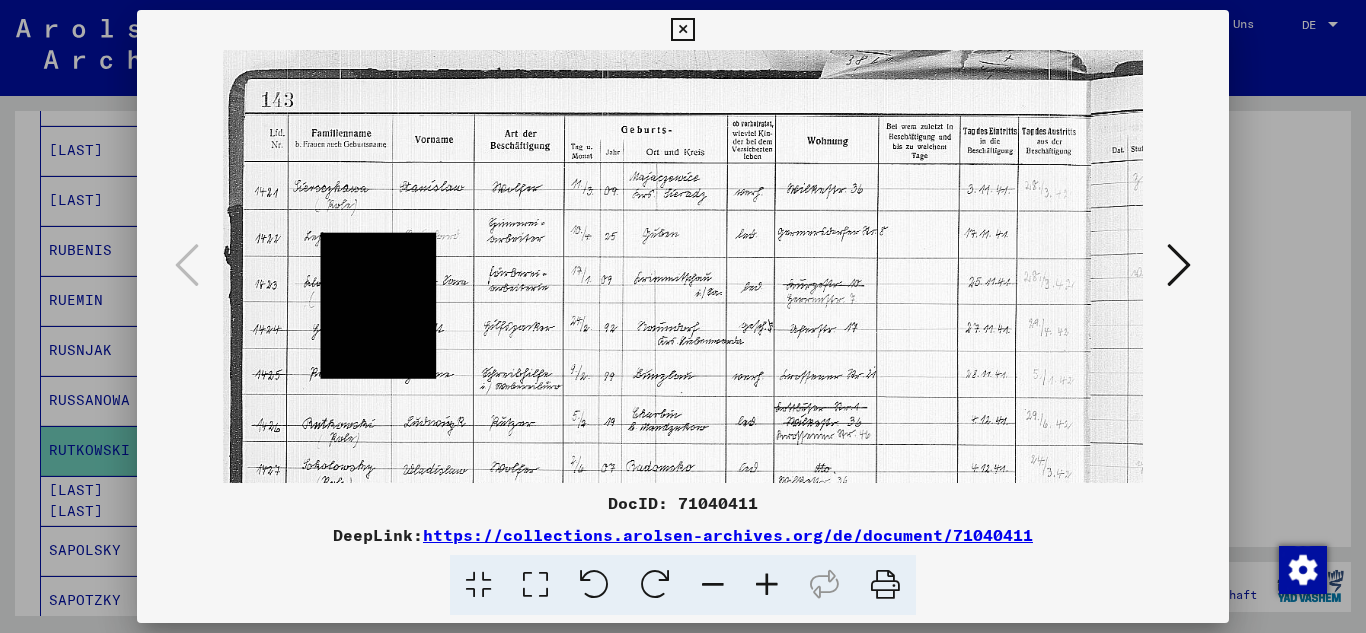 click at bounding box center (767, 585) 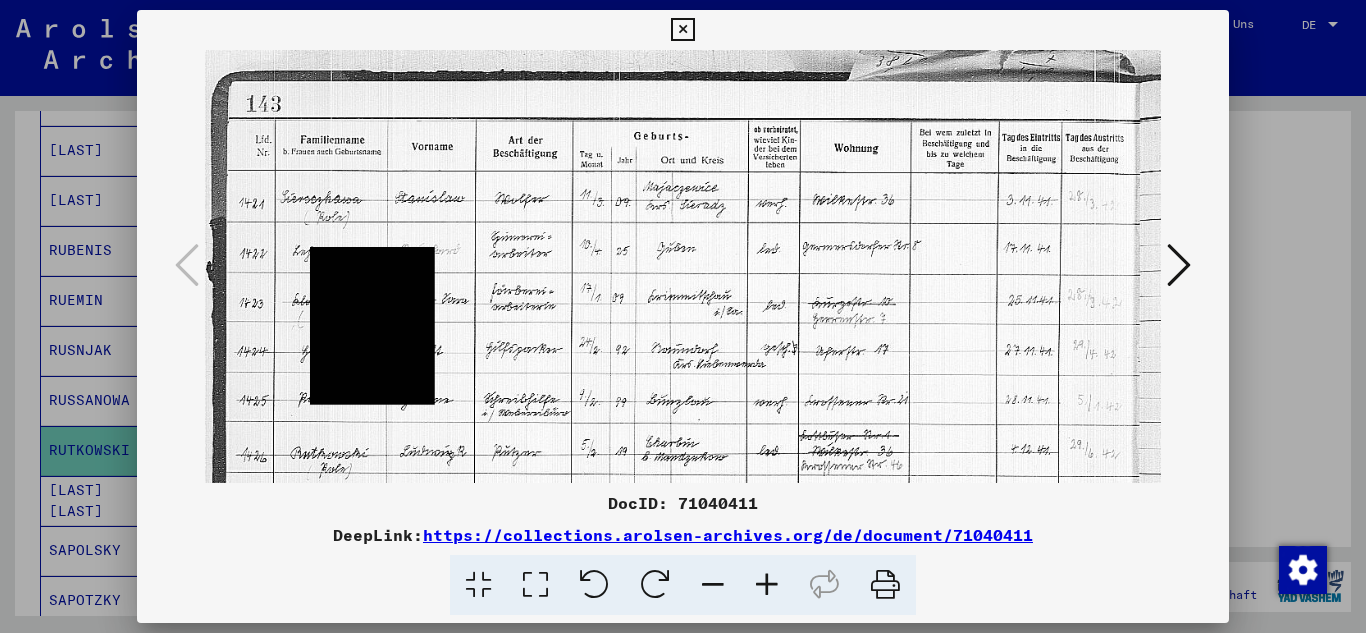 click at bounding box center [767, 585] 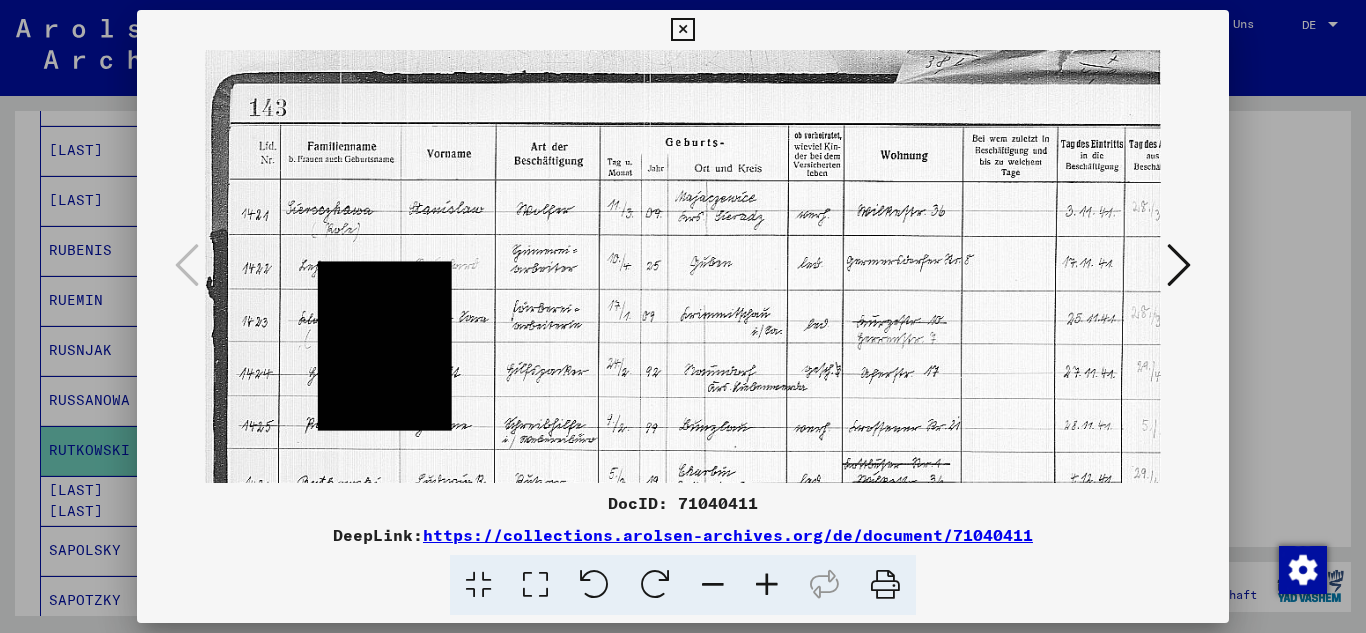 click at bounding box center [767, 585] 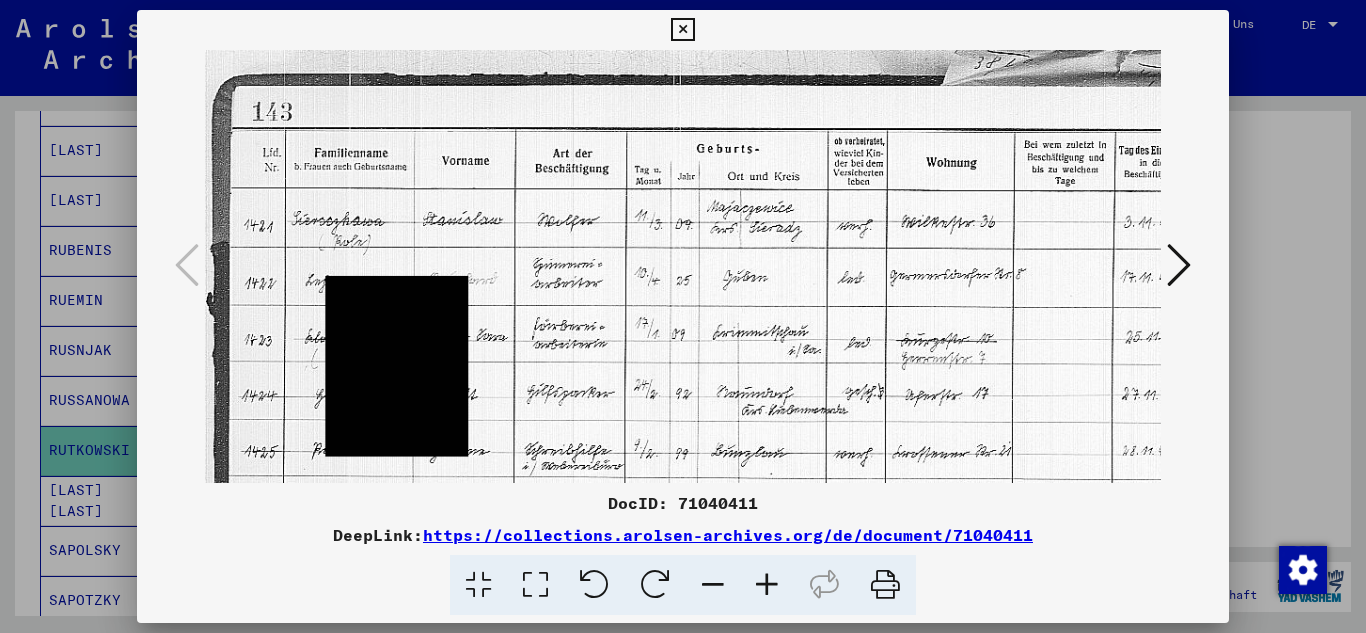 click at bounding box center (767, 585) 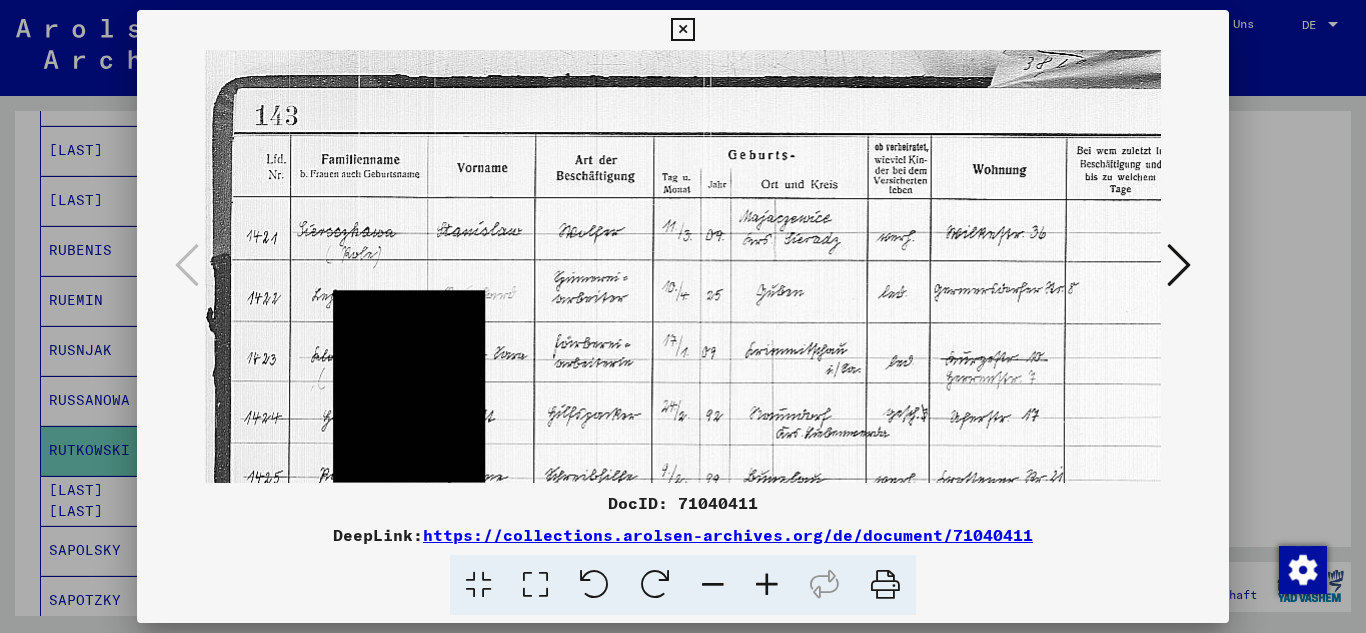 click at bounding box center [682, 30] 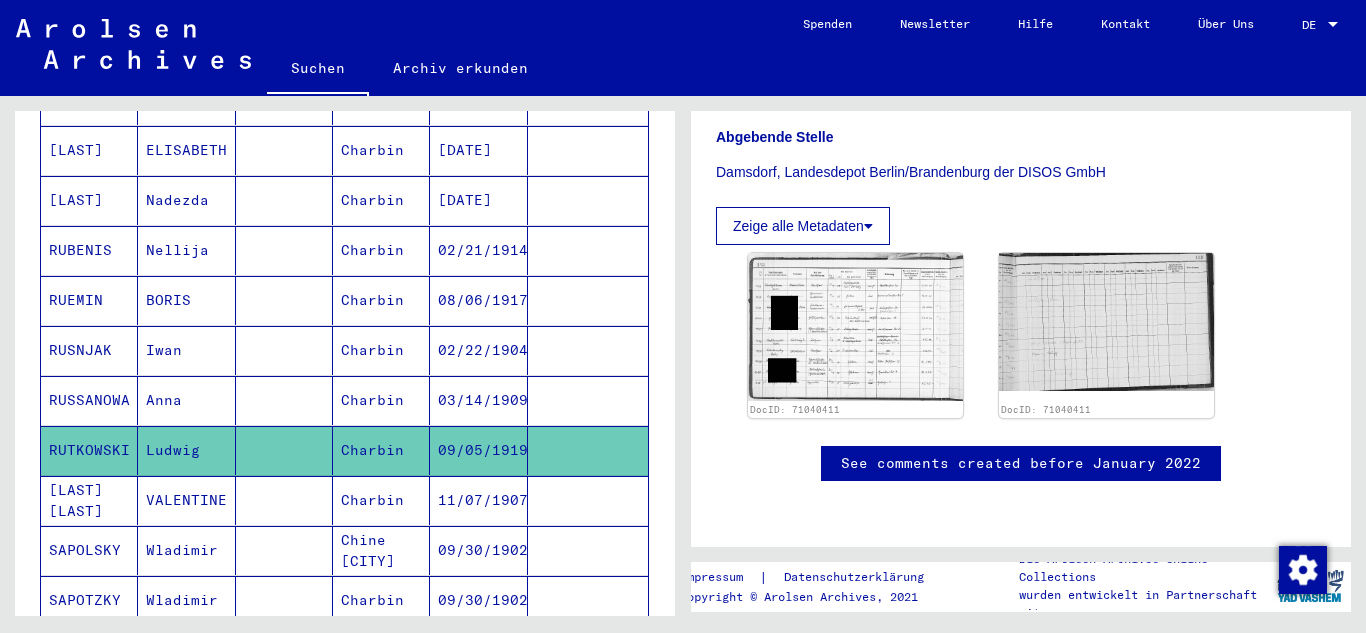 click on "[LAST] [LAST]" at bounding box center [89, 550] 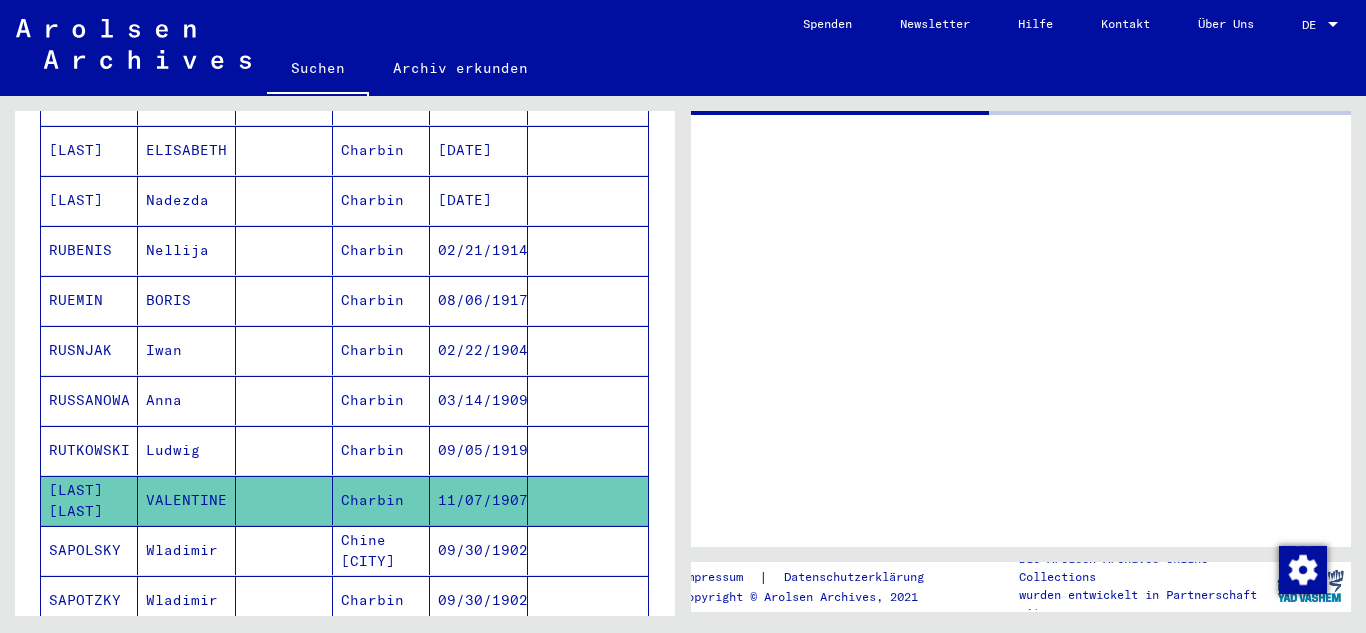 scroll, scrollTop: 0, scrollLeft: 0, axis: both 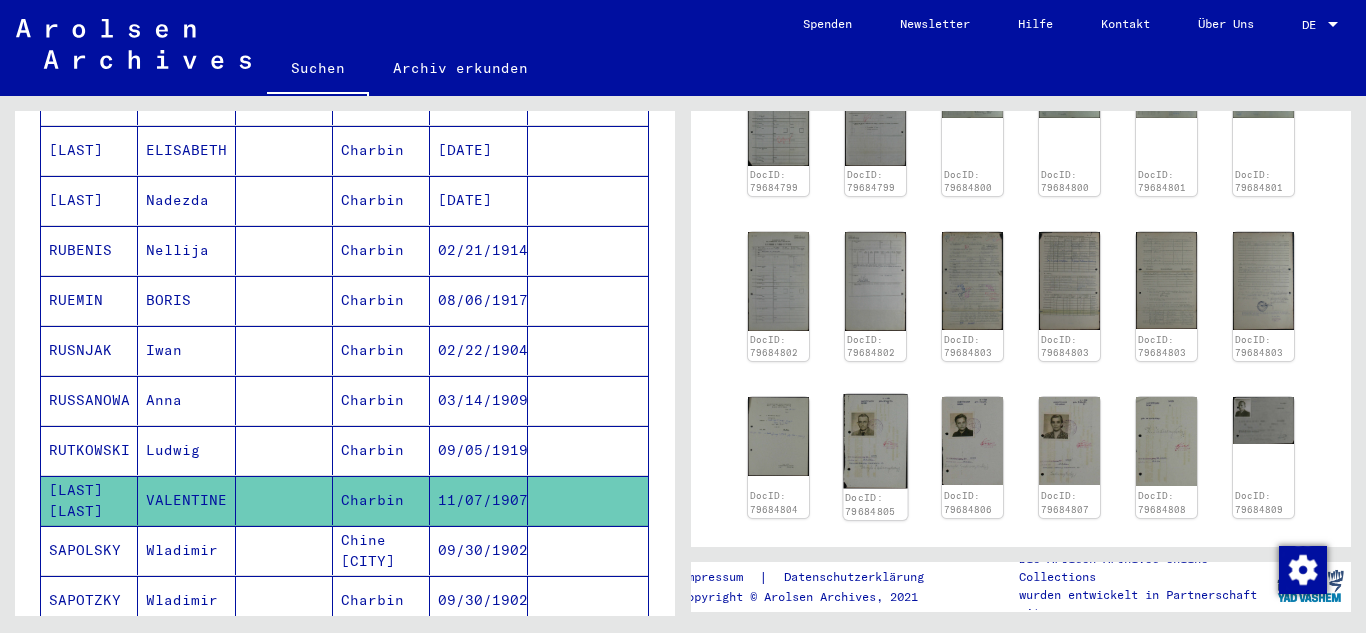 click 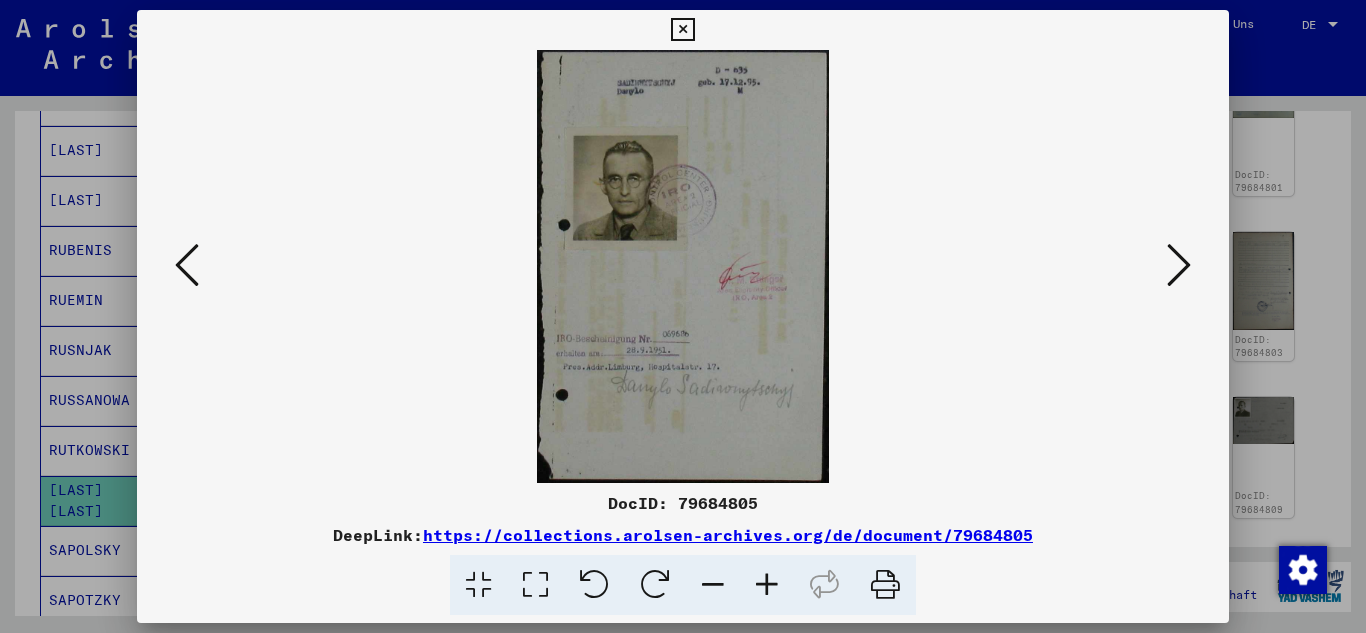 click at bounding box center [767, 585] 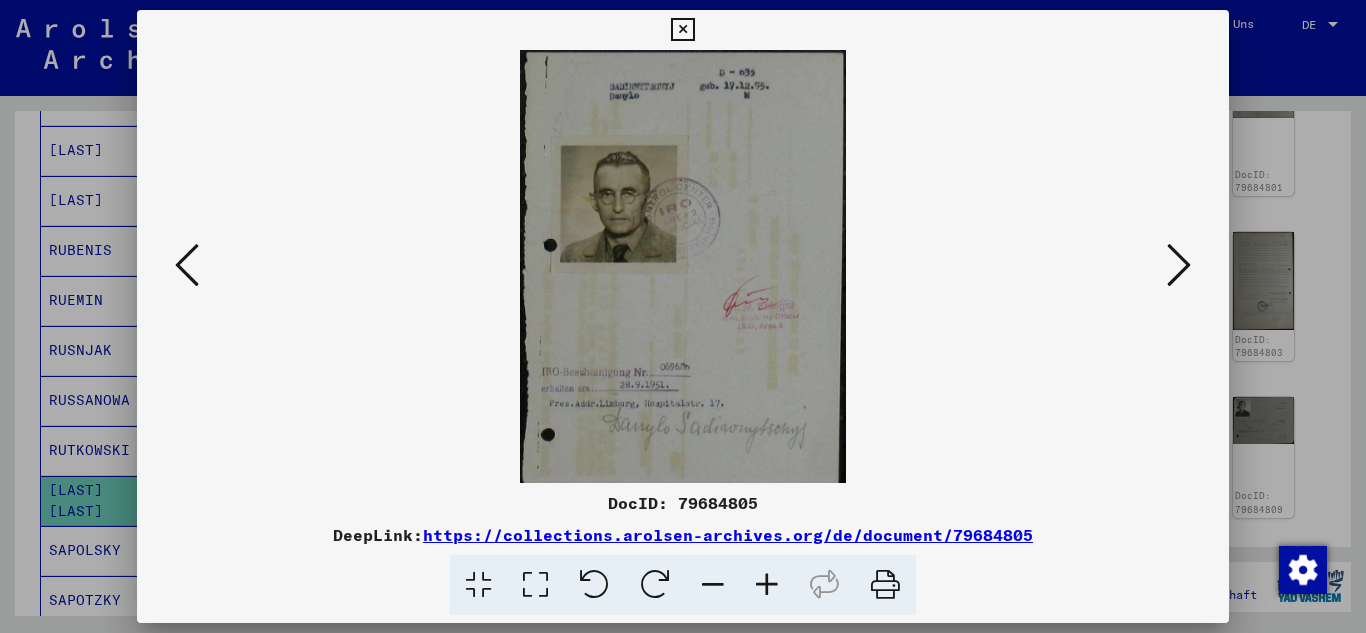 click at bounding box center [767, 585] 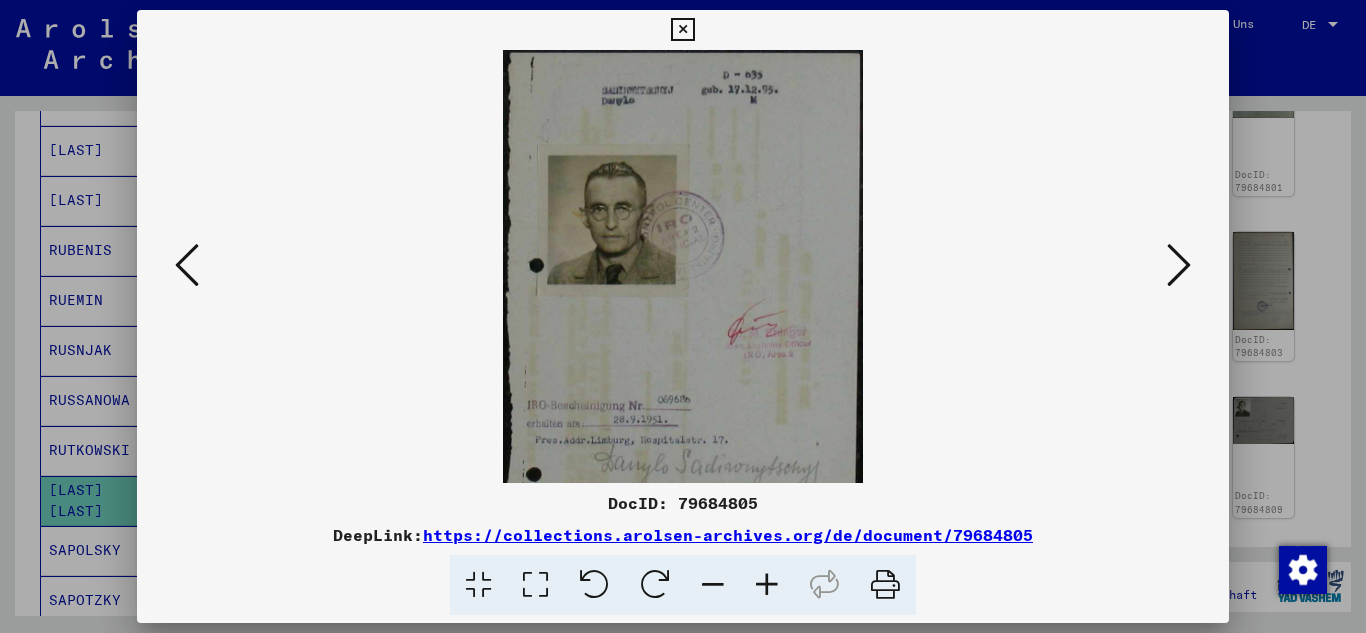 click at bounding box center (767, 585) 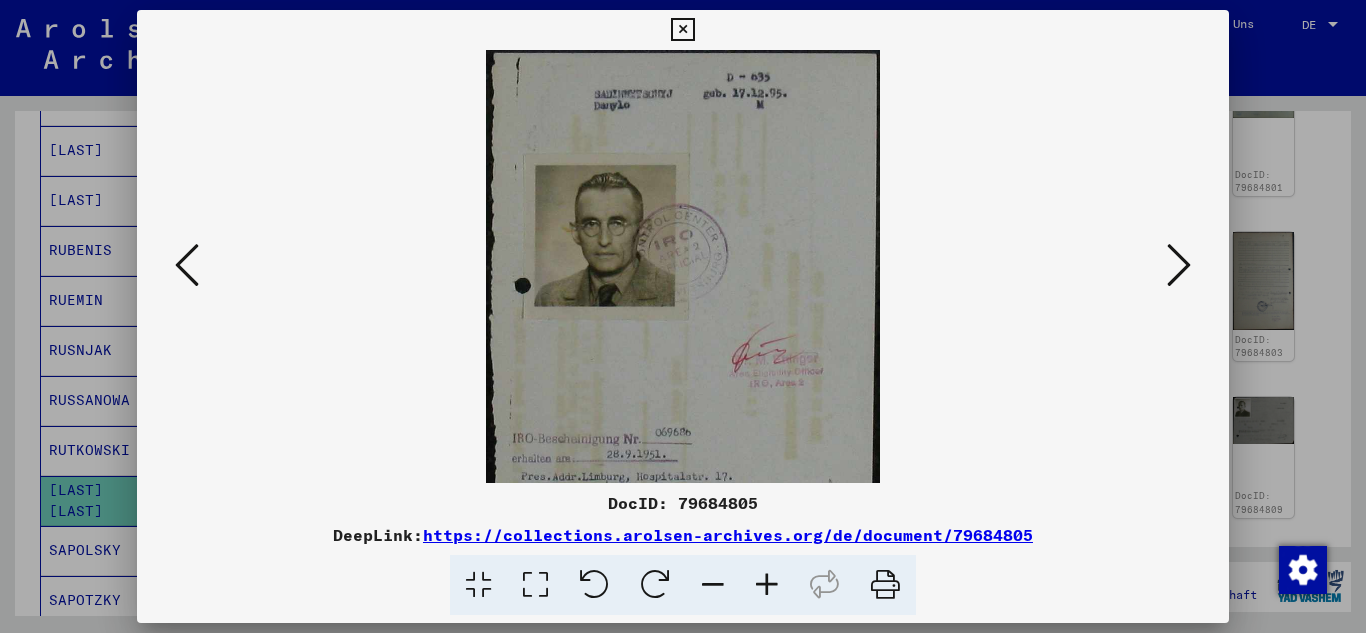 click at bounding box center (767, 585) 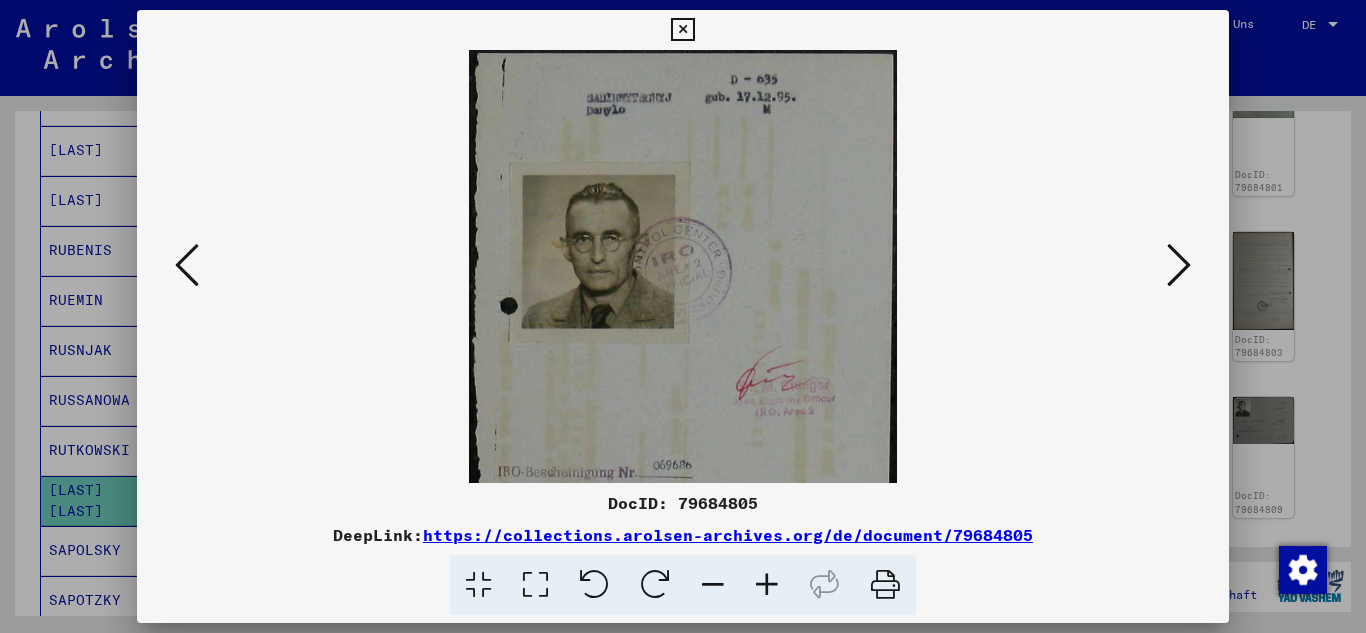 click at bounding box center (767, 585) 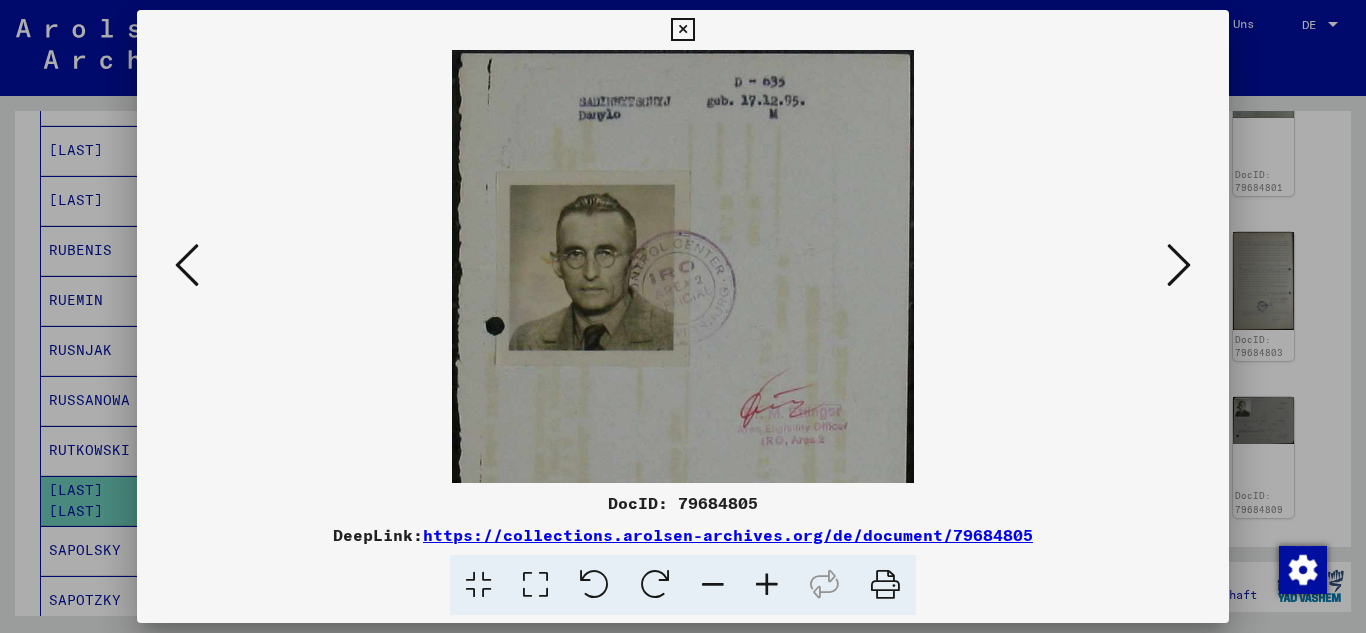 click at bounding box center (767, 585) 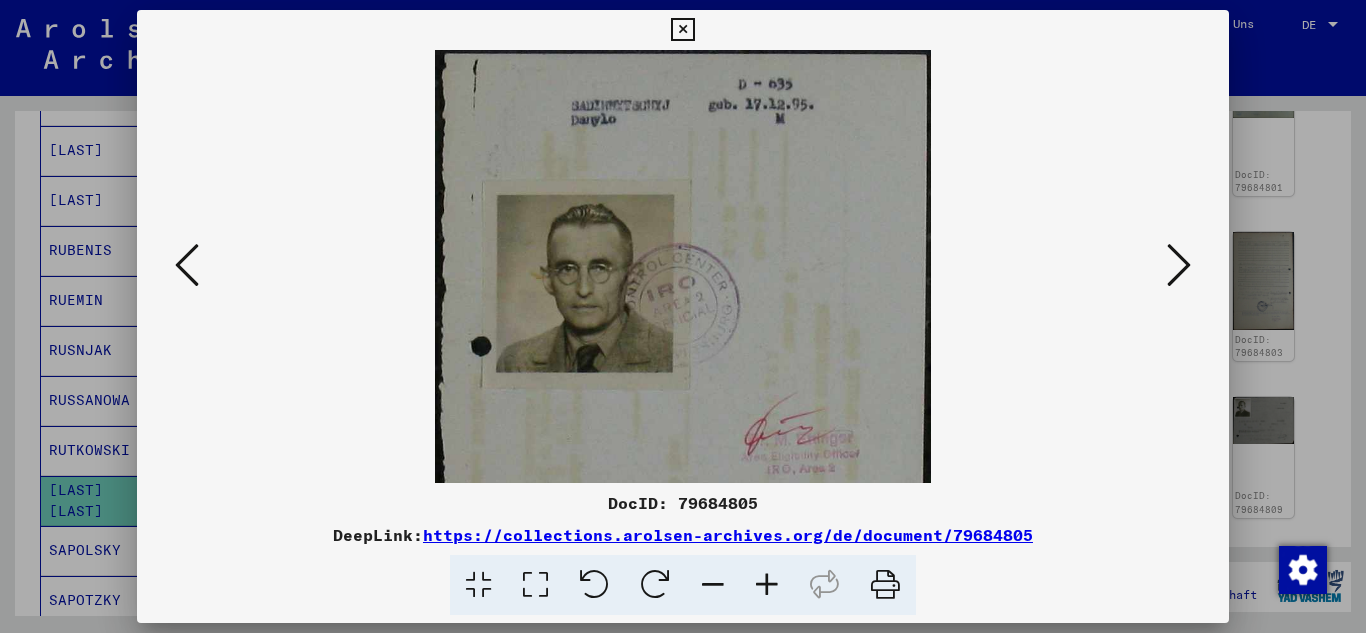 click at bounding box center (767, 585) 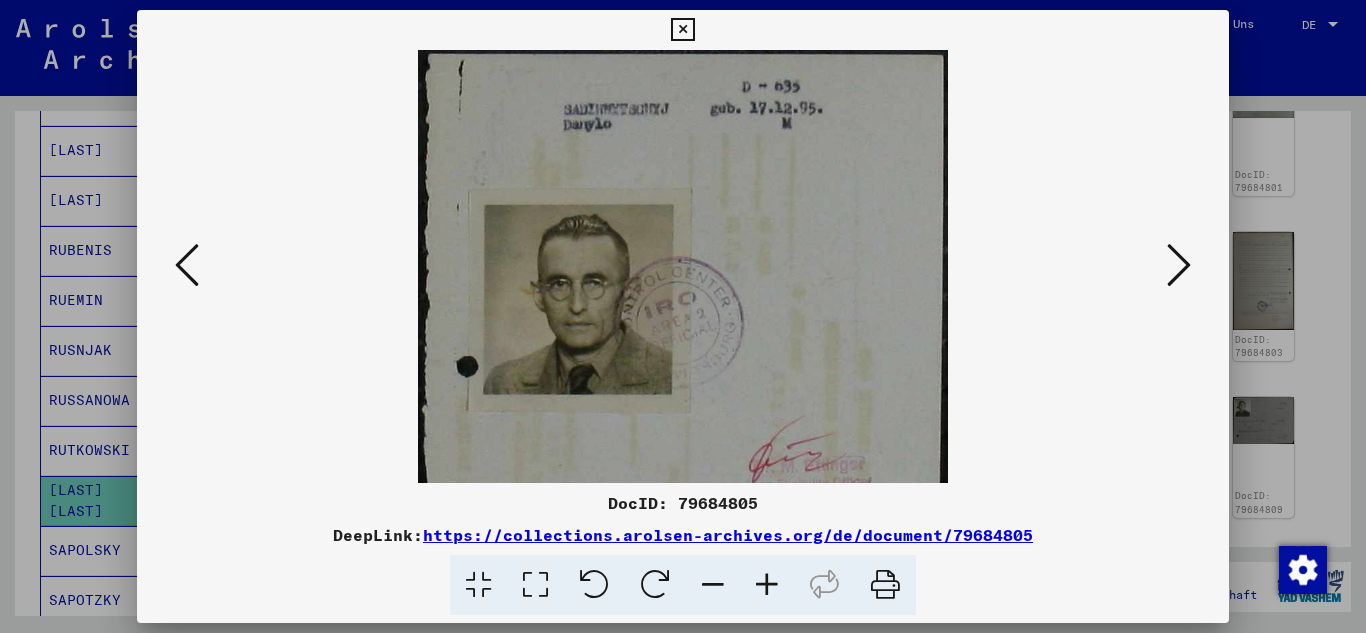 click at bounding box center (1179, 265) 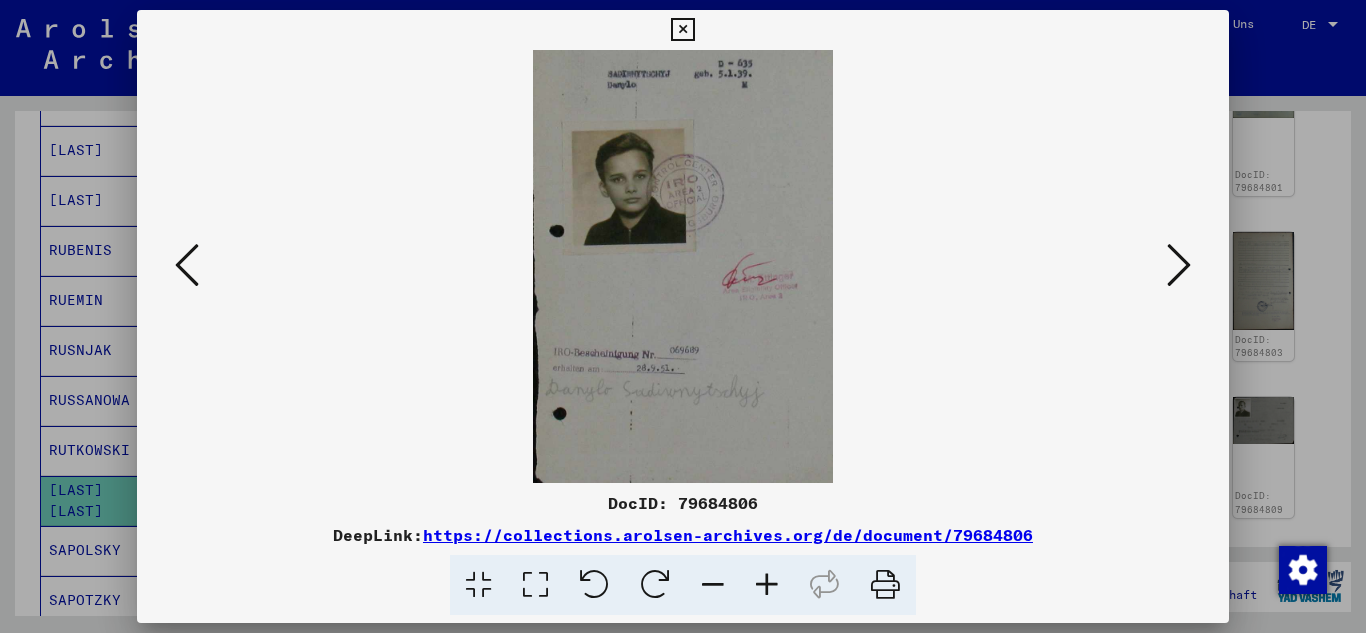 click at bounding box center (767, 585) 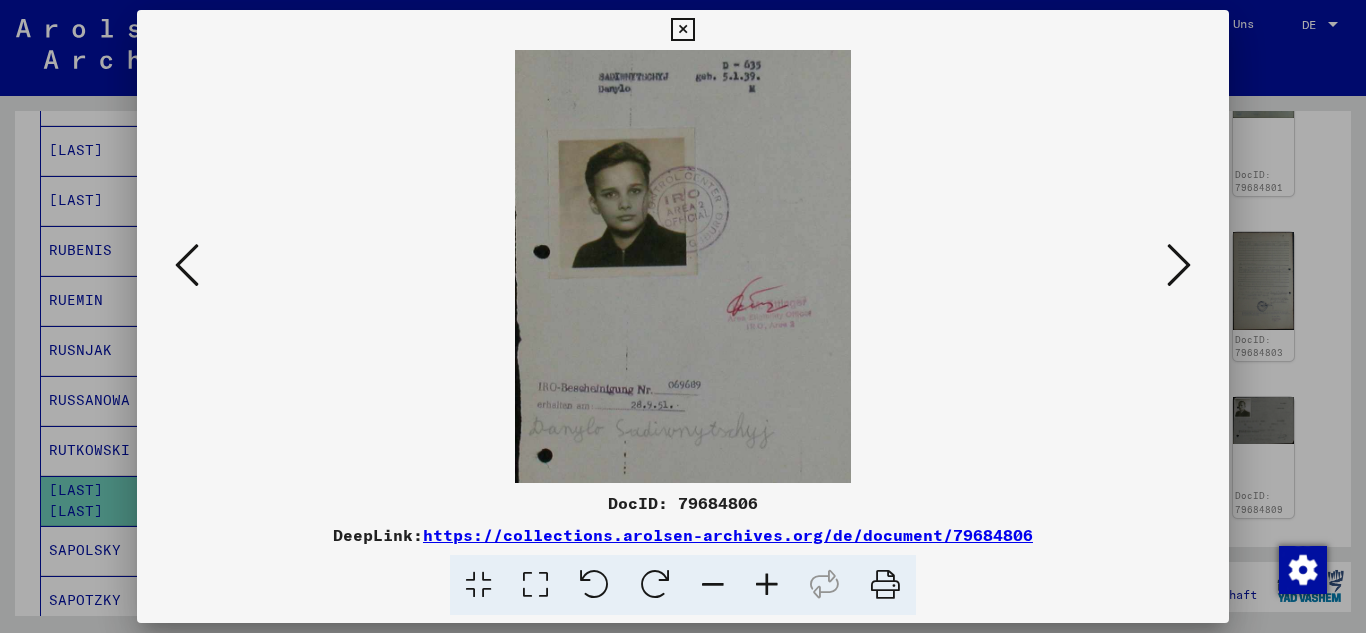 click at bounding box center [767, 585] 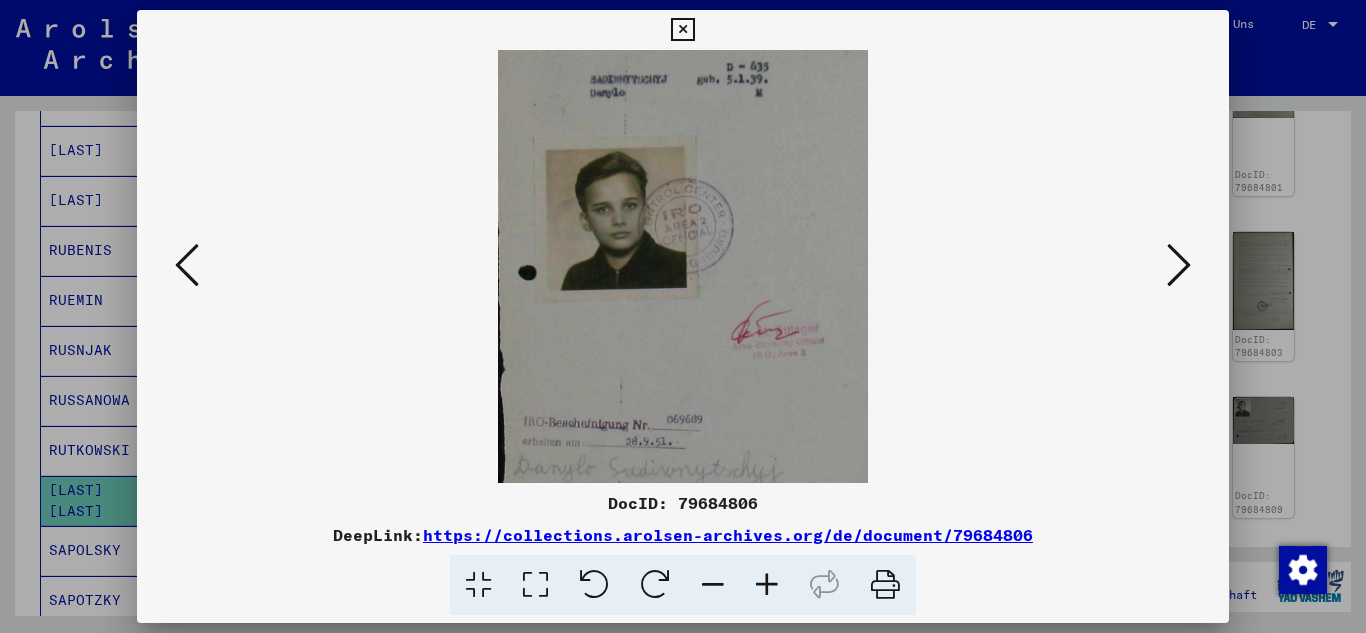 click at bounding box center (767, 585) 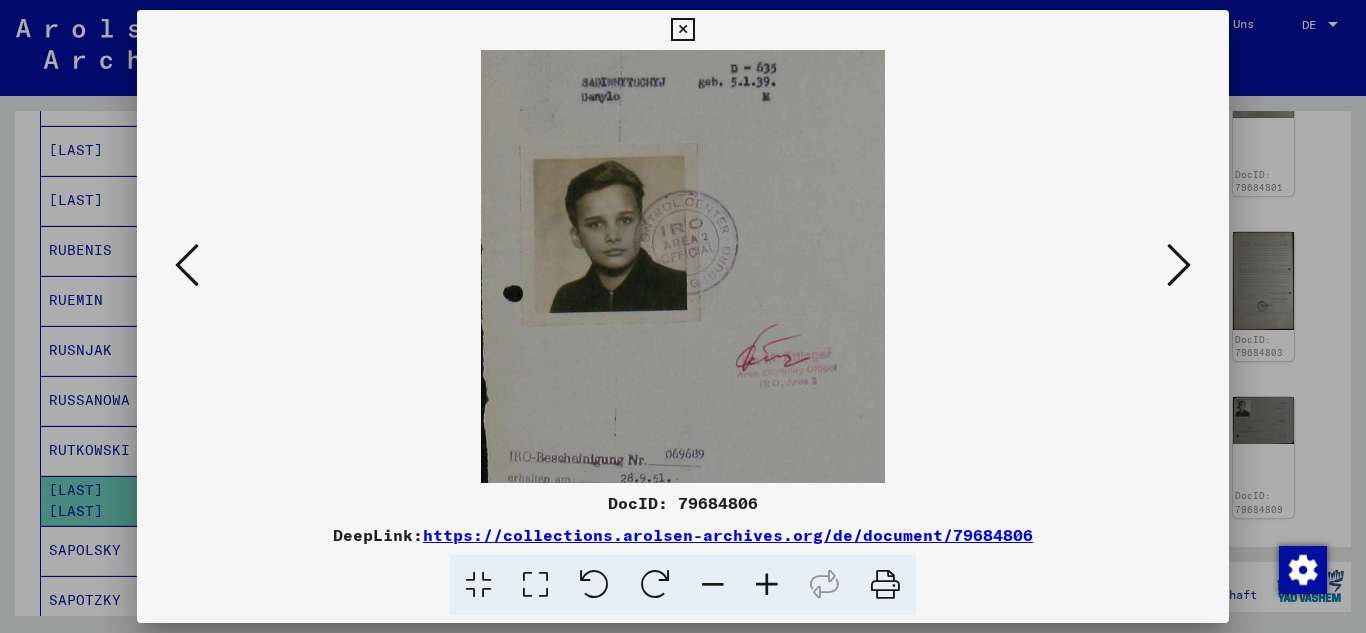 click at bounding box center [767, 585] 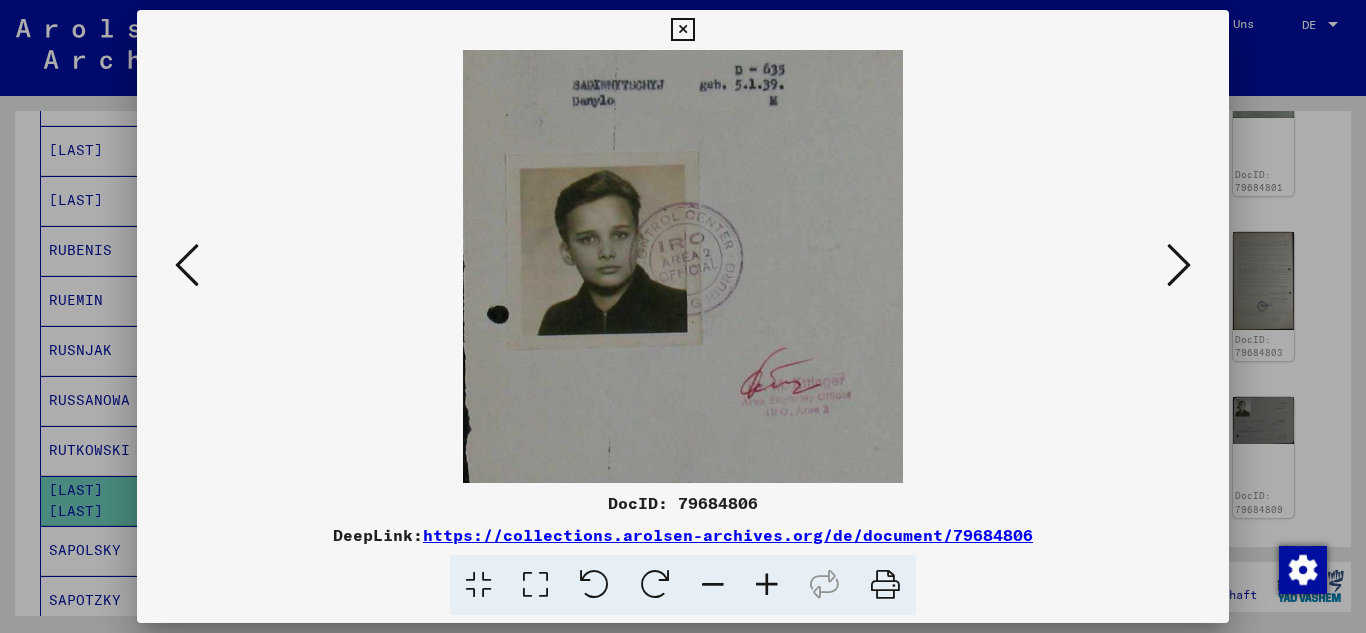 click at bounding box center (767, 585) 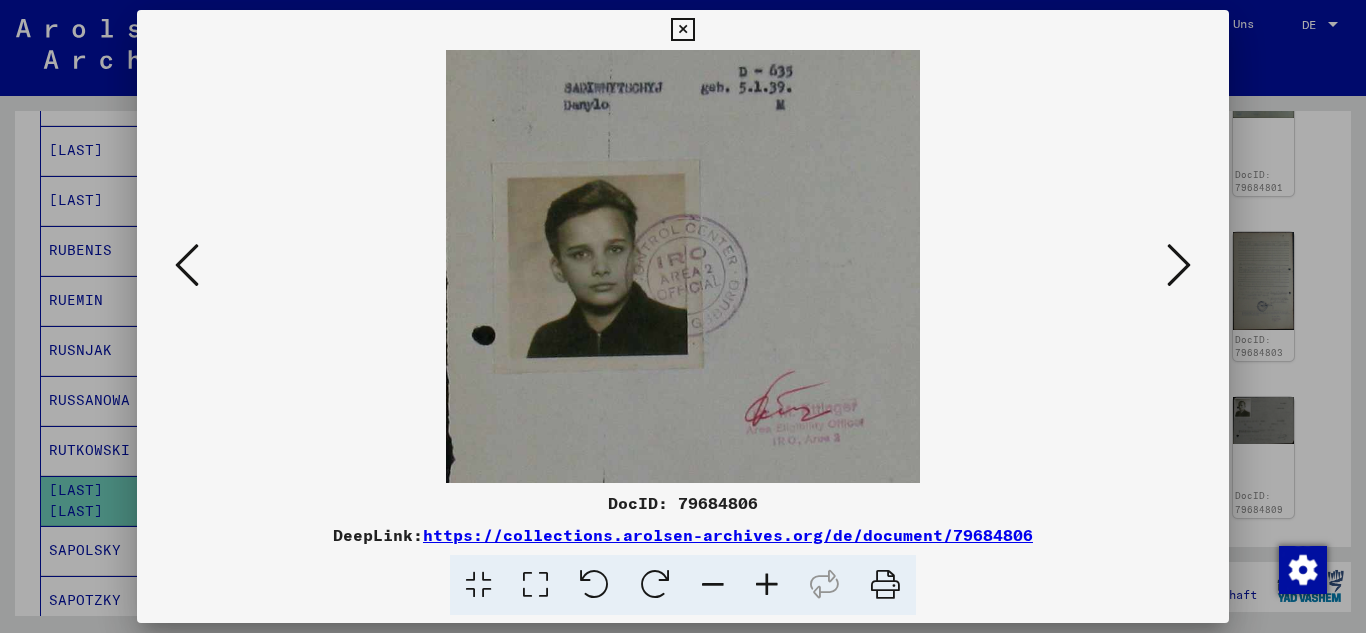 click at bounding box center [767, 585] 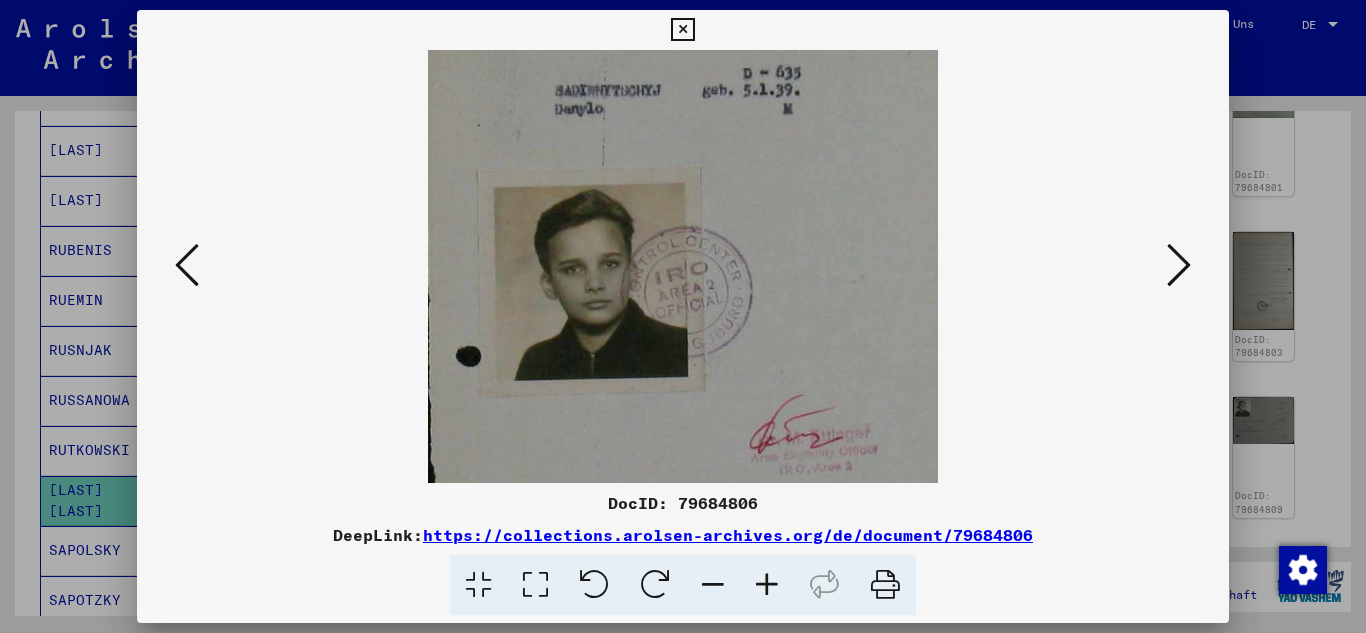 click at bounding box center (767, 585) 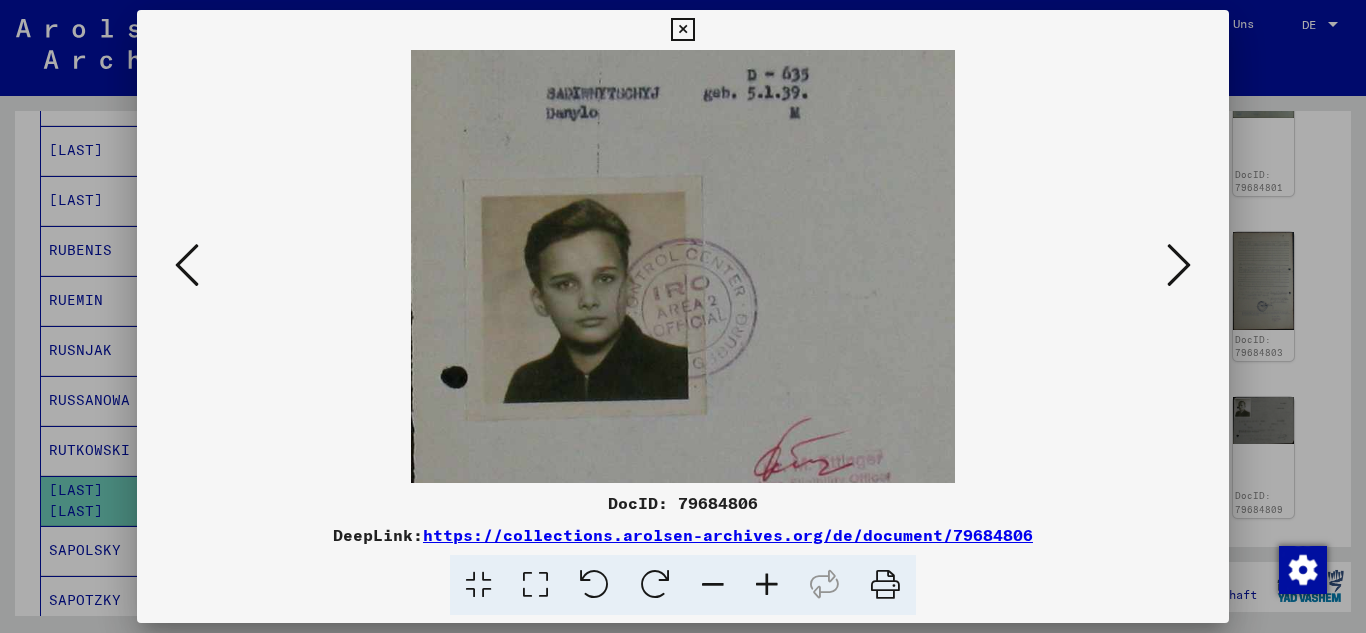 click at bounding box center [767, 585] 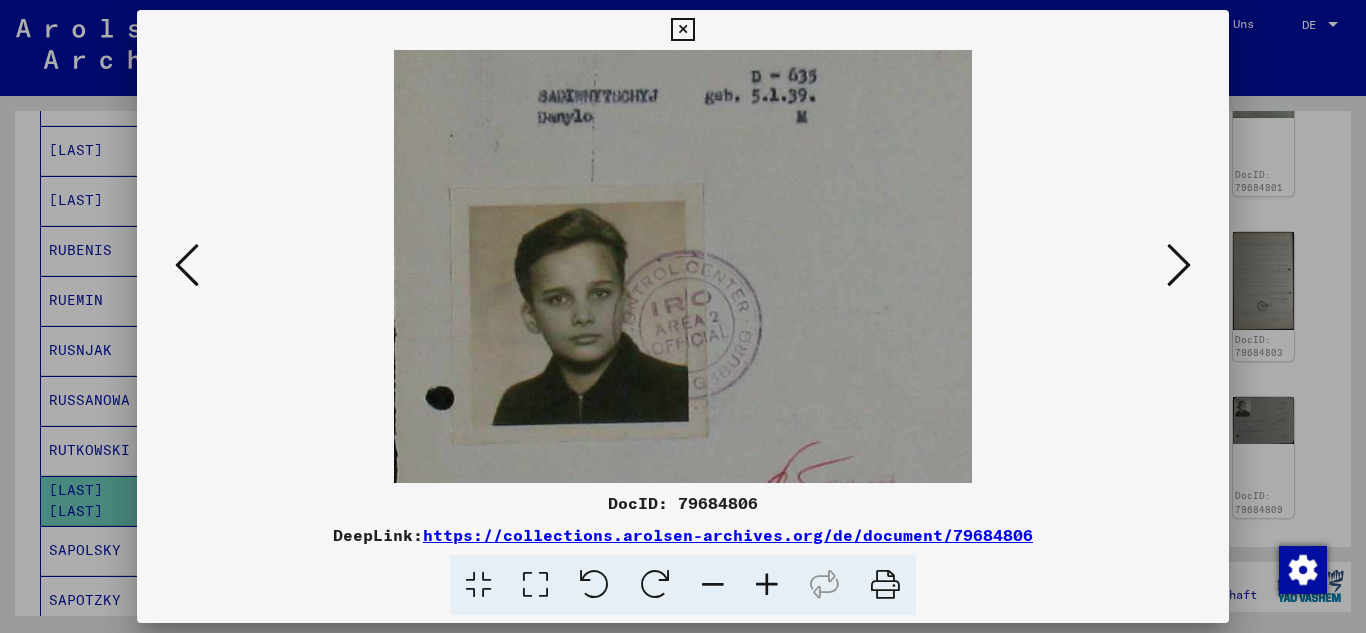click at bounding box center [767, 585] 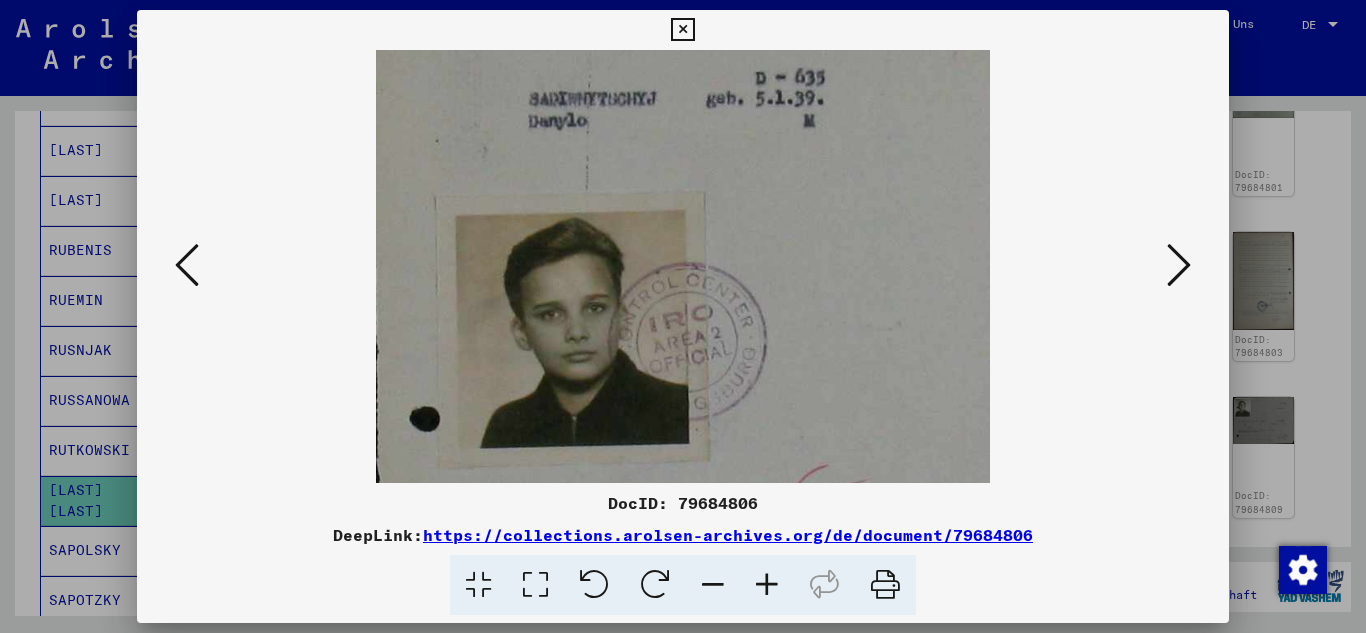 click at bounding box center (767, 585) 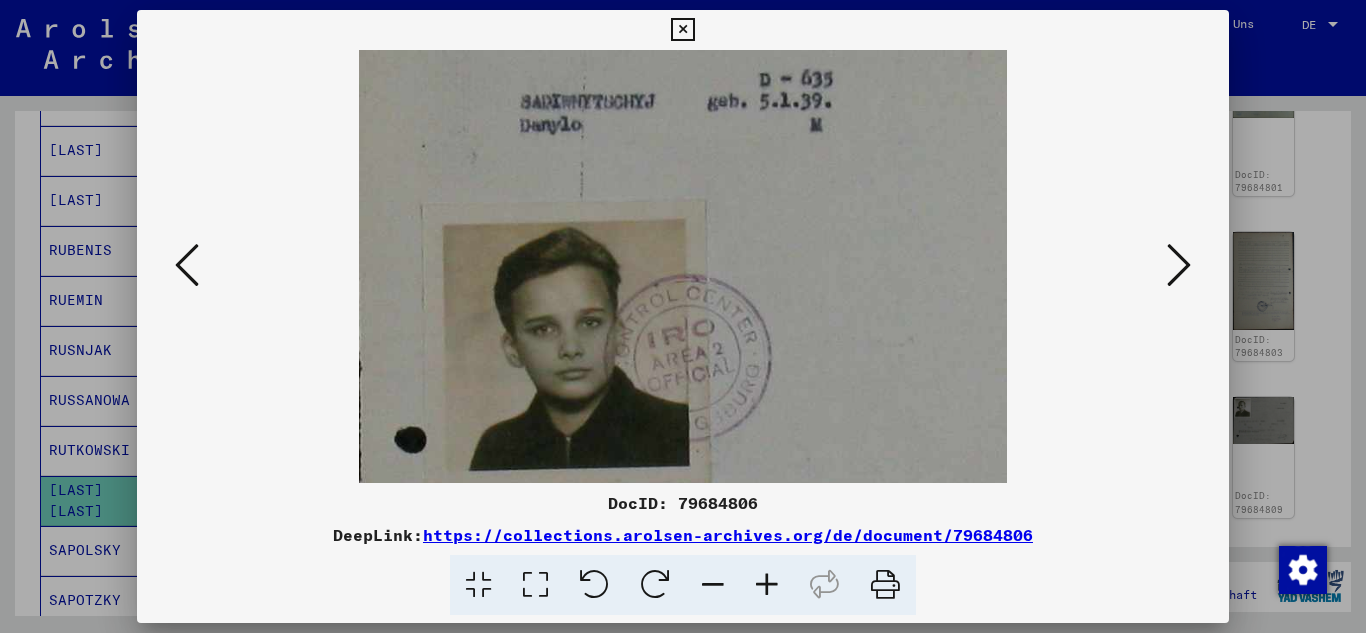 click at bounding box center (767, 585) 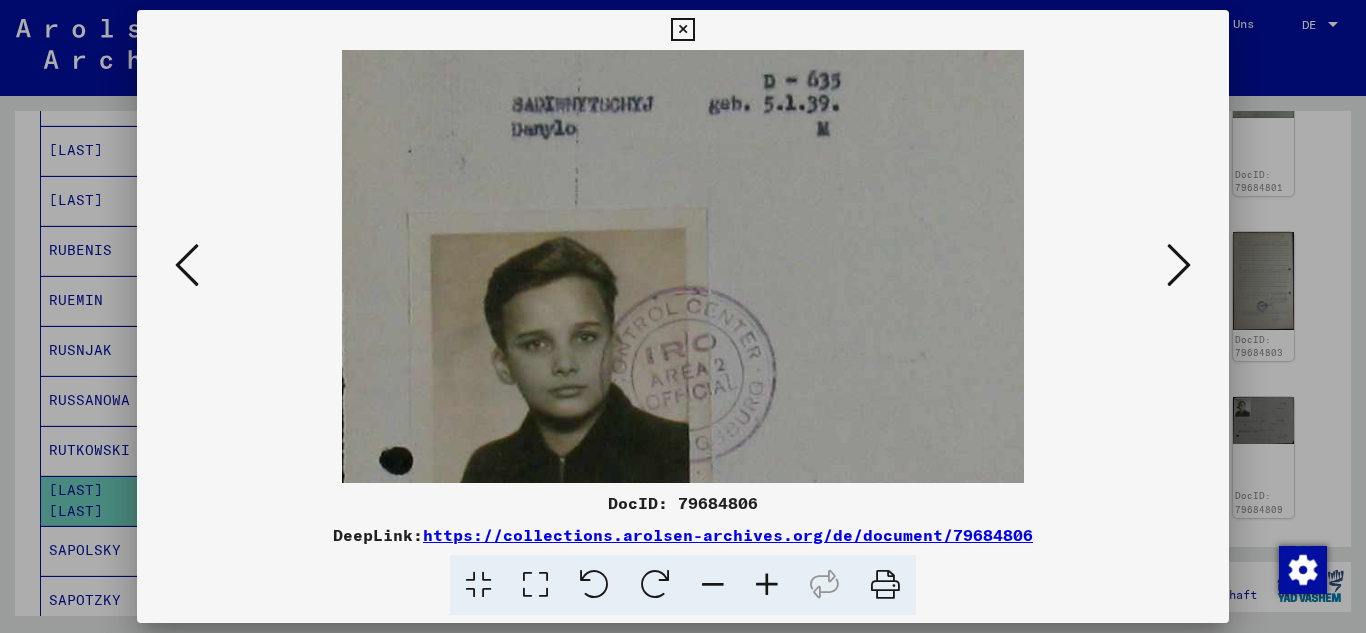 click at bounding box center [767, 585] 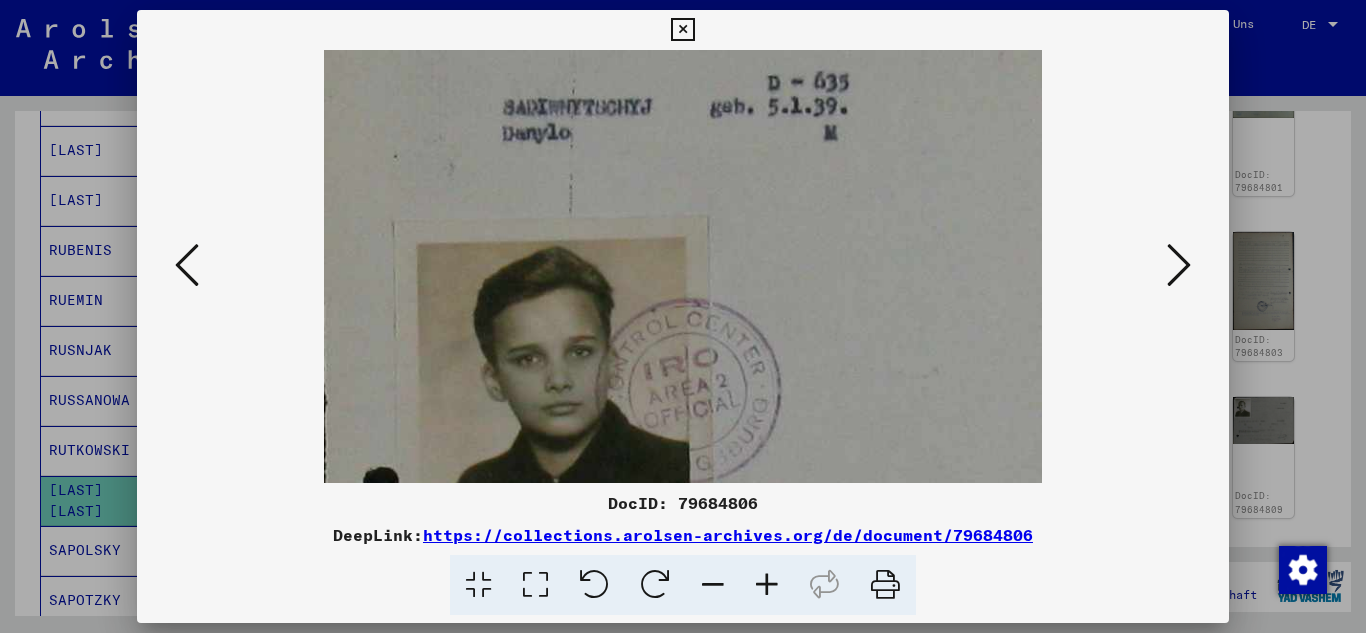 click at bounding box center [1179, 265] 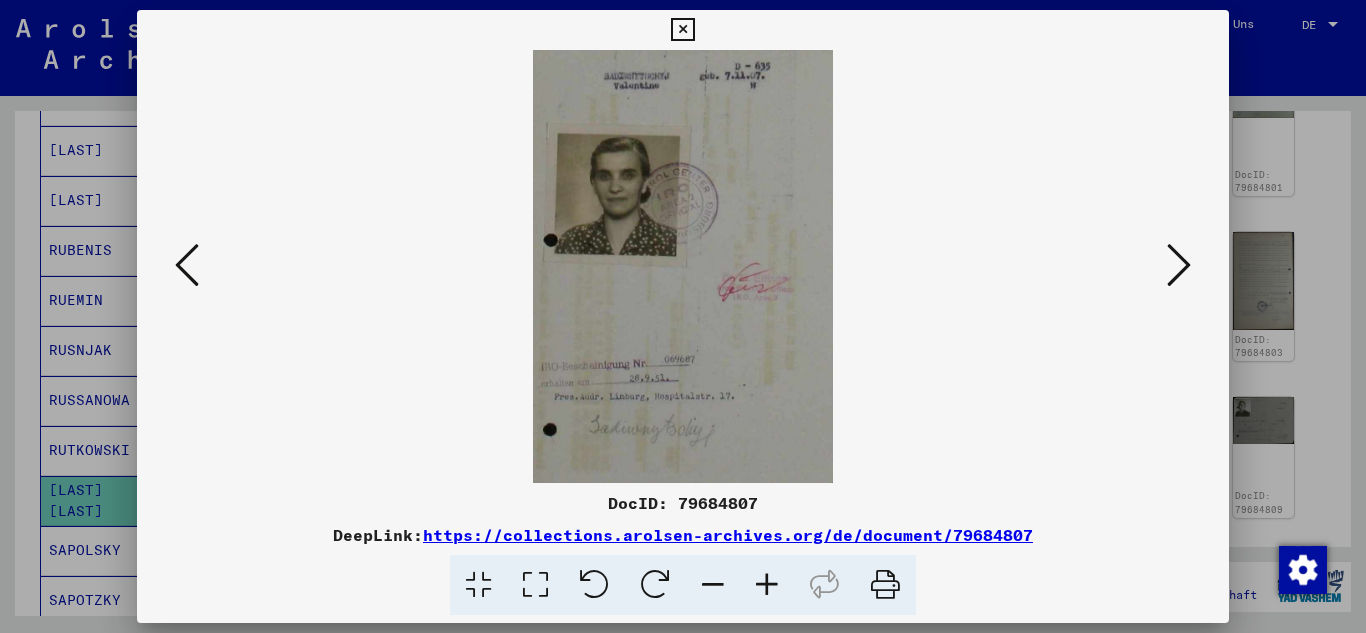 click at bounding box center (767, 585) 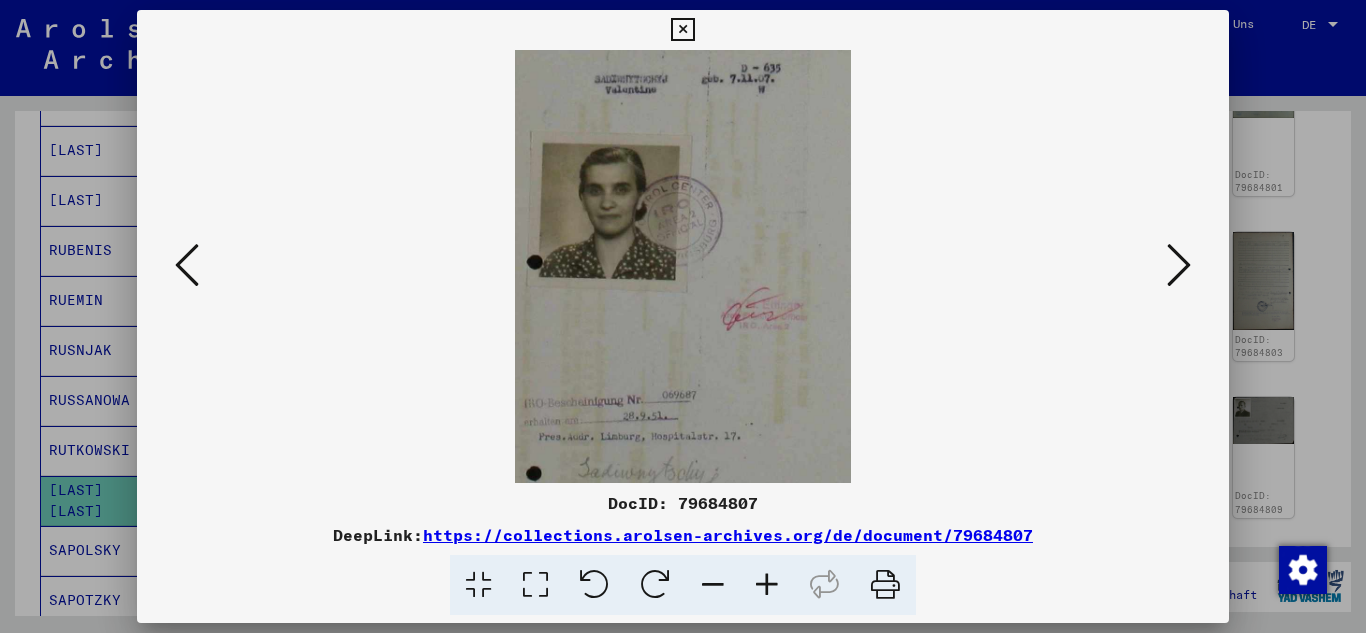 click at bounding box center (767, 585) 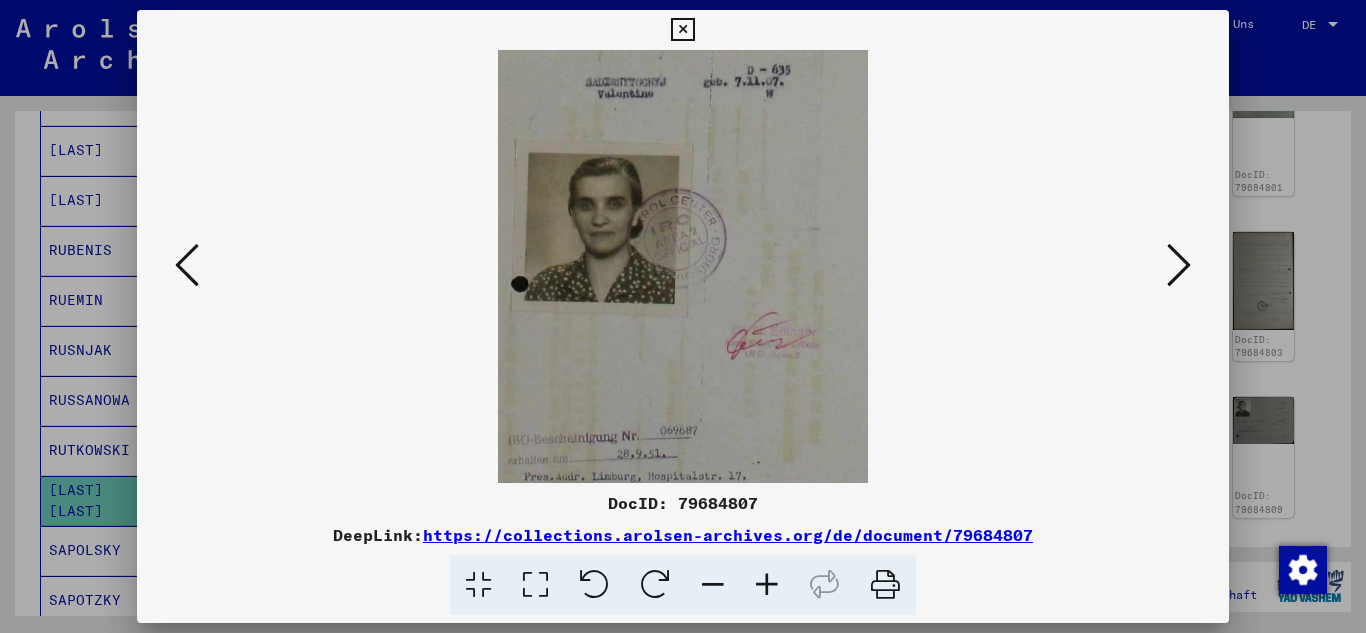 click at bounding box center (767, 585) 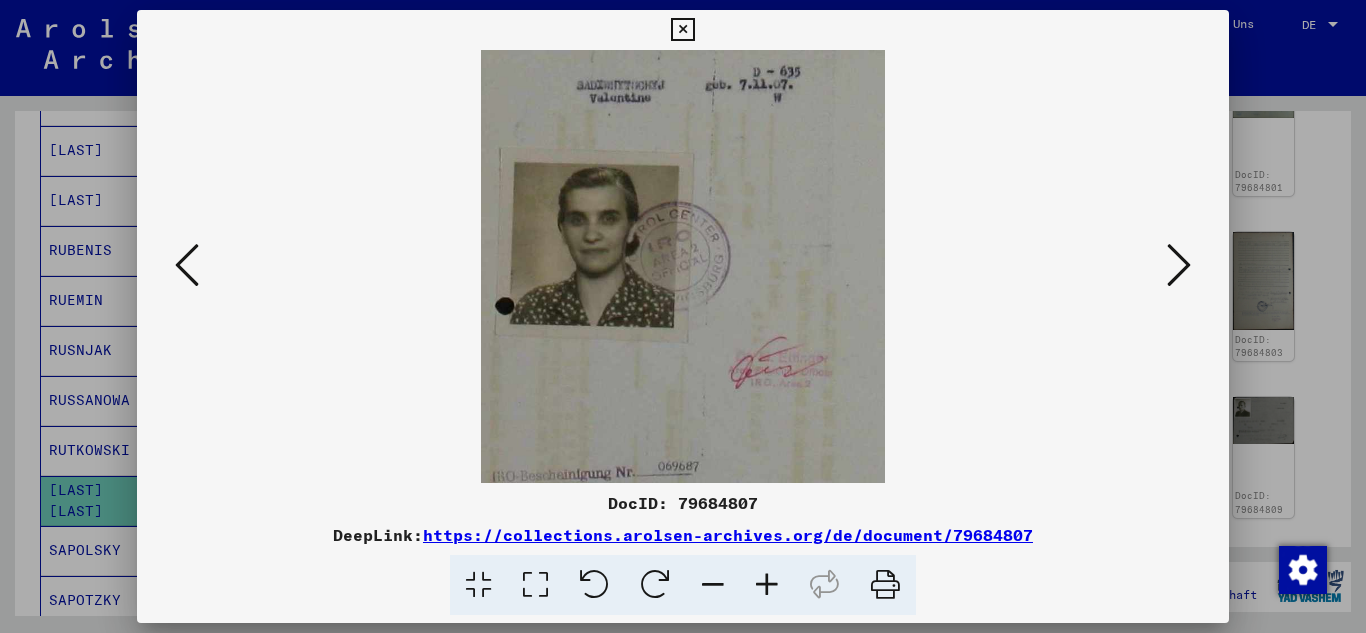 click at bounding box center [767, 585] 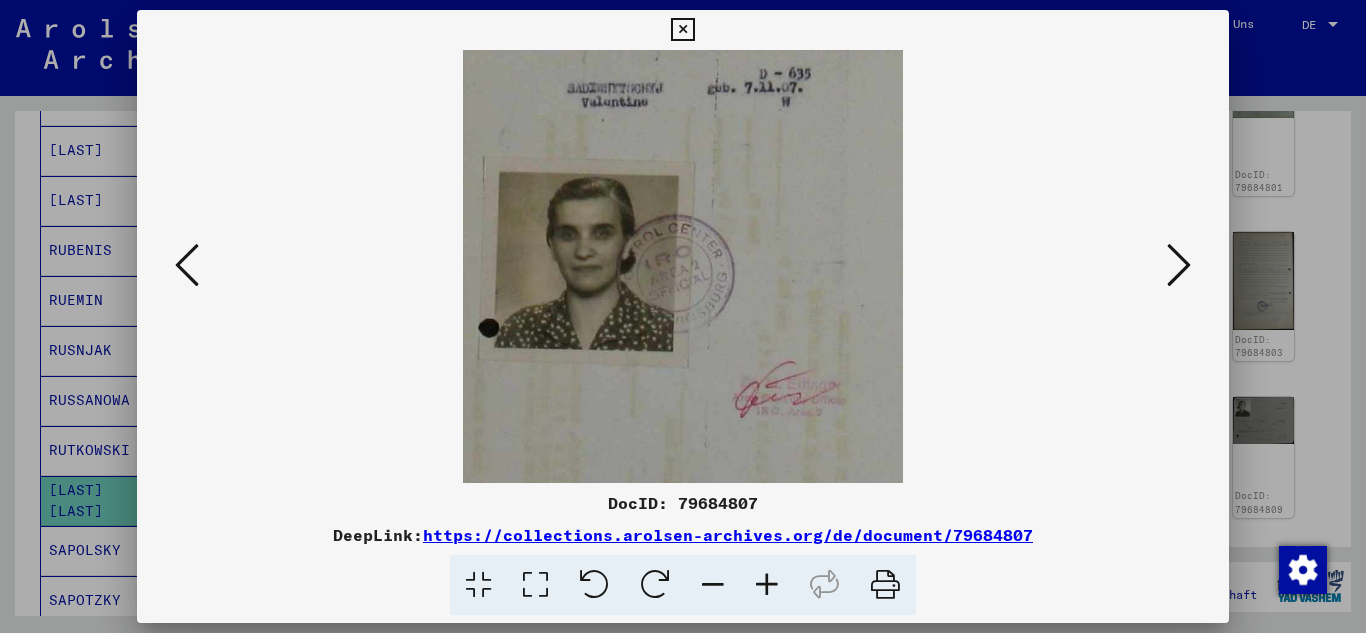 click at bounding box center (767, 585) 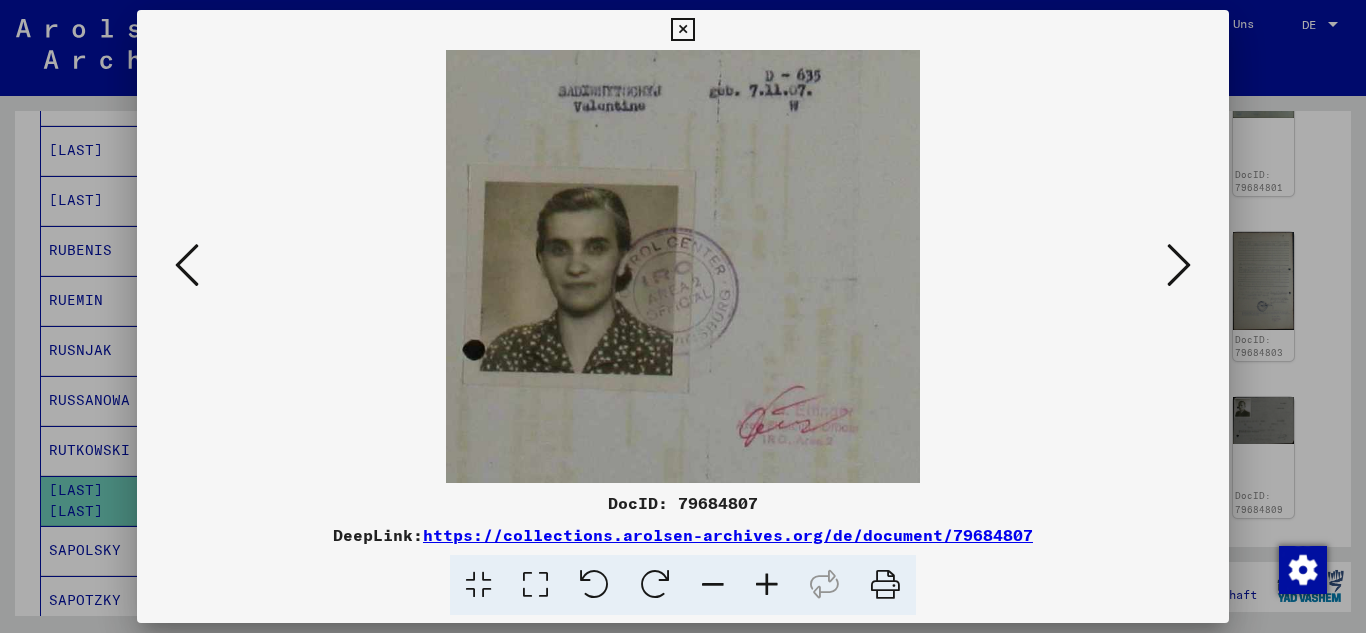click at bounding box center [767, 585] 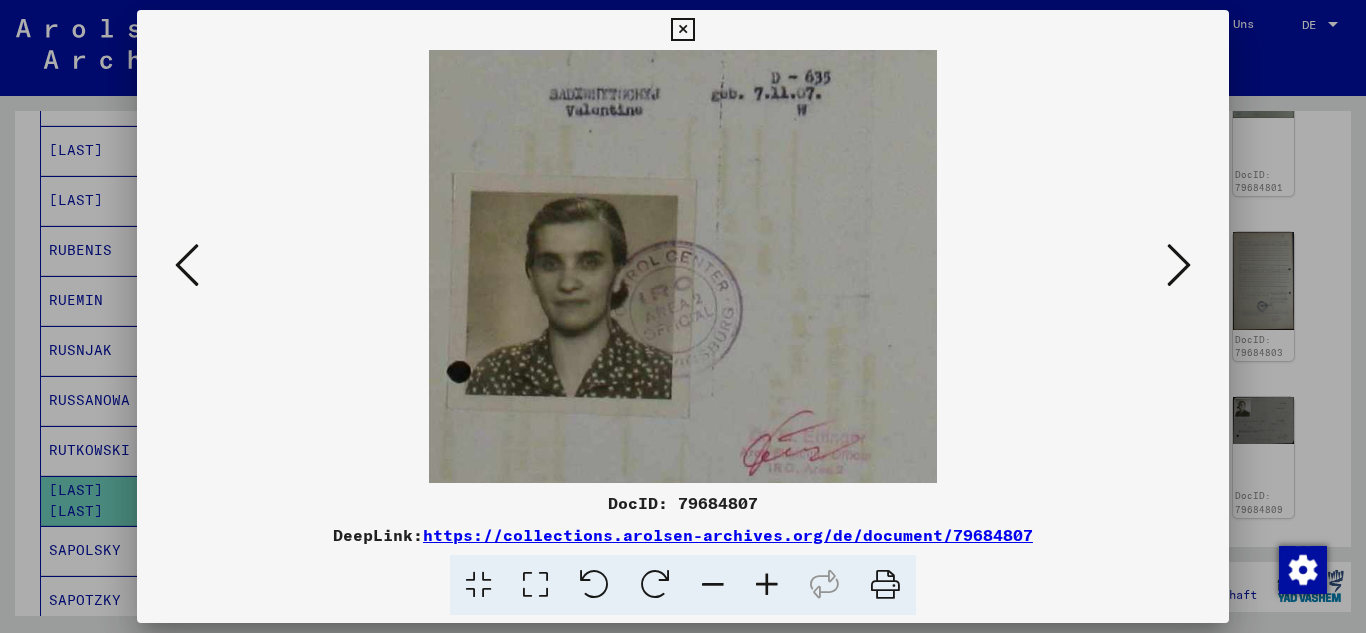 click at bounding box center [767, 585] 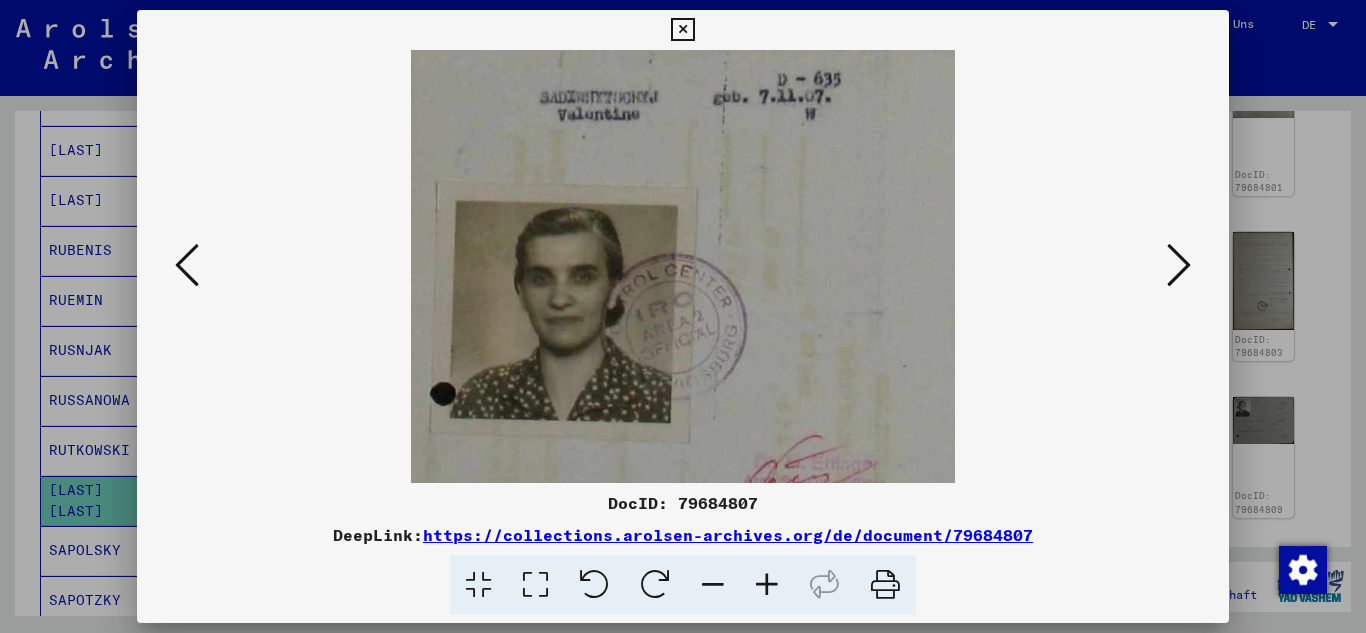 click at bounding box center [767, 585] 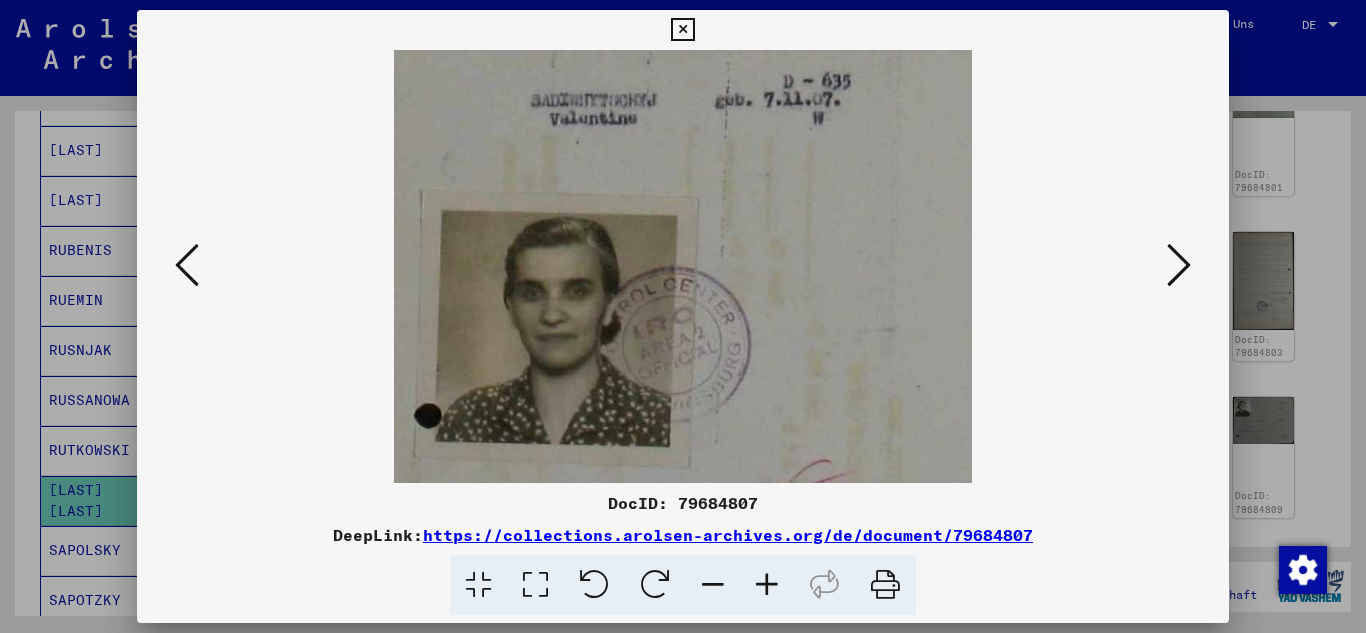 click at bounding box center (1179, 265) 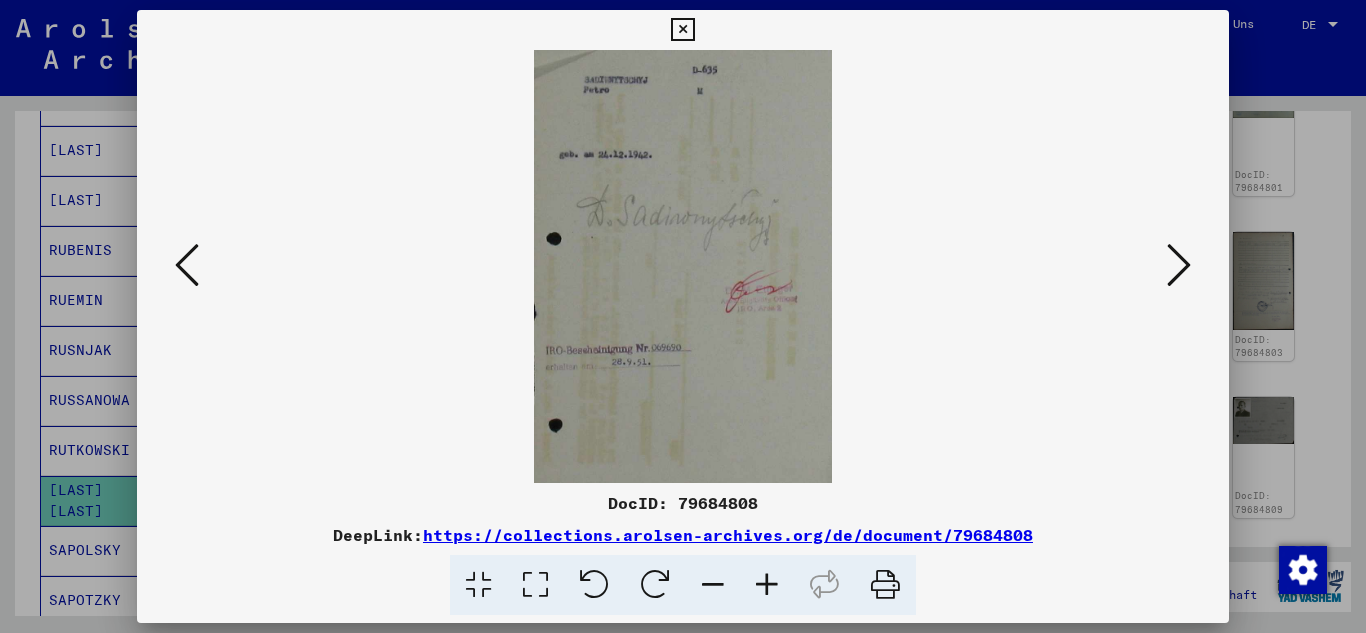 click at bounding box center (1179, 265) 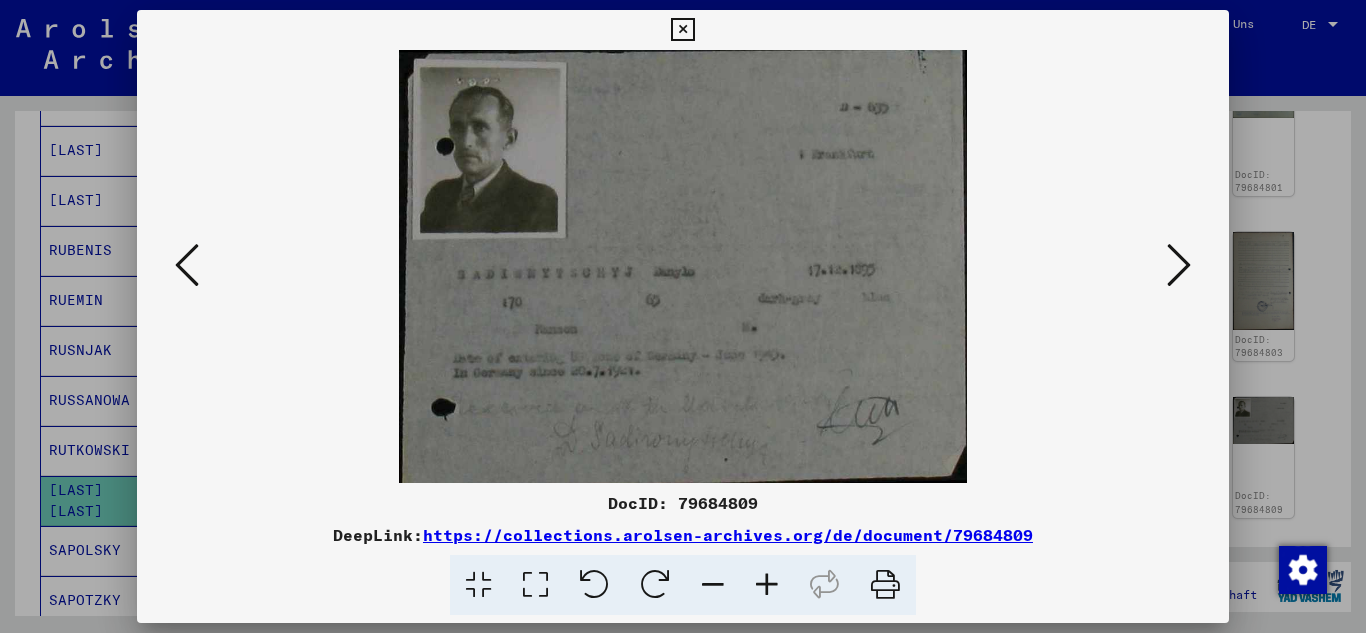 click at bounding box center (767, 585) 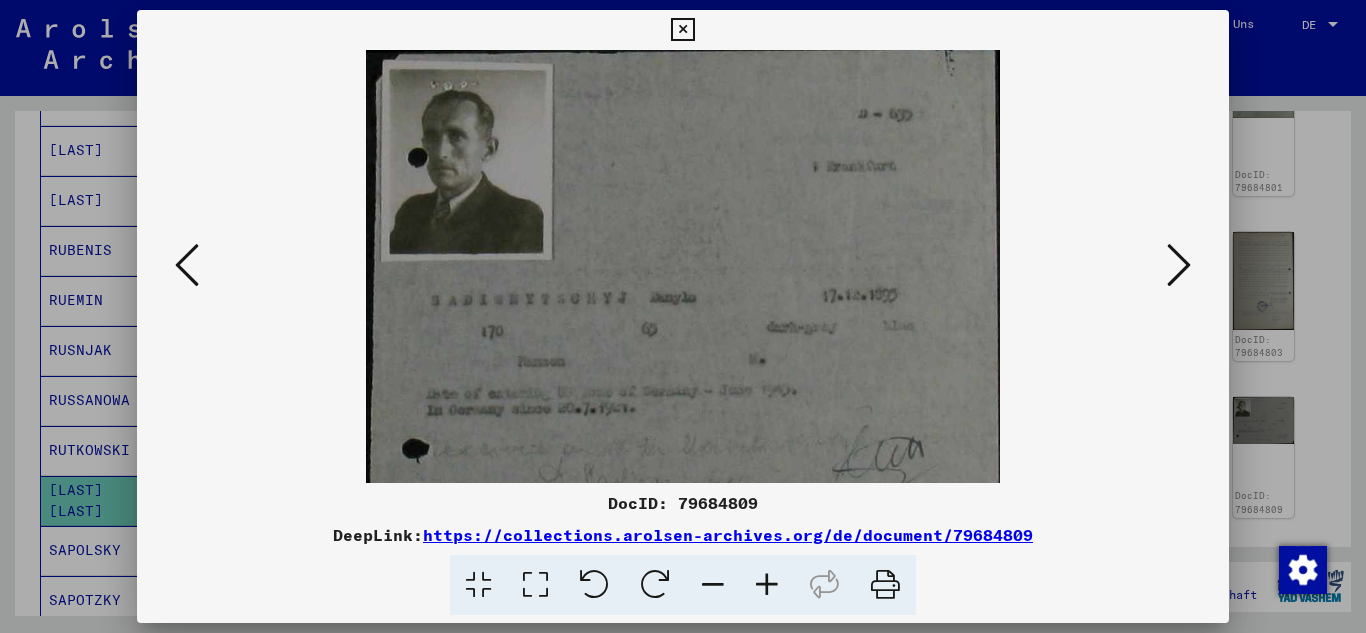 click at bounding box center (767, 585) 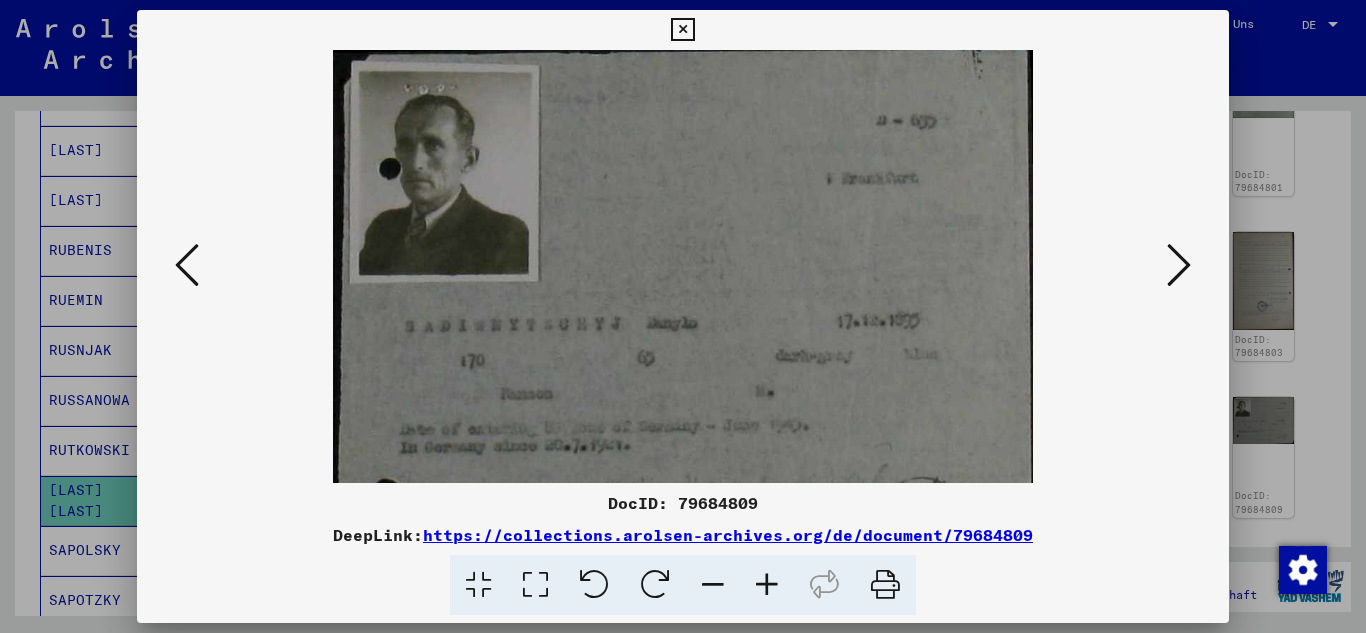 click at bounding box center [767, 585] 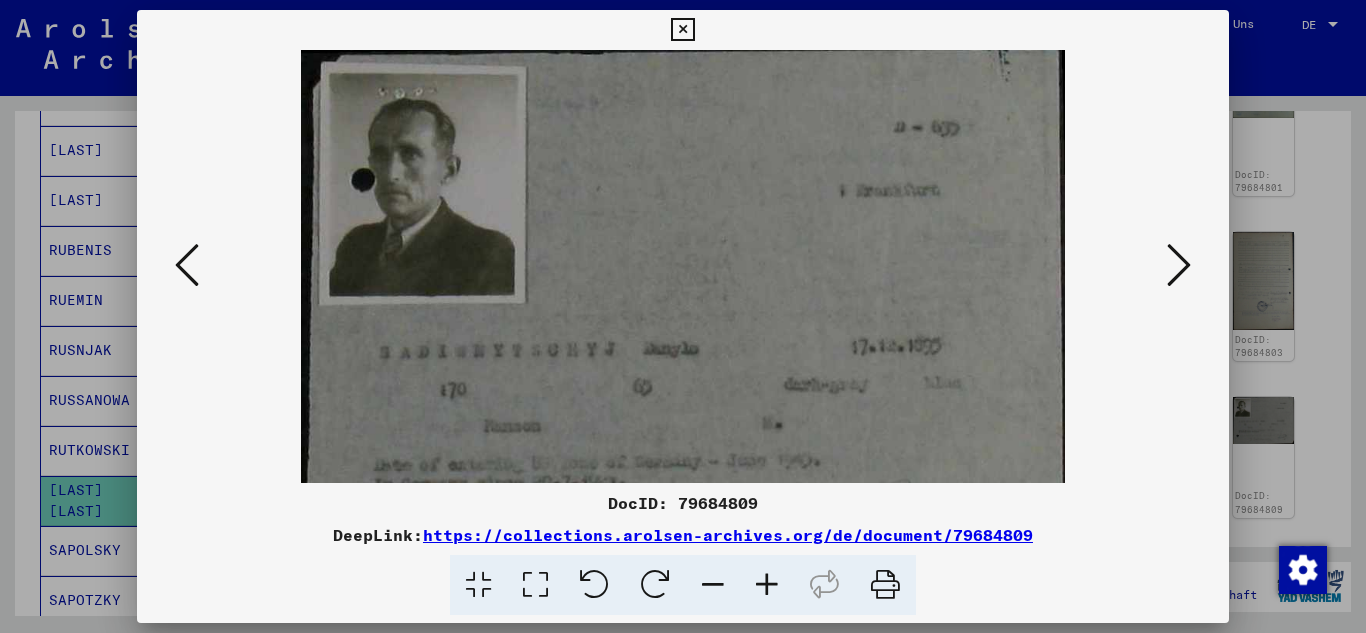 click at bounding box center [767, 585] 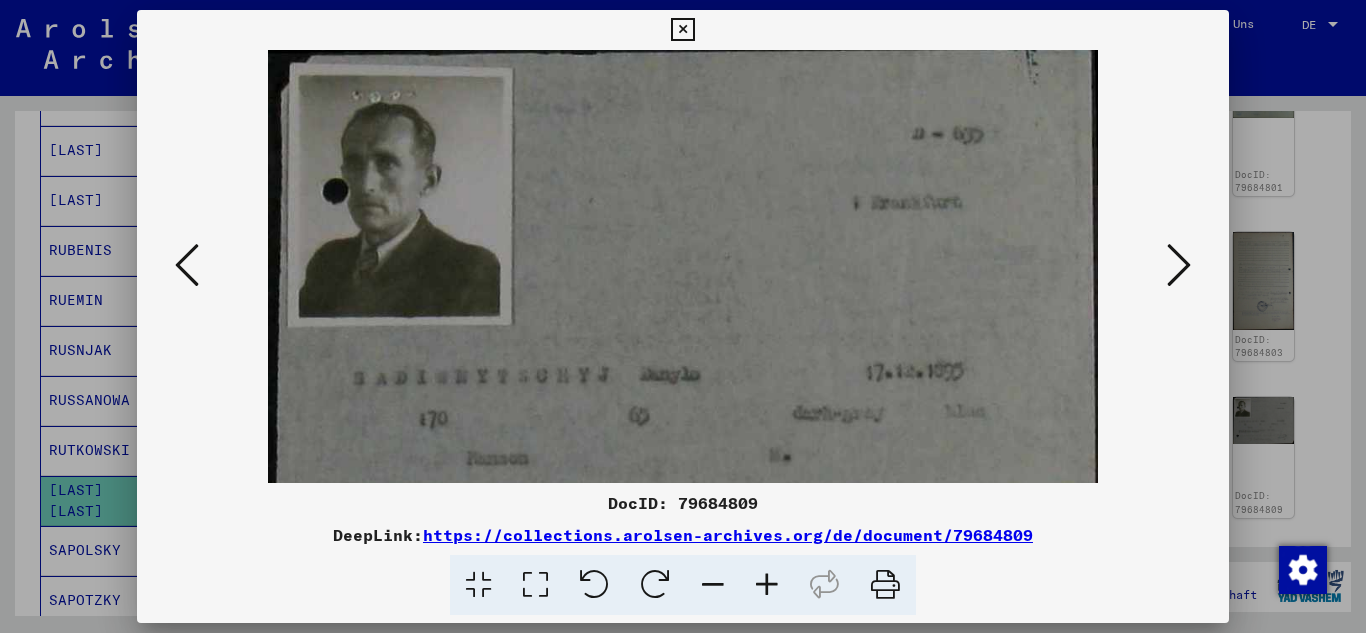 click at bounding box center (1179, 265) 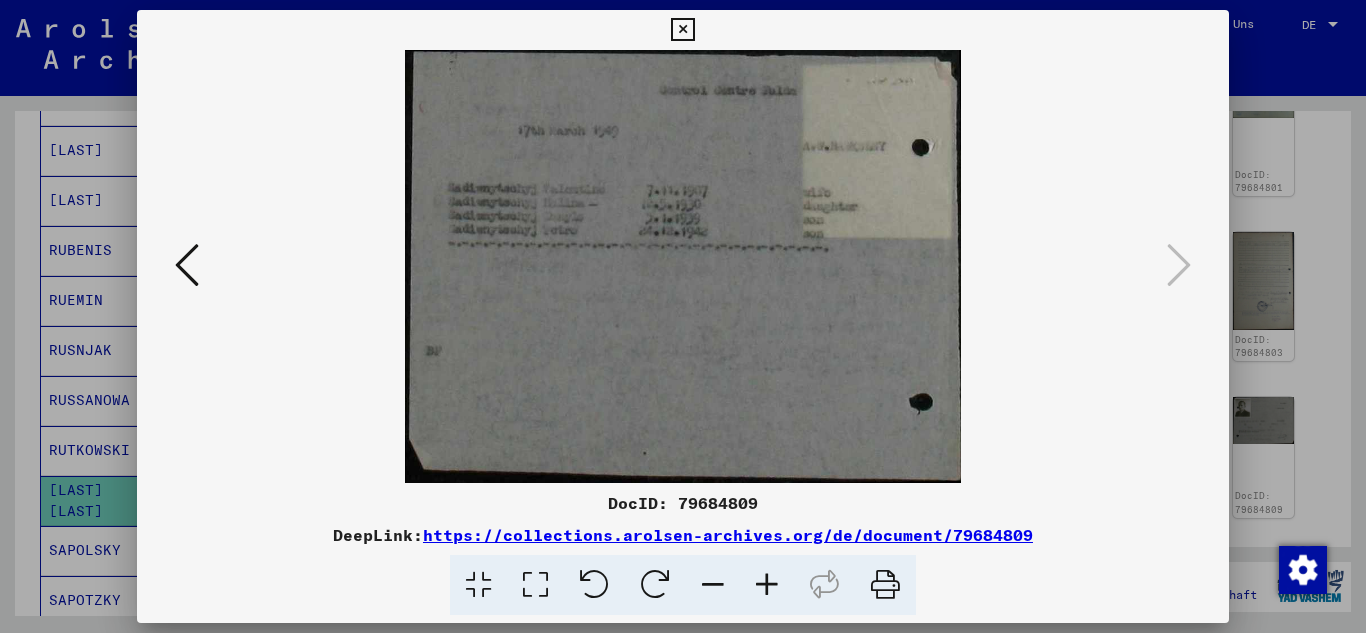click at bounding box center (682, 30) 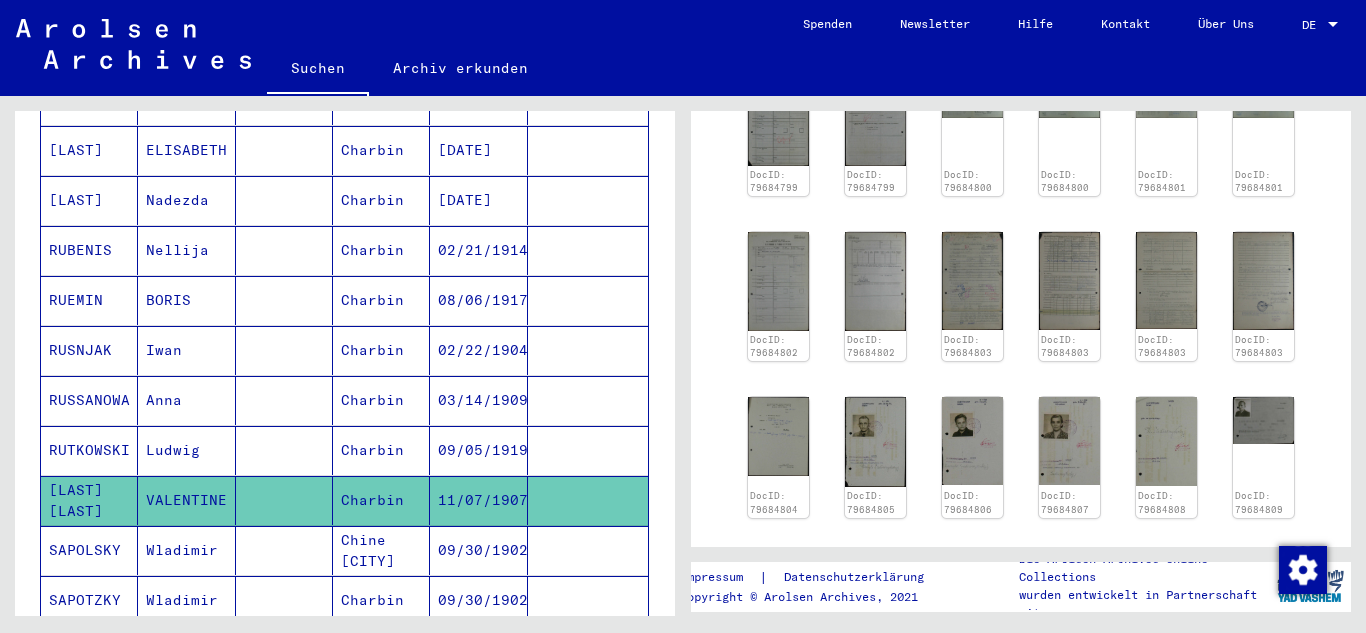 click on "SAPOLSKY" at bounding box center [89, 600] 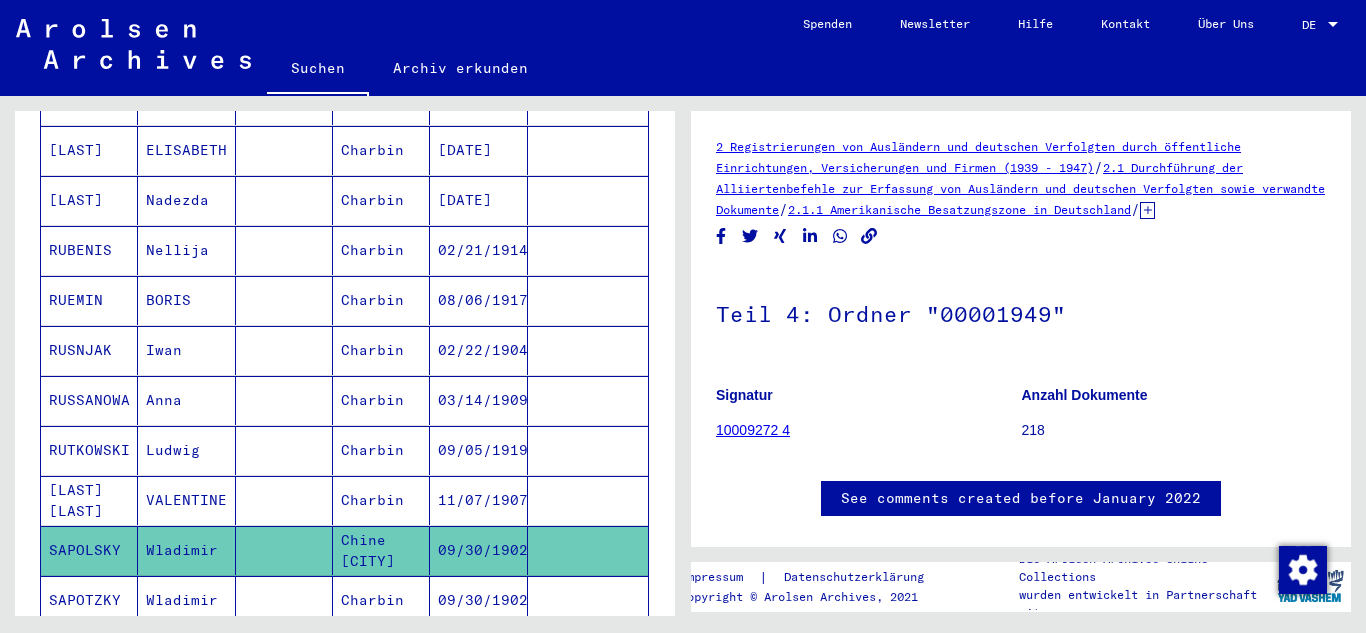 scroll, scrollTop: 68, scrollLeft: 0, axis: vertical 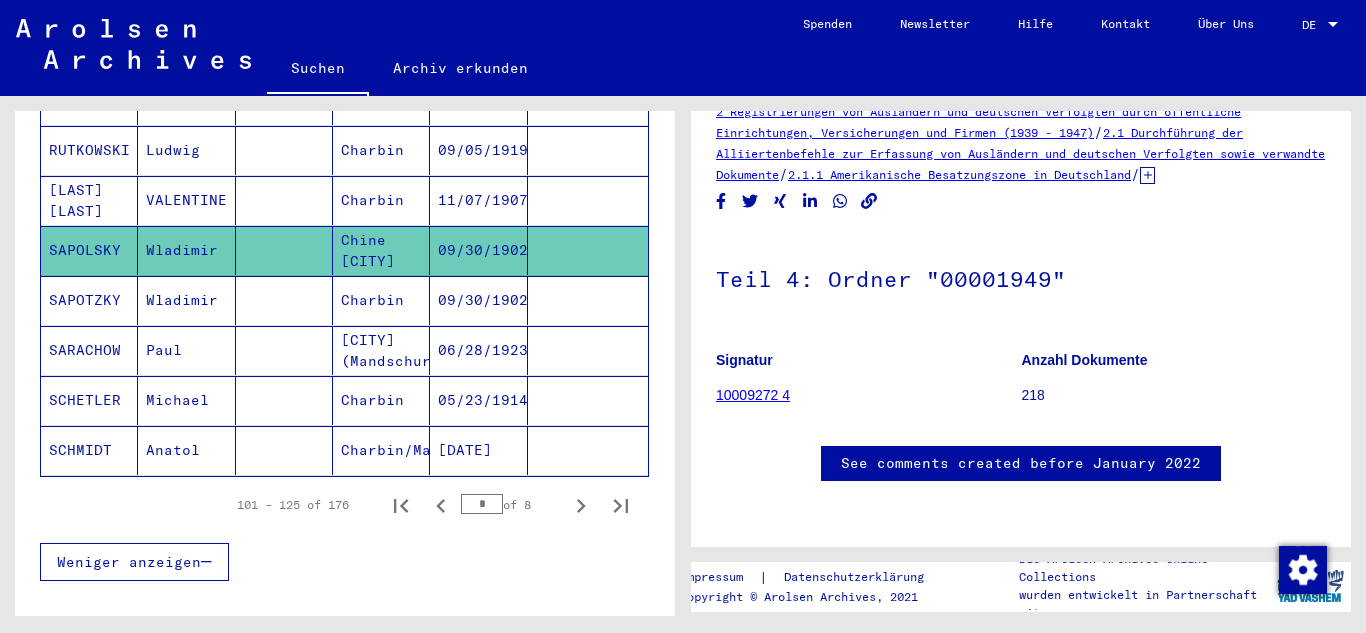 click on "SAPOTZKY" at bounding box center (89, 350) 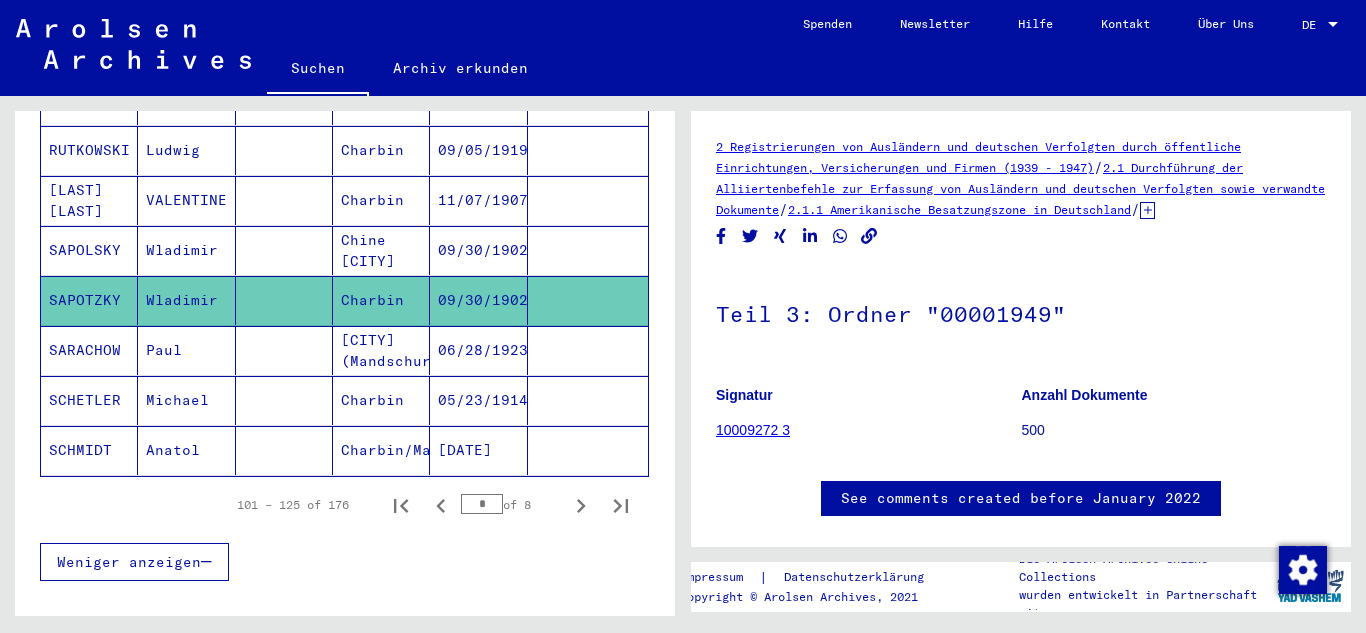 scroll, scrollTop: 0, scrollLeft: 0, axis: both 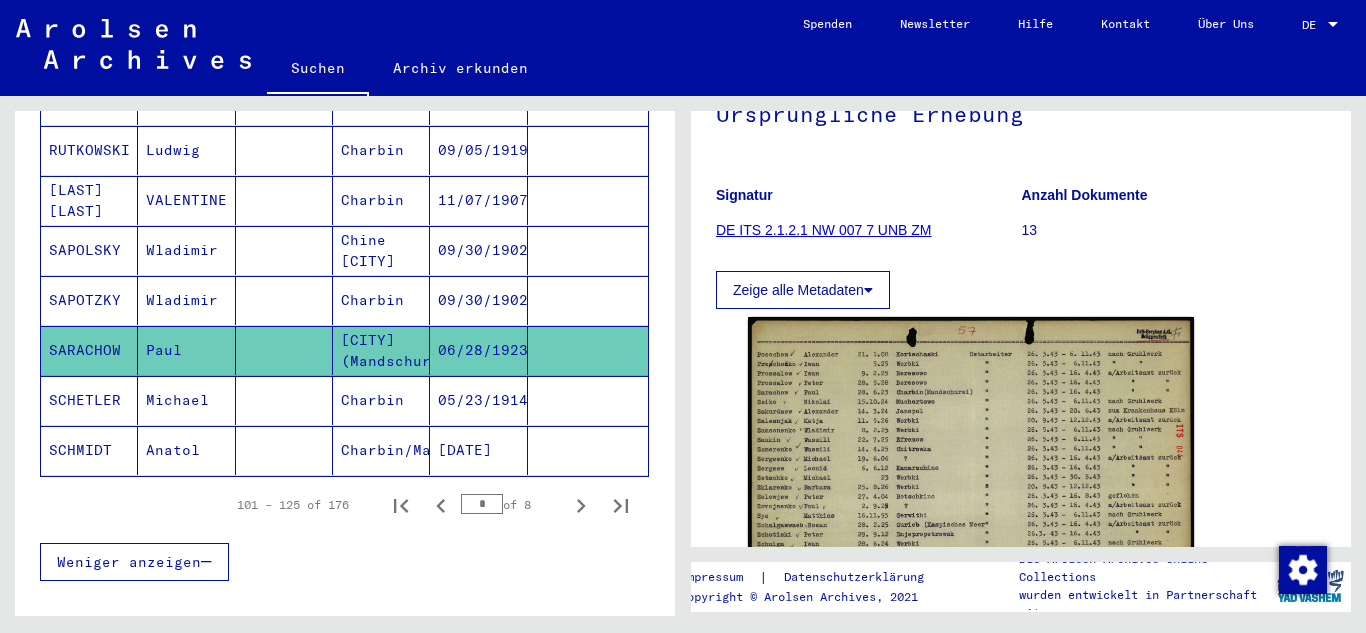 click on "SCHETLER" at bounding box center (89, 450) 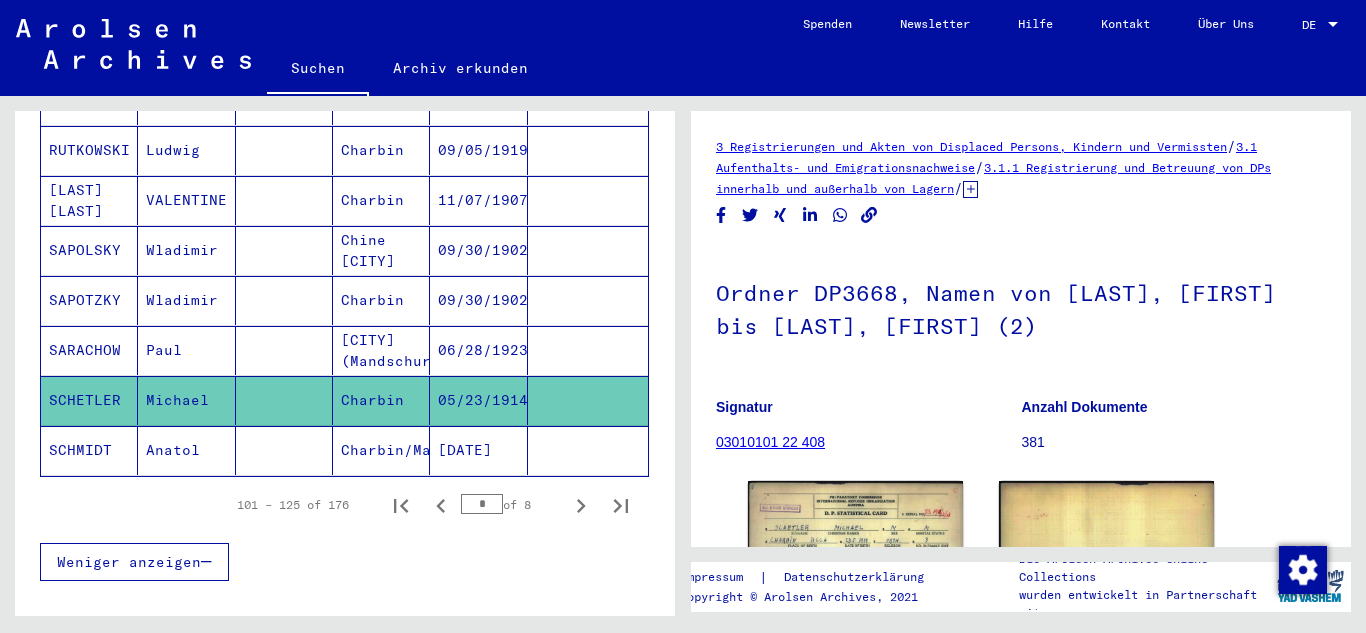 scroll, scrollTop: 0, scrollLeft: 0, axis: both 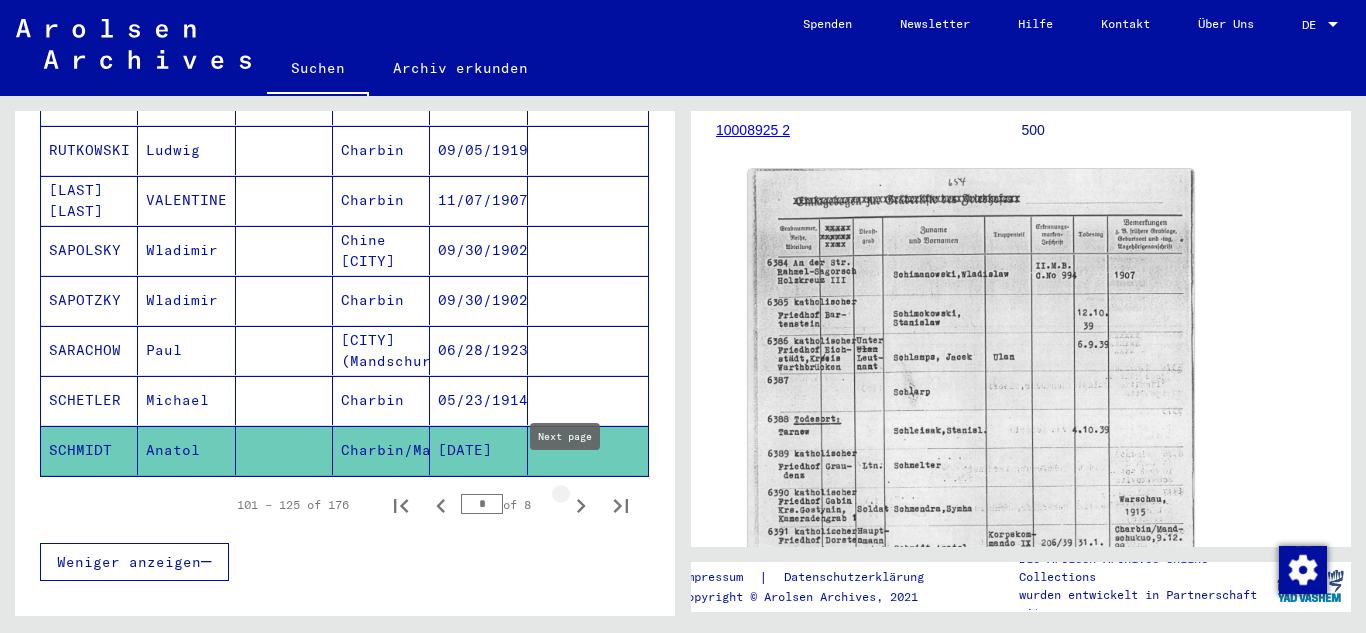 click 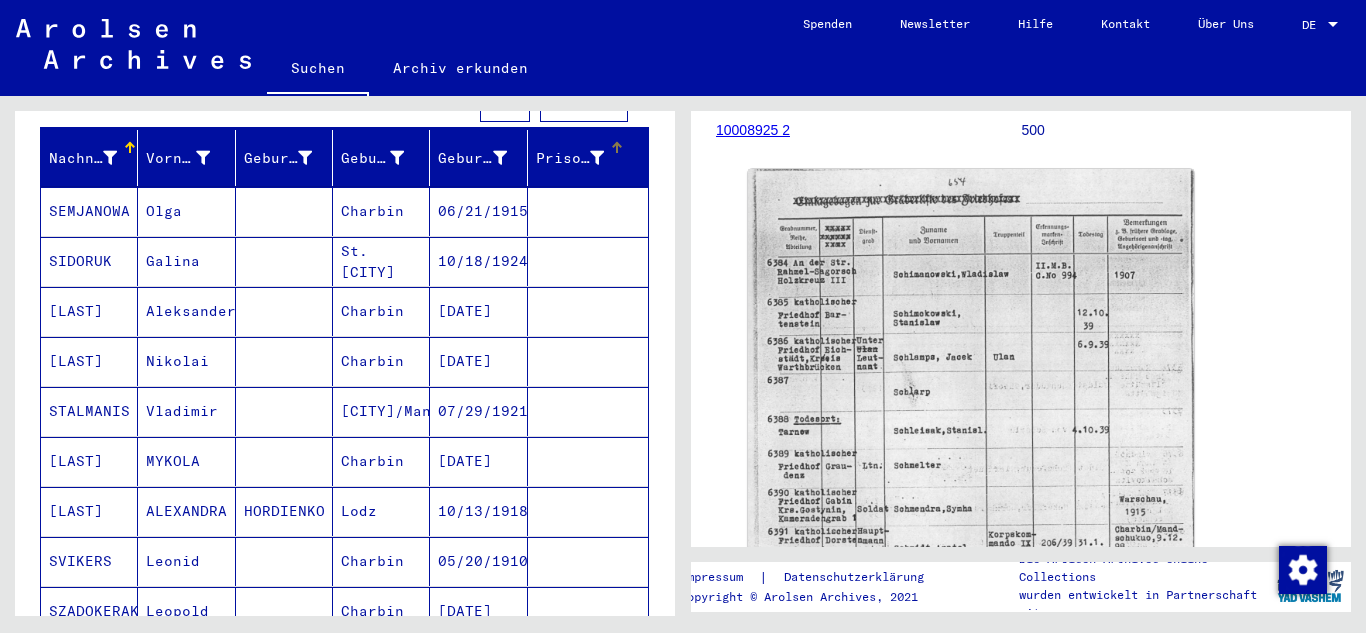 scroll, scrollTop: 0, scrollLeft: 0, axis: both 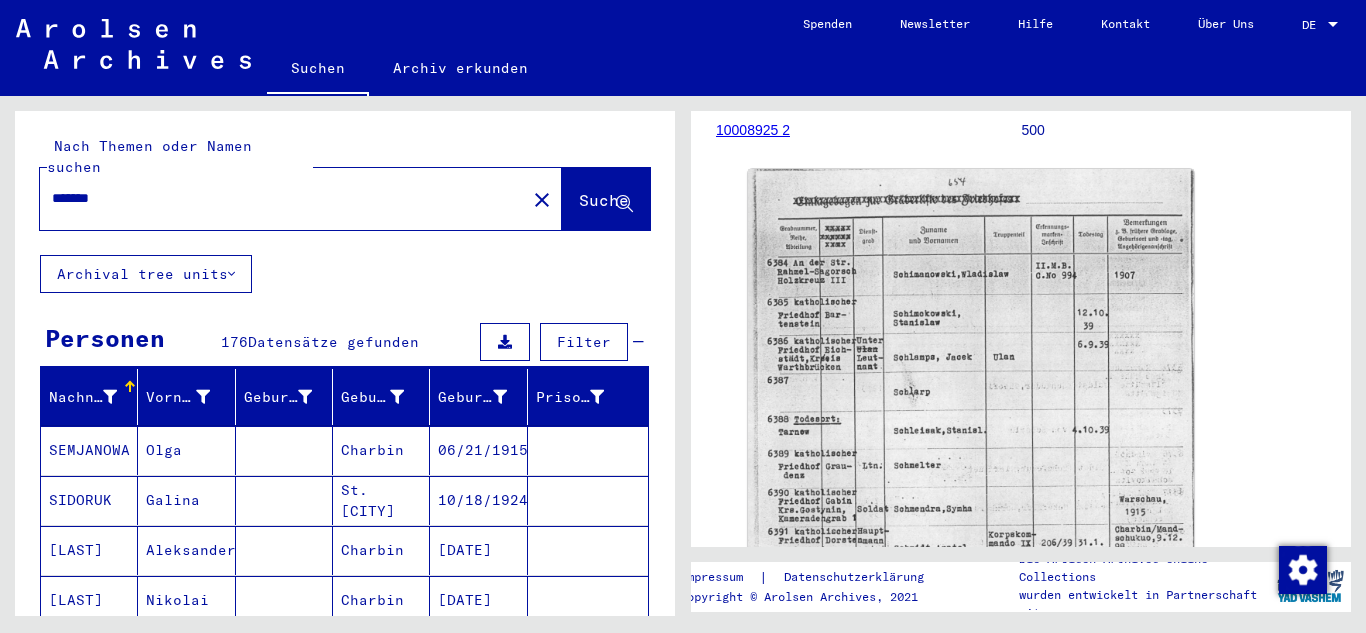 click on "SEMJANOWA" at bounding box center [89, 500] 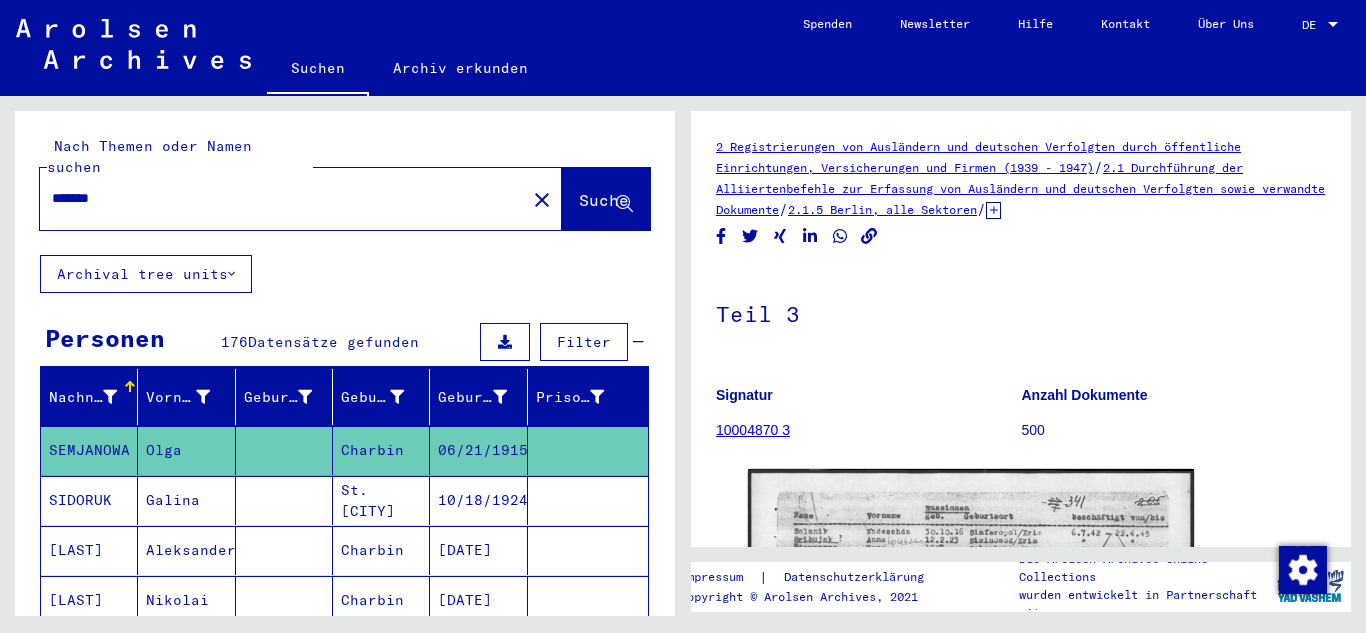 scroll, scrollTop: 0, scrollLeft: 0, axis: both 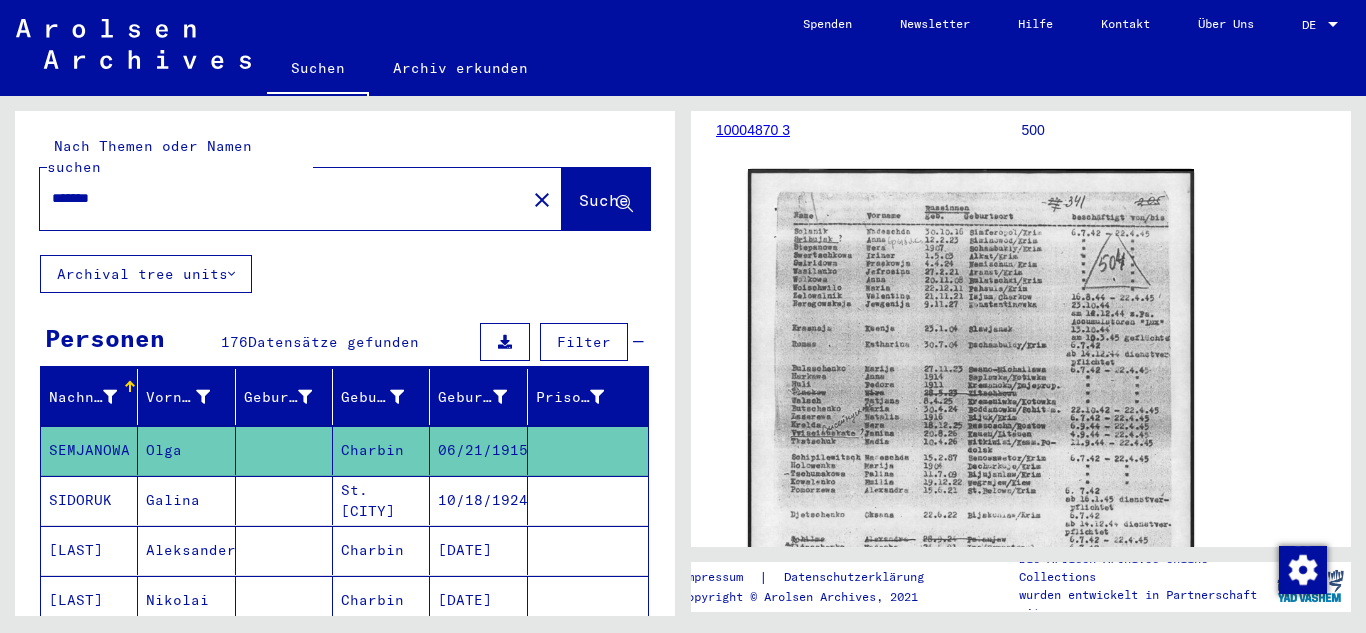 click on "SIDORUK" at bounding box center [89, 550] 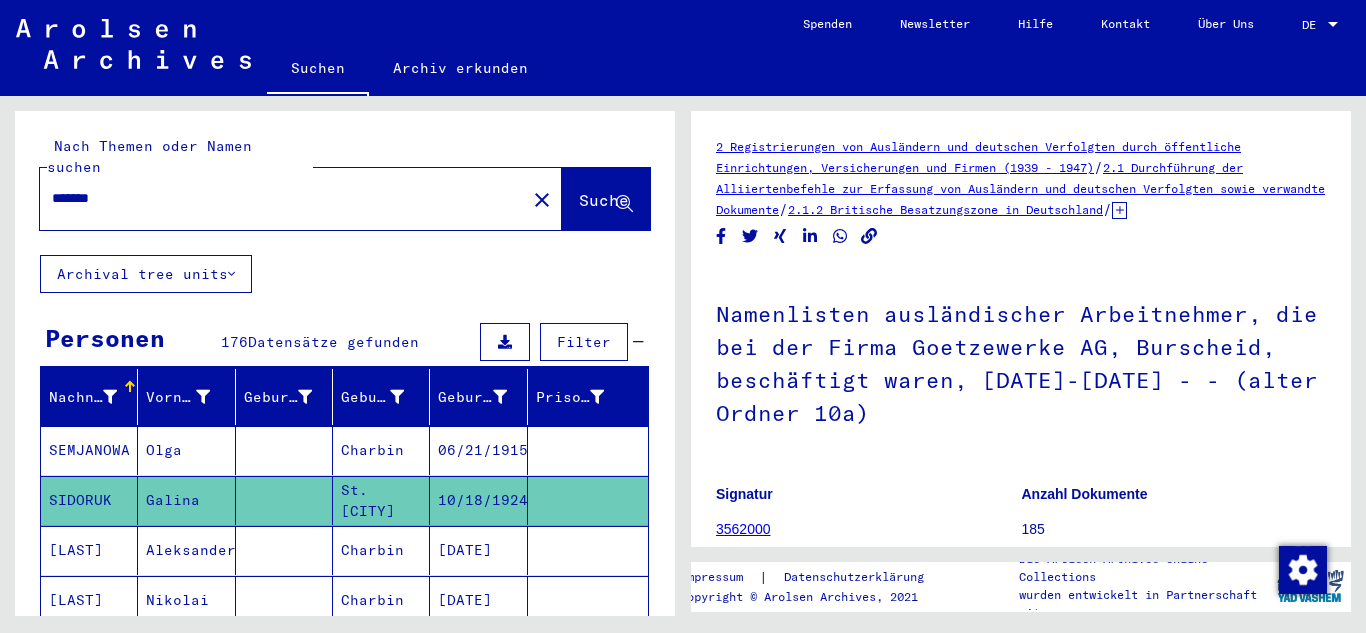 scroll, scrollTop: 0, scrollLeft: 0, axis: both 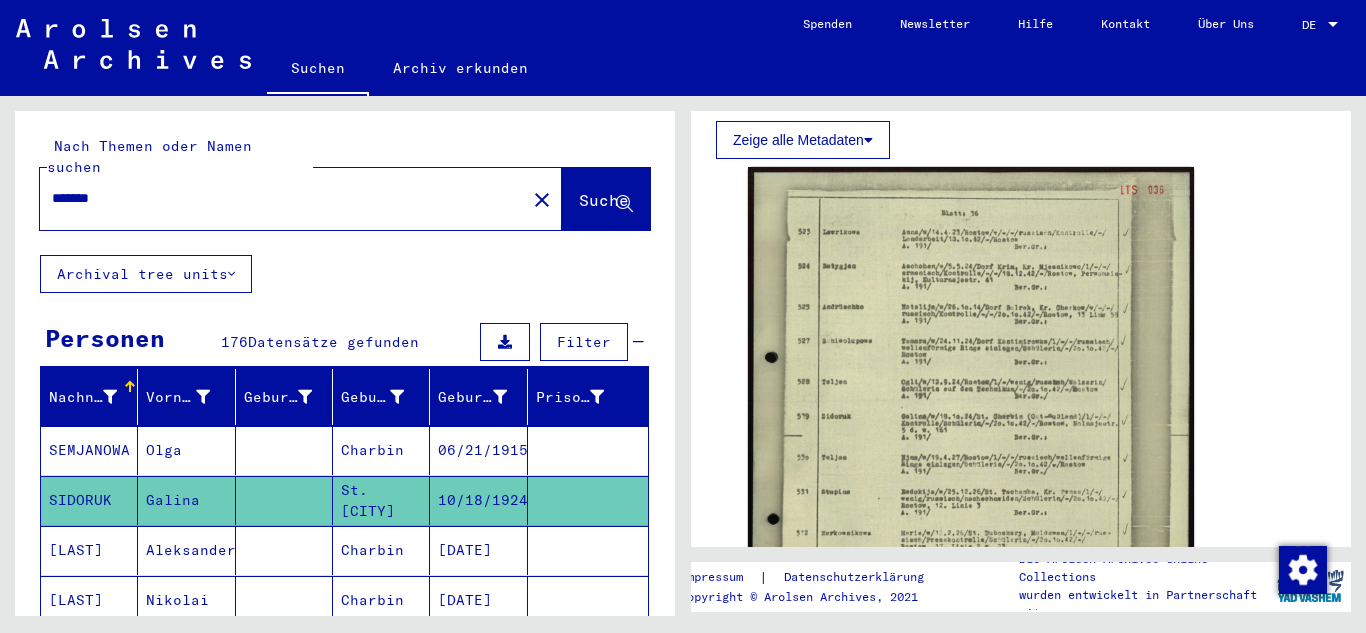 click 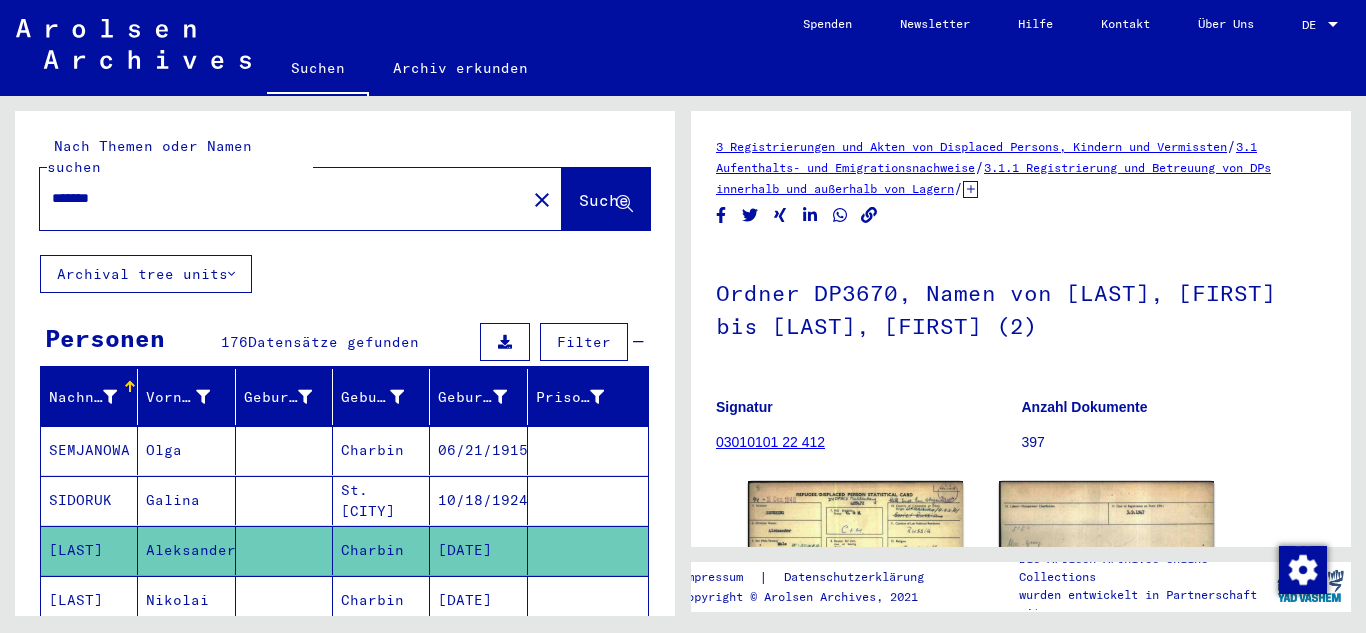 scroll, scrollTop: 0, scrollLeft: 0, axis: both 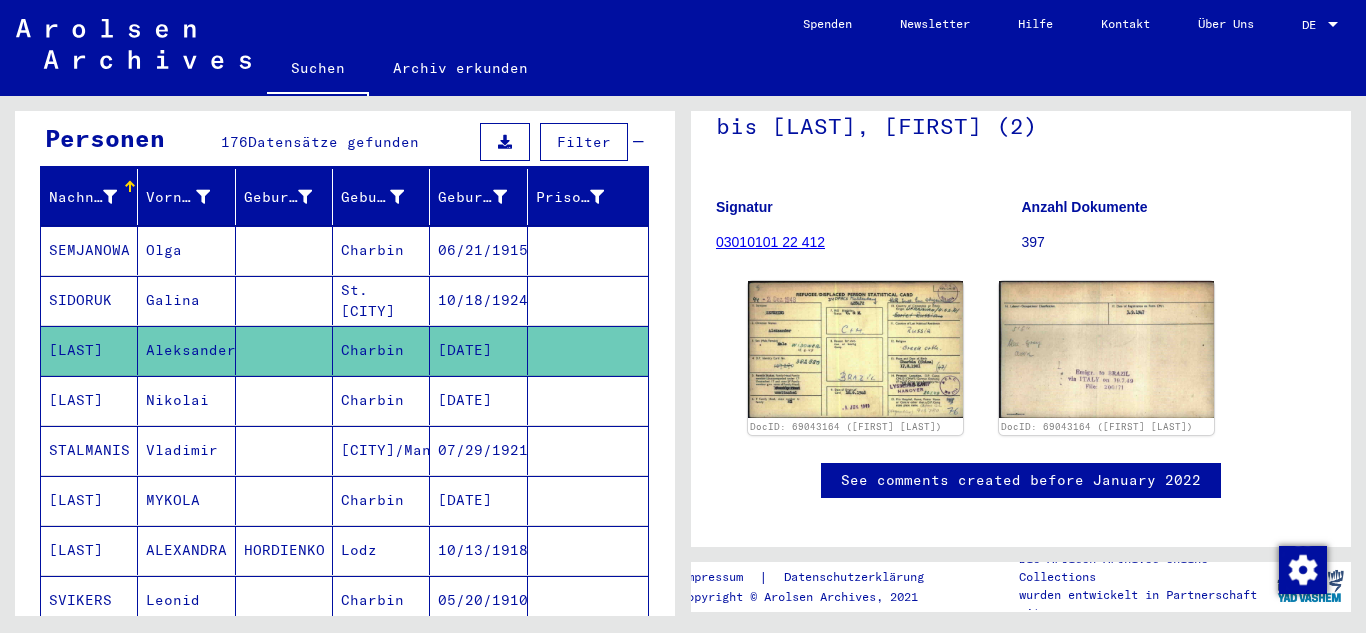 click on "[LAST]" at bounding box center [89, 450] 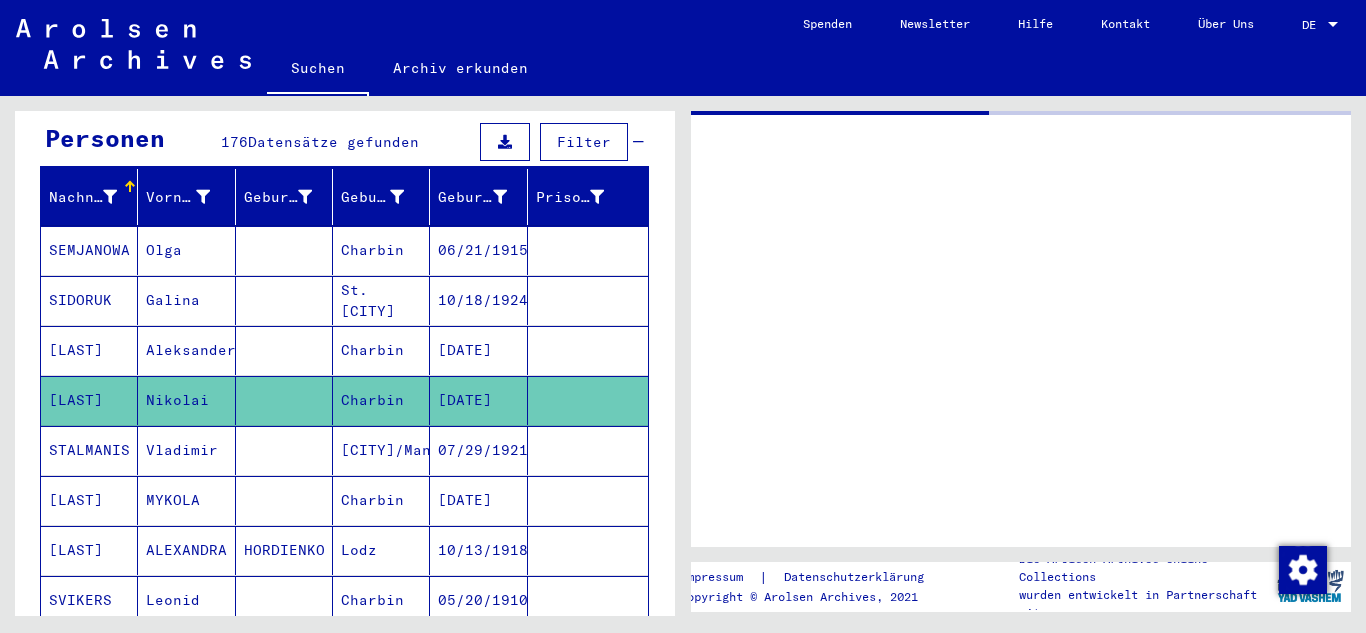 scroll, scrollTop: 0, scrollLeft: 0, axis: both 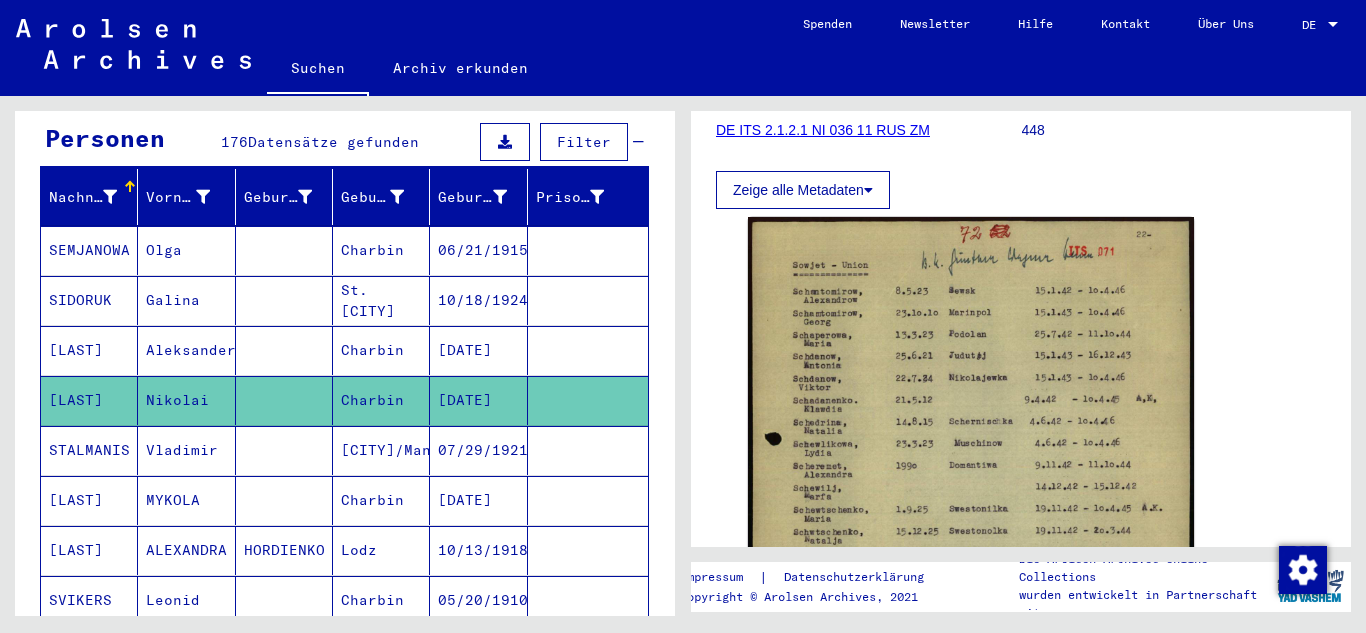 click on "STALMANIS" at bounding box center (89, 500) 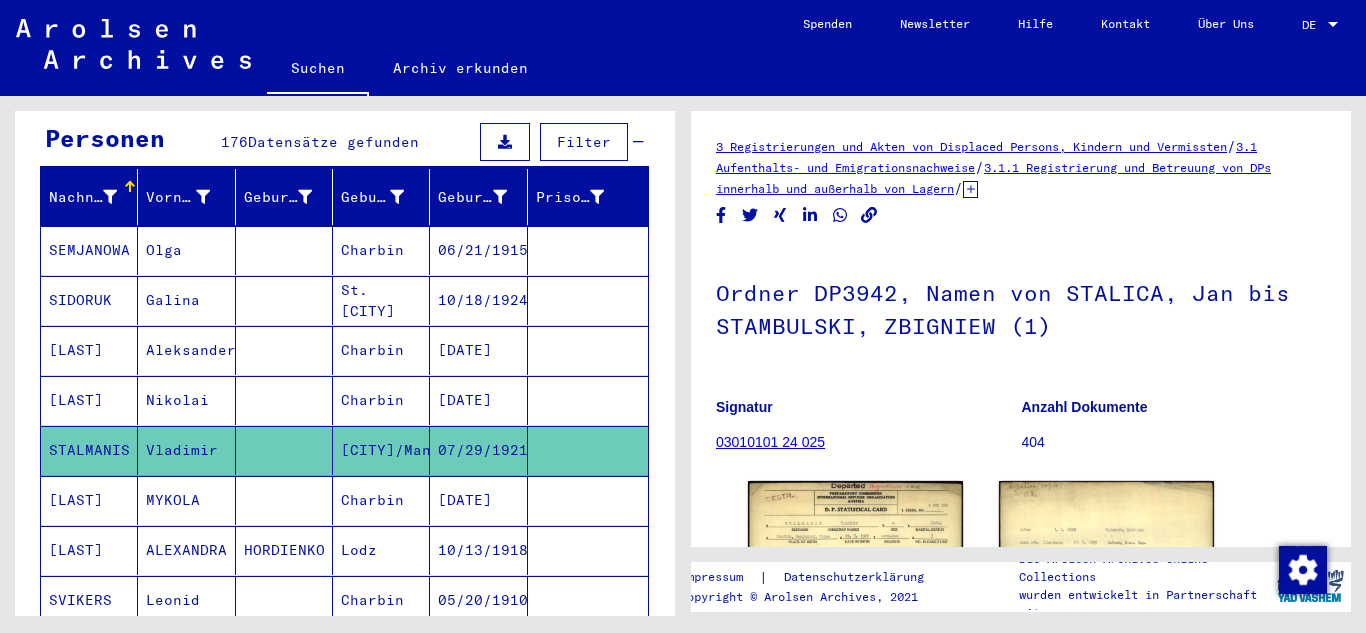 scroll, scrollTop: 0, scrollLeft: 0, axis: both 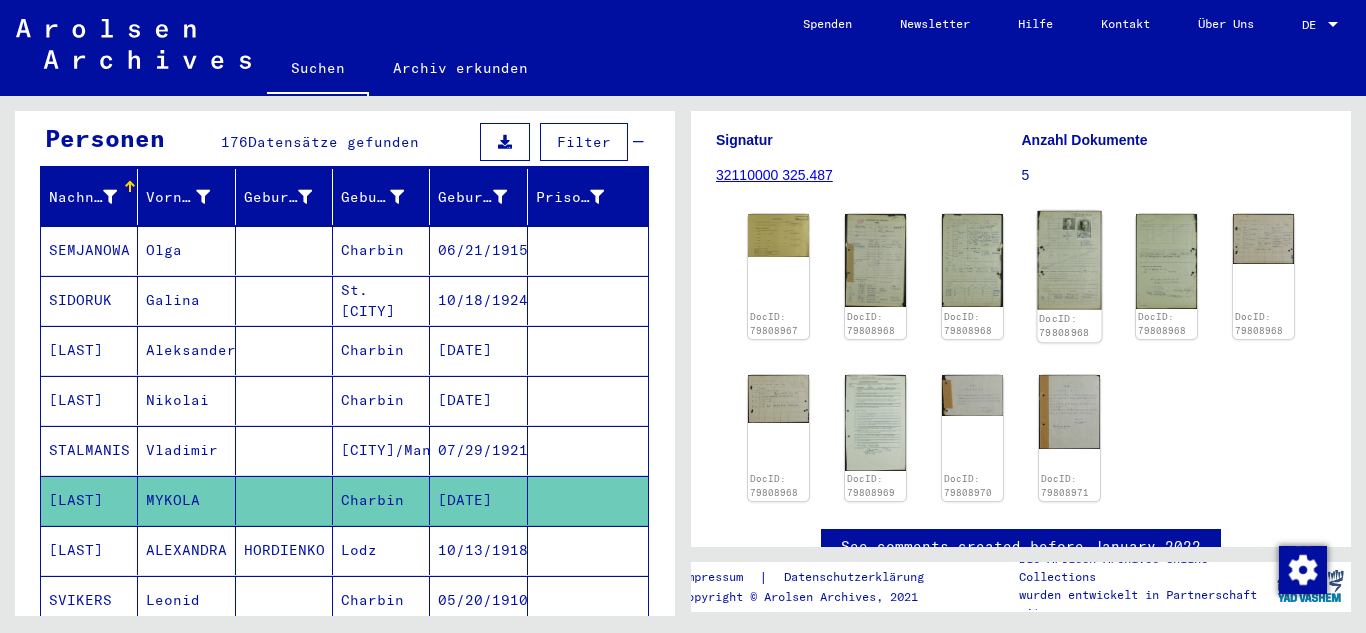 click 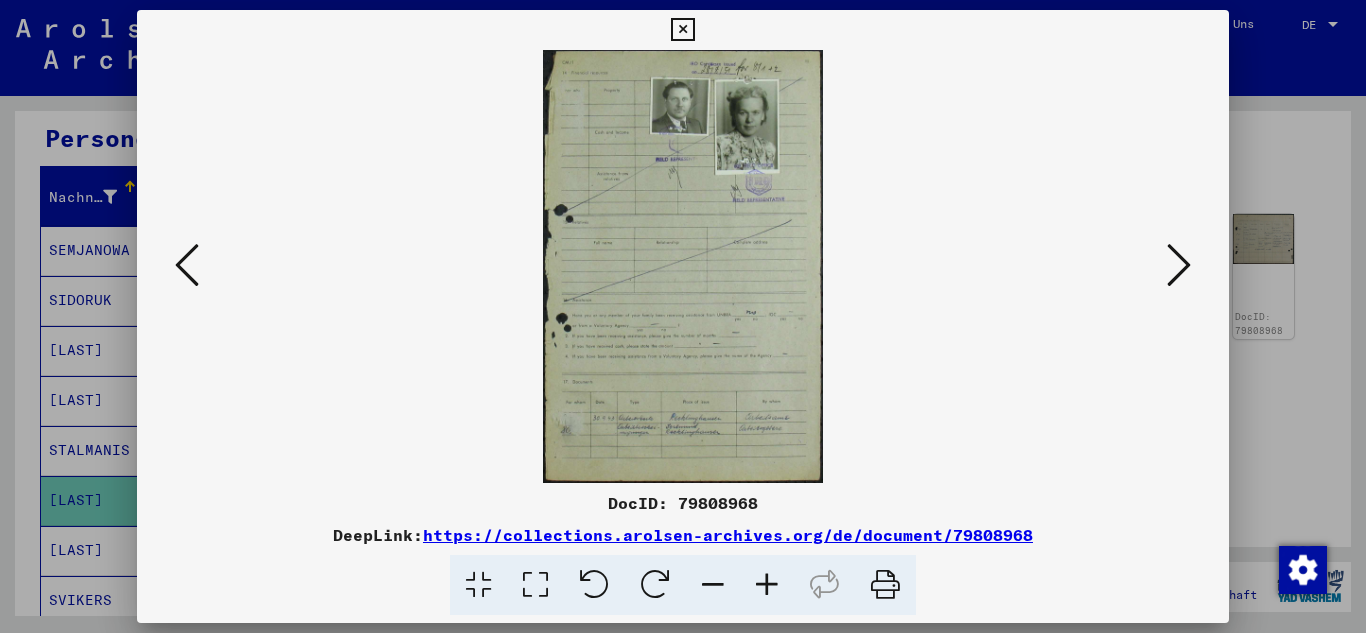 click at bounding box center (767, 585) 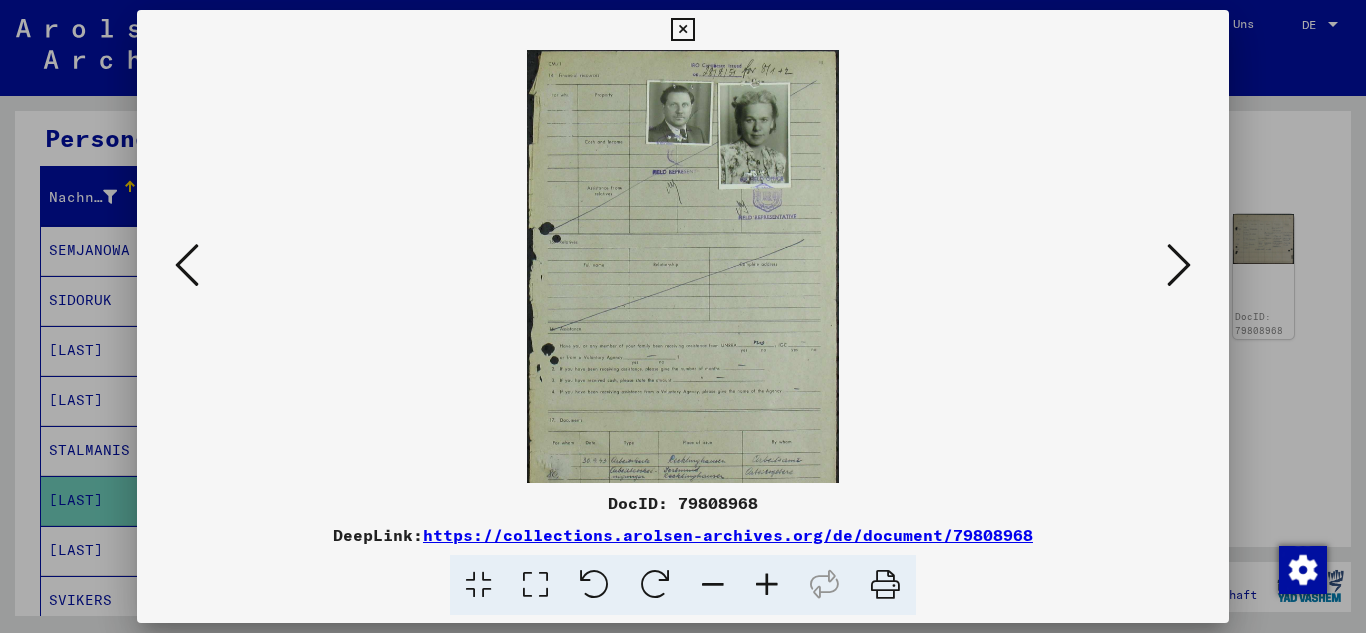 click at bounding box center [767, 585] 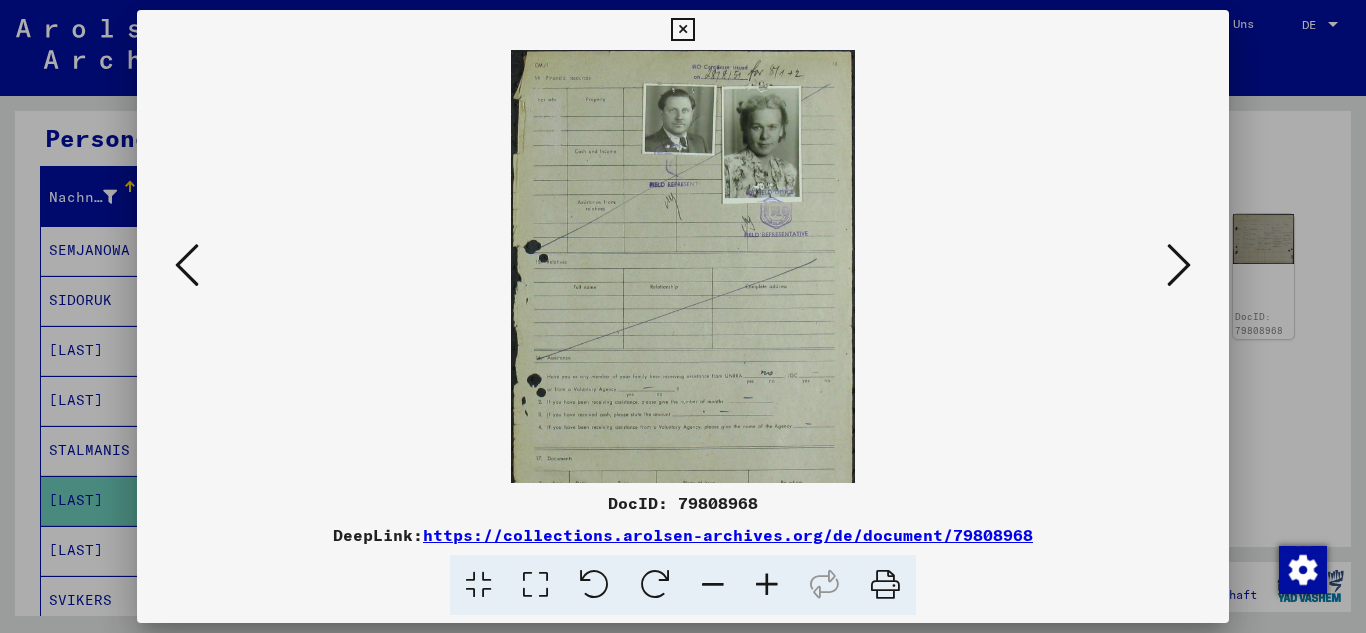 click at bounding box center [767, 585] 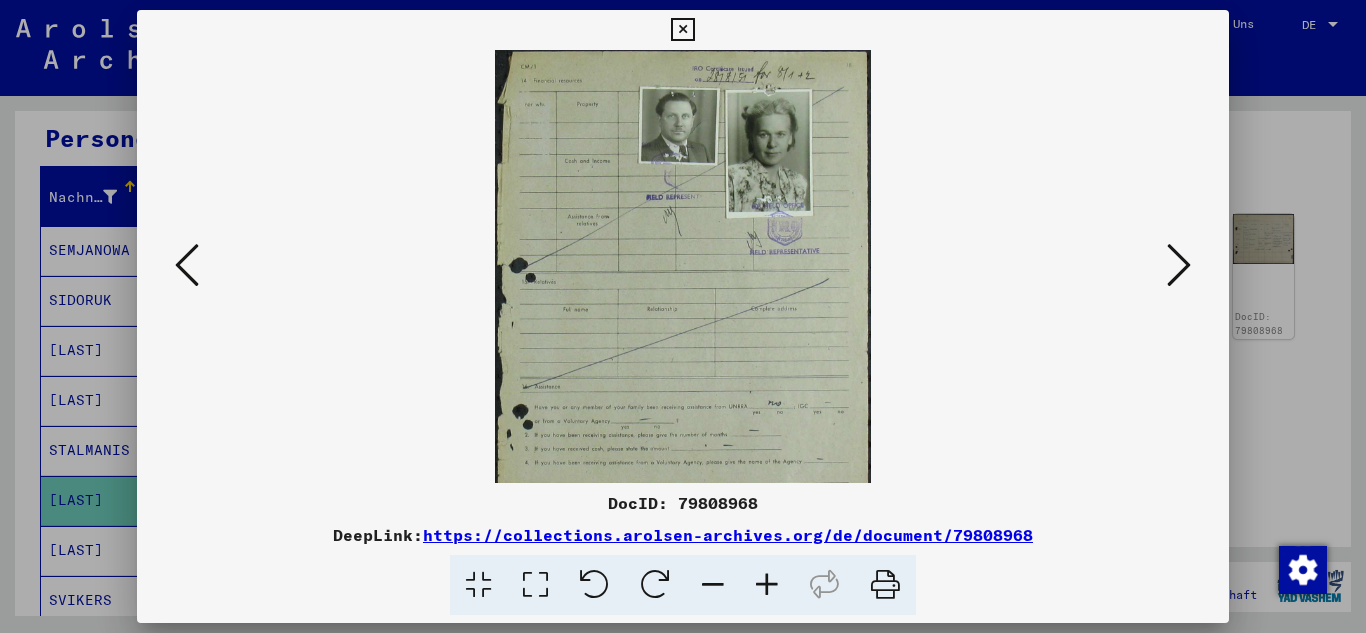 click at bounding box center (767, 585) 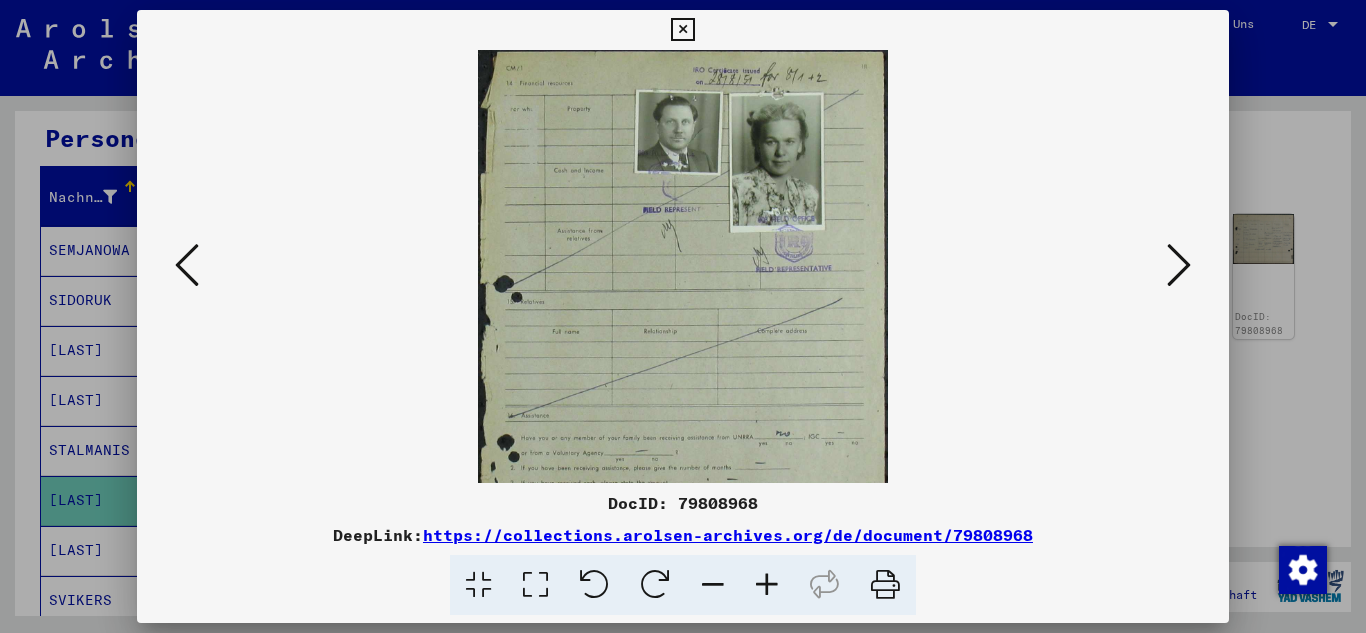 click at bounding box center (767, 585) 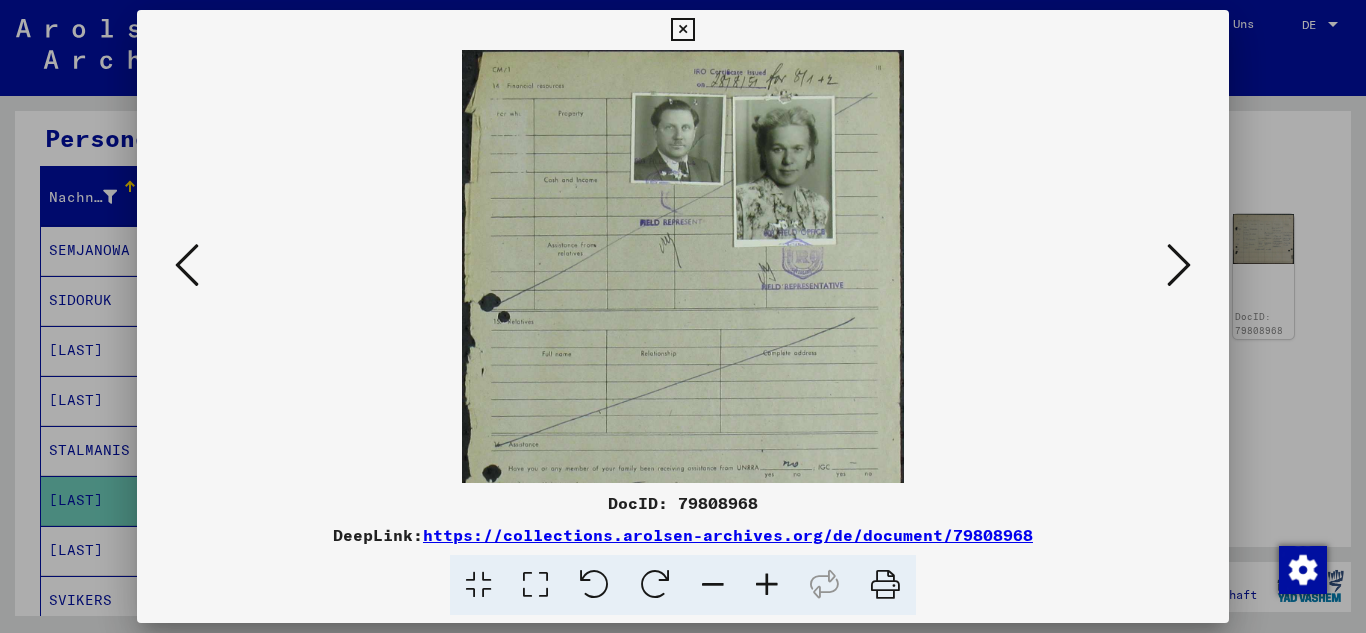 click at bounding box center [767, 585] 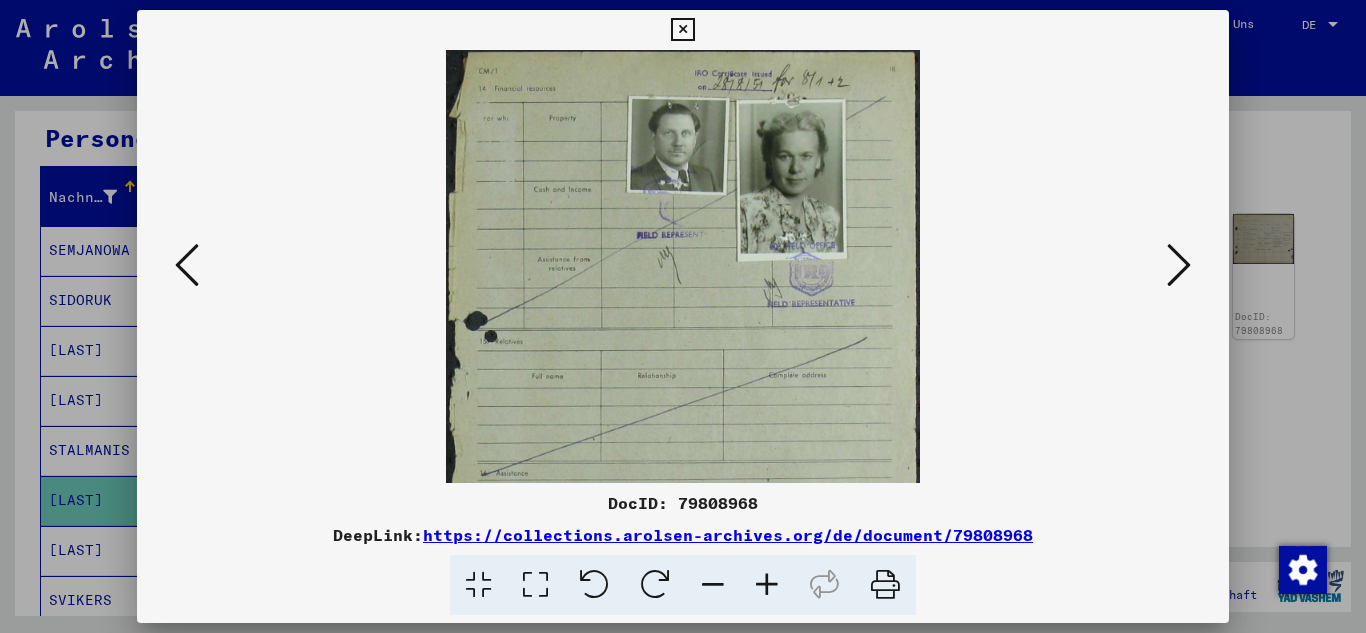 click at bounding box center (767, 585) 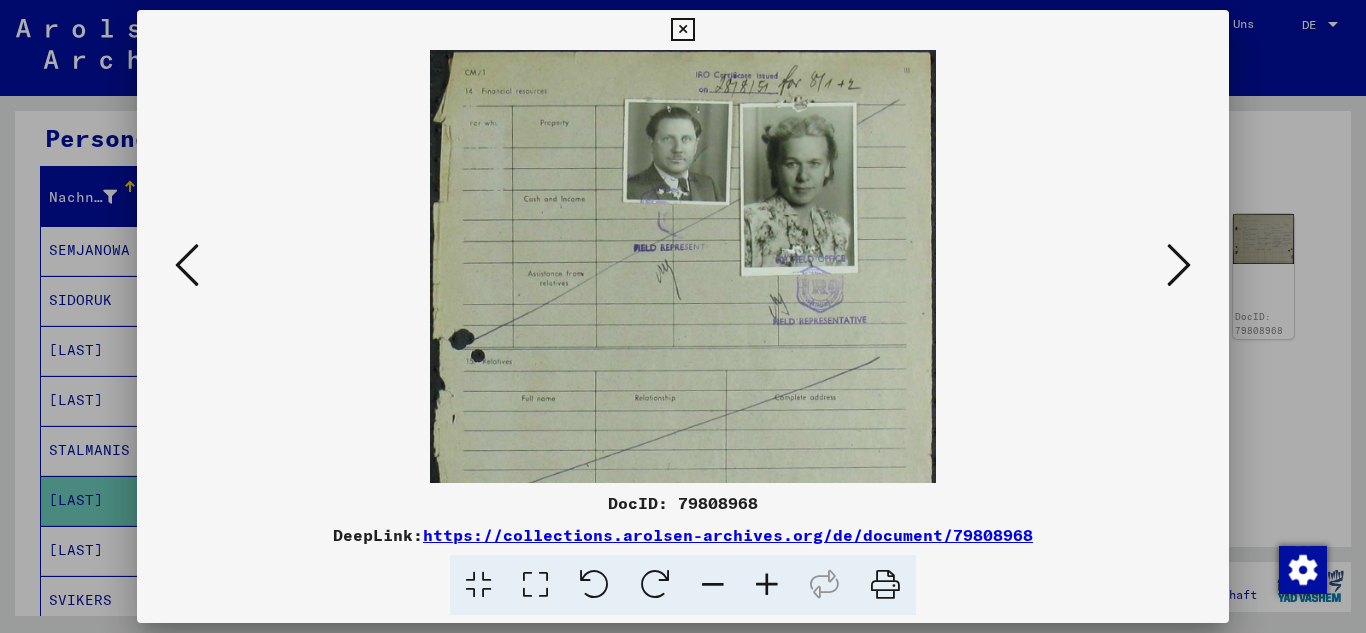 click at bounding box center (767, 585) 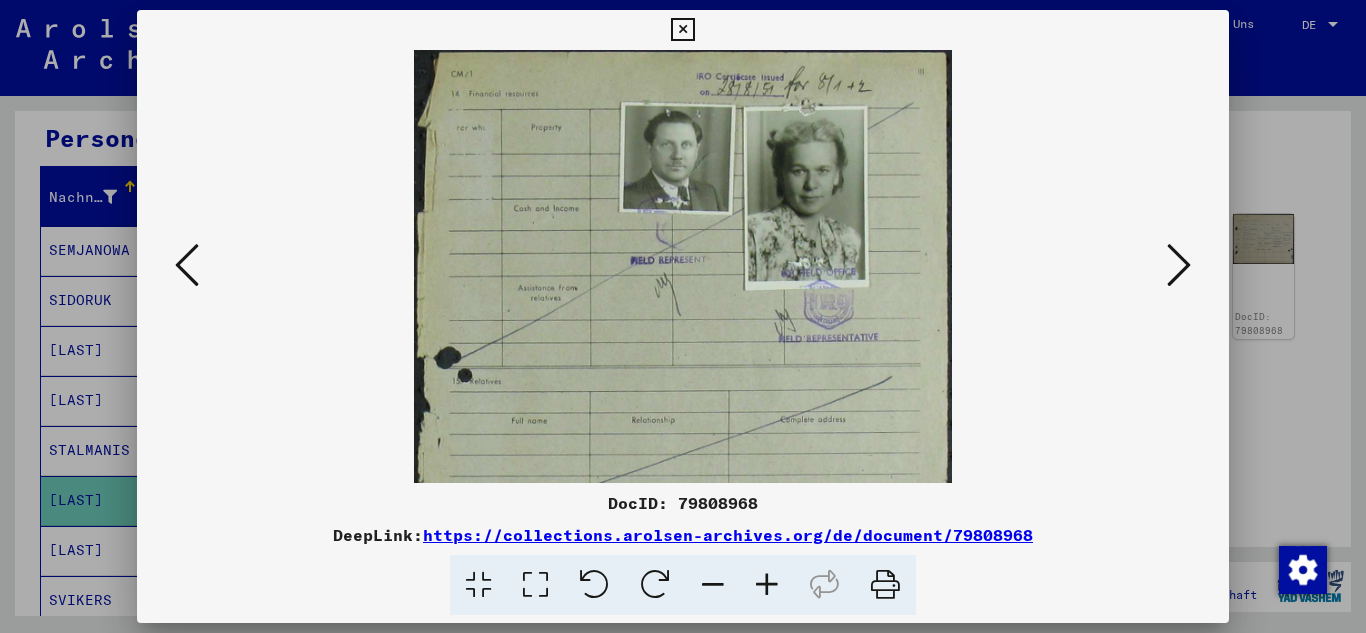 click at bounding box center [767, 585] 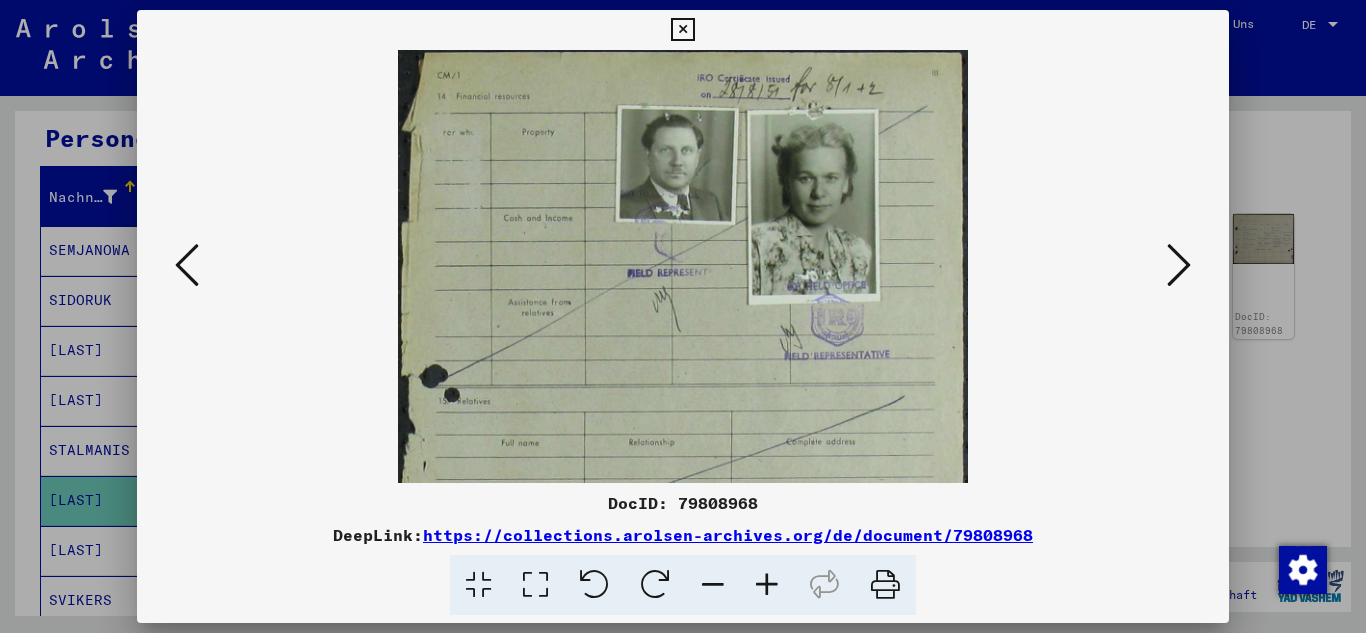 click at bounding box center [767, 585] 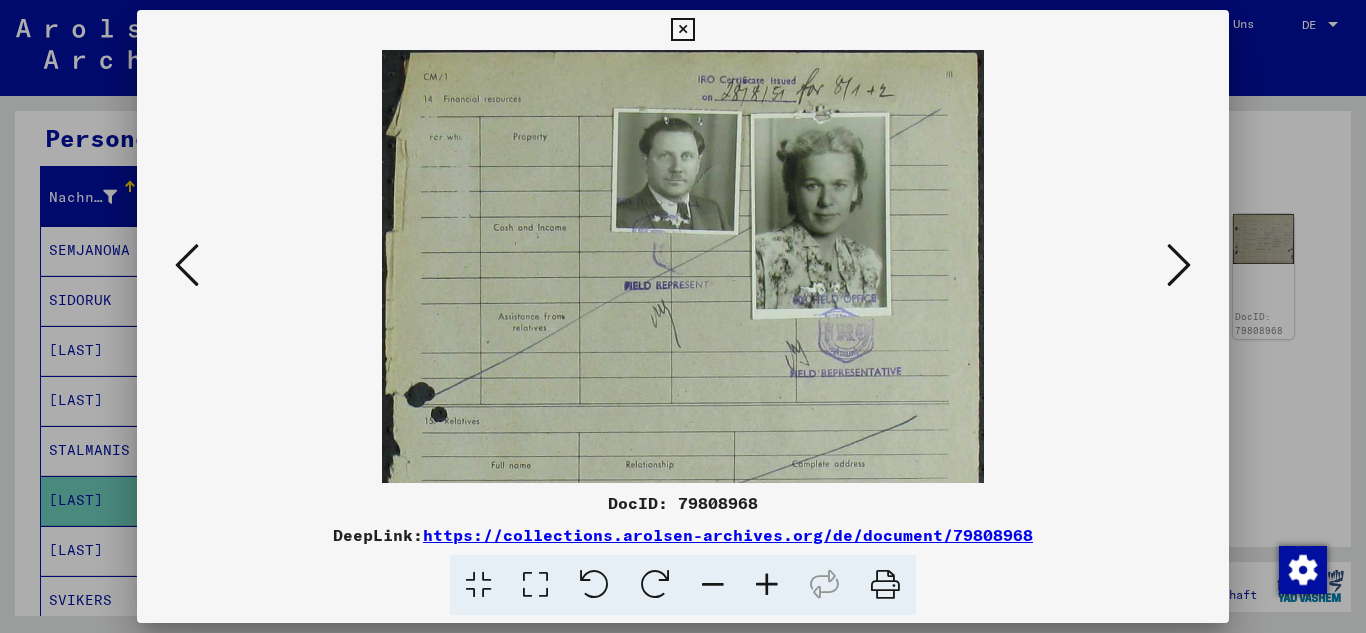click at bounding box center [767, 585] 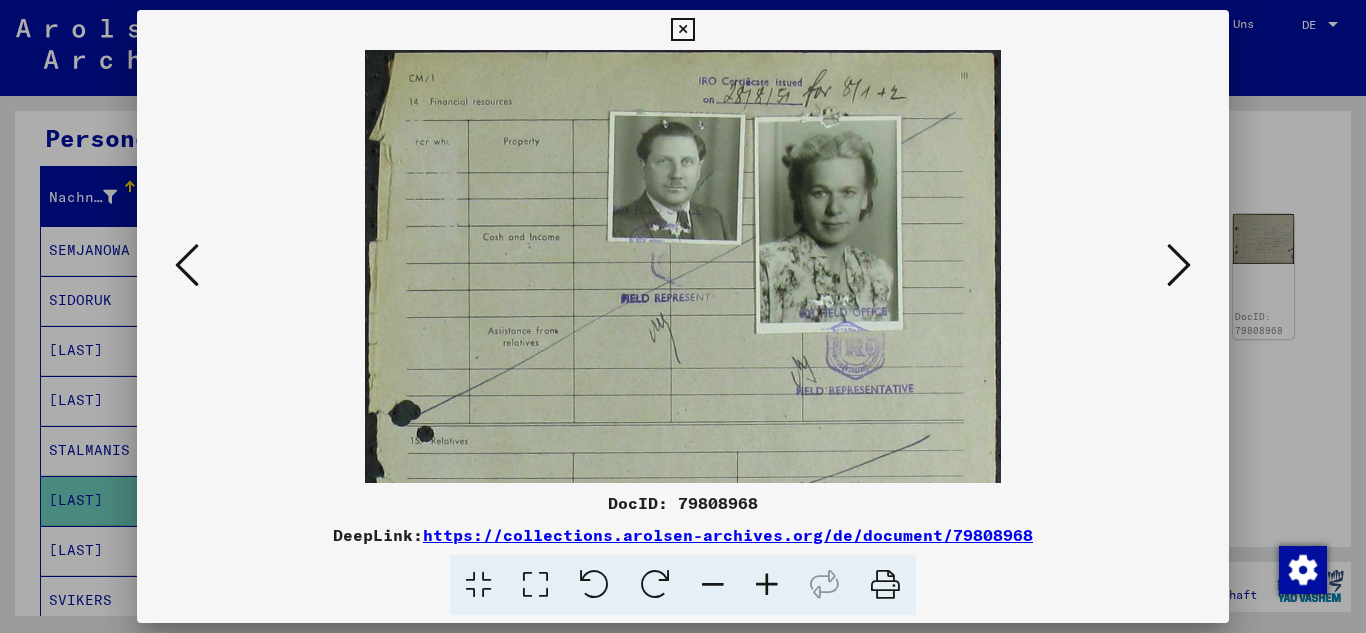 click at bounding box center [767, 585] 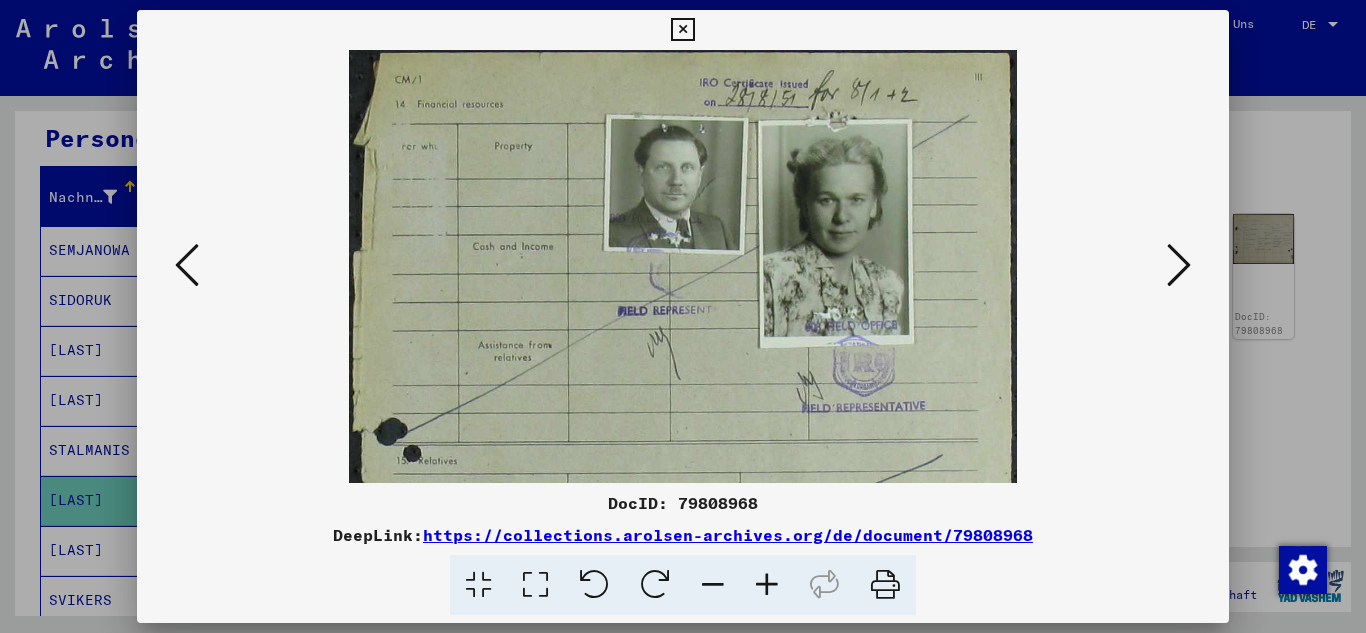 click at bounding box center [767, 585] 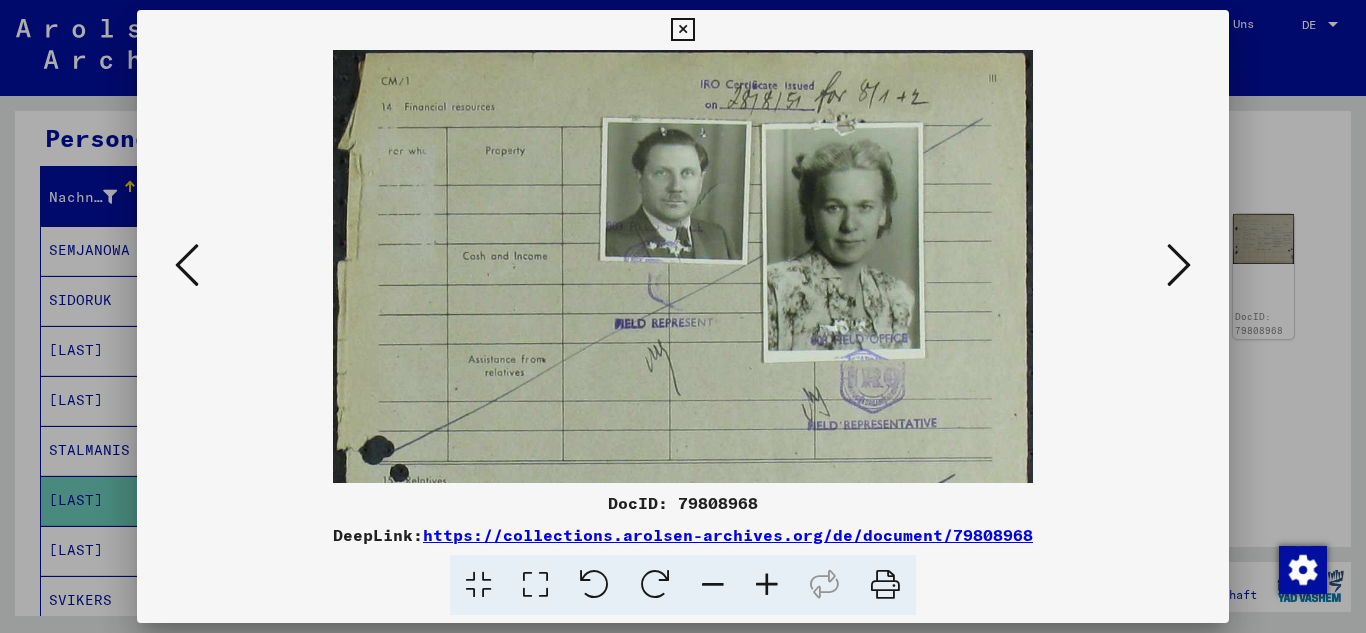 click at bounding box center (767, 585) 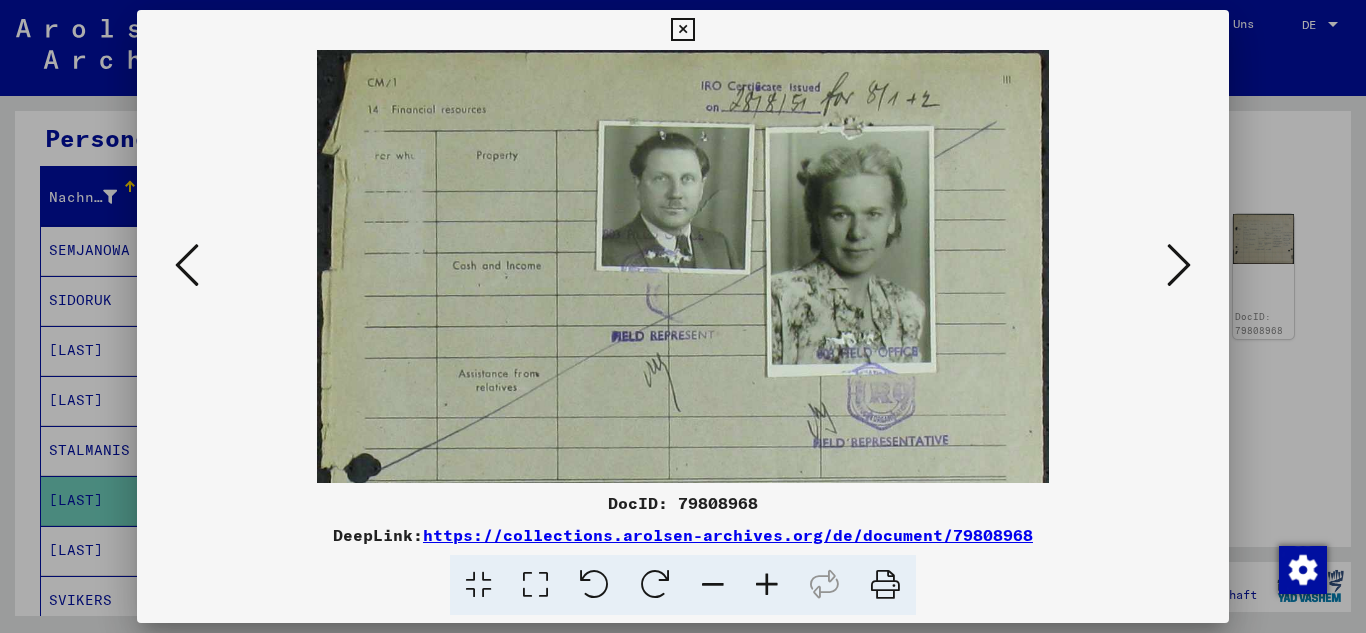 click at bounding box center (767, 585) 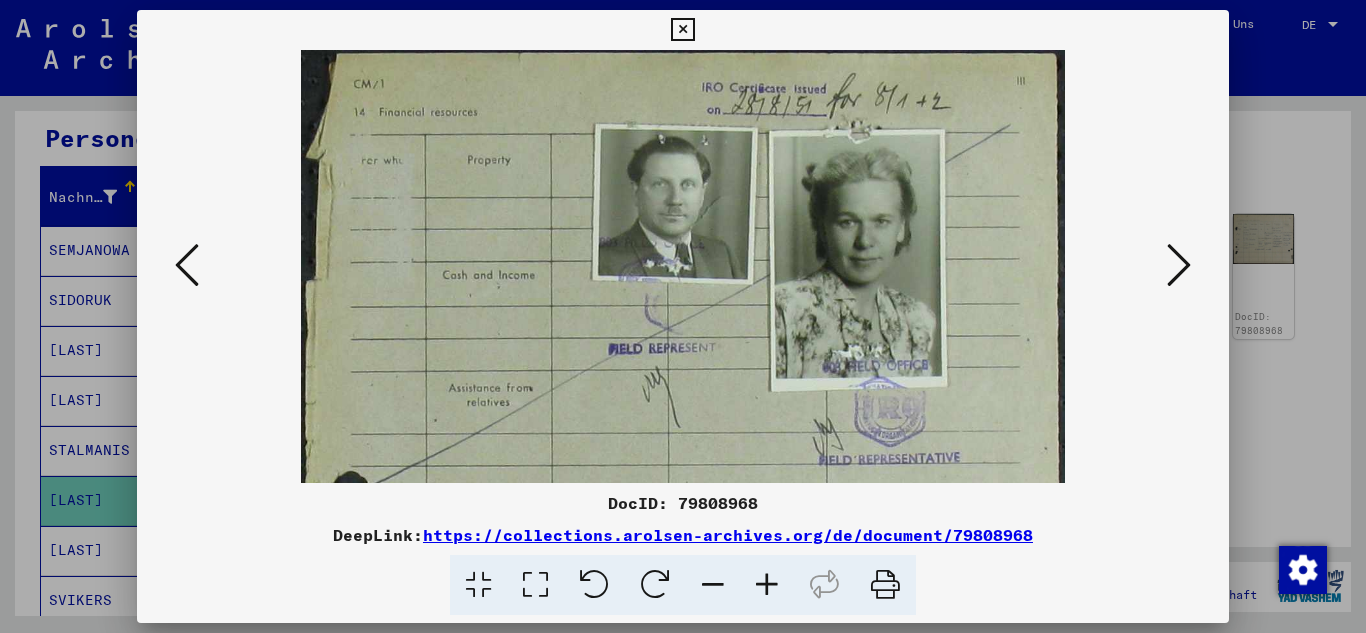 click at bounding box center (767, 585) 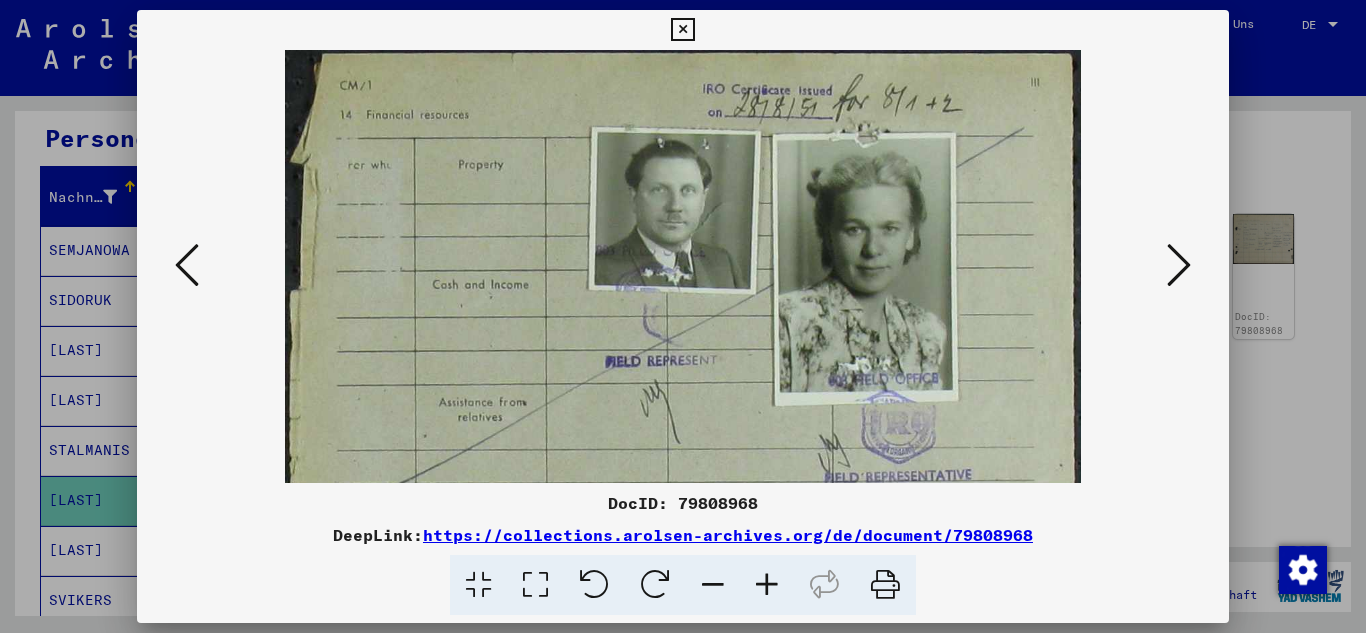 click at bounding box center (767, 585) 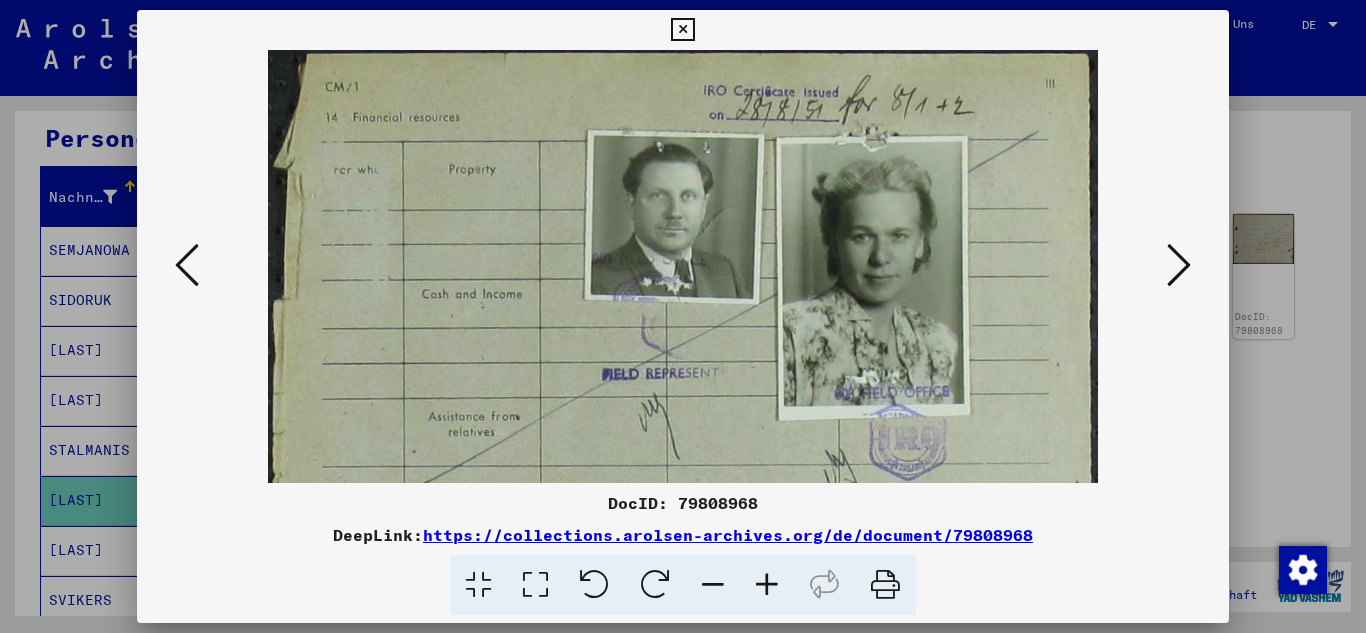 click at bounding box center (767, 585) 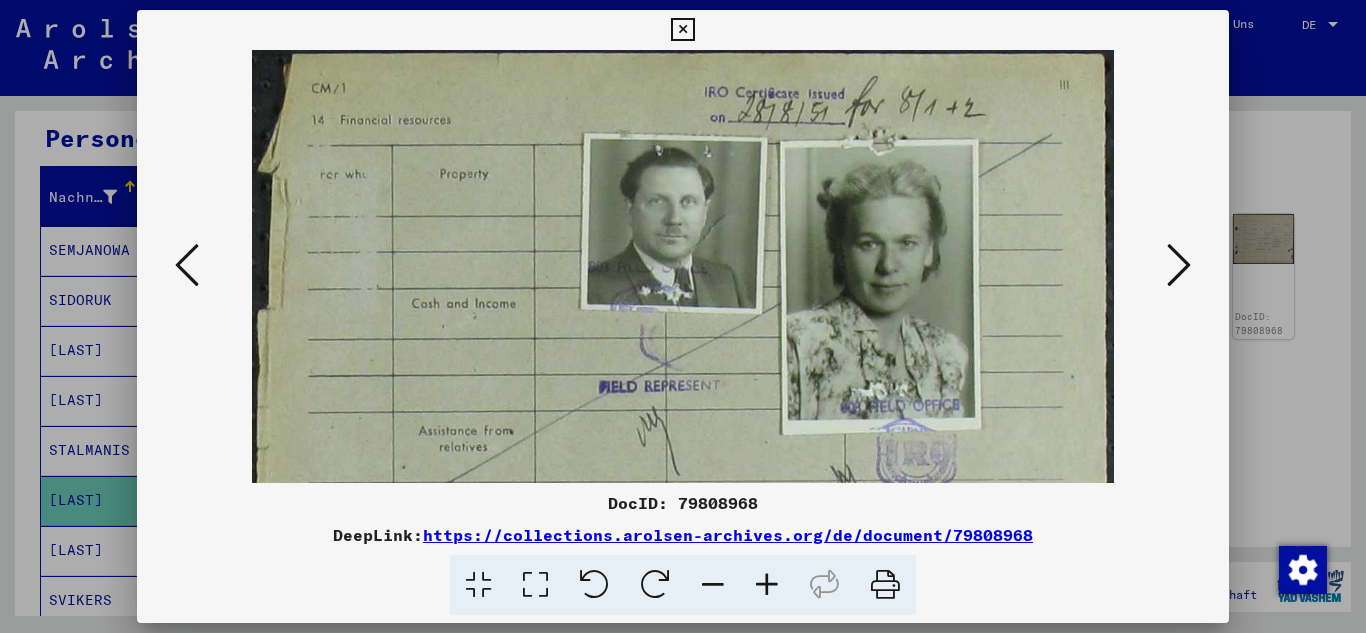 click at bounding box center [1179, 265] 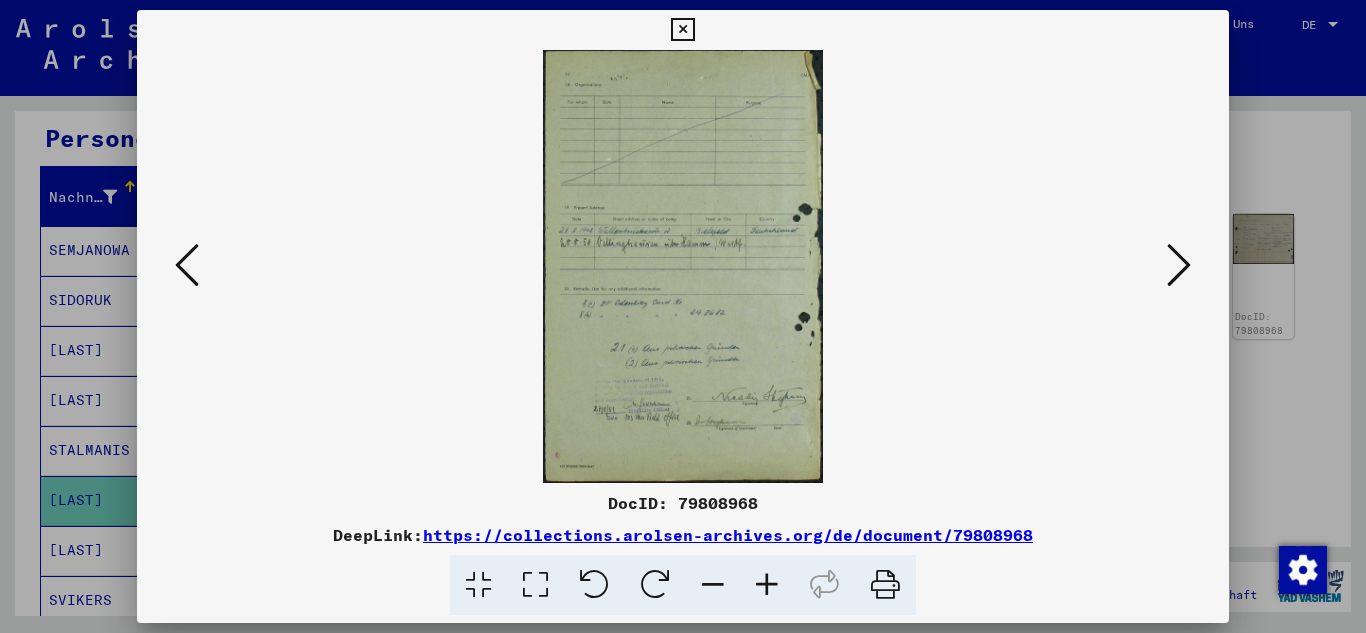 click at bounding box center (682, 30) 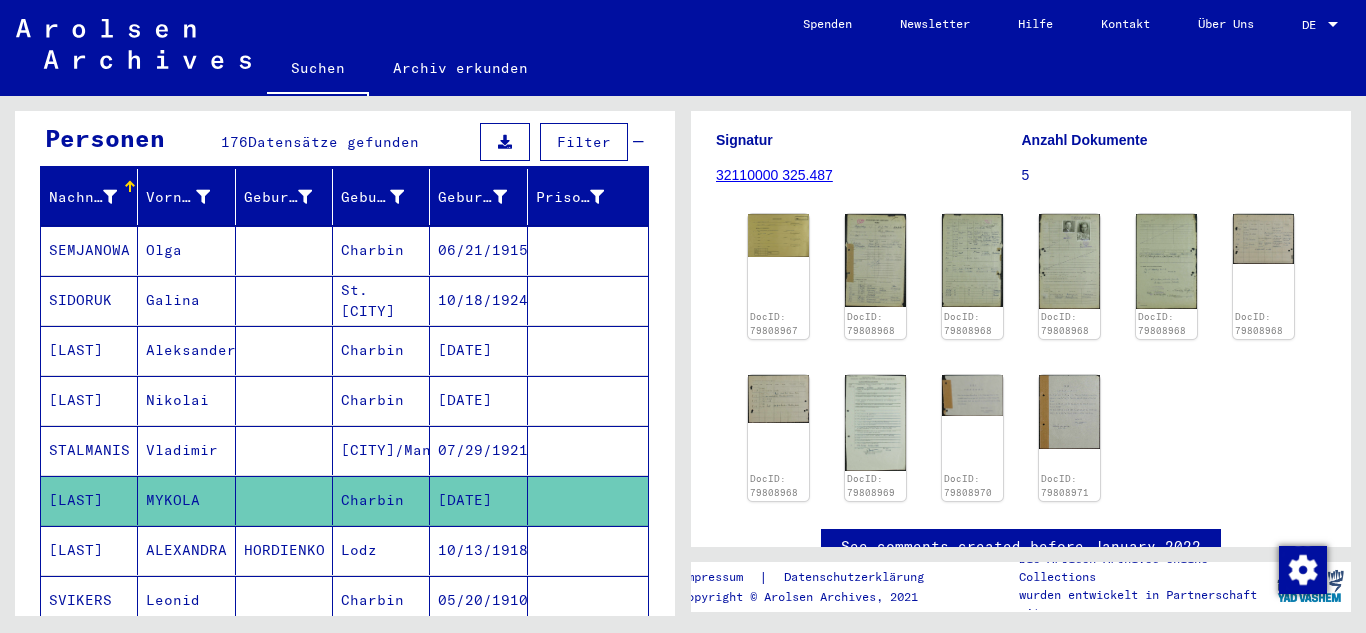 click 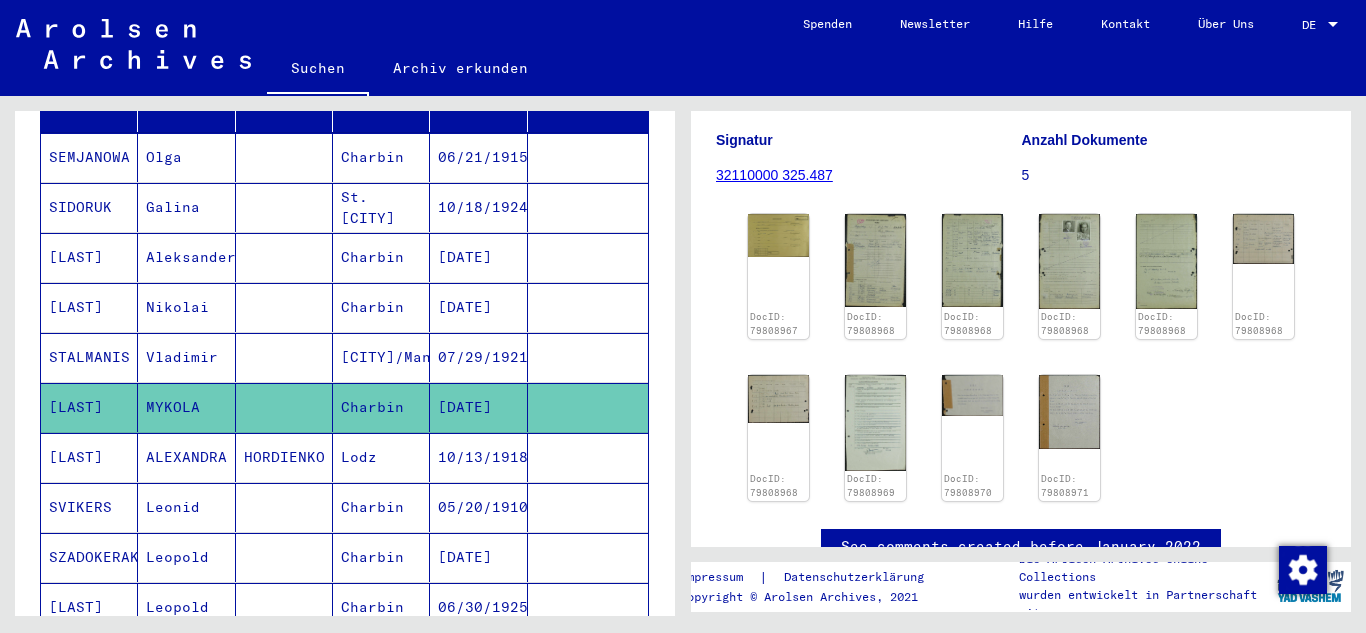 scroll, scrollTop: 400, scrollLeft: 0, axis: vertical 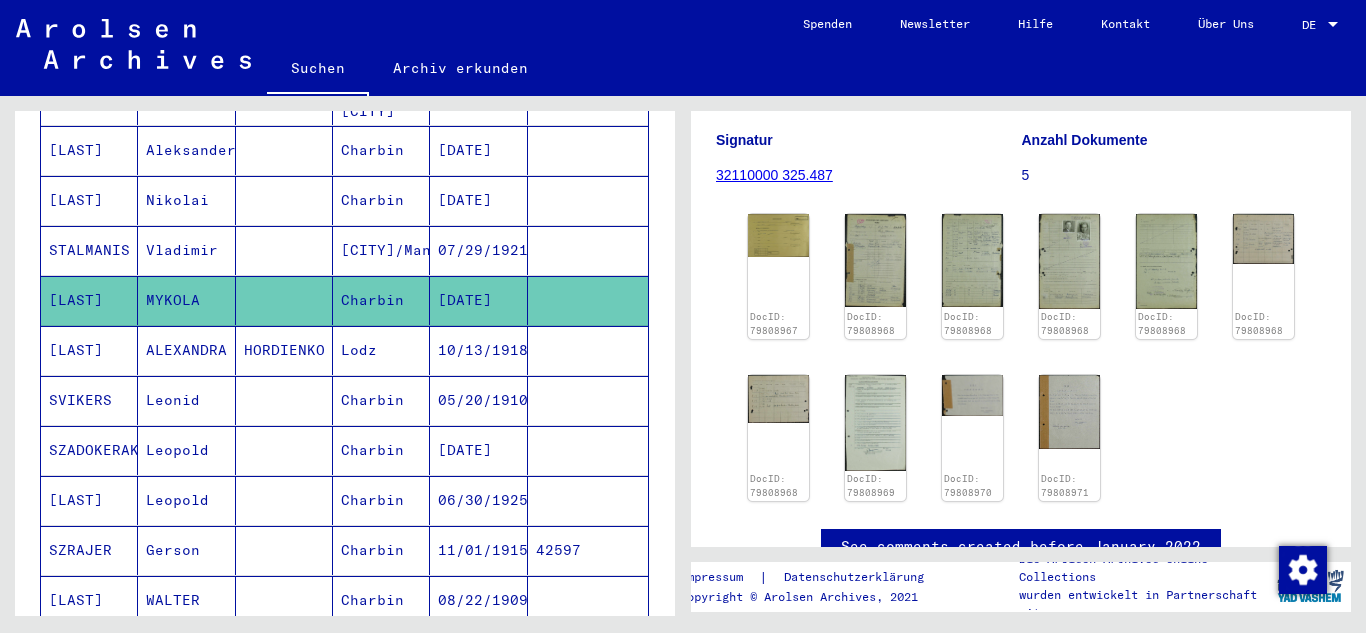 click on "SVIKERS" at bounding box center [89, 450] 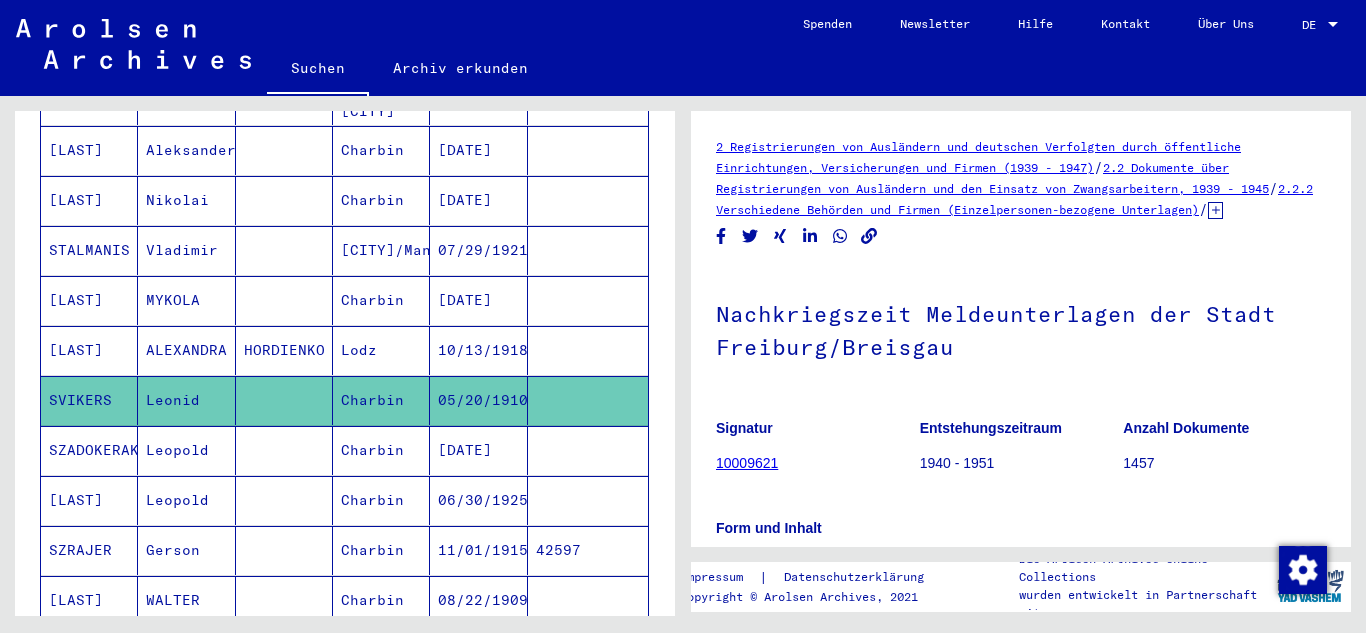 scroll, scrollTop: 0, scrollLeft: 0, axis: both 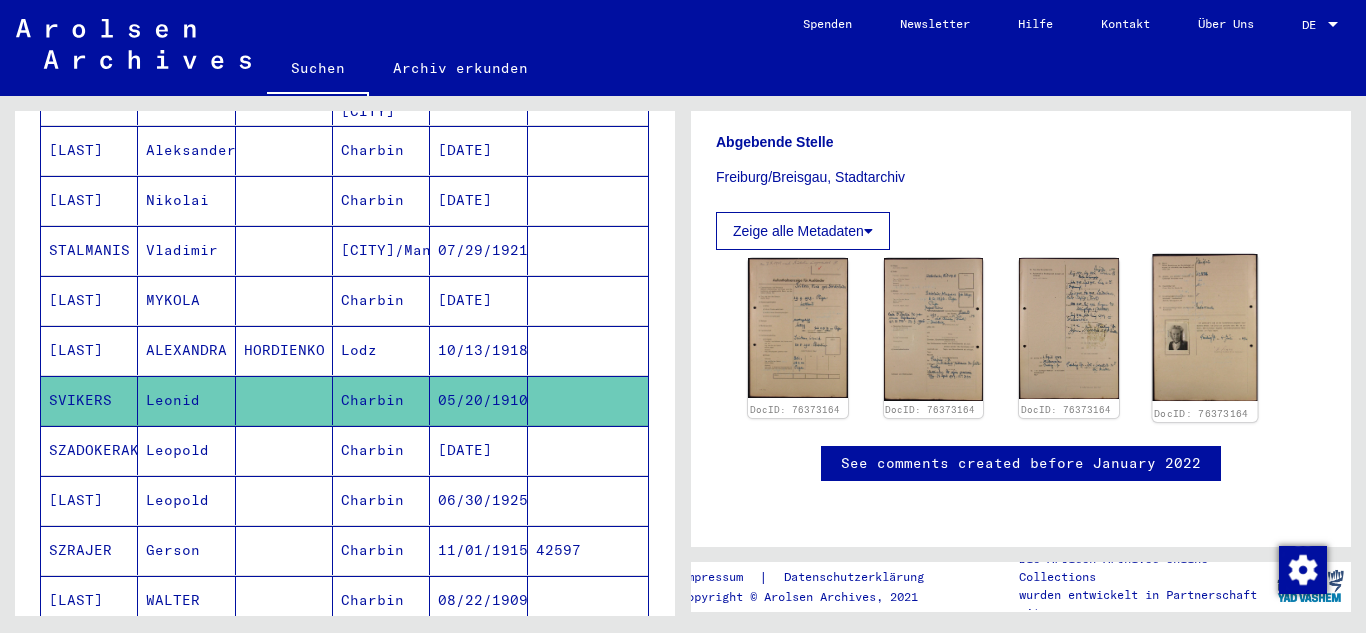 click 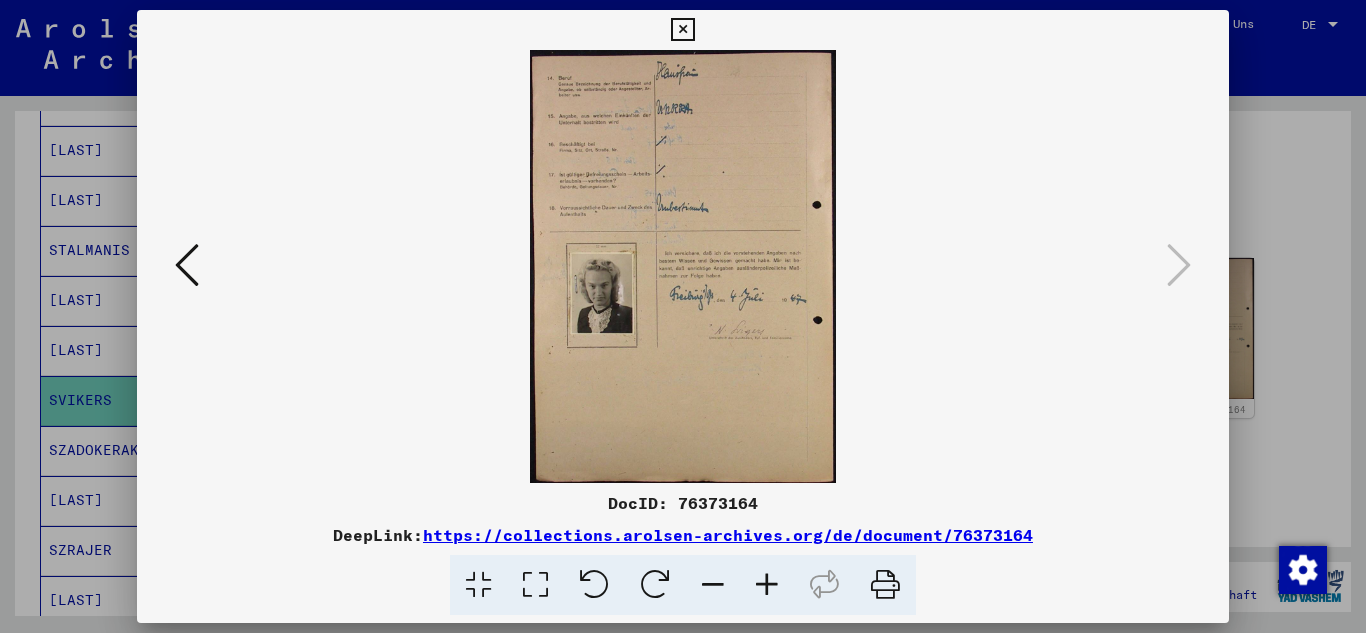 click at bounding box center [767, 585] 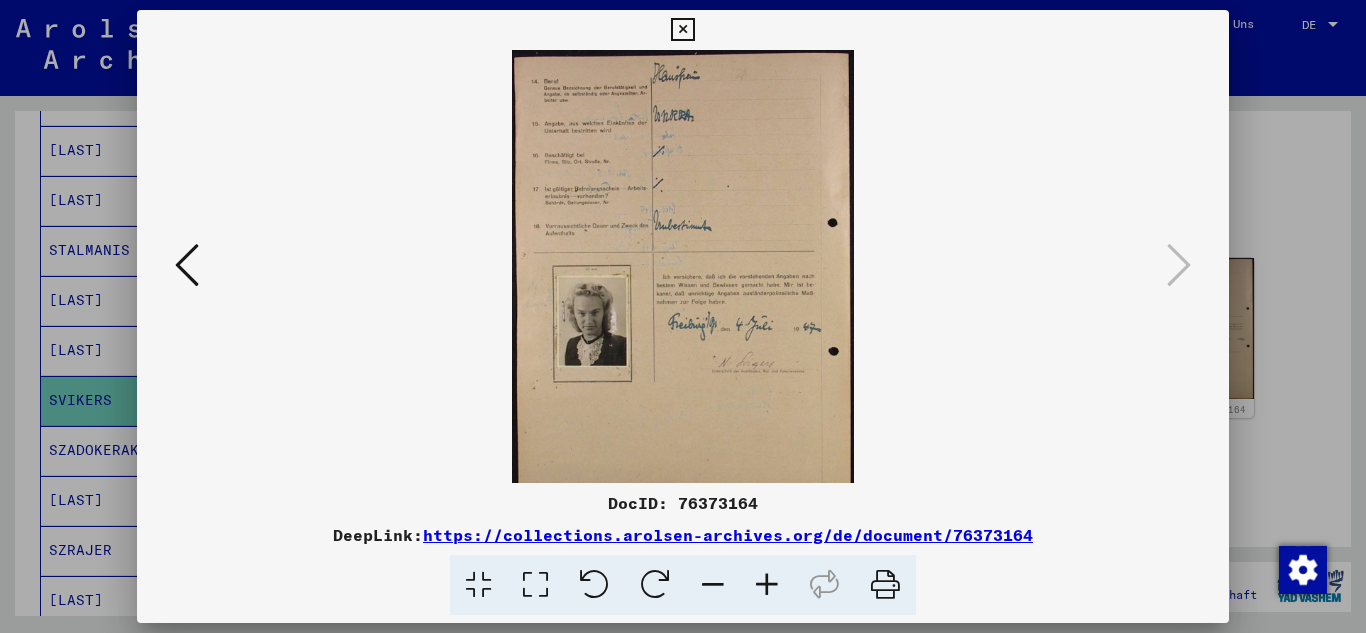 click at bounding box center [767, 585] 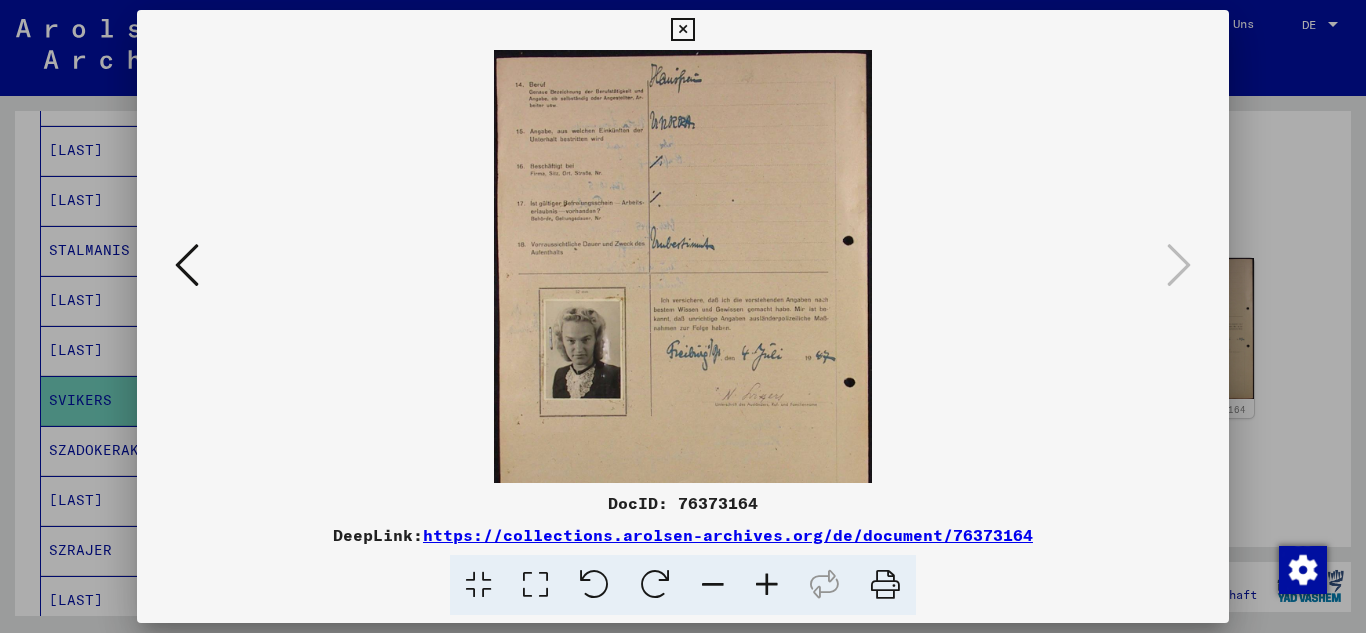 click at bounding box center [767, 585] 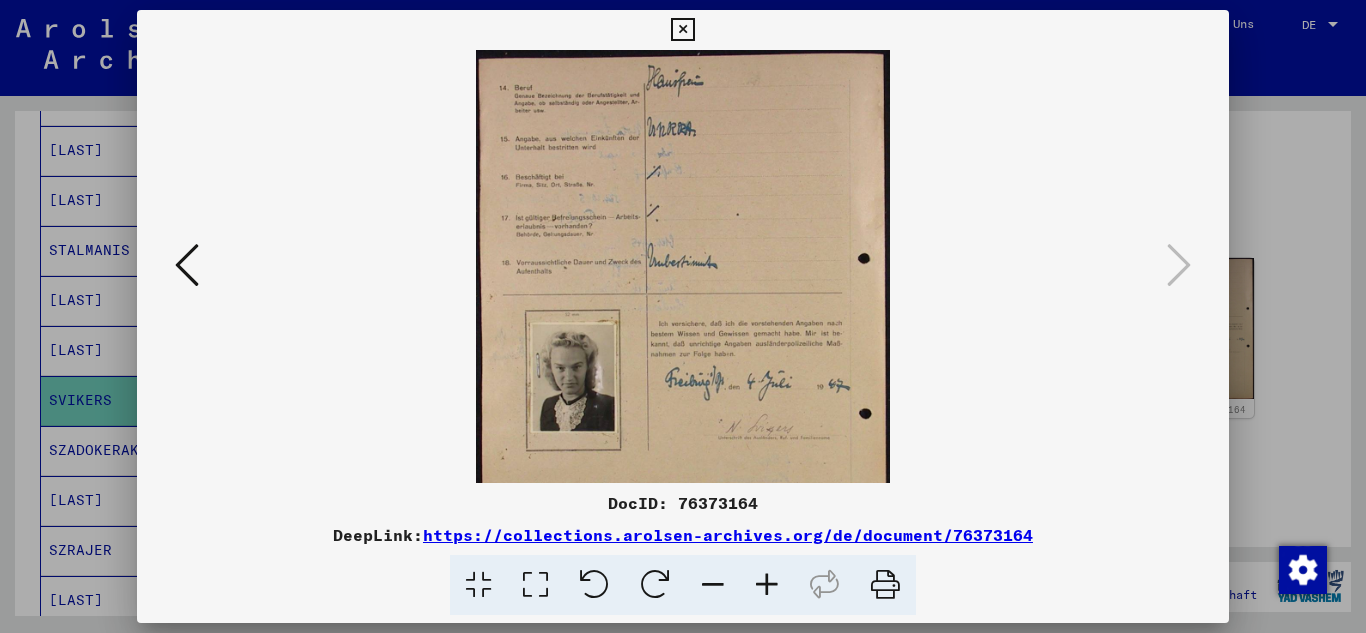click at bounding box center [767, 585] 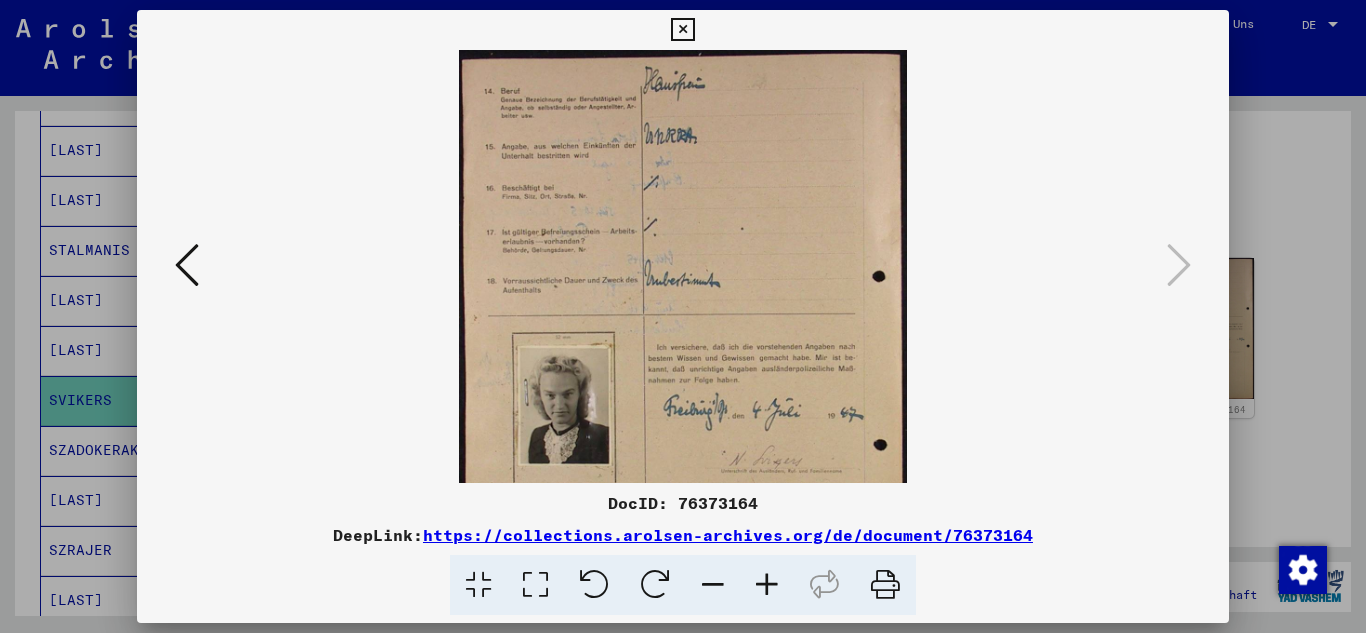 click at bounding box center (767, 585) 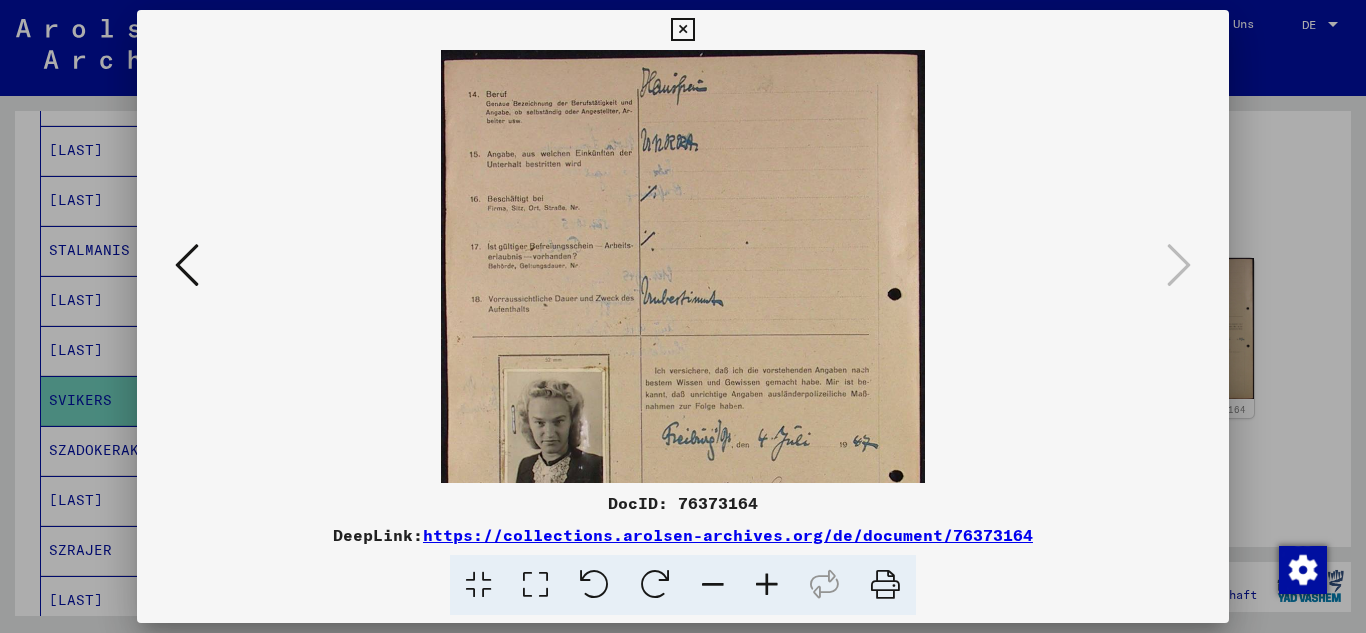 click at bounding box center [767, 585] 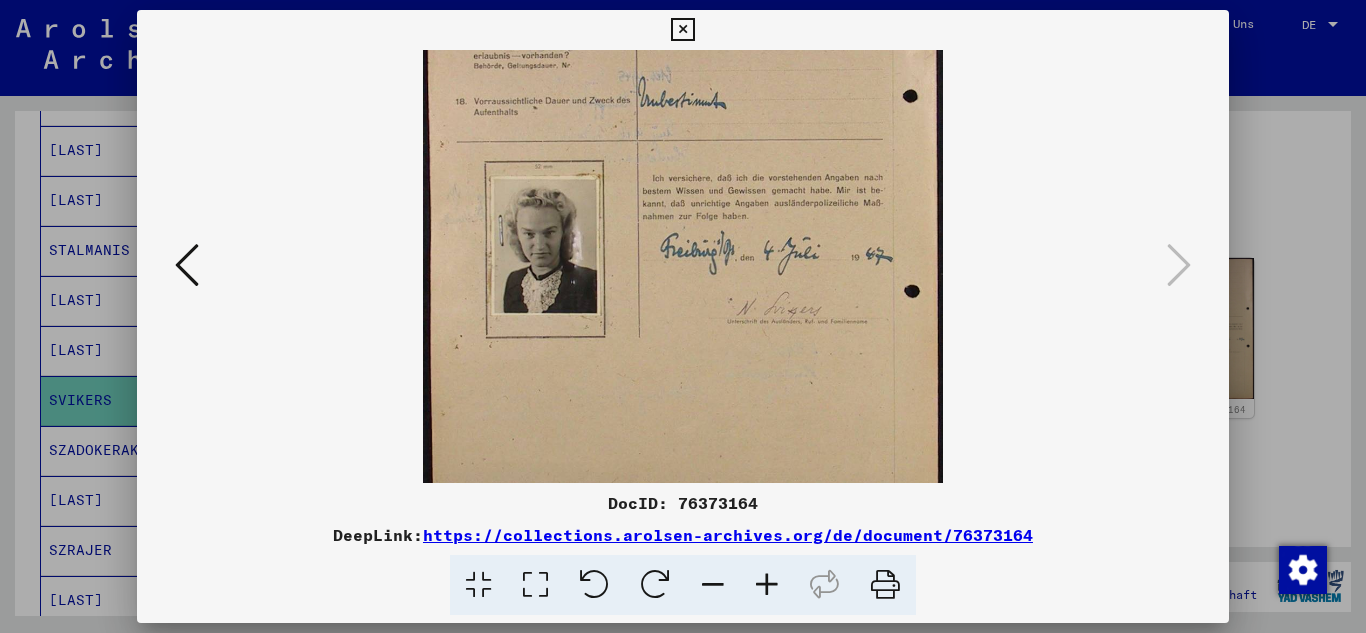 scroll, scrollTop: 218, scrollLeft: 0, axis: vertical 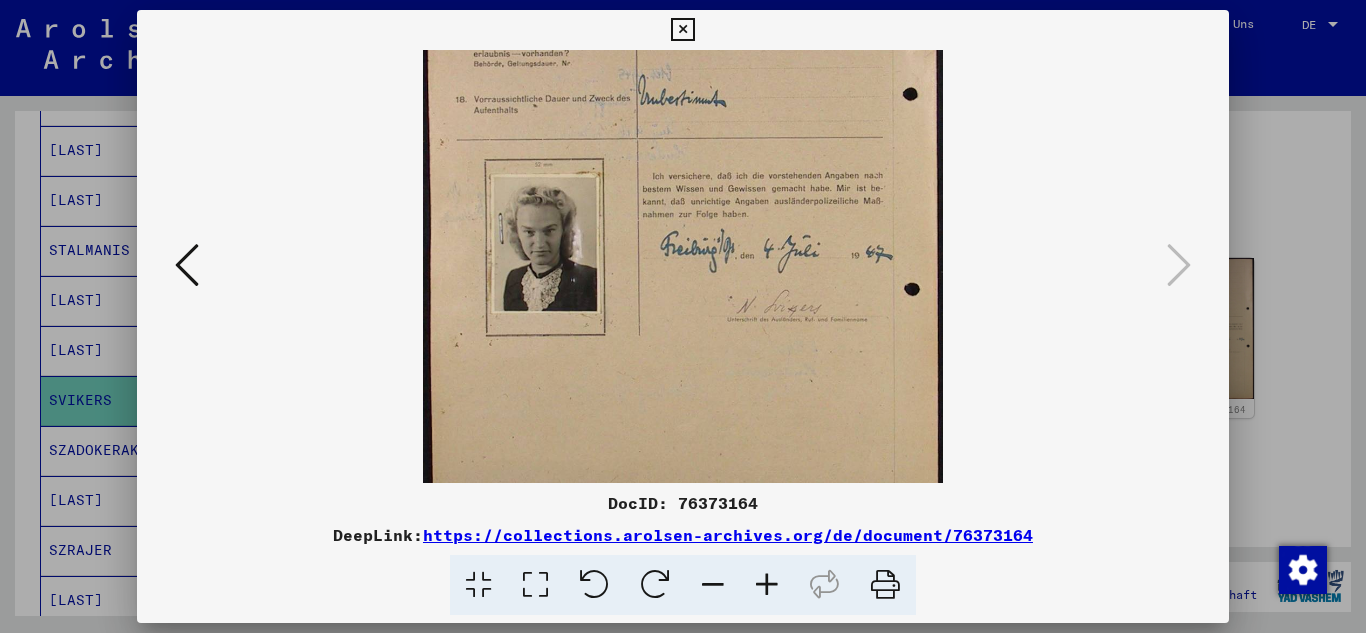 drag, startPoint x: 710, startPoint y: 430, endPoint x: 724, endPoint y: 211, distance: 219.44704 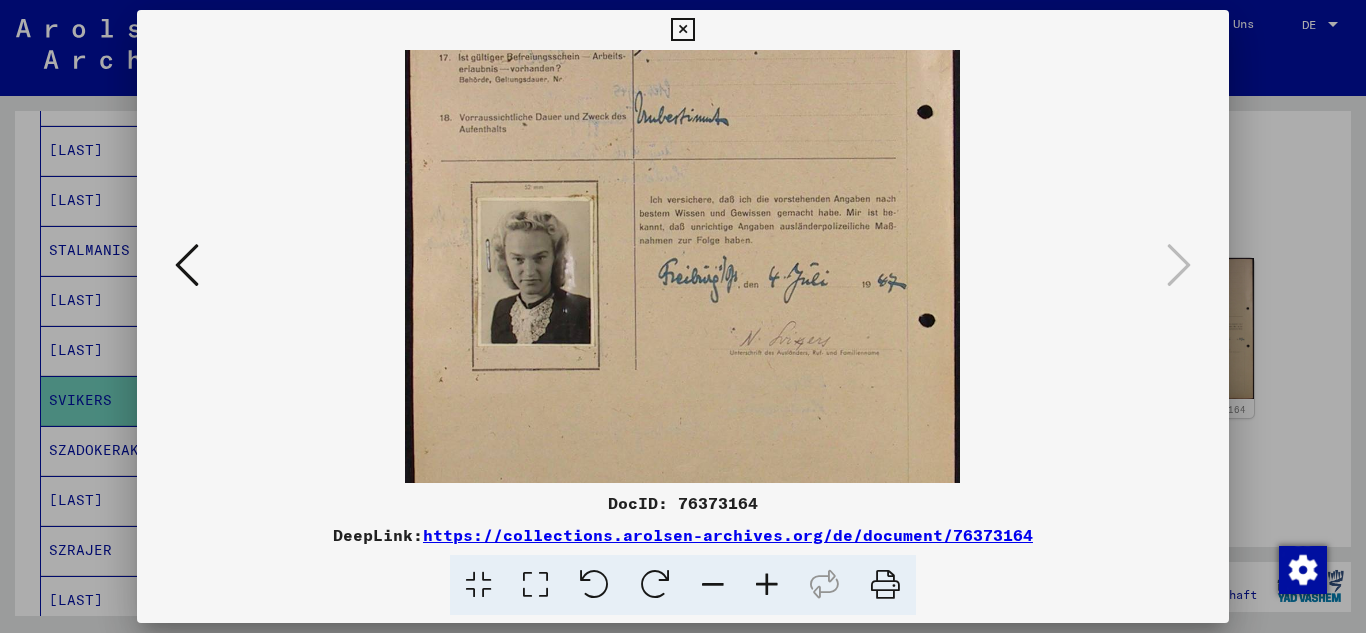 click at bounding box center [767, 585] 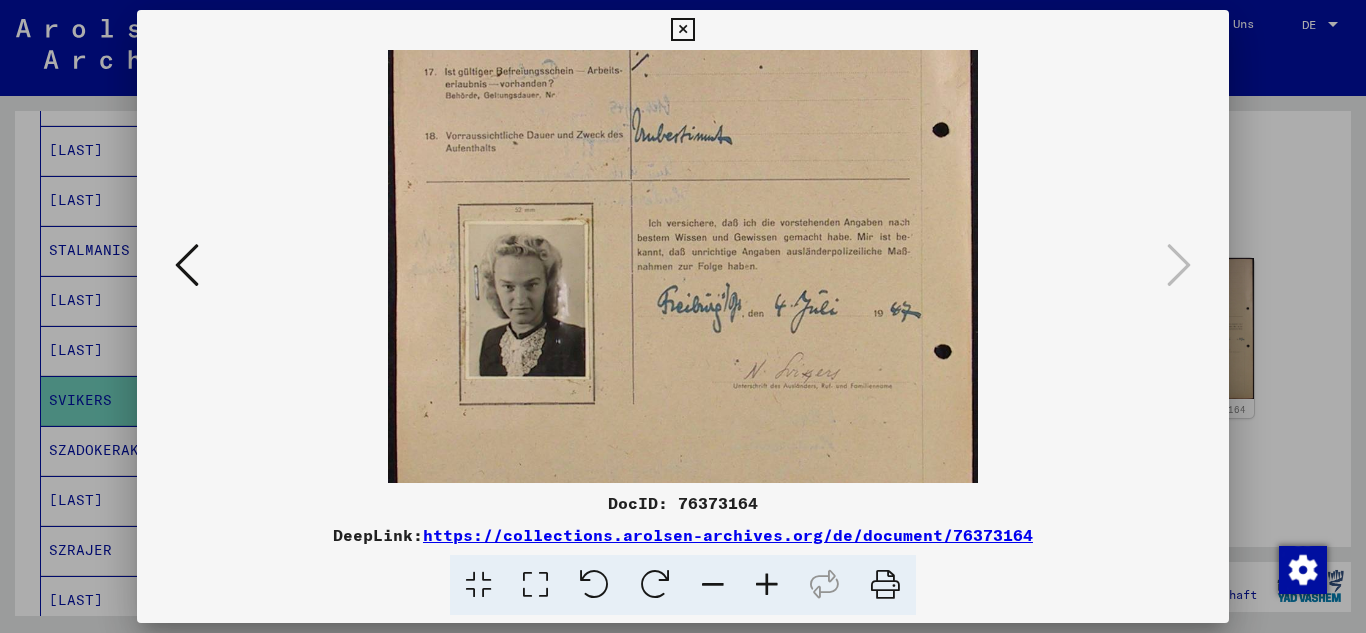 click at bounding box center (767, 585) 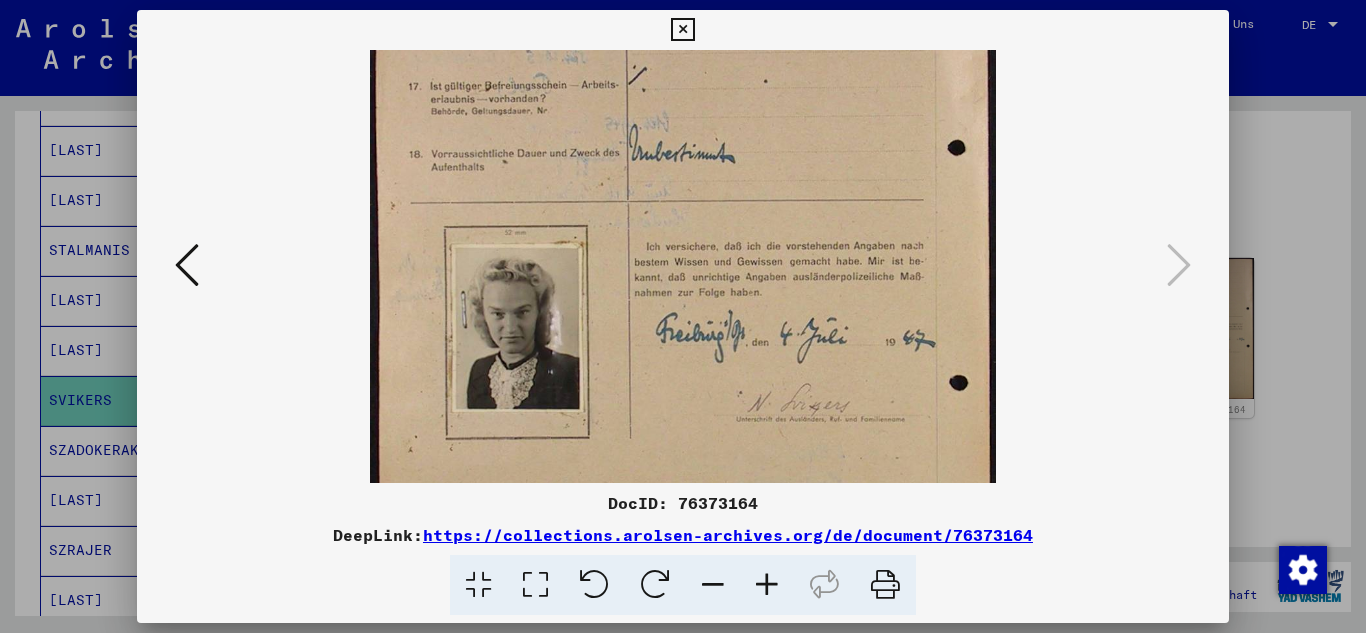 click at bounding box center (767, 585) 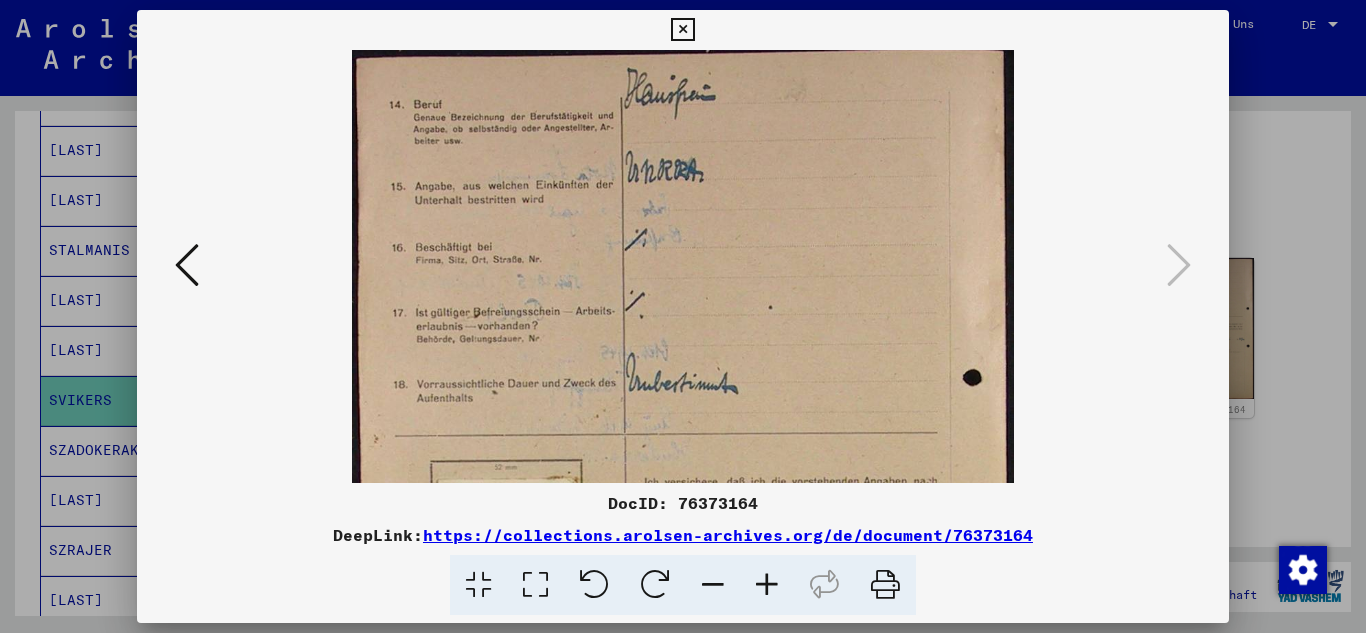 scroll, scrollTop: 0, scrollLeft: 0, axis: both 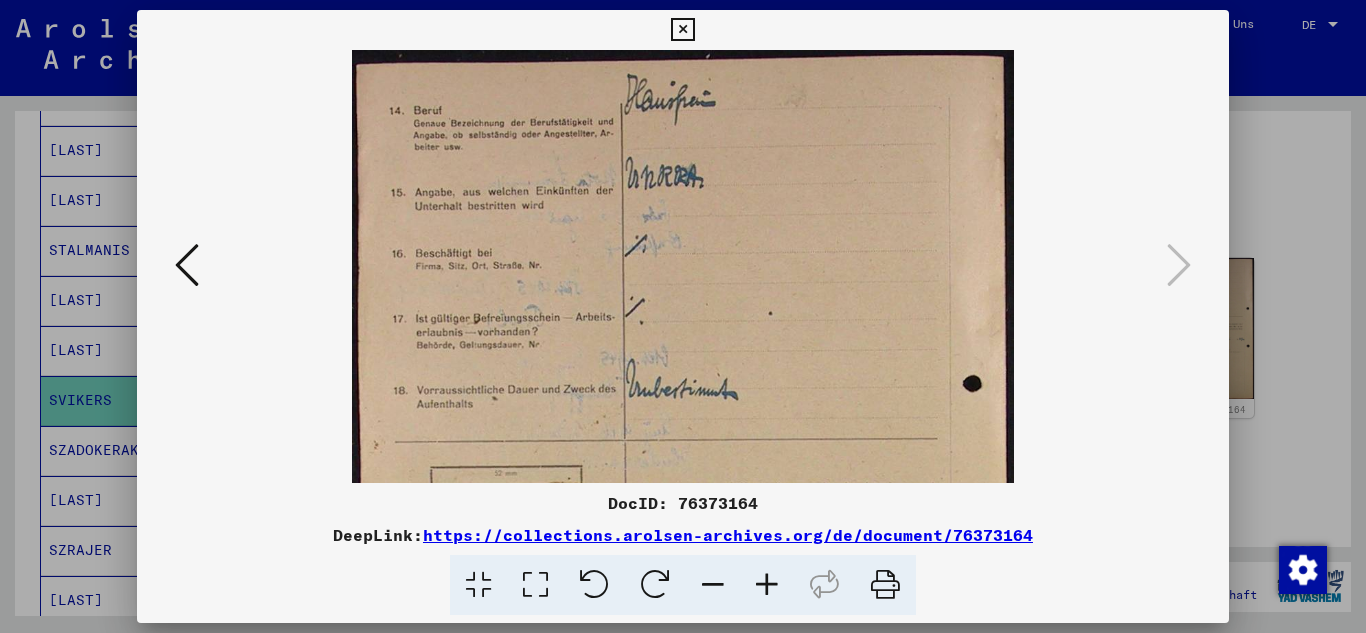 drag, startPoint x: 762, startPoint y: 148, endPoint x: 744, endPoint y: 420, distance: 272.59494 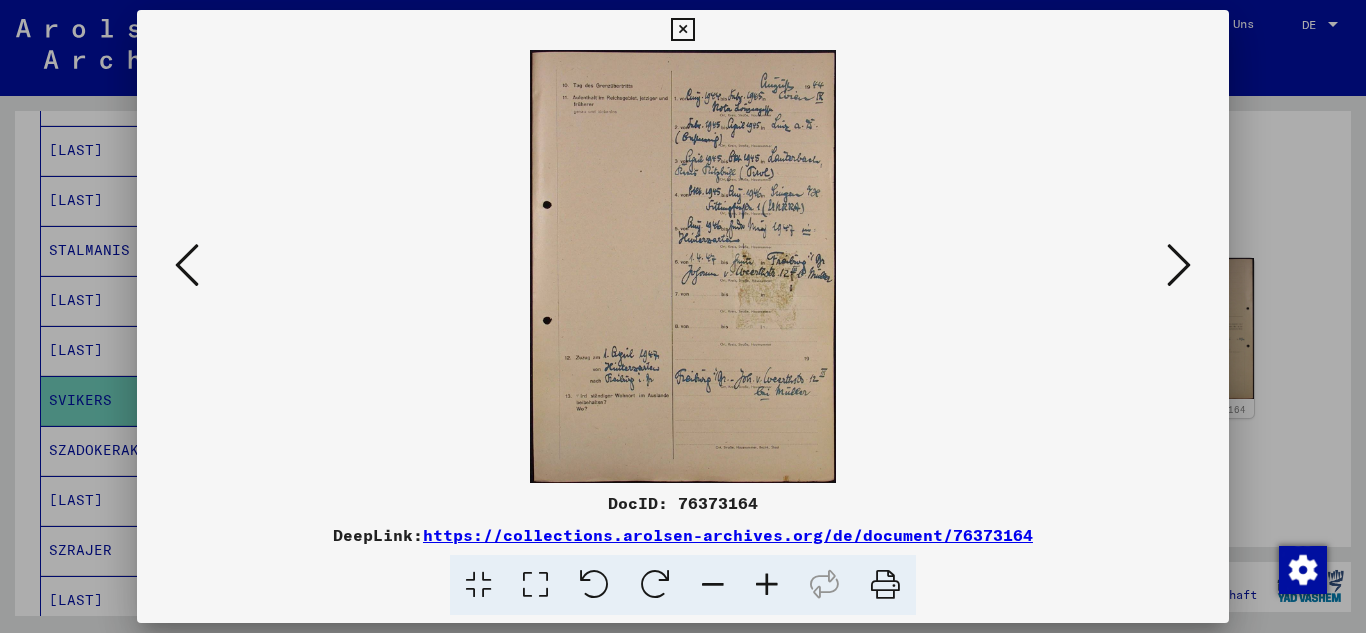 click at bounding box center (187, 265) 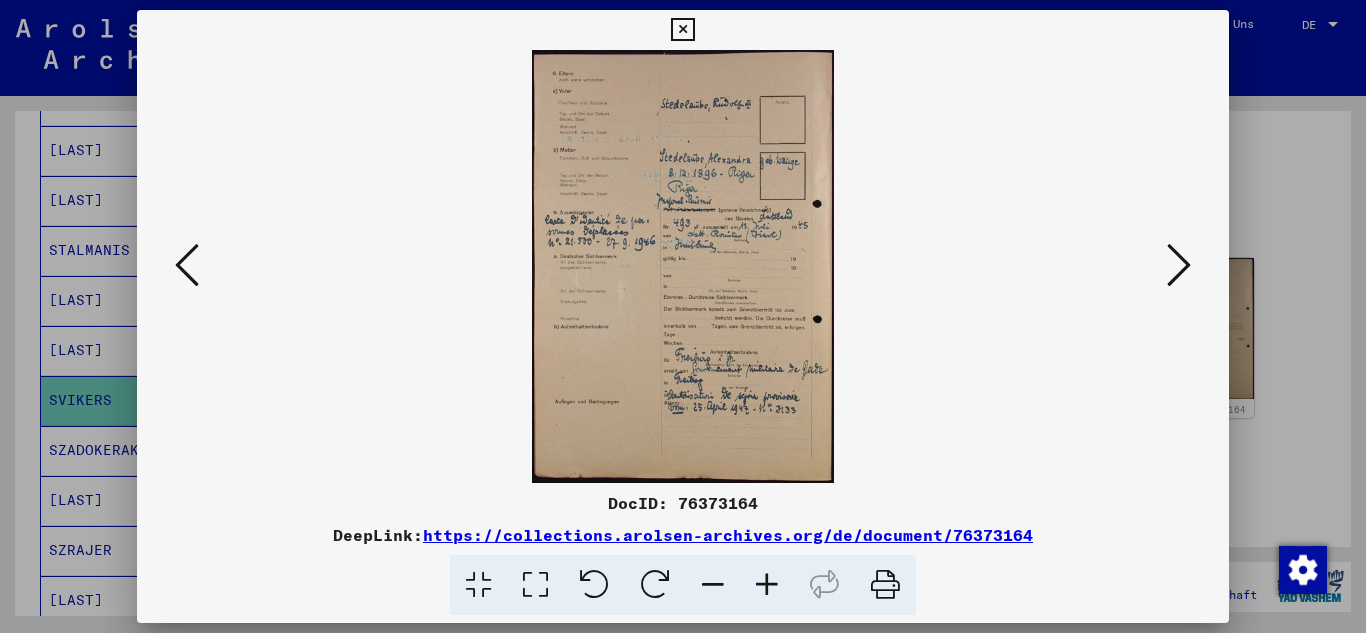 click at bounding box center [187, 265] 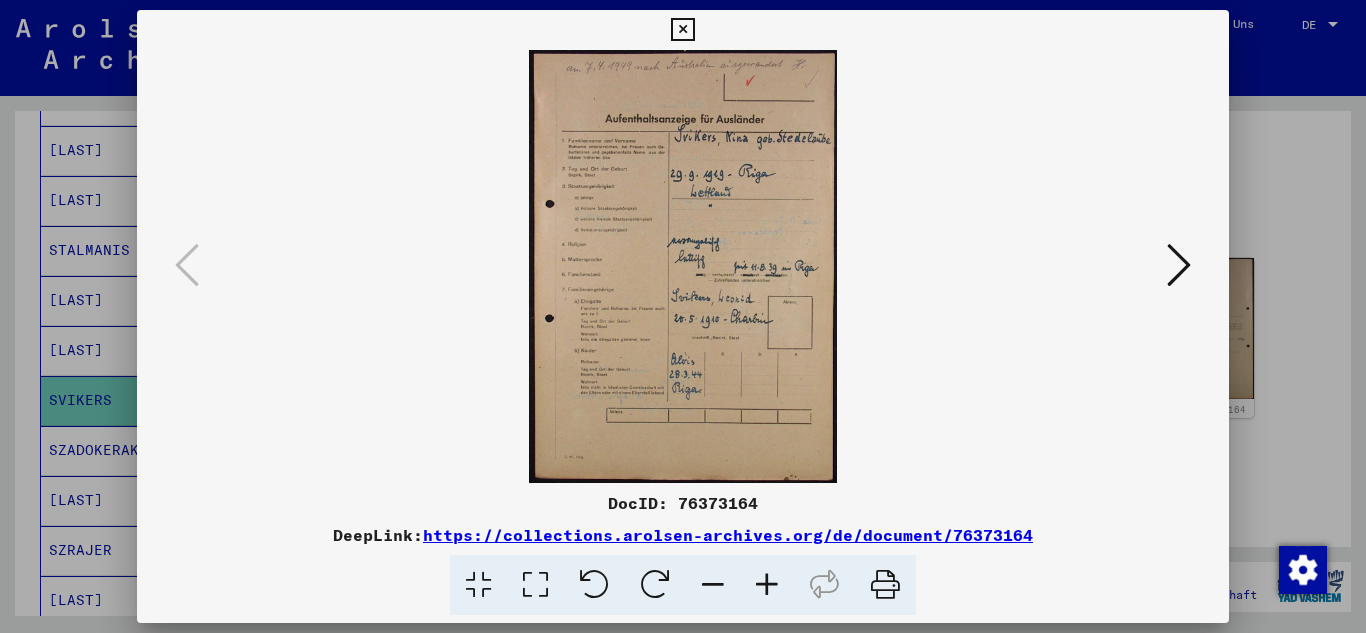 click at bounding box center [767, 585] 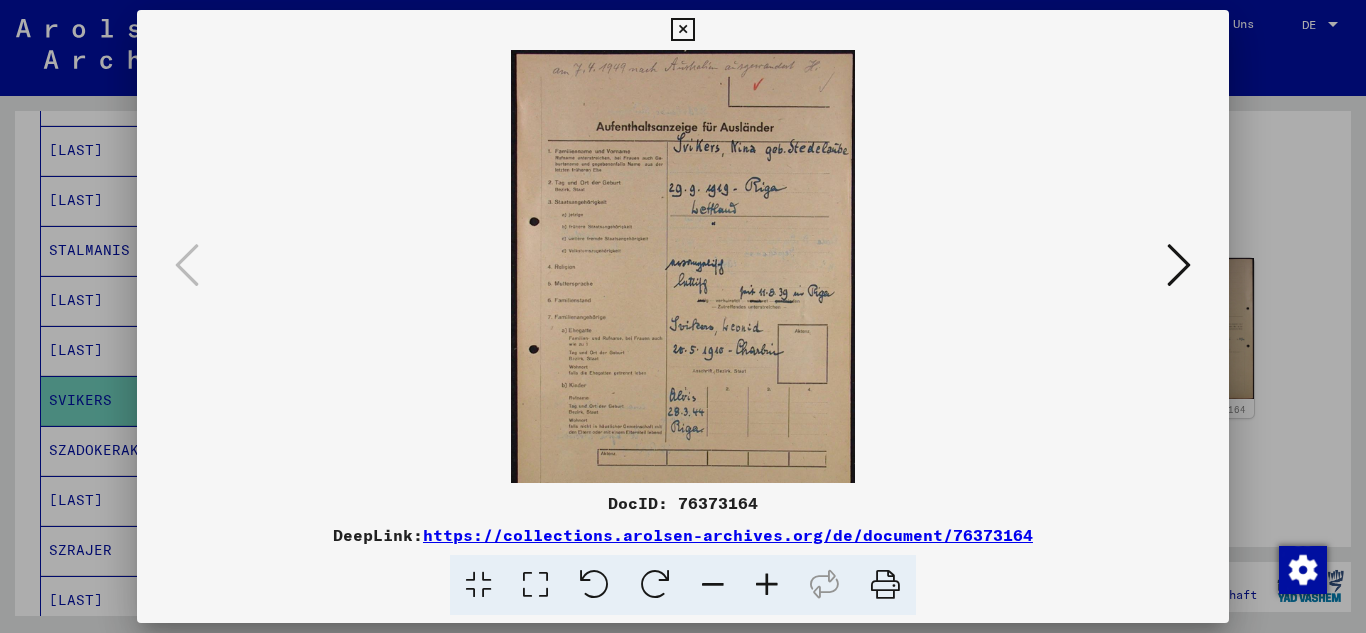 click at bounding box center (767, 585) 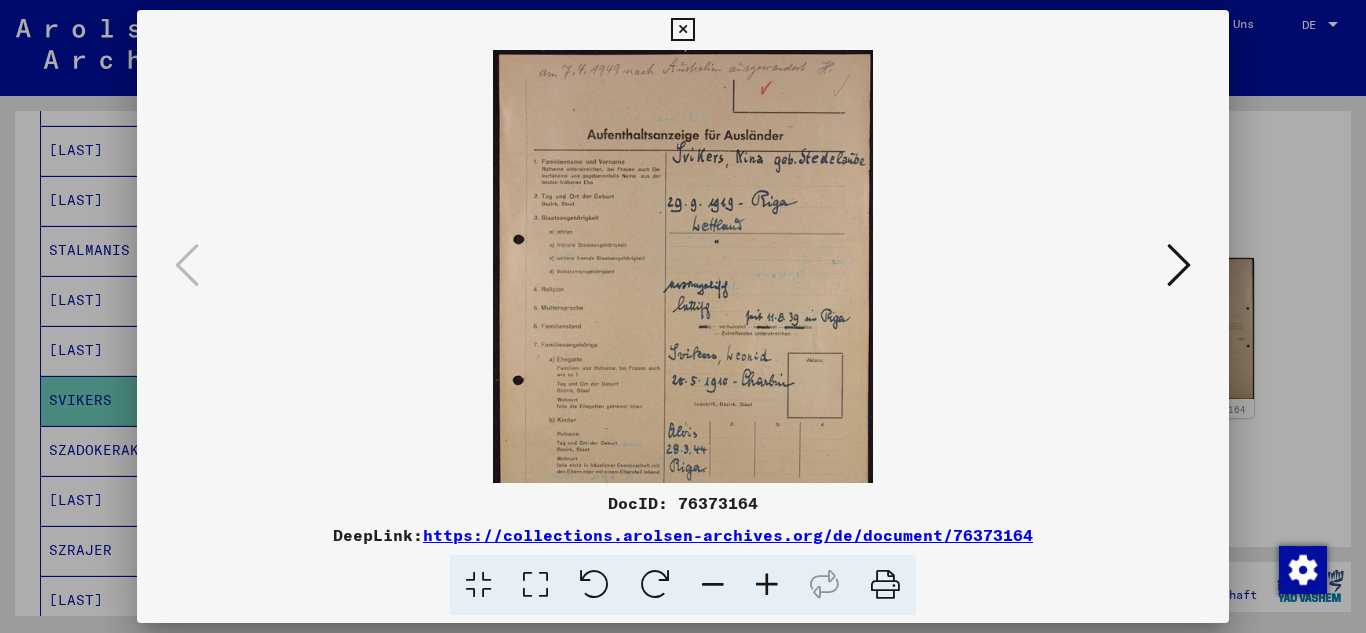 click at bounding box center (767, 585) 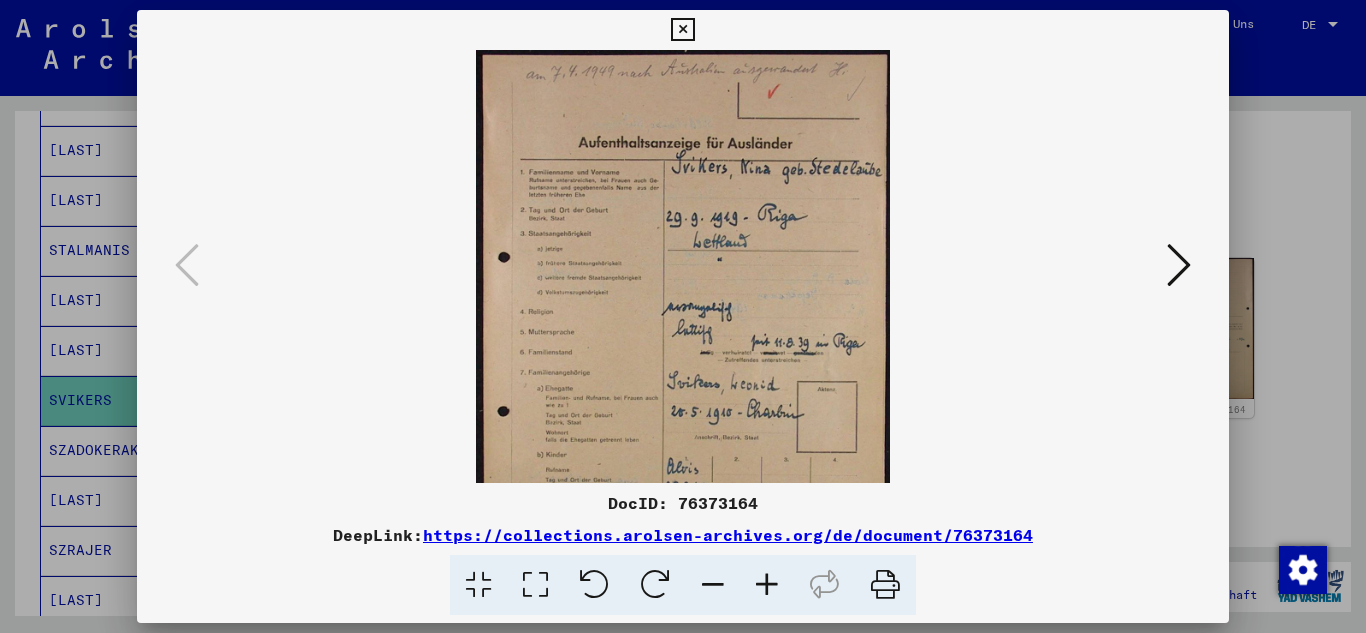 click at bounding box center (767, 585) 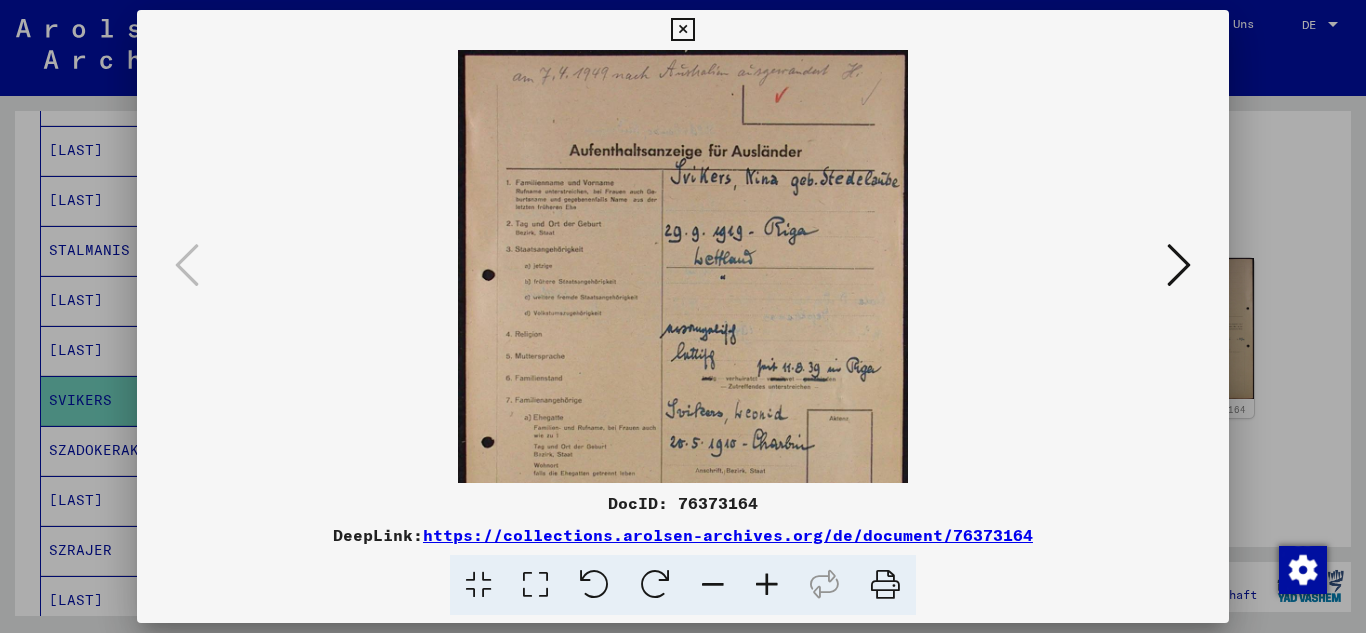 click at bounding box center [767, 585] 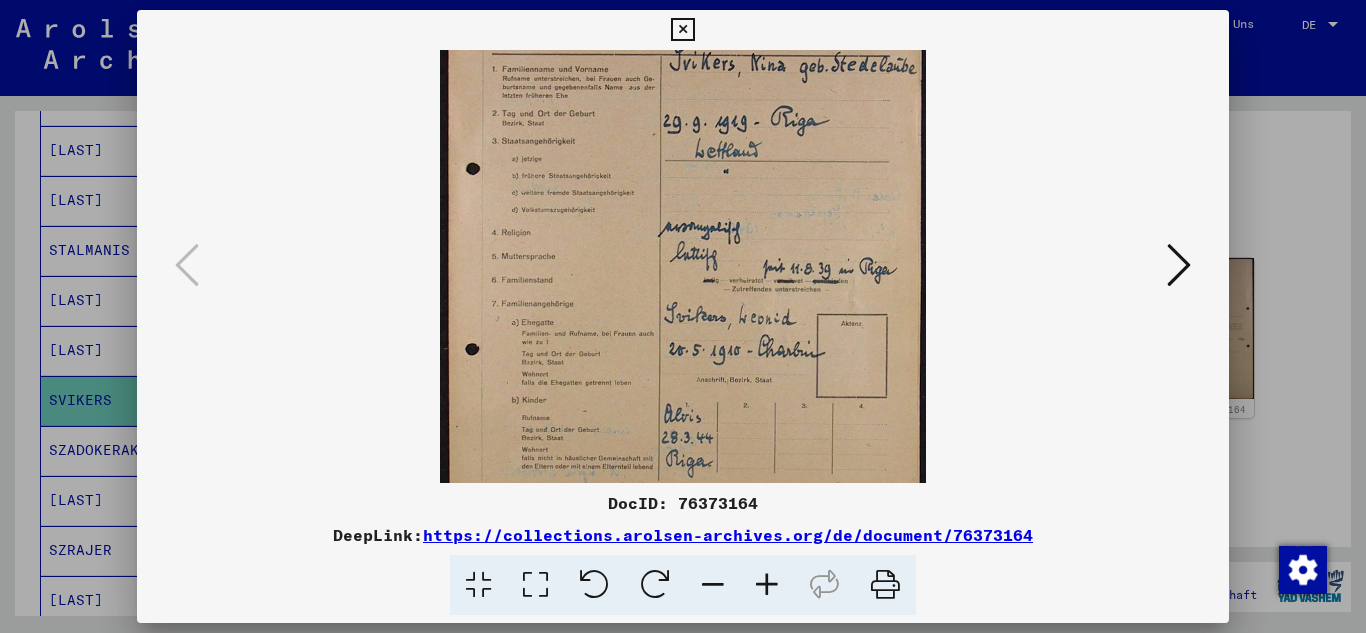 scroll, scrollTop: 125, scrollLeft: 0, axis: vertical 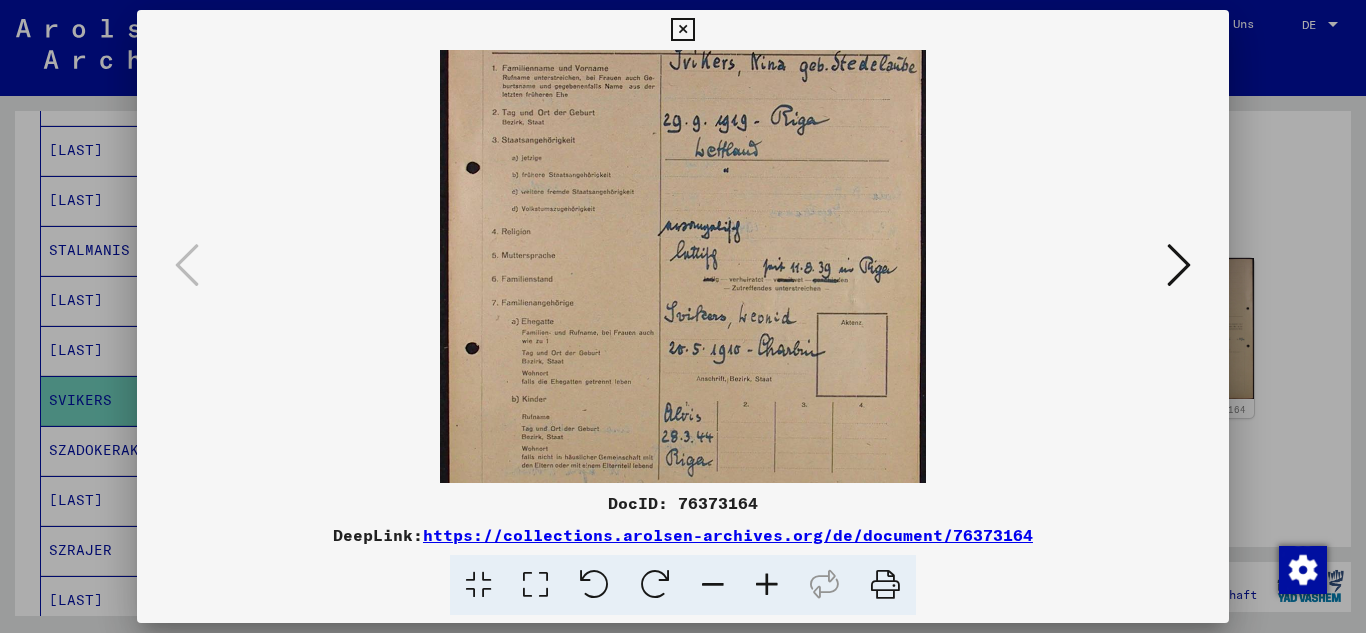 drag, startPoint x: 775, startPoint y: 428, endPoint x: 731, endPoint y: 303, distance: 132.51793 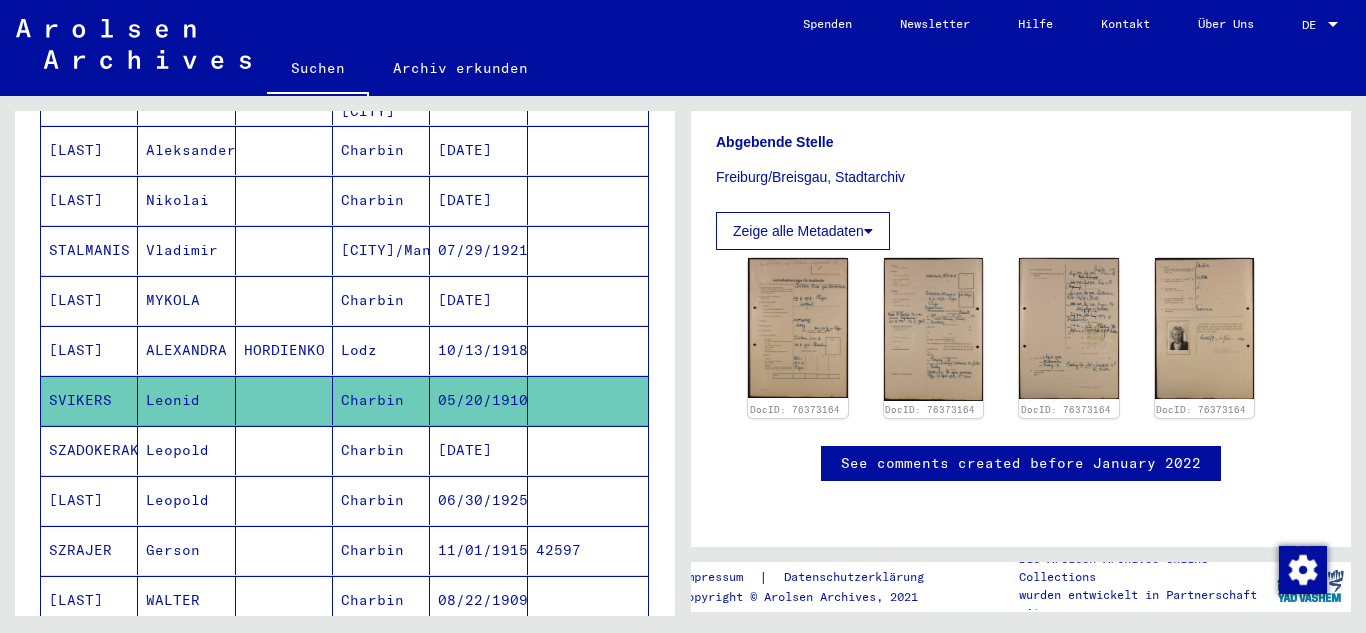 click on "Leopold" at bounding box center [186, 500] 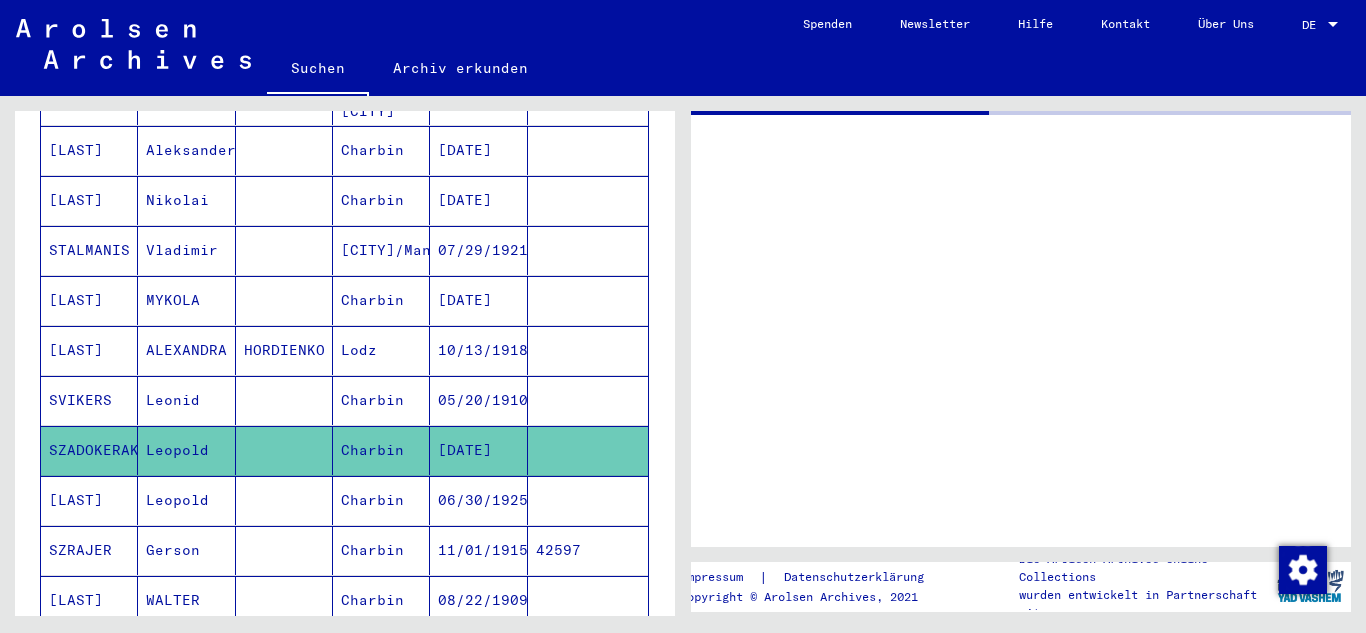 scroll, scrollTop: 0, scrollLeft: 0, axis: both 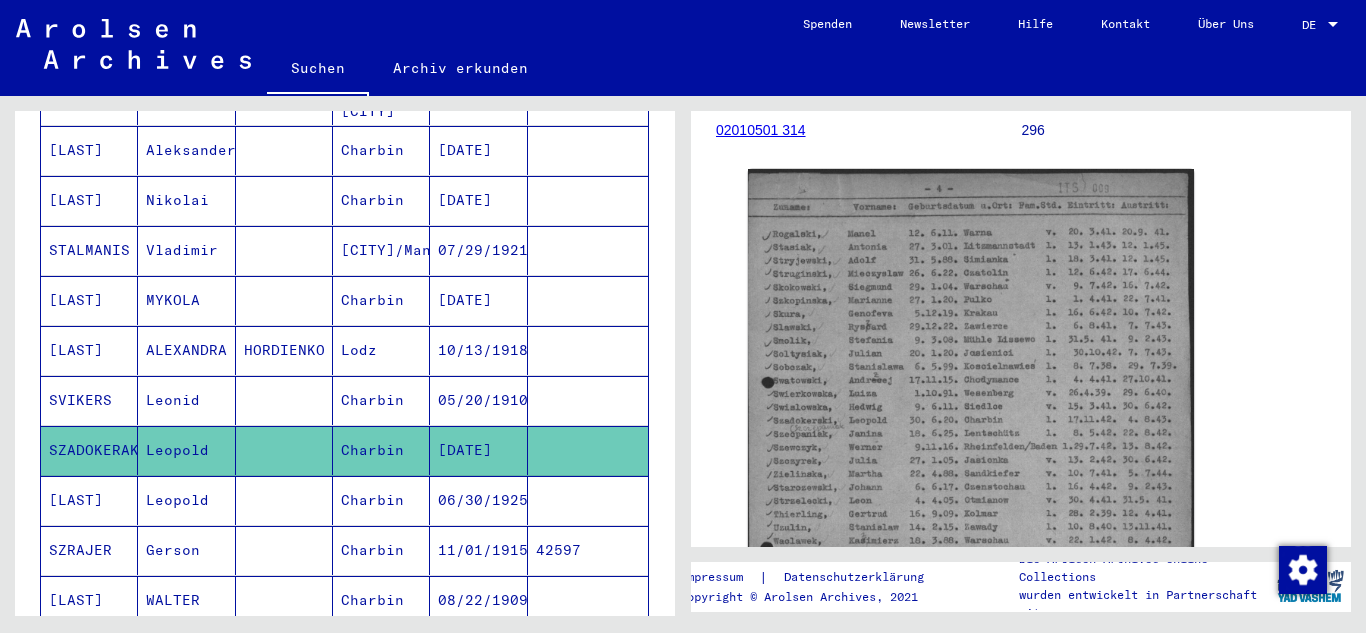 click on "Leopold" at bounding box center (186, 550) 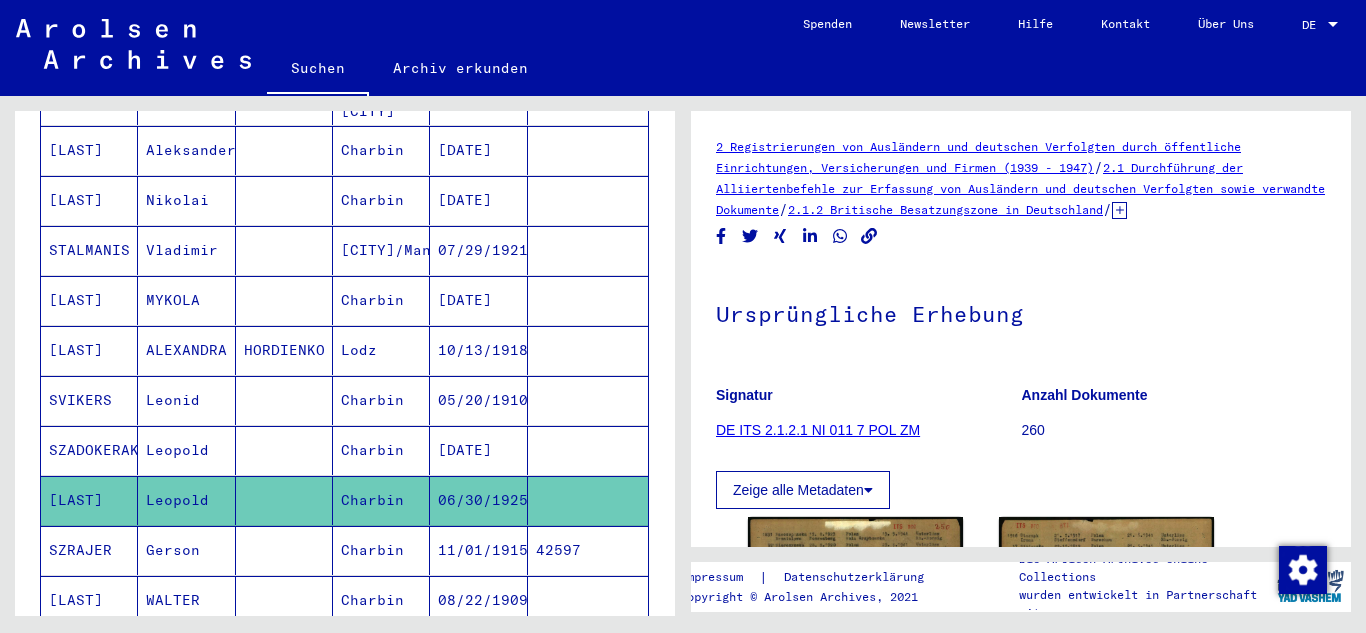 scroll, scrollTop: 0, scrollLeft: 0, axis: both 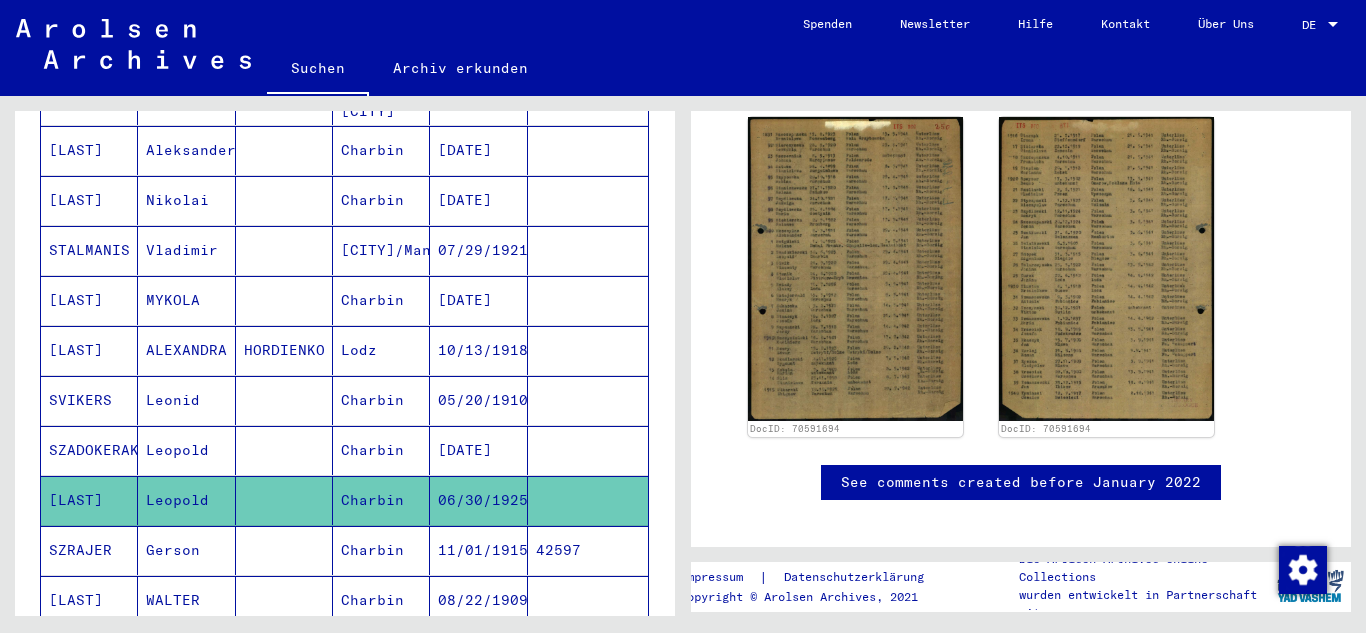 click 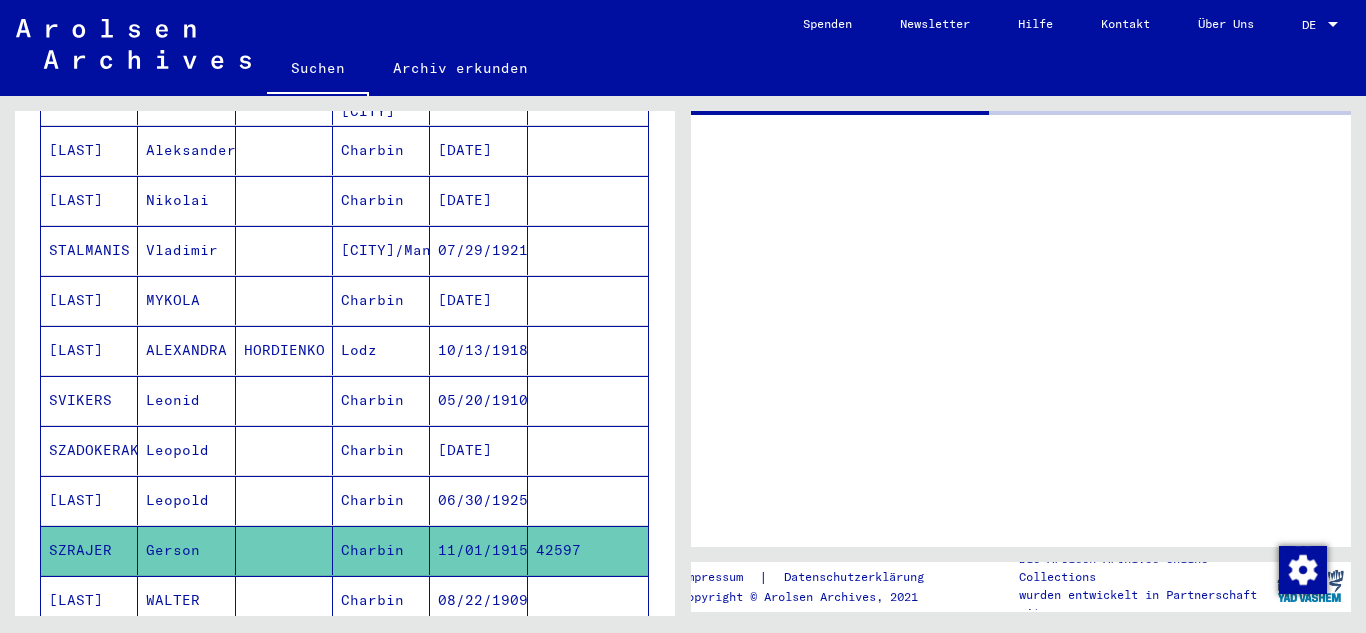 scroll, scrollTop: 0, scrollLeft: 0, axis: both 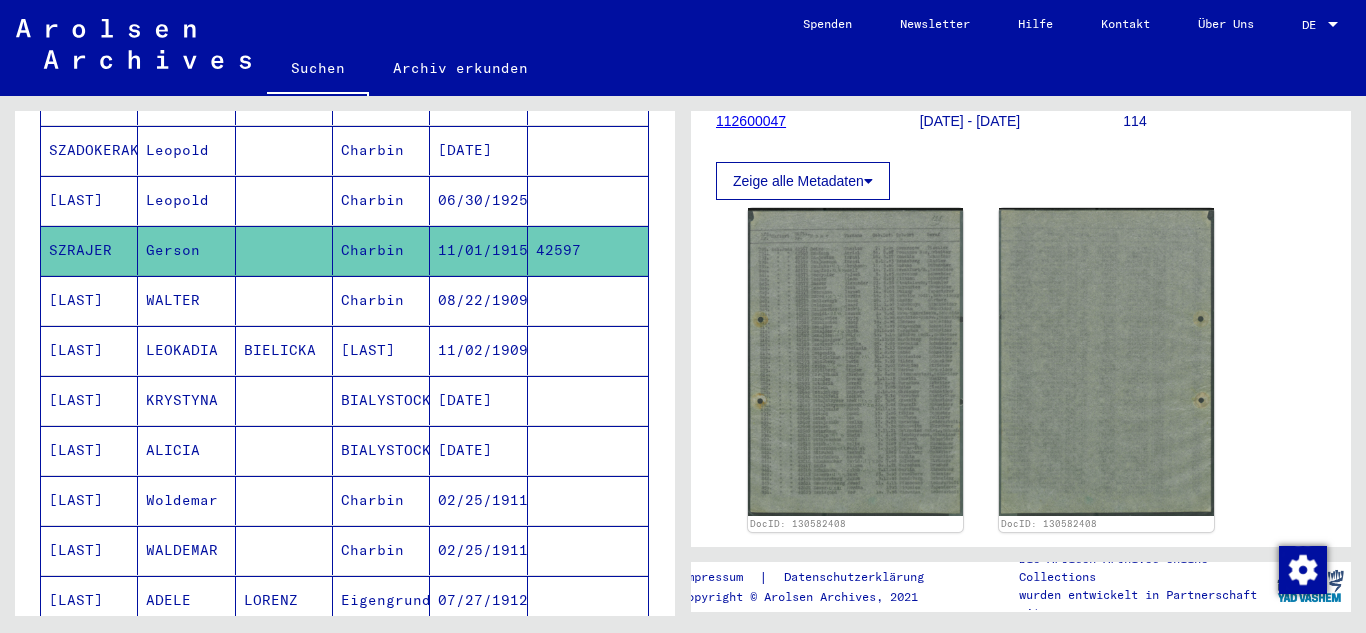 click on "[LAST]" at bounding box center [89, 350] 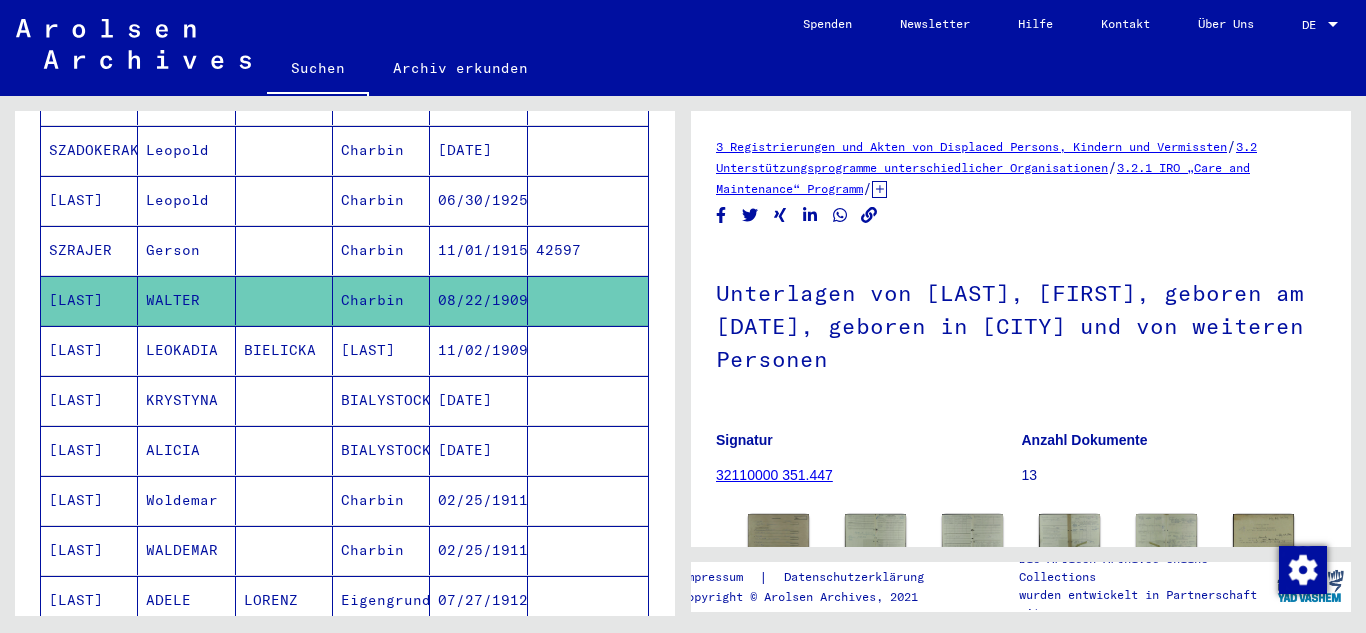 scroll, scrollTop: 300, scrollLeft: 0, axis: vertical 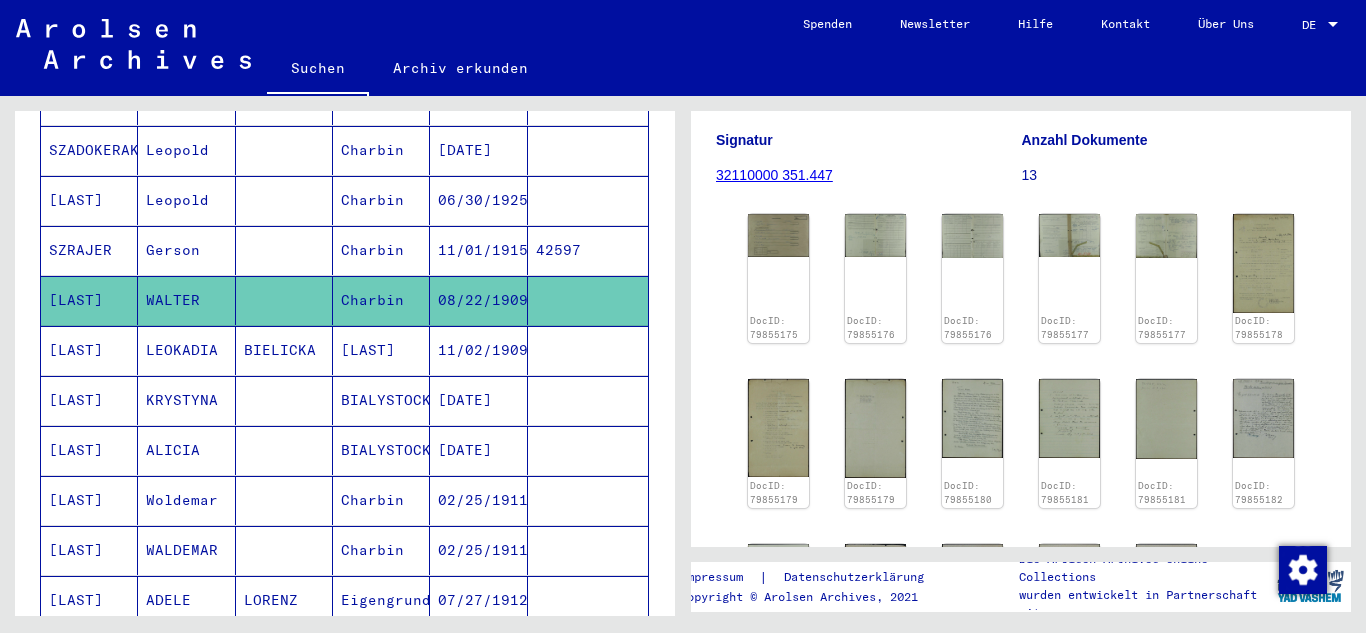 click on "LEOKADIA" at bounding box center [186, 400] 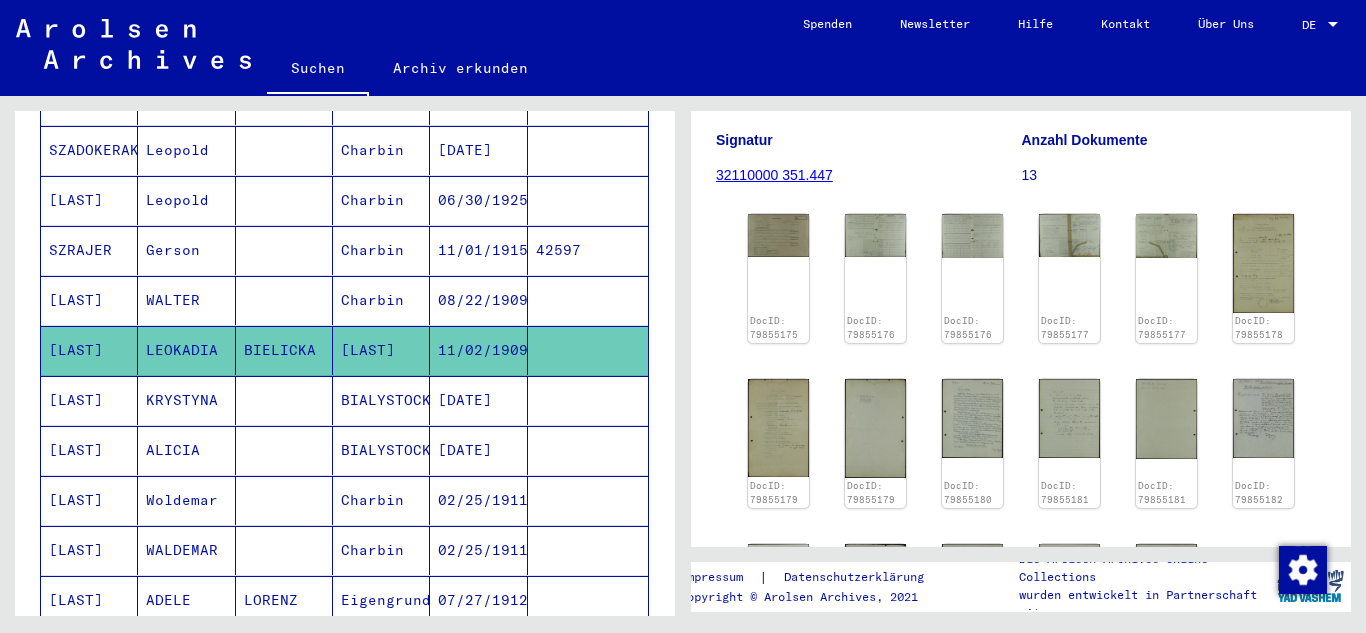 click on "KRYSTYNA" at bounding box center [186, 450] 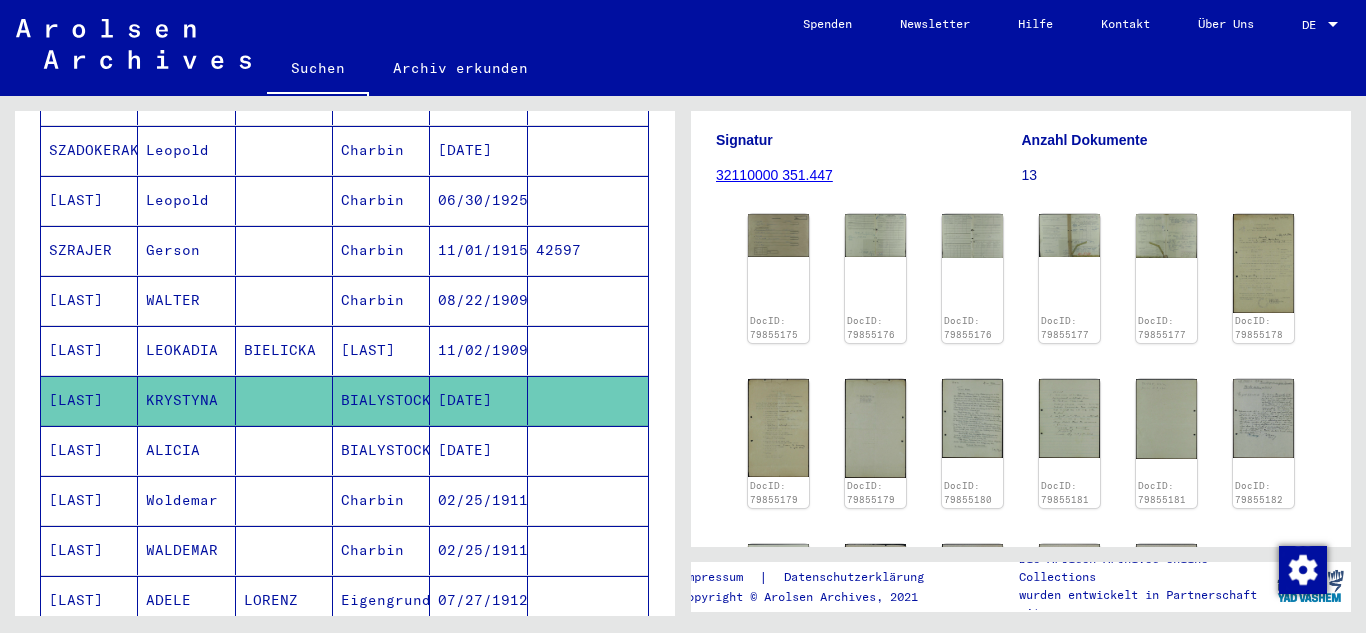click on "ALICIA" at bounding box center (186, 500) 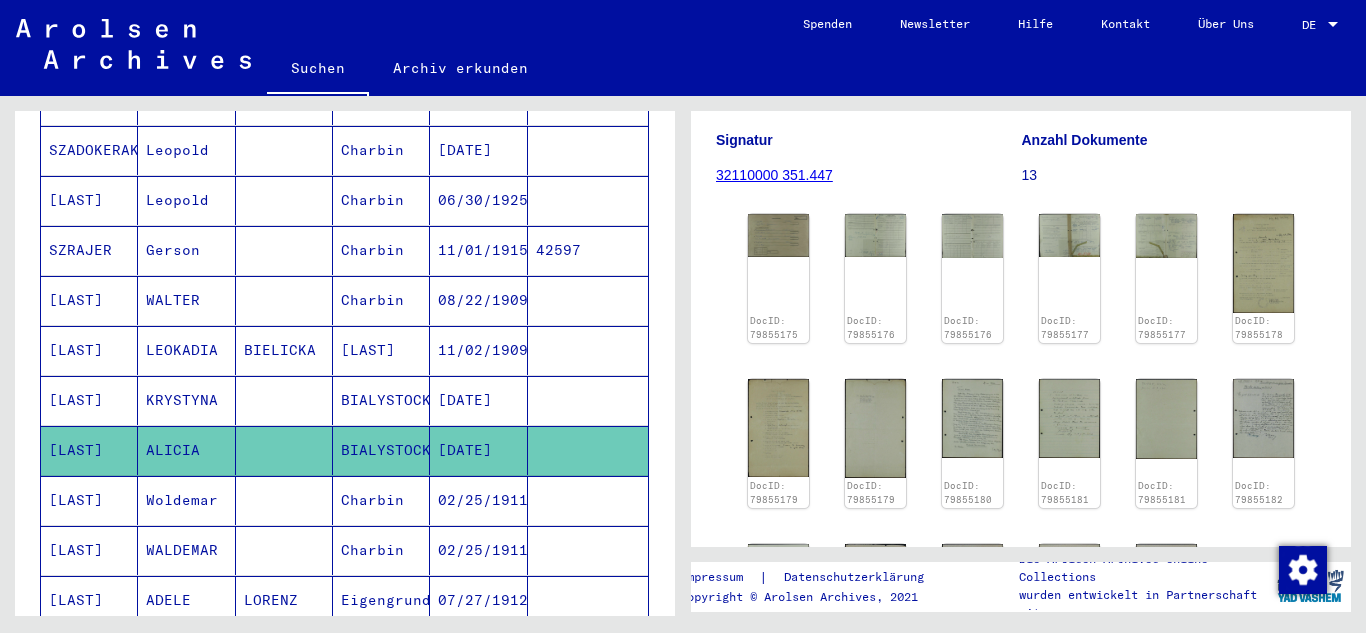 click on "Woldemar" at bounding box center (186, 550) 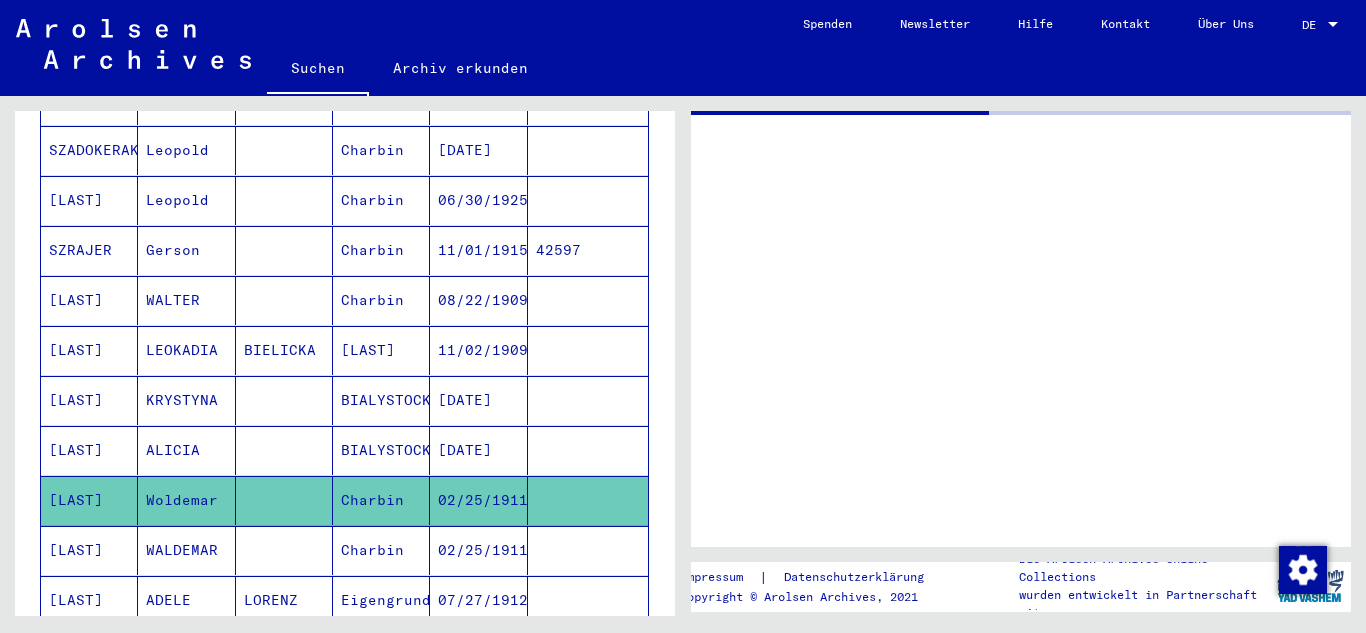 scroll, scrollTop: 0, scrollLeft: 0, axis: both 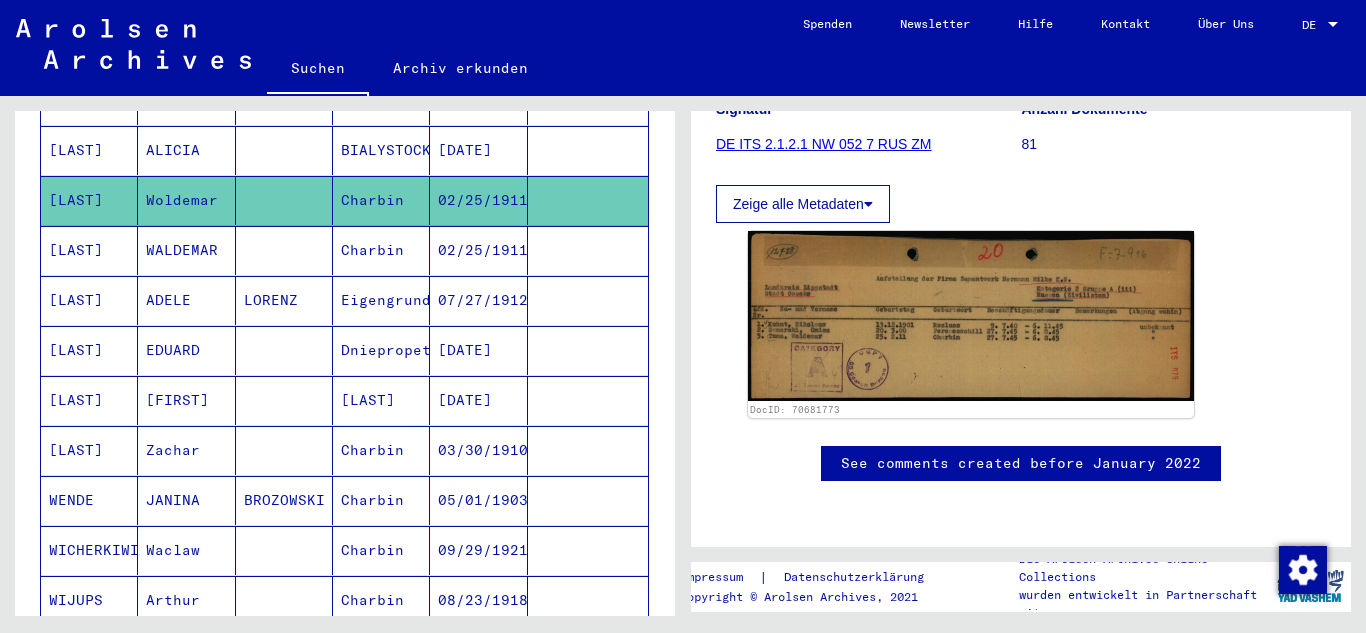 click on "[LAST]" at bounding box center [89, 450] 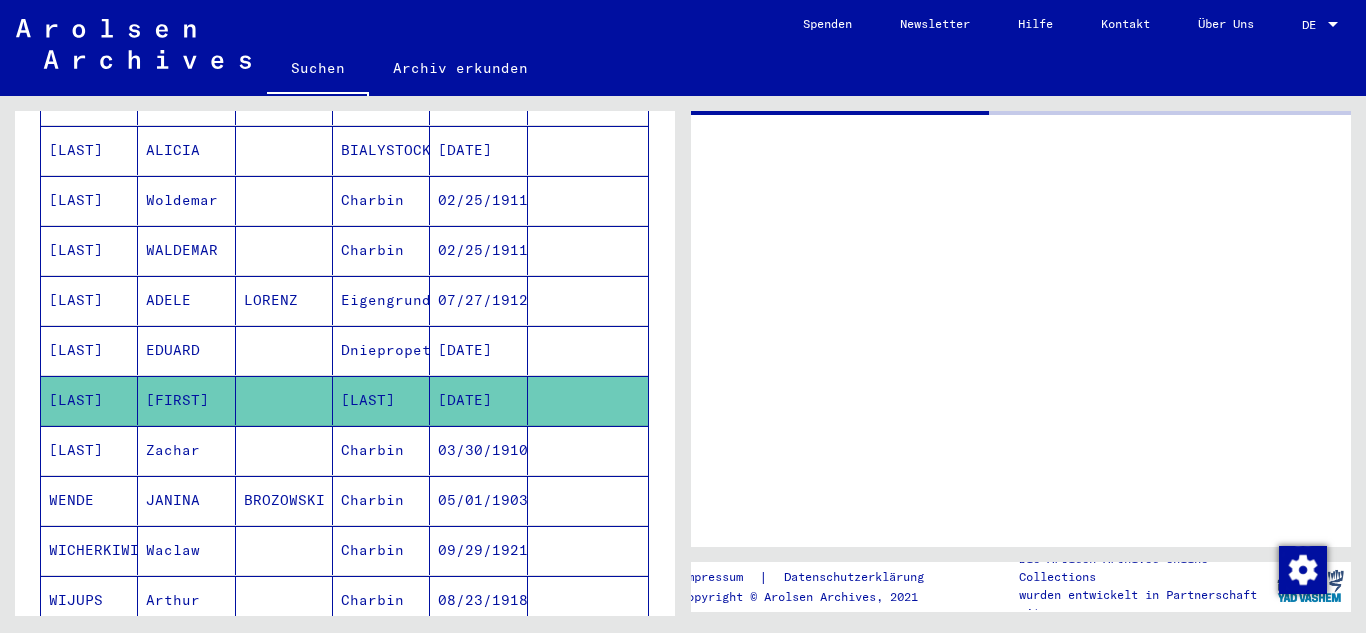 scroll, scrollTop: 0, scrollLeft: 0, axis: both 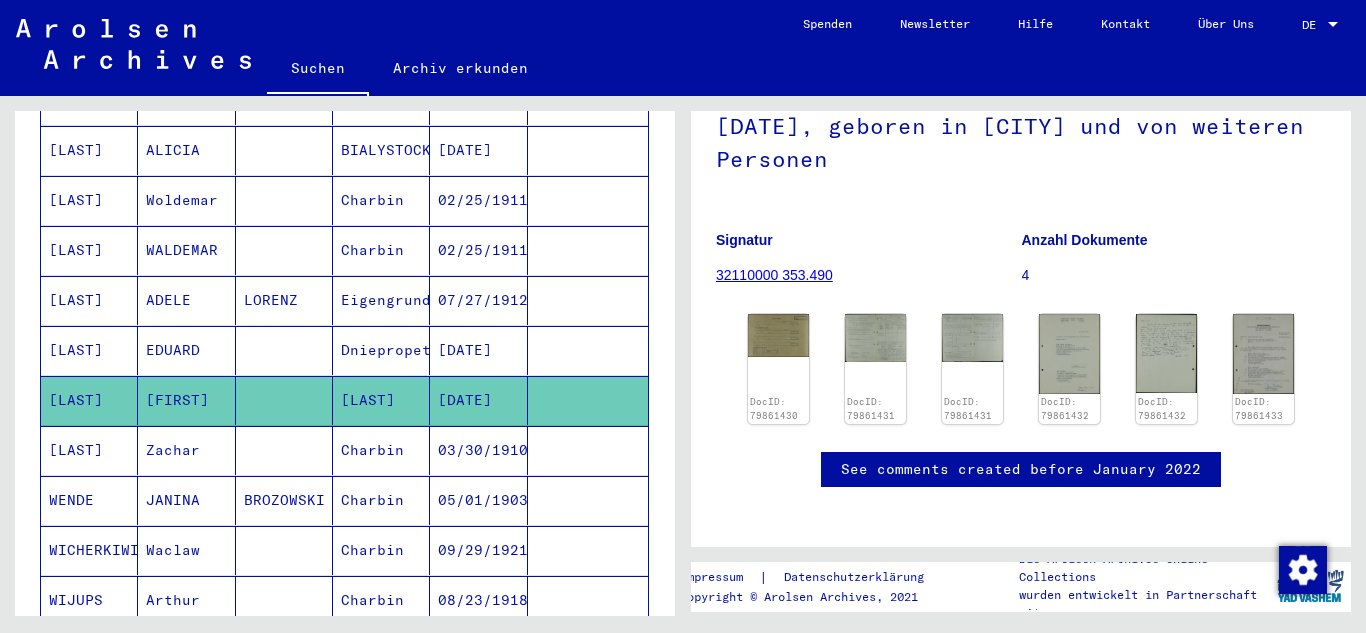 click on "[LAST]" at bounding box center (89, 400) 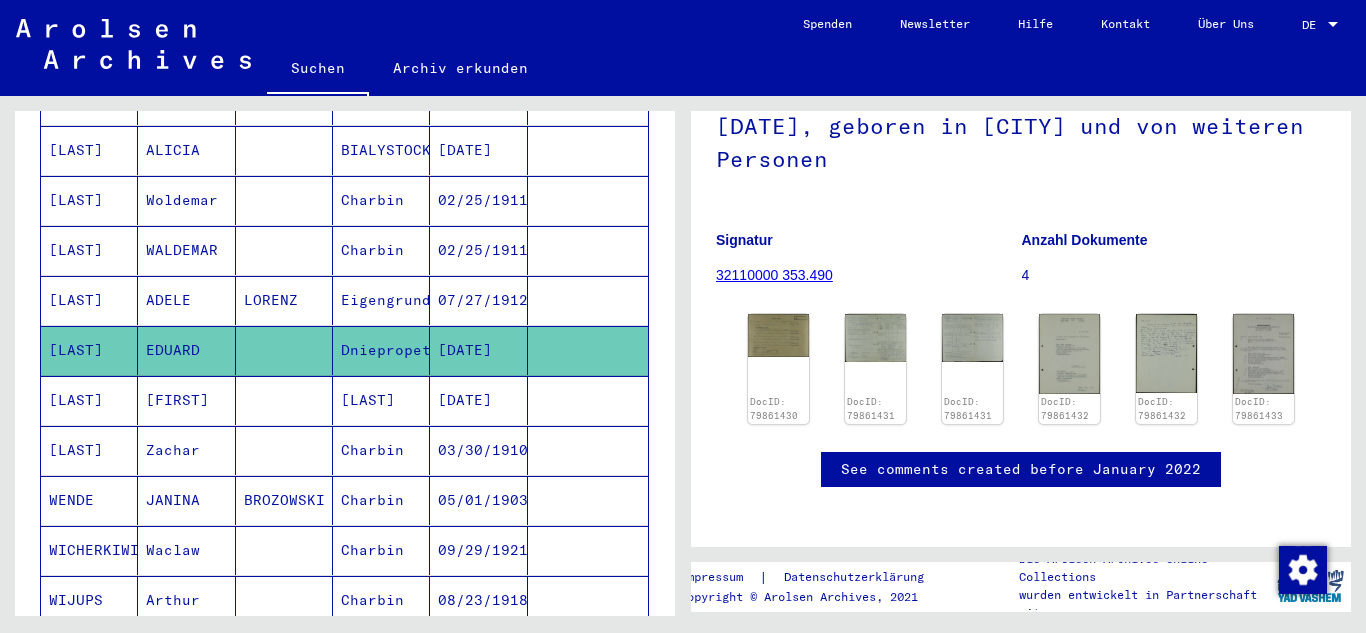 click on "[LAST]" at bounding box center [89, 350] 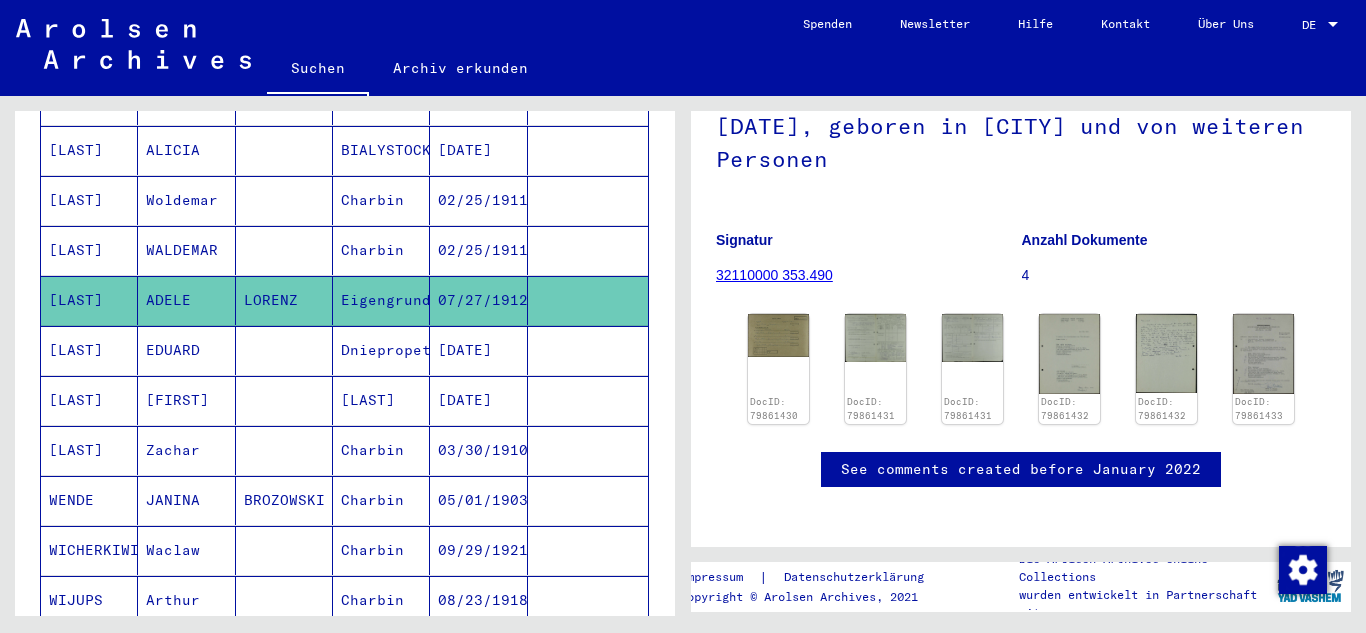 click on "WENDE" at bounding box center (89, 550) 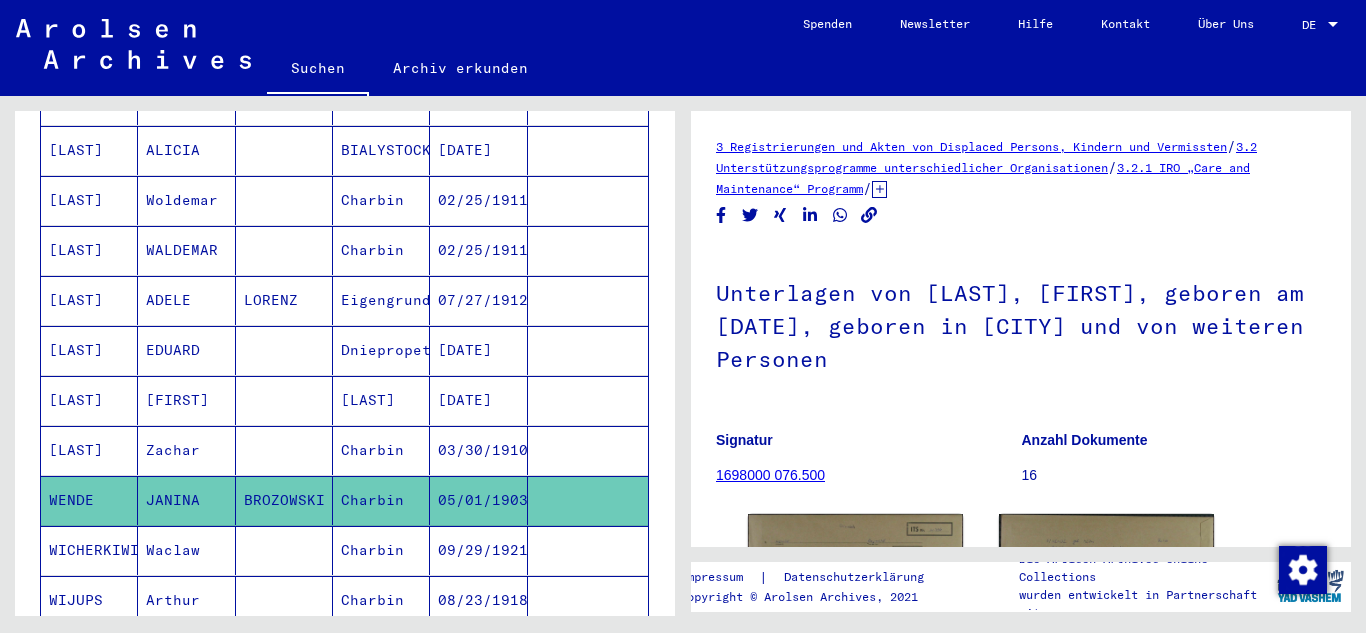 scroll 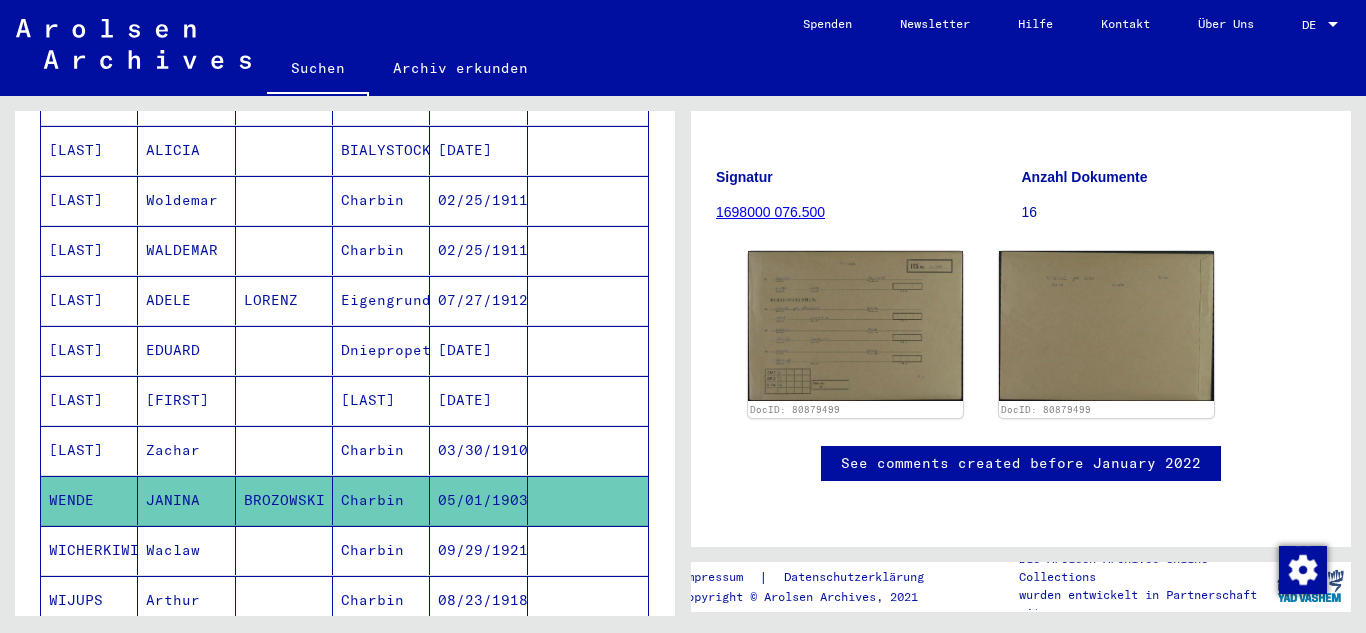 click on "Waclaw" at bounding box center (186, 600) 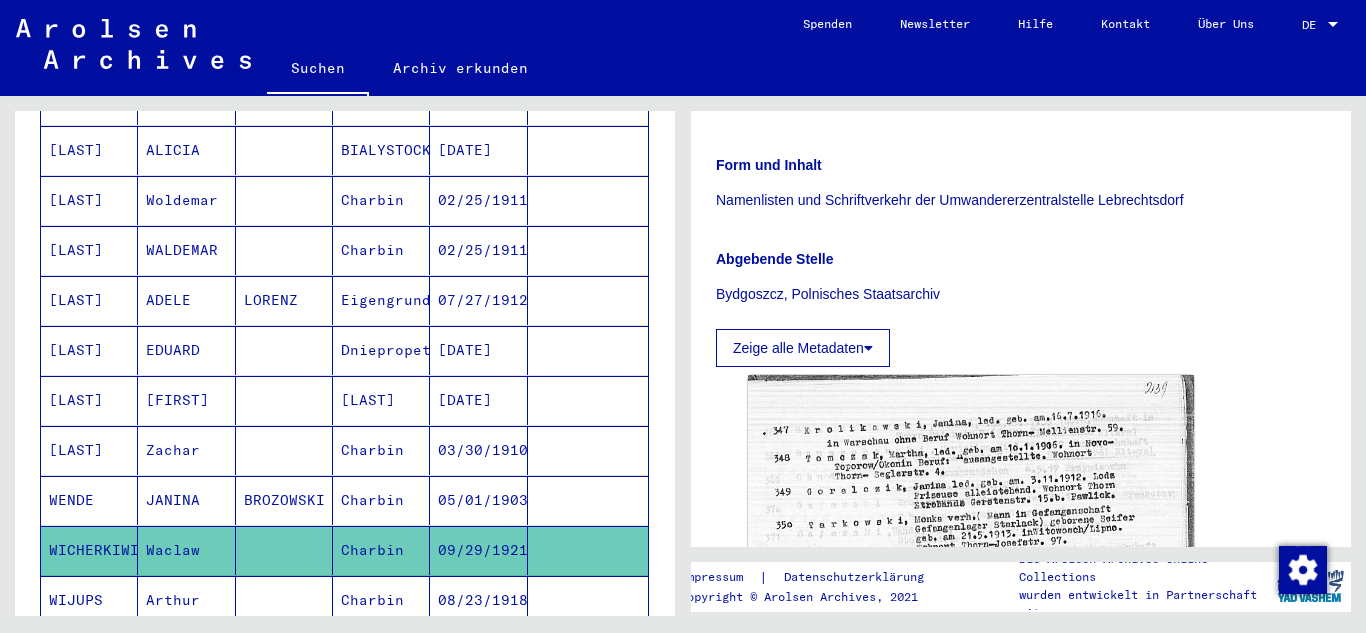 scroll, scrollTop: 500, scrollLeft: 0, axis: vertical 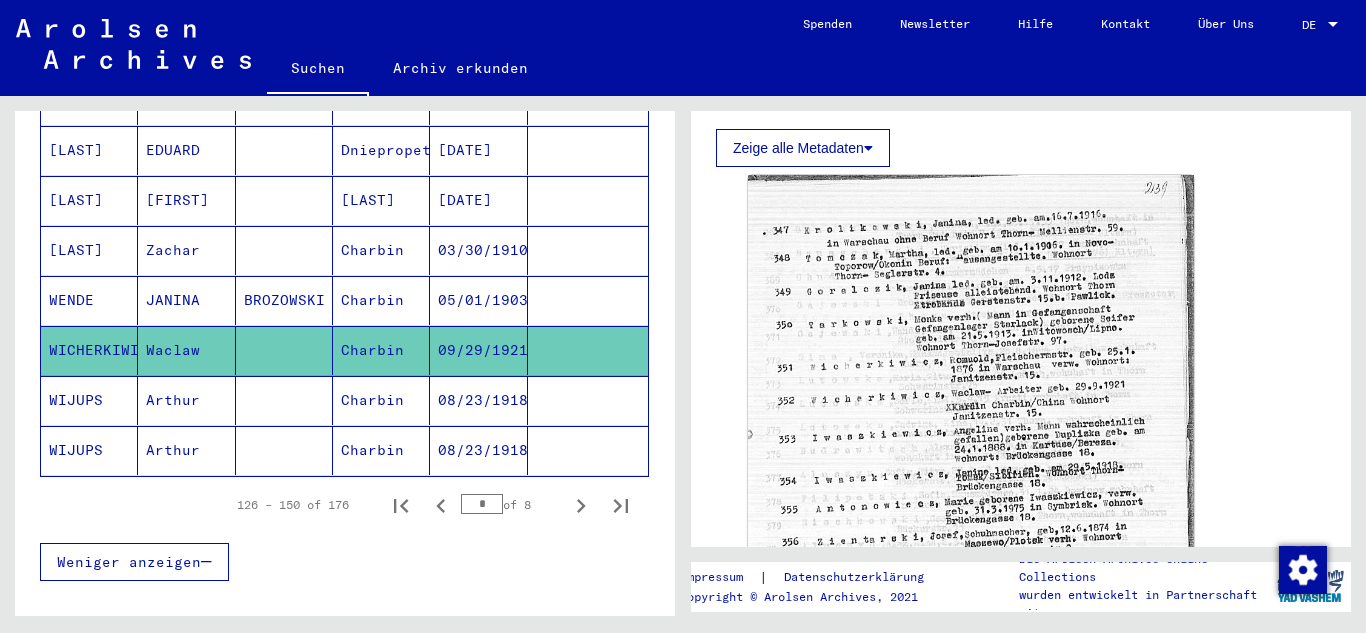 click on "WIJUPS" at bounding box center (89, 450) 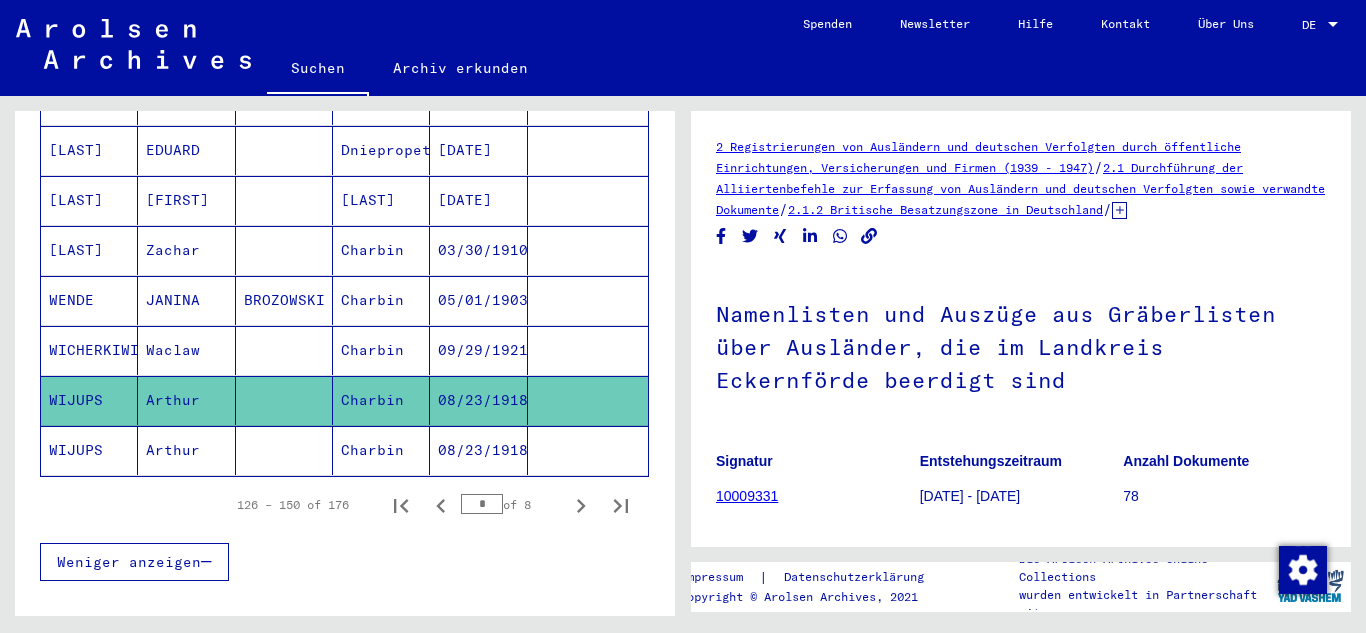 scroll, scrollTop: 400, scrollLeft: 0, axis: vertical 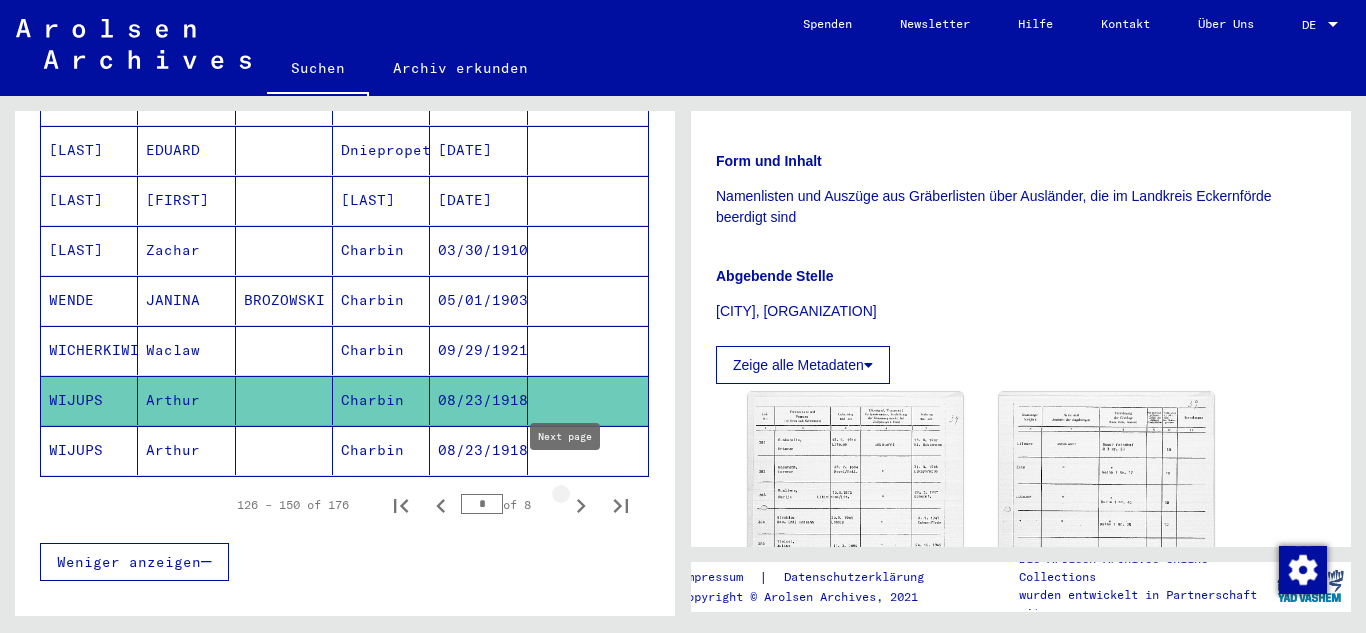 click 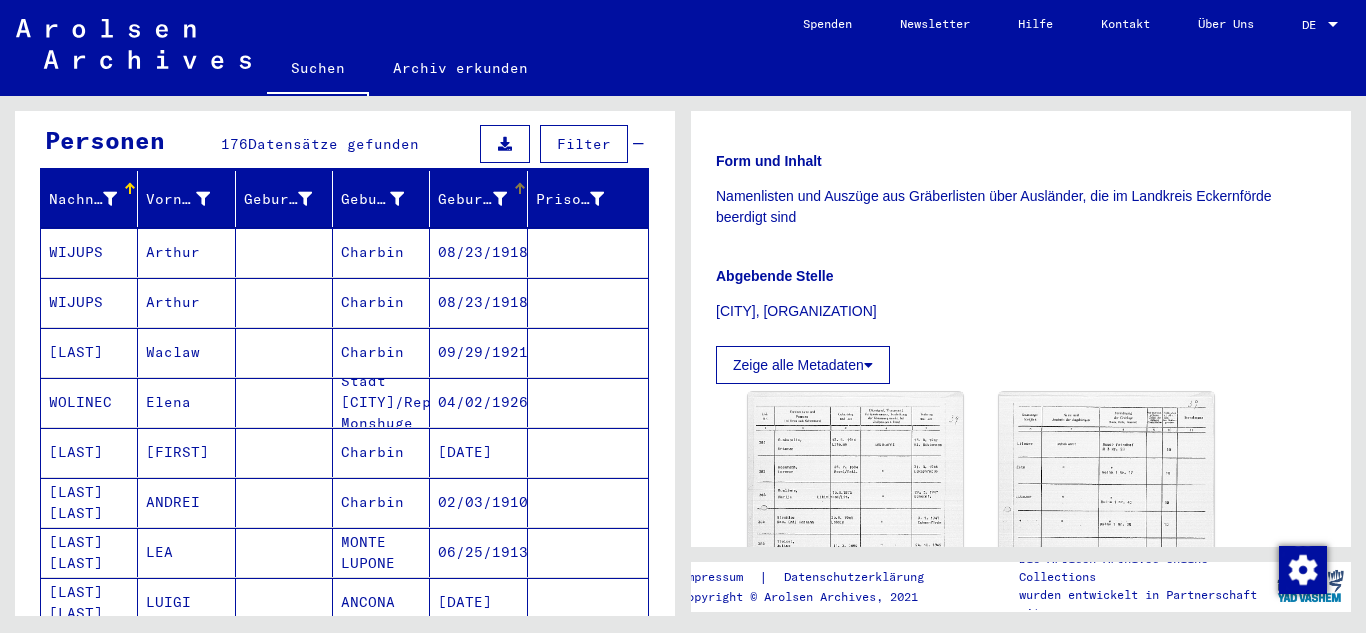 scroll, scrollTop: 200, scrollLeft: 0, axis: vertical 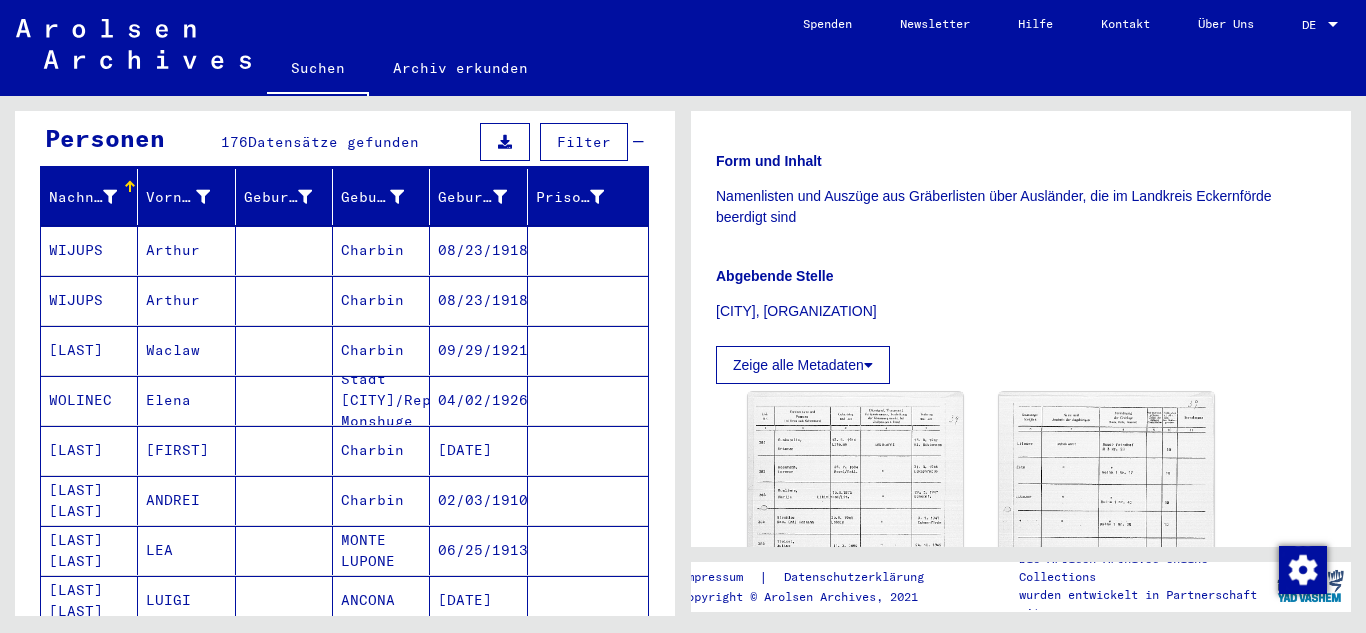 click on "WIJUPS" at bounding box center [89, 300] 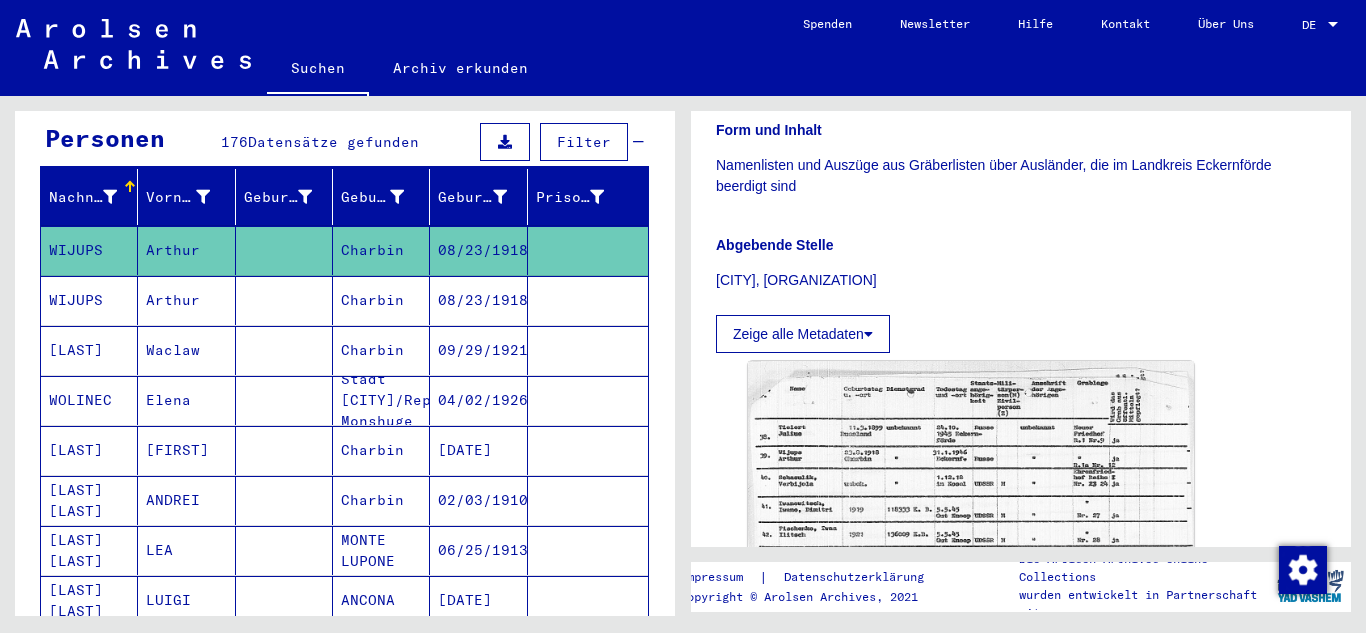 scroll, scrollTop: 500, scrollLeft: 0, axis: vertical 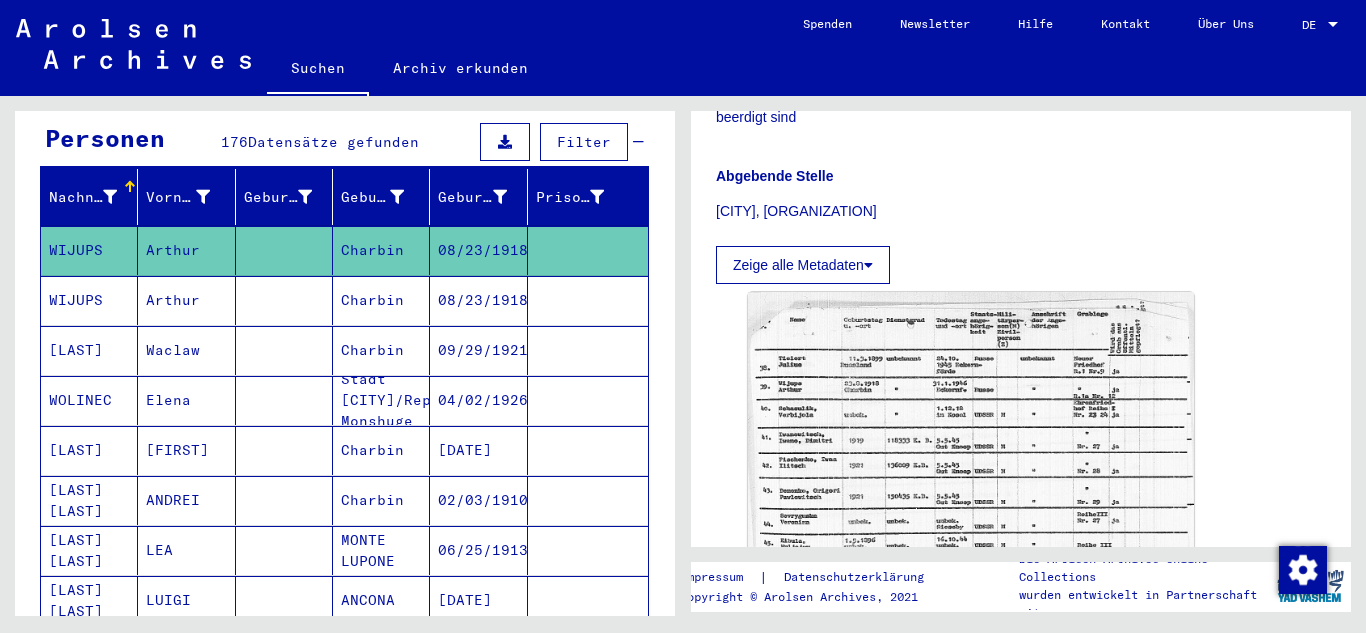 click on "WIJUPS" at bounding box center (89, 350) 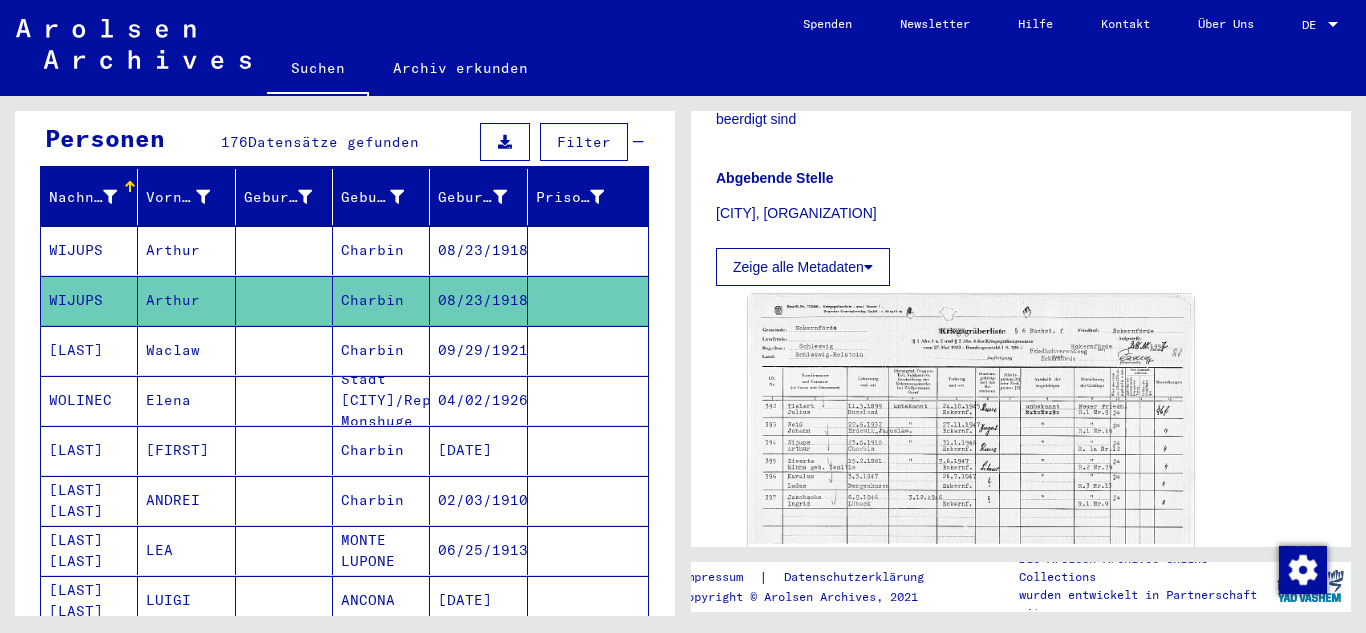 scroll, scrollTop: 500, scrollLeft: 0, axis: vertical 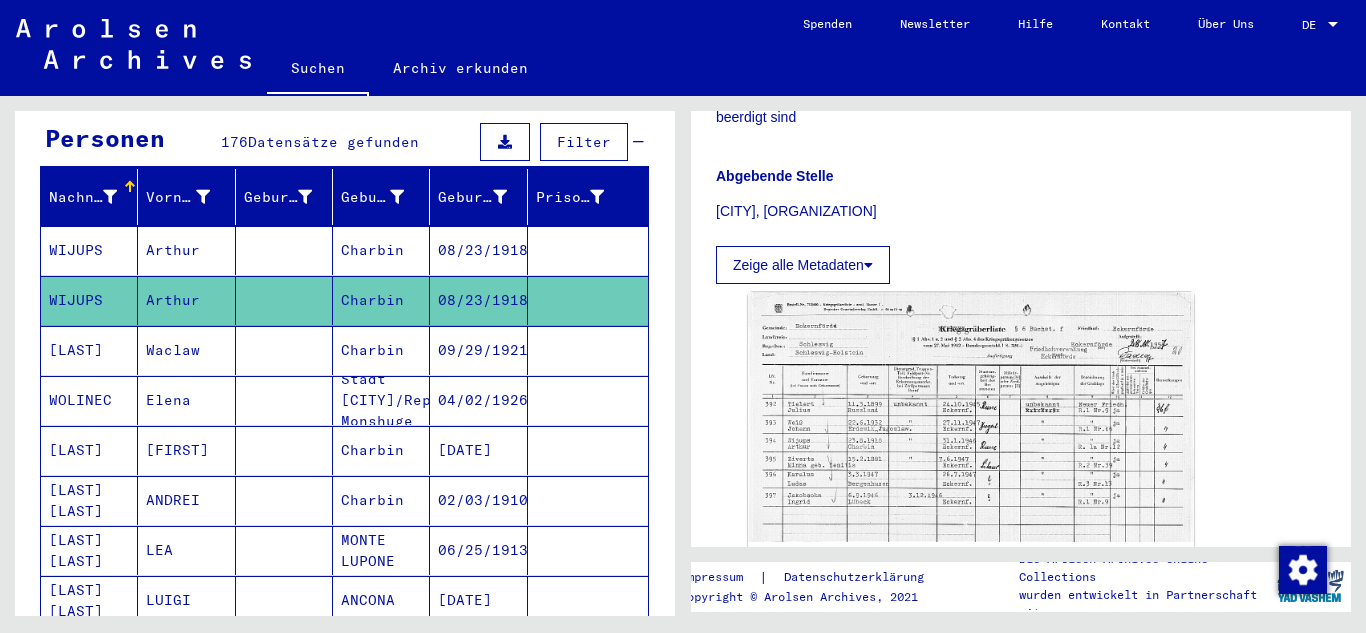 click on "[LAST]" at bounding box center (89, 400) 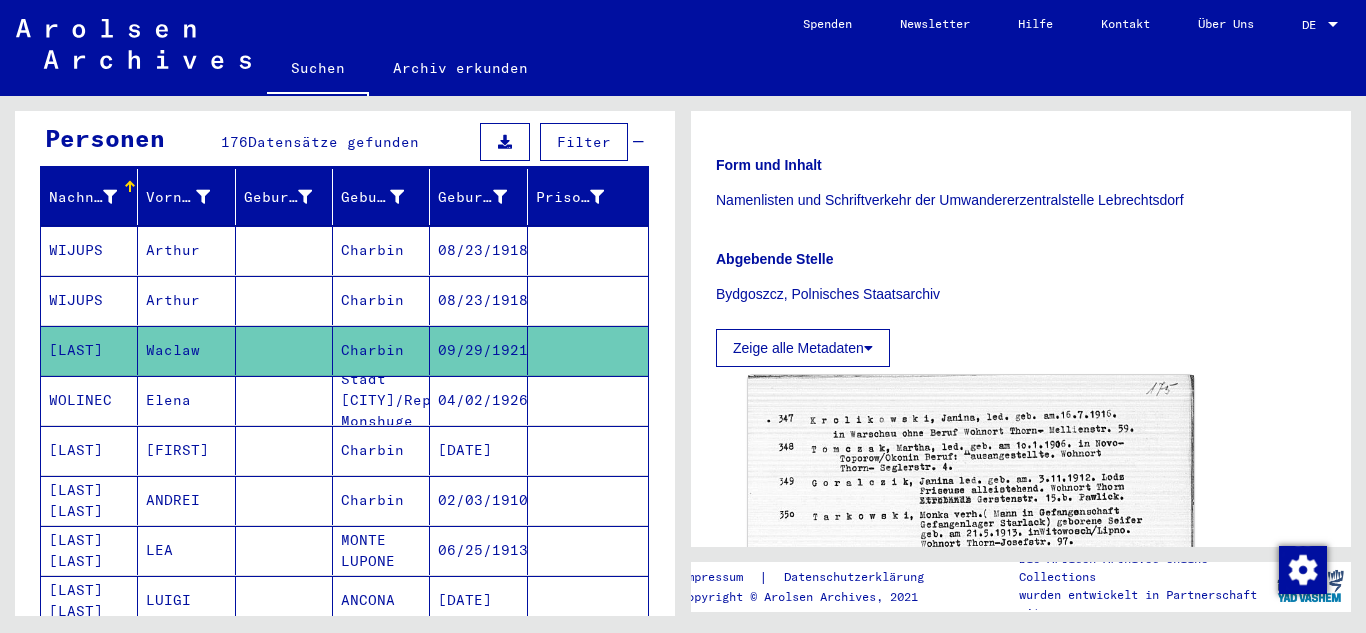 scroll, scrollTop: 400, scrollLeft: 0, axis: vertical 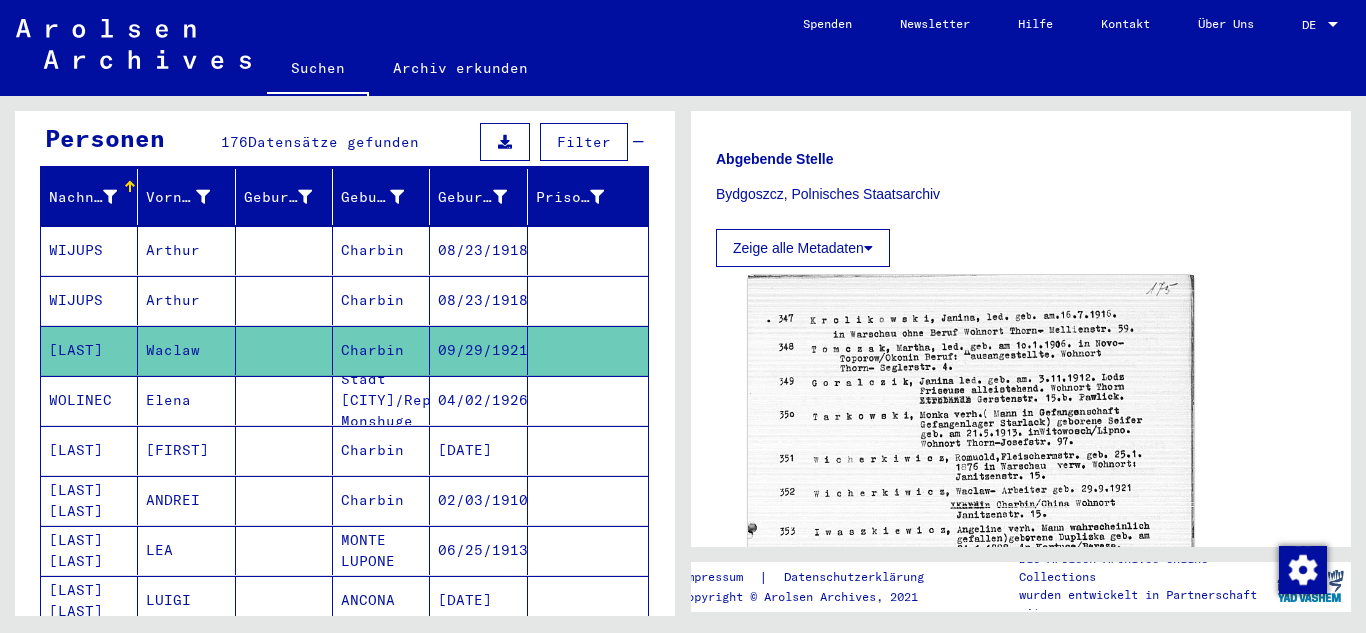 click on "WOLINEC" at bounding box center [89, 450] 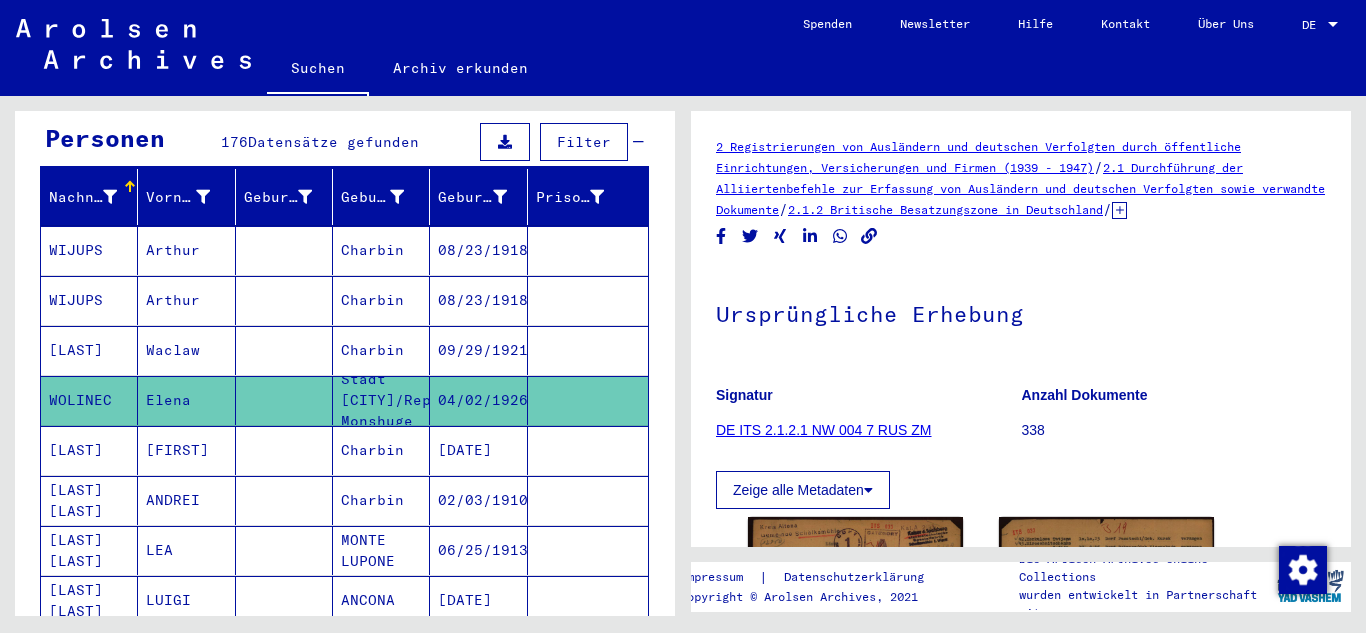 scroll, scrollTop: 300, scrollLeft: 0, axis: vertical 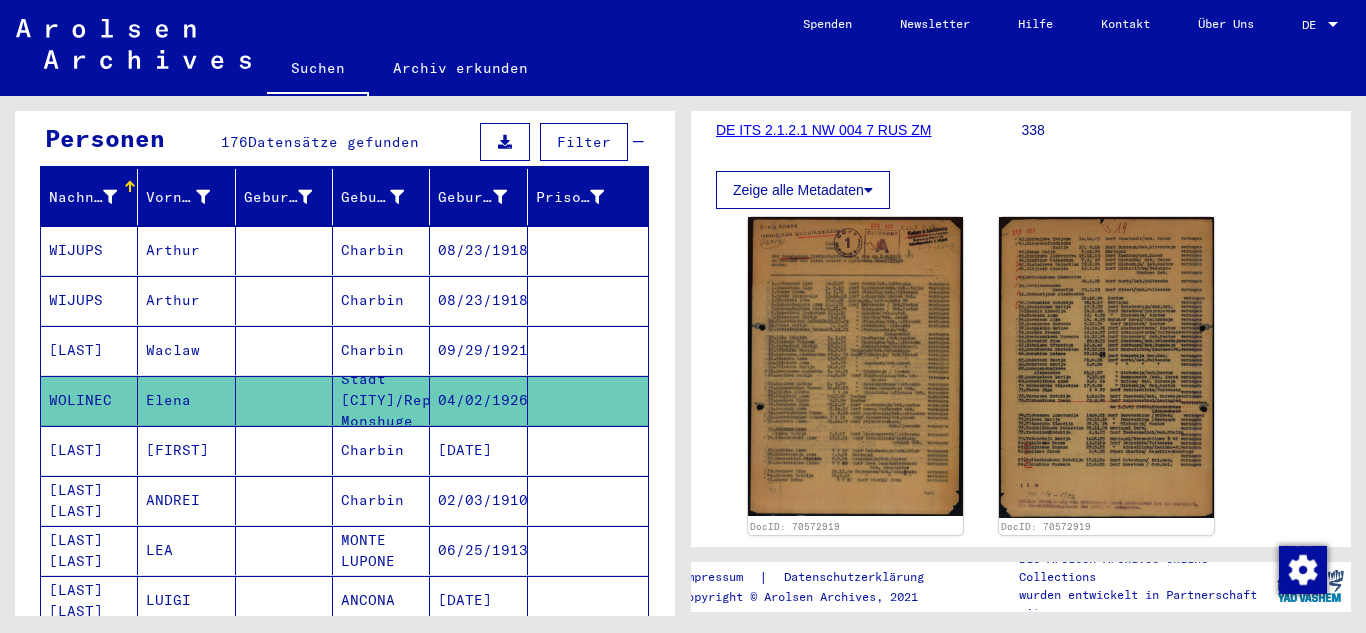 click on "[LAST]" at bounding box center (89, 500) 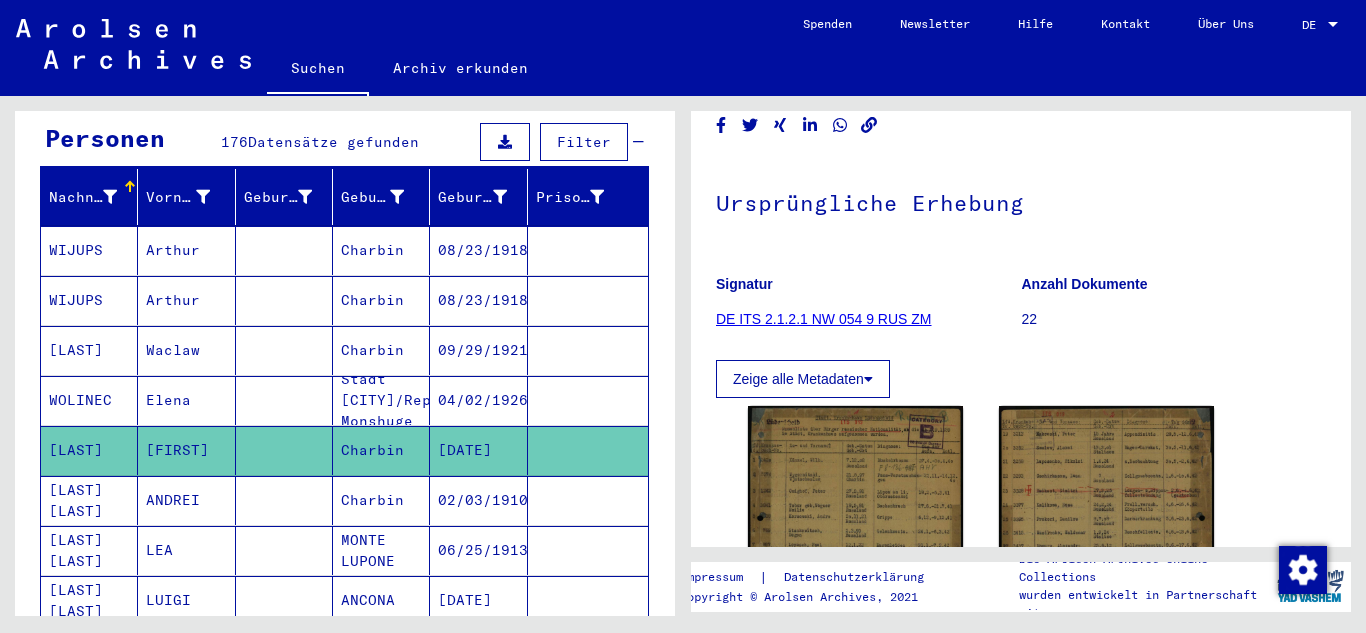 scroll, scrollTop: 200, scrollLeft: 0, axis: vertical 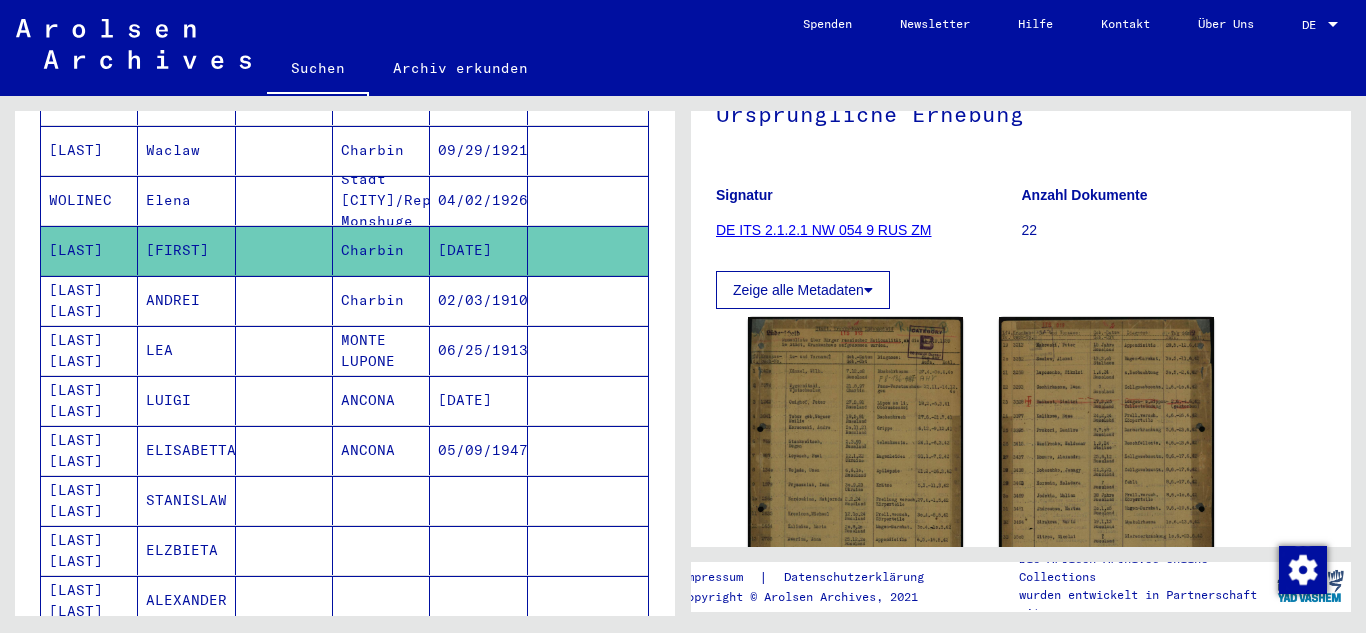 click on "[LAST] [LAST]" at bounding box center (89, 350) 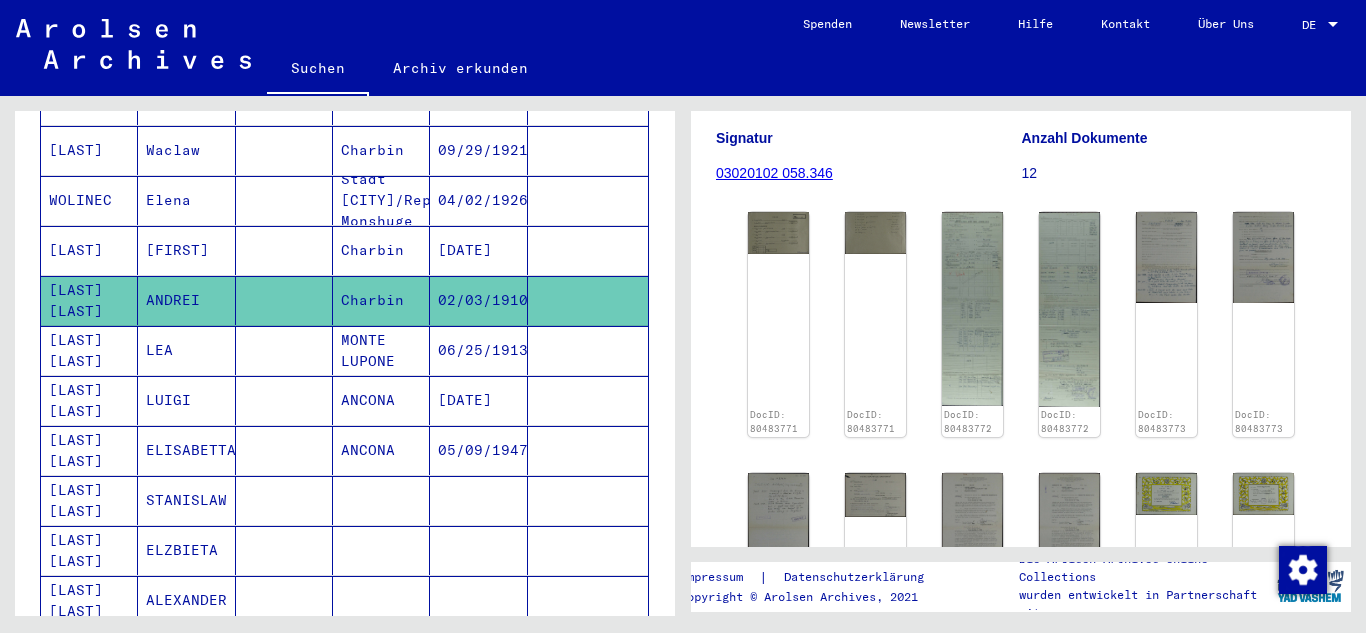 scroll, scrollTop: 300, scrollLeft: 0, axis: vertical 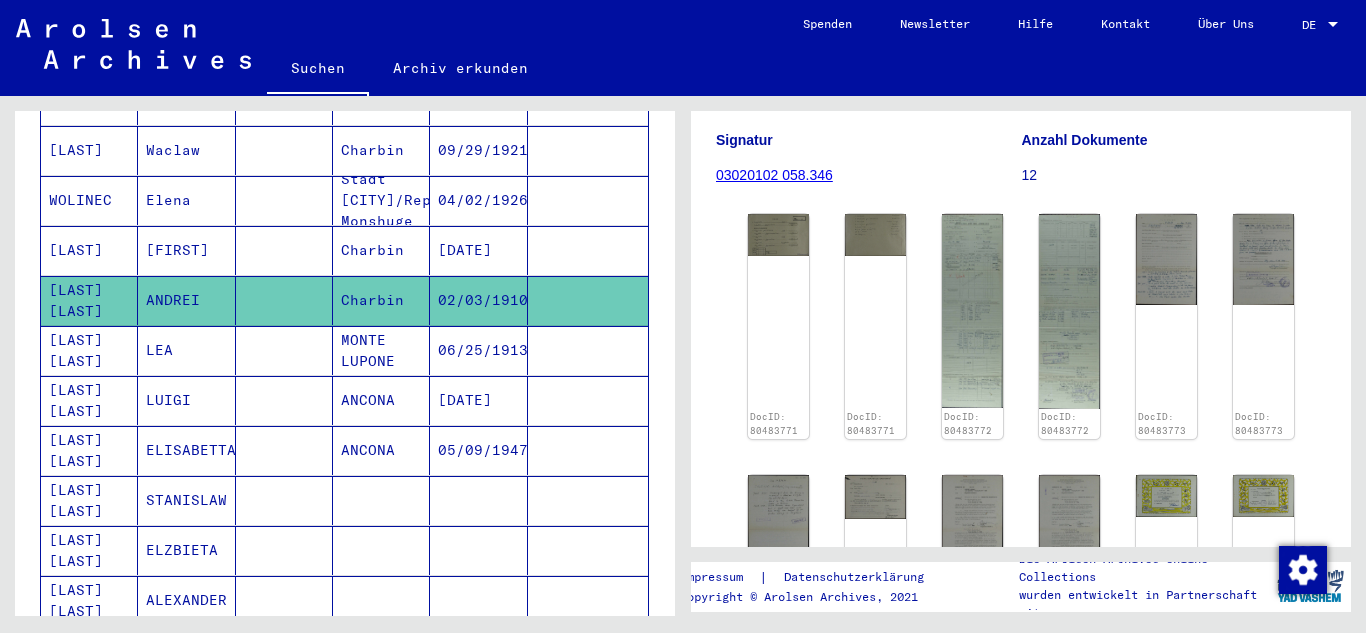 click on "[LAST] [LAST]" at bounding box center (89, 400) 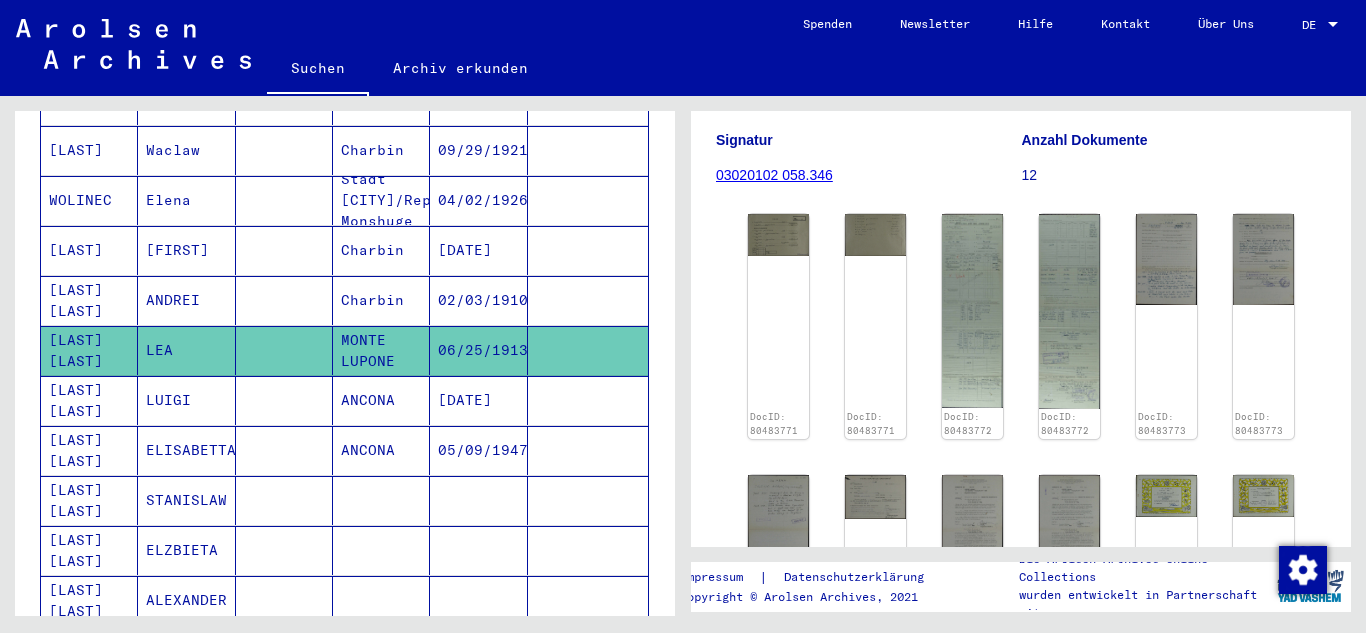 click on "[LAST] [LAST]" at bounding box center [89, 450] 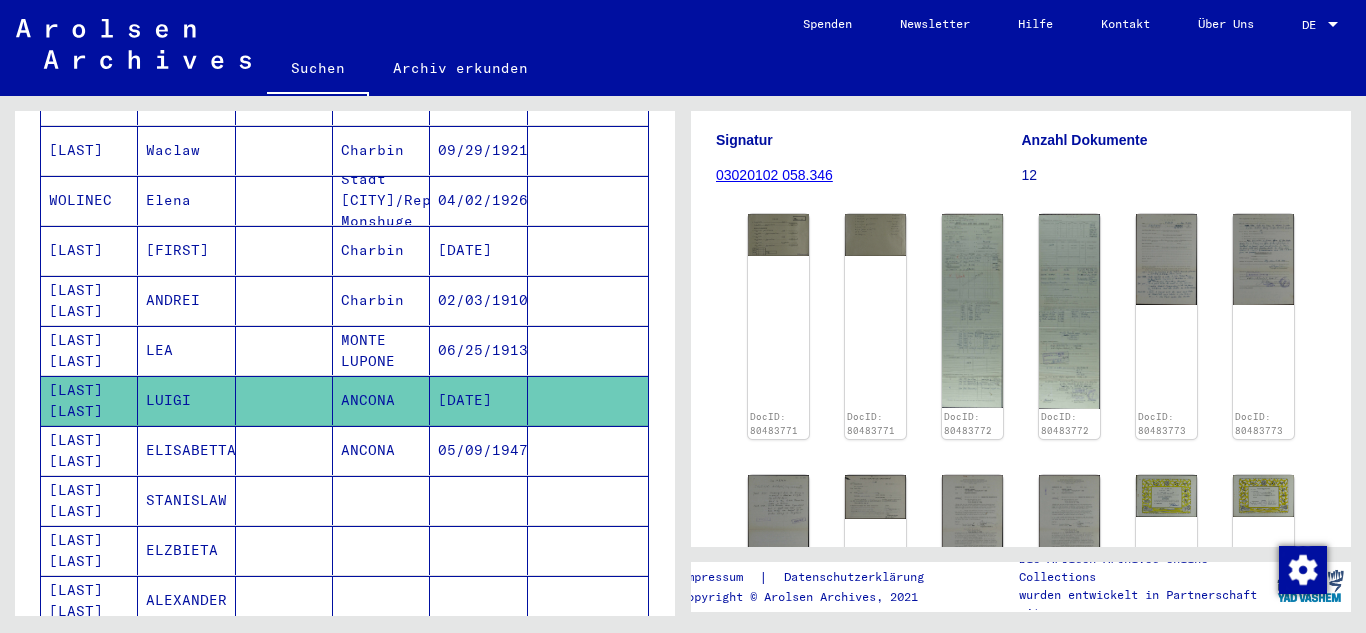click on "[LAST] [LAST]" at bounding box center [89, 500] 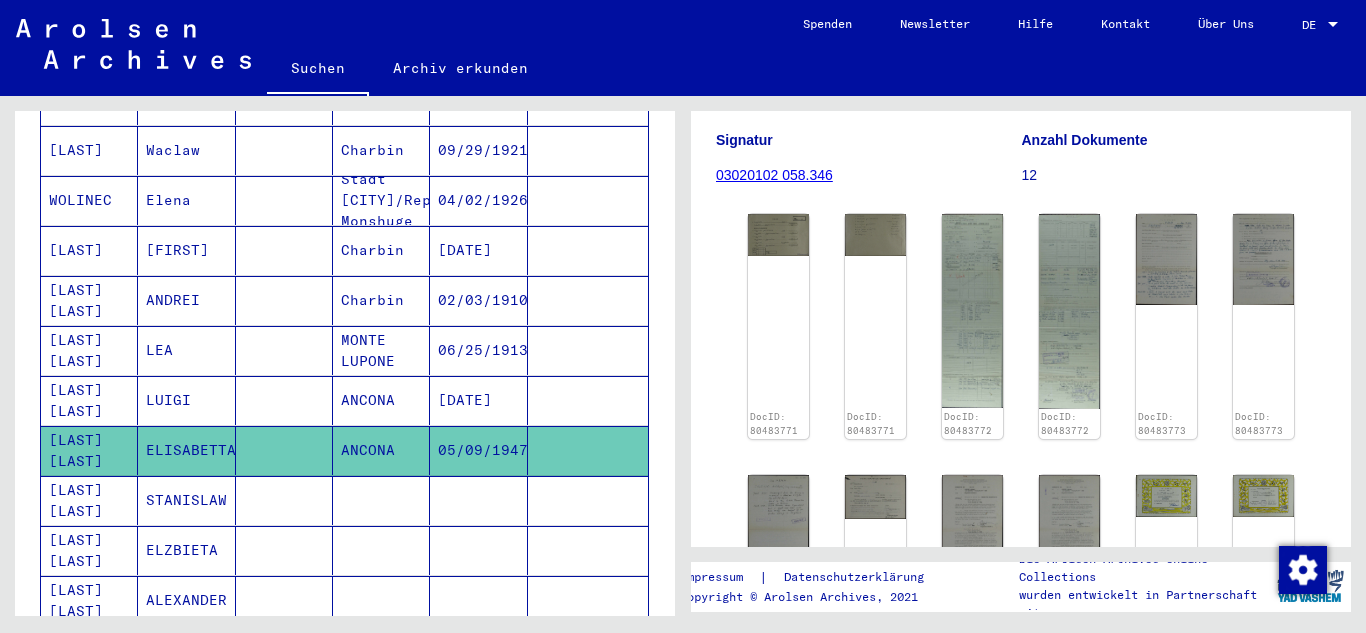 click on "[LAST] [LAST]" at bounding box center [89, 550] 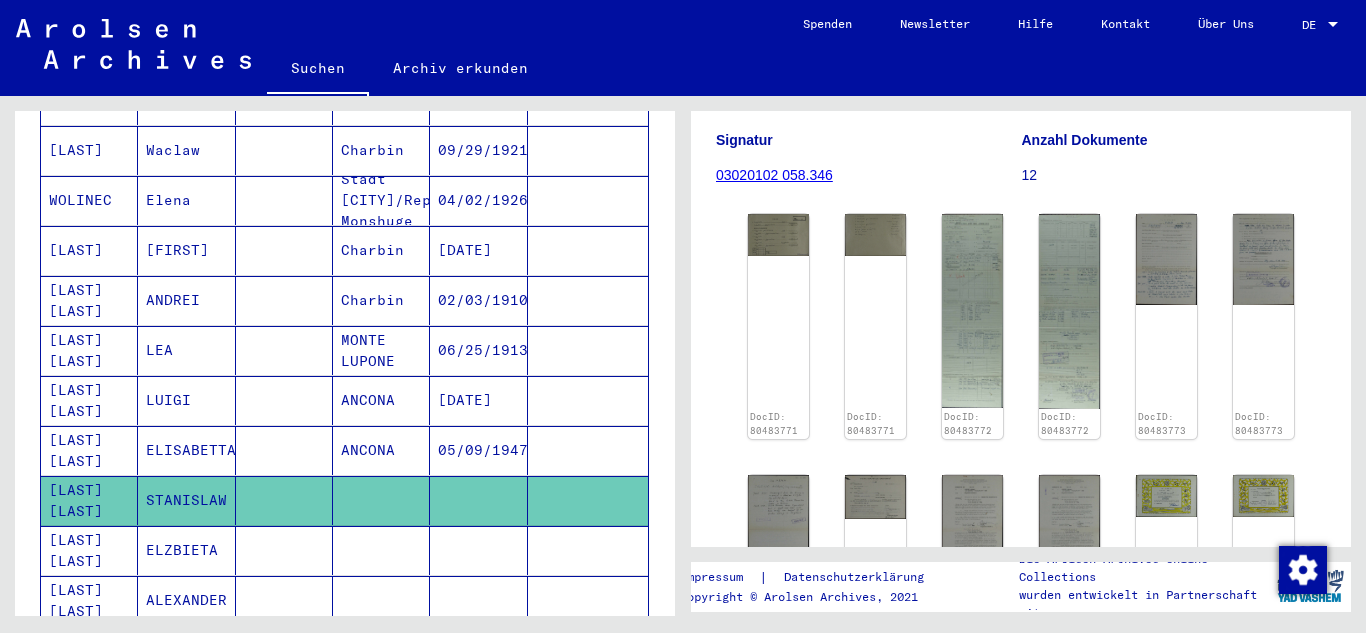 click 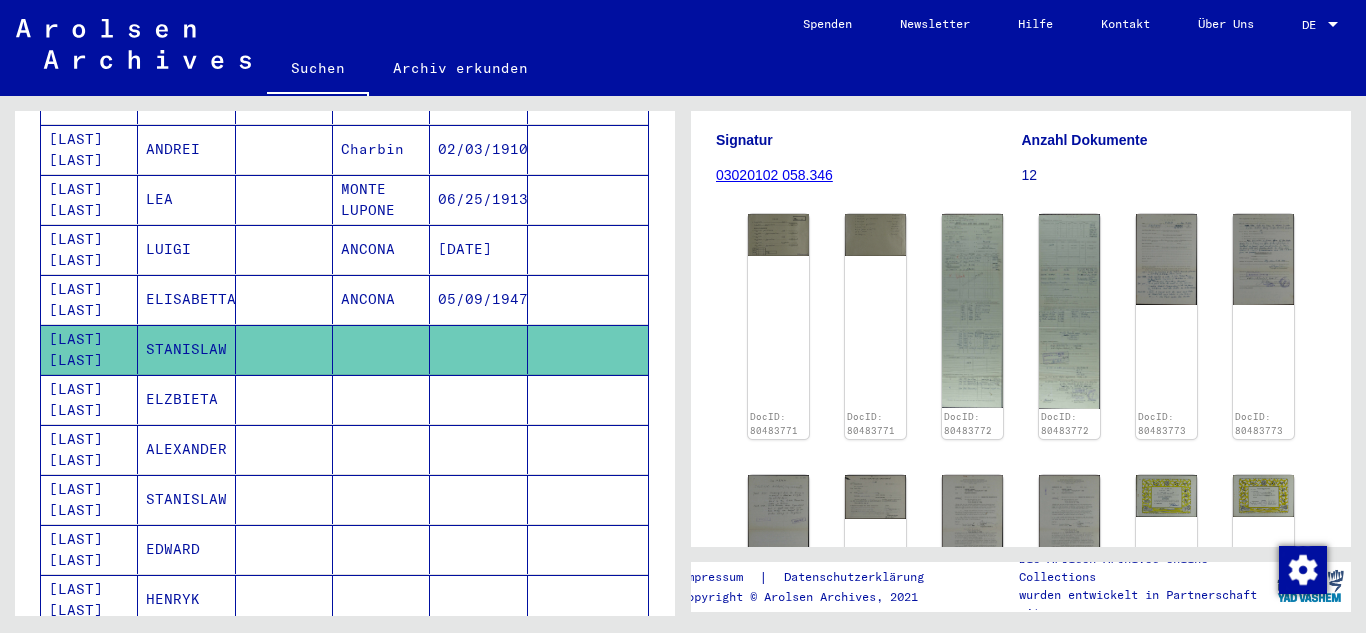 scroll, scrollTop: 600, scrollLeft: 0, axis: vertical 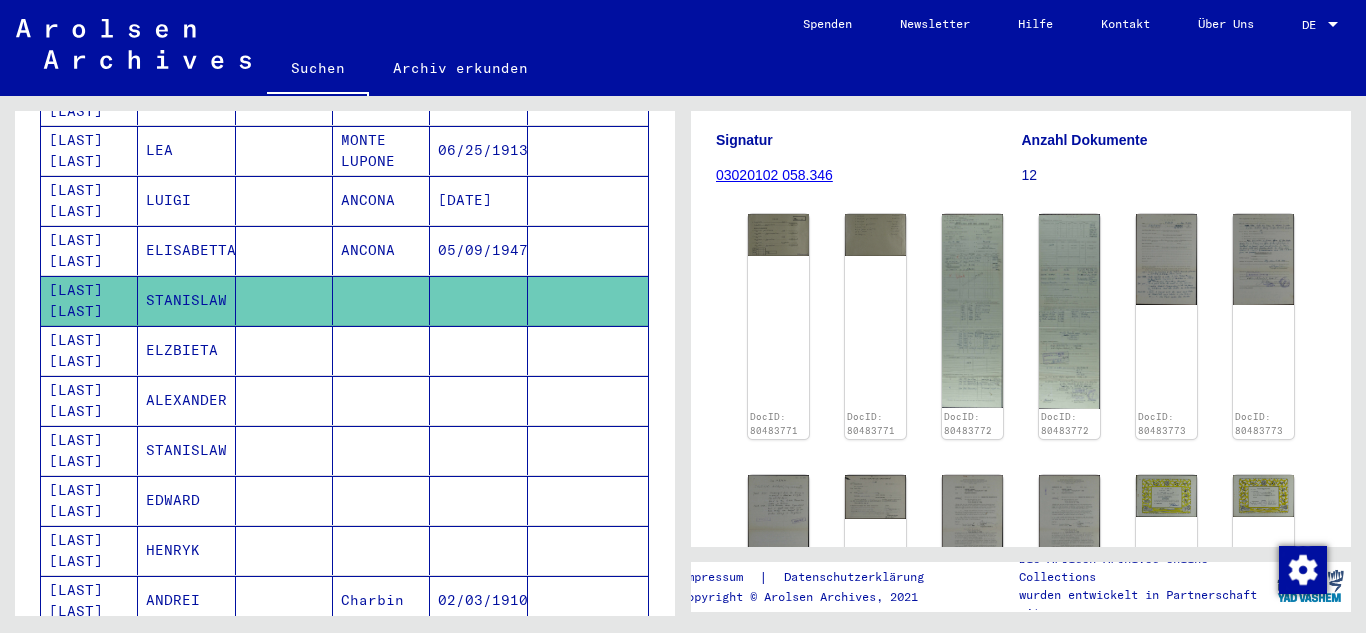 click on "ELZBIETA" at bounding box center [186, 400] 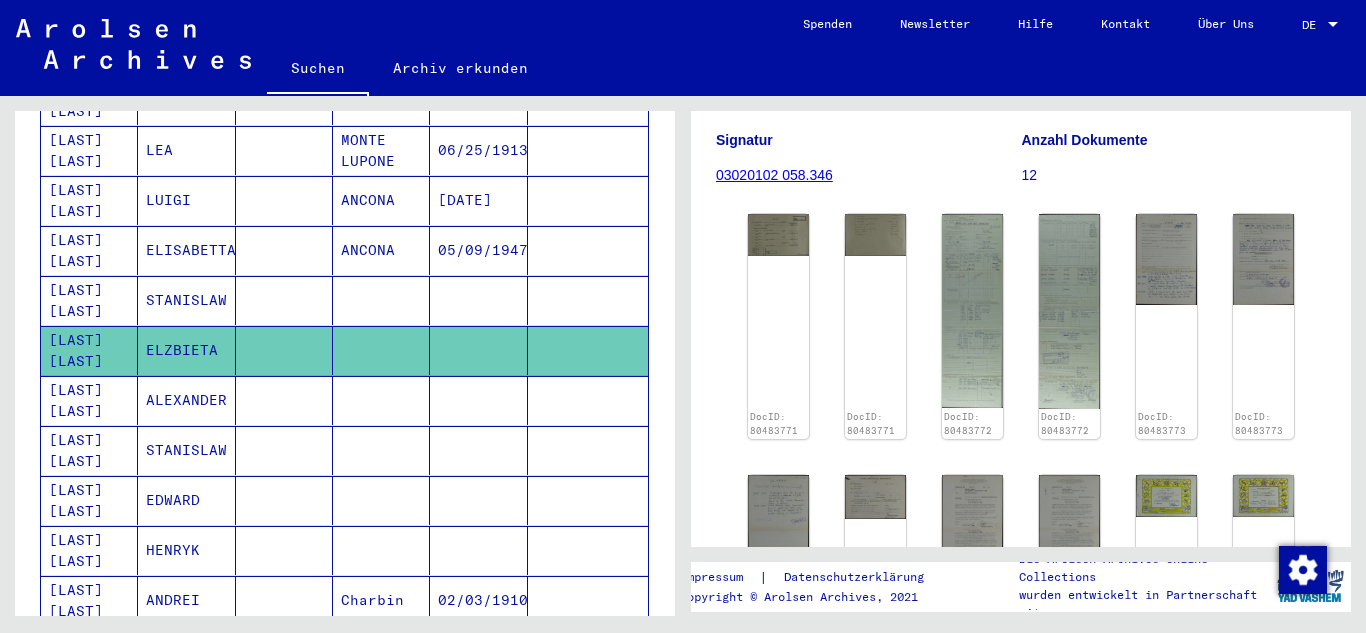 click on "ALEXANDER" at bounding box center (186, 450) 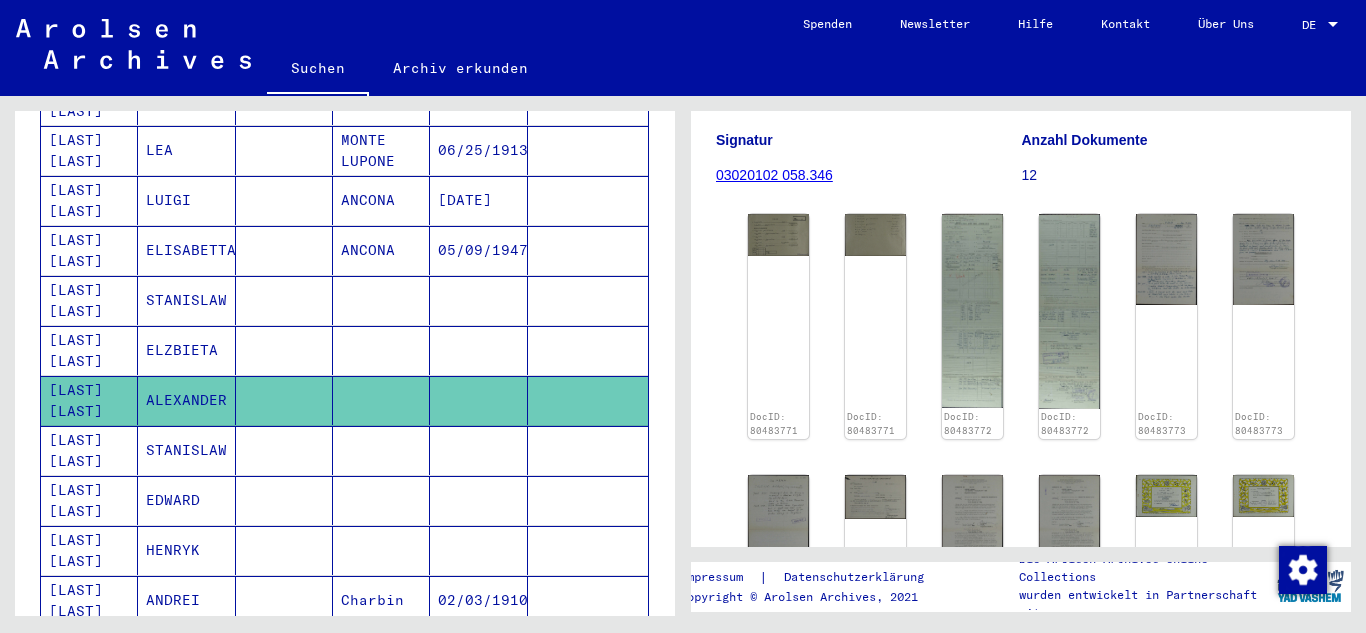 click on "STANISLAW" at bounding box center [186, 500] 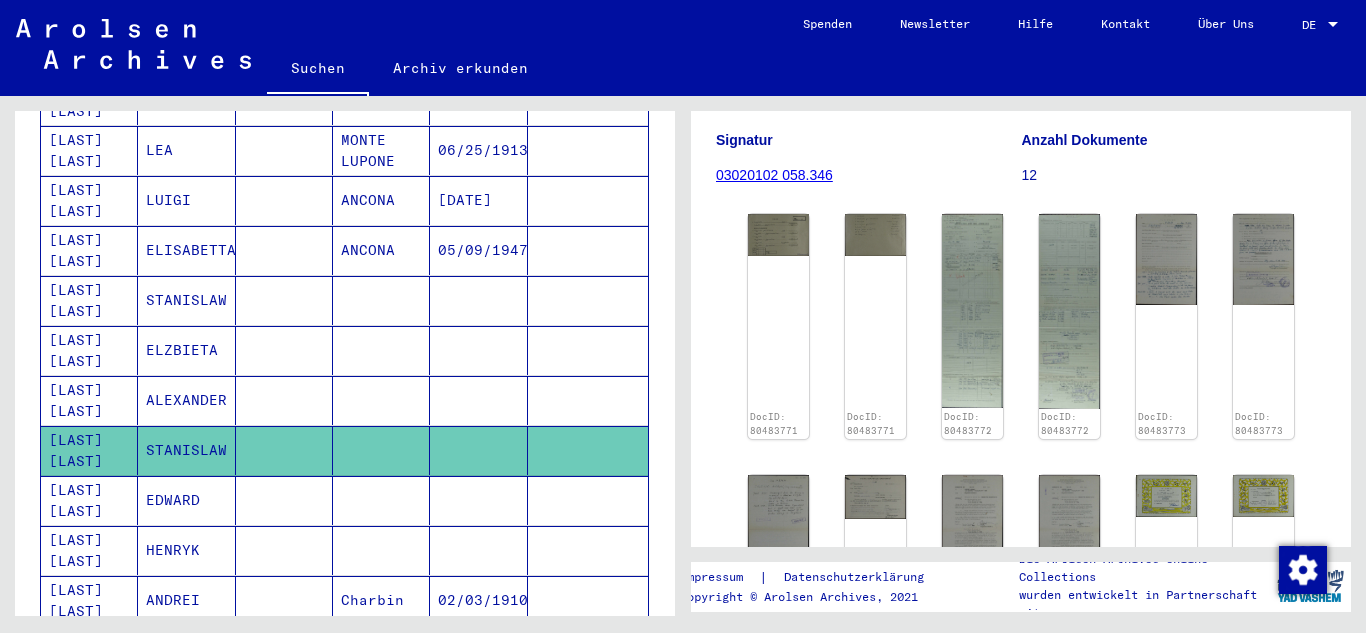 click on "STANISLAW" 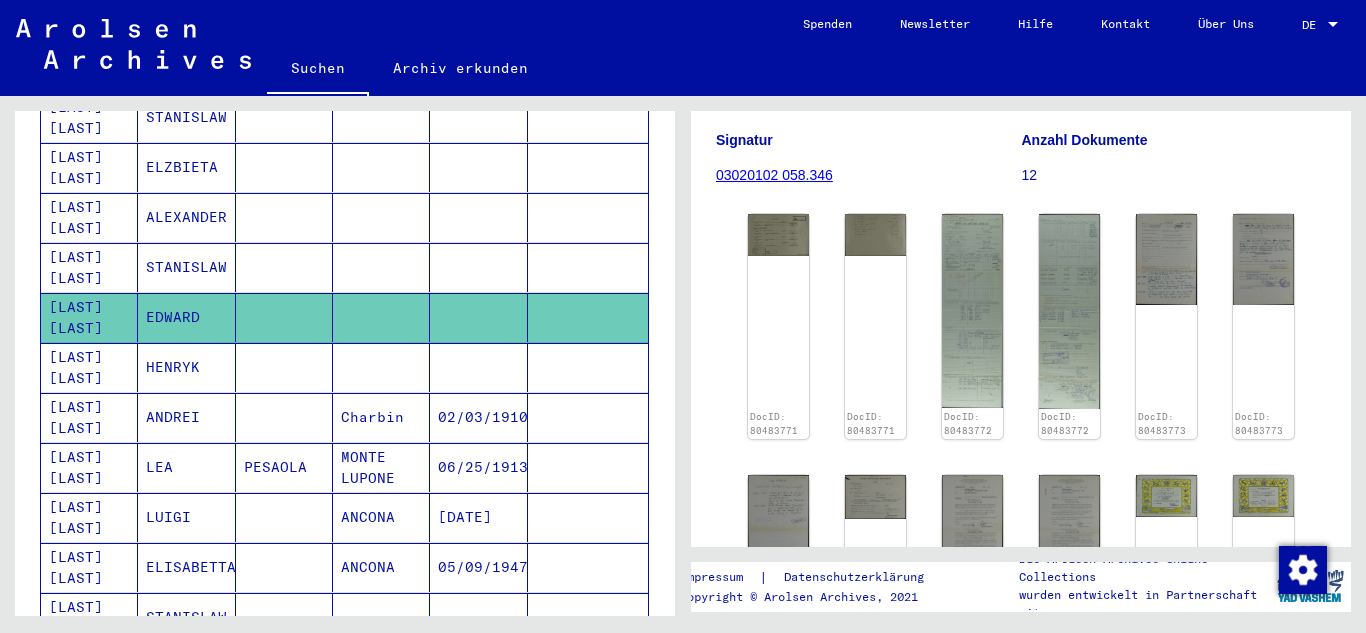 scroll, scrollTop: 800, scrollLeft: 0, axis: vertical 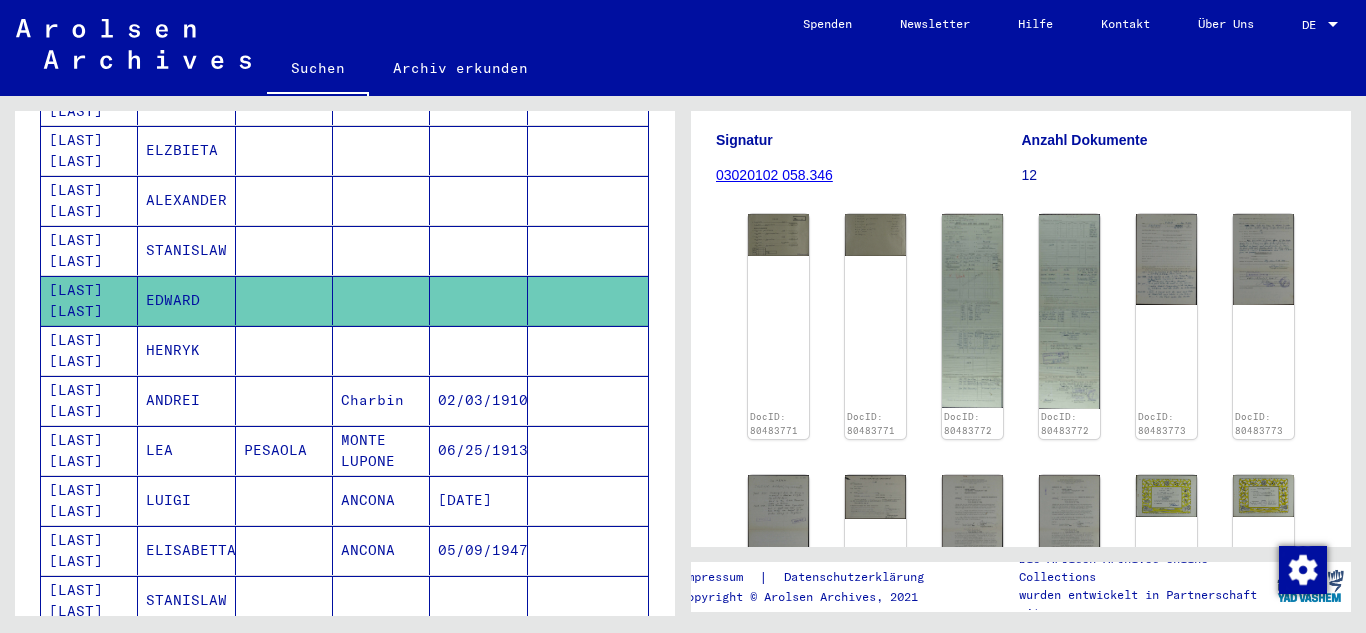 click on "HENRYK" at bounding box center [186, 400] 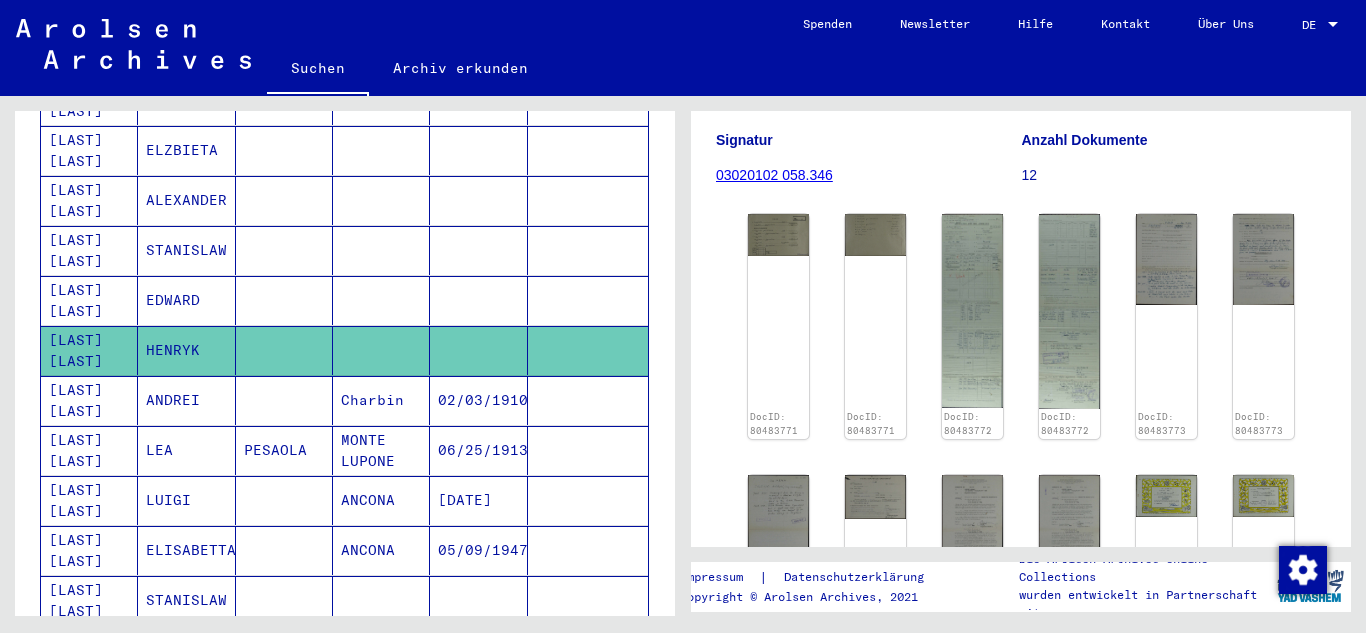 click on "ANDREI" at bounding box center (186, 450) 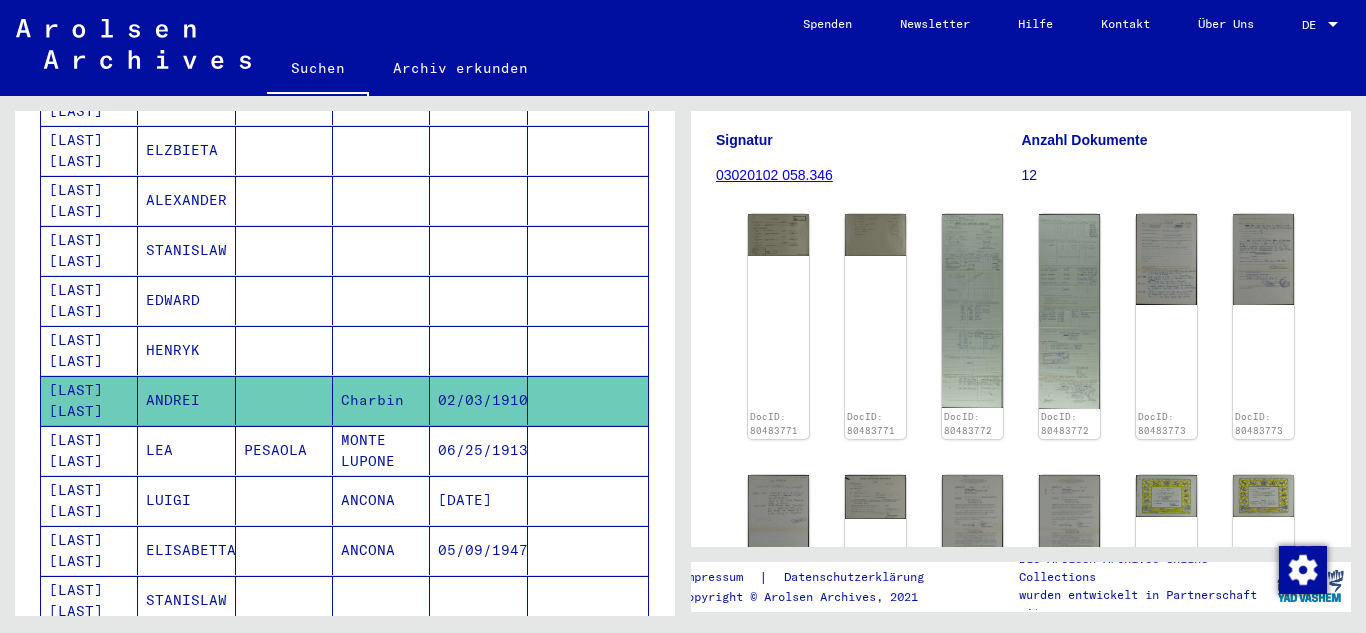 click on "[LAST] [LAST]" at bounding box center (89, 500) 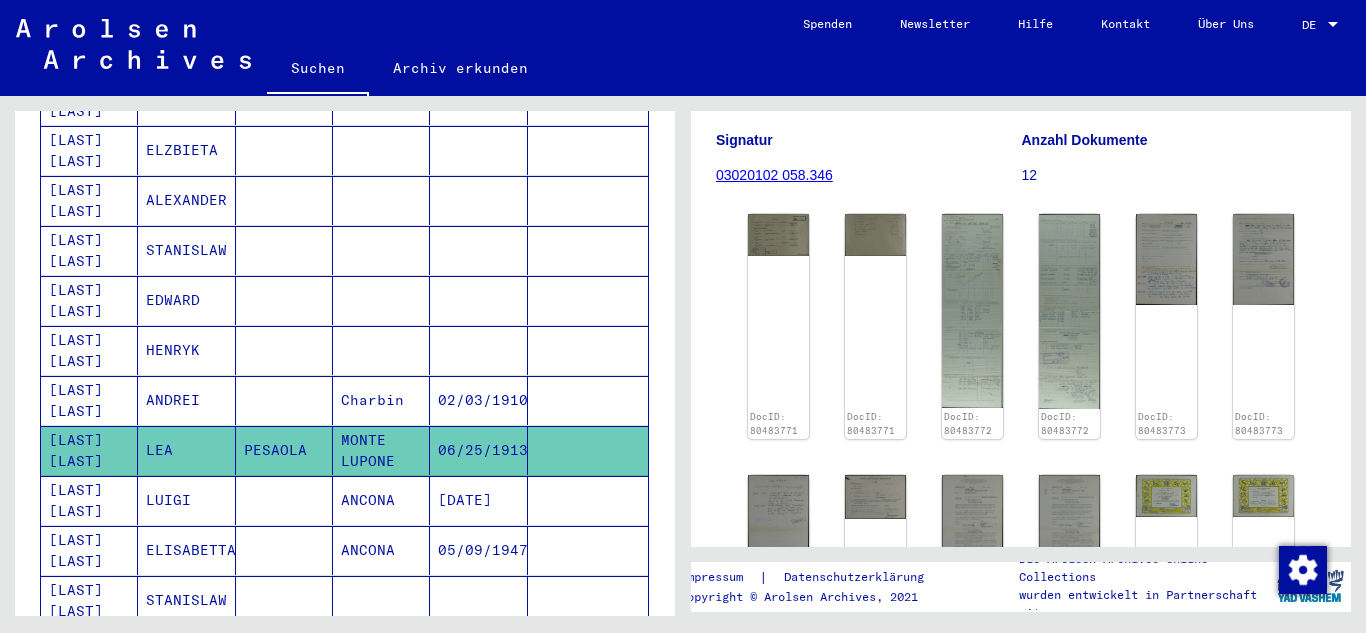 click on "[LAST] [LAST]" at bounding box center [89, 550] 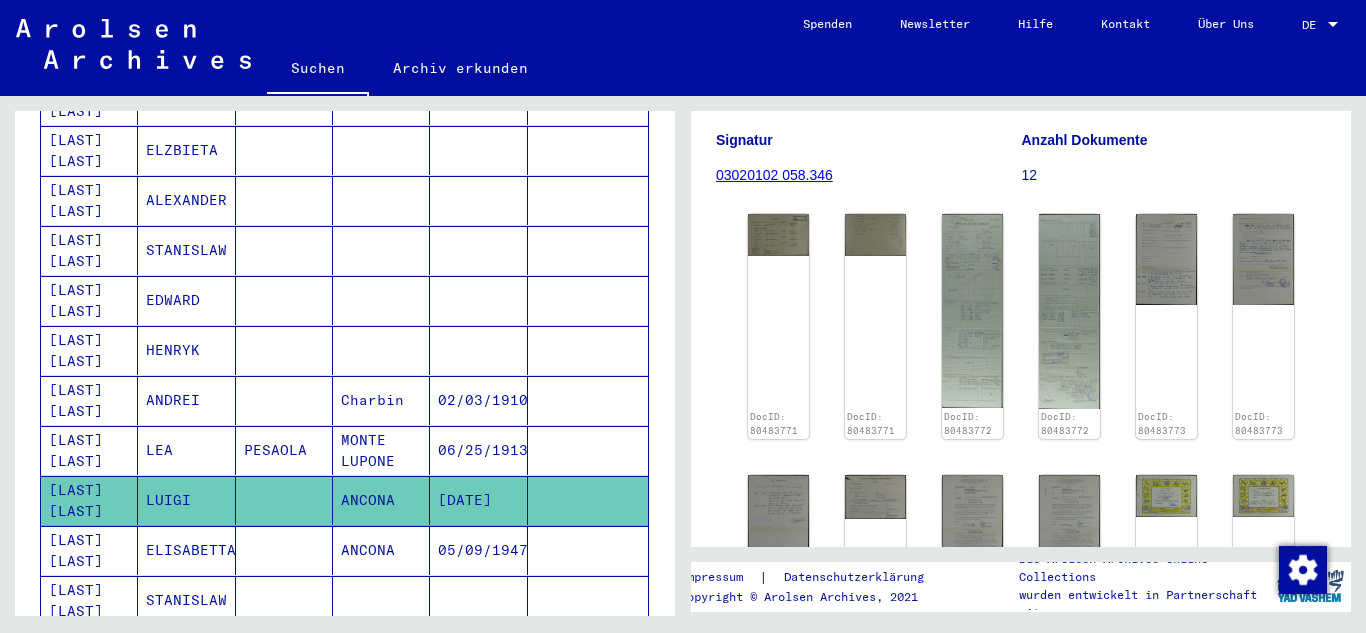 click 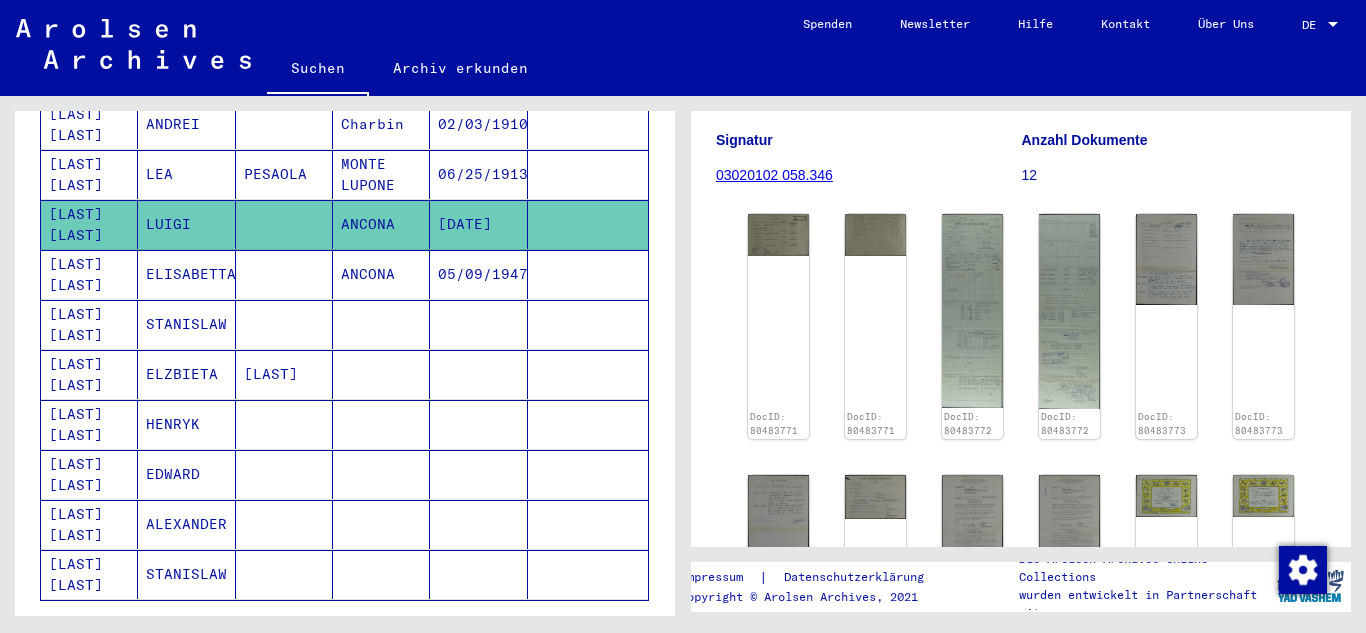 scroll, scrollTop: 1100, scrollLeft: 0, axis: vertical 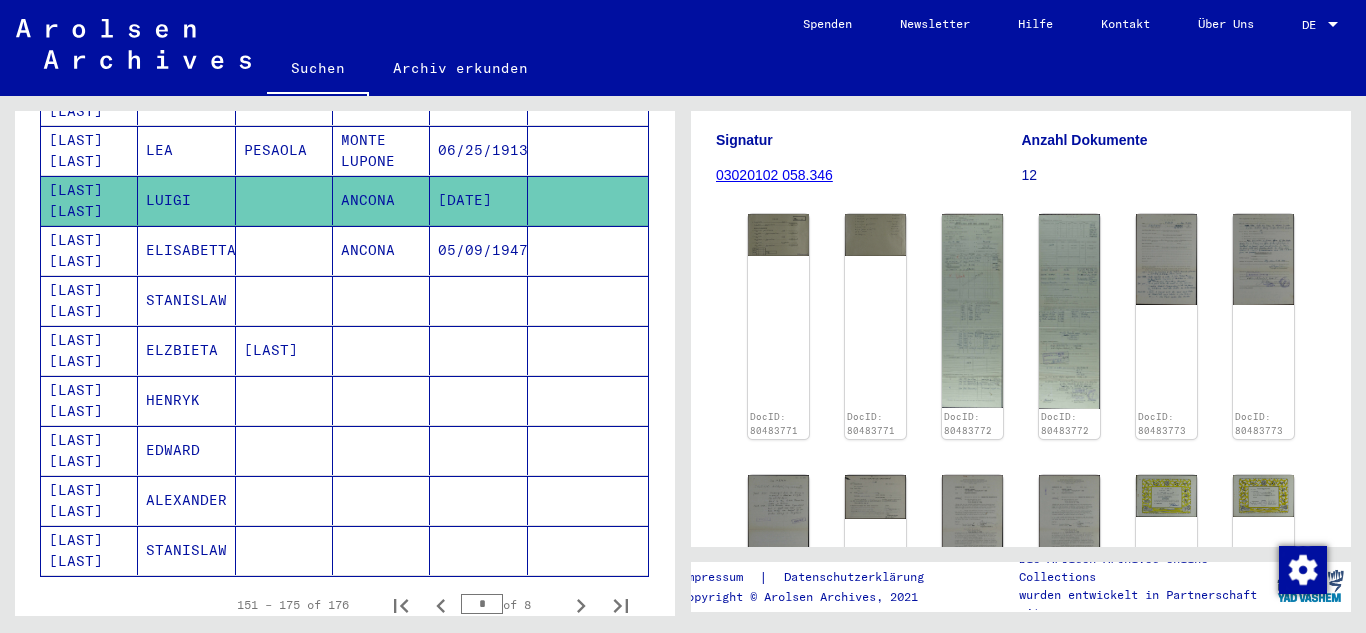 click on "HENRYK" at bounding box center (186, 450) 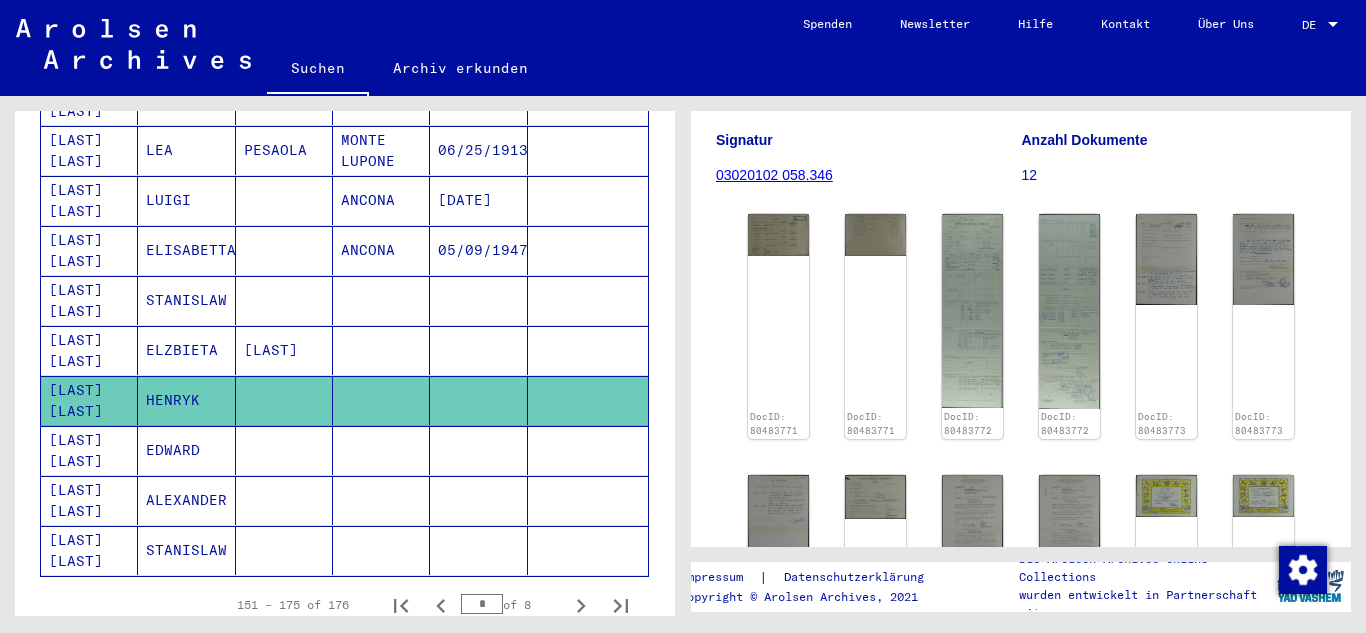 click on "STANISLAW" 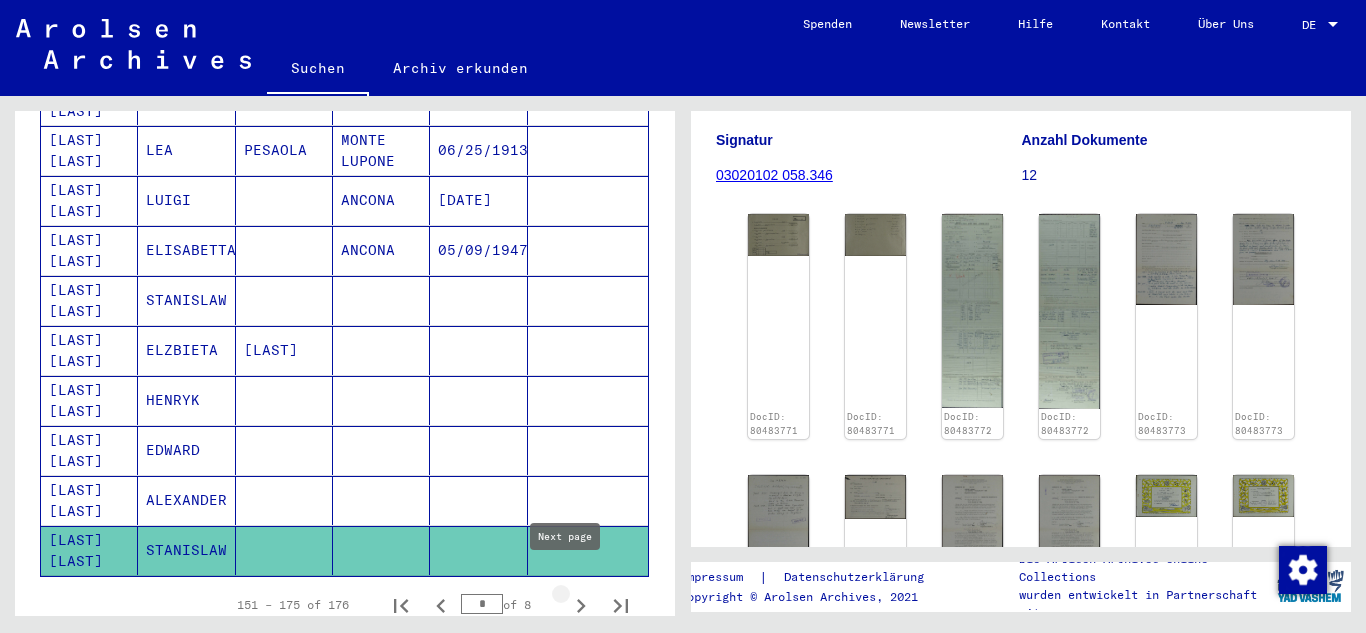 click 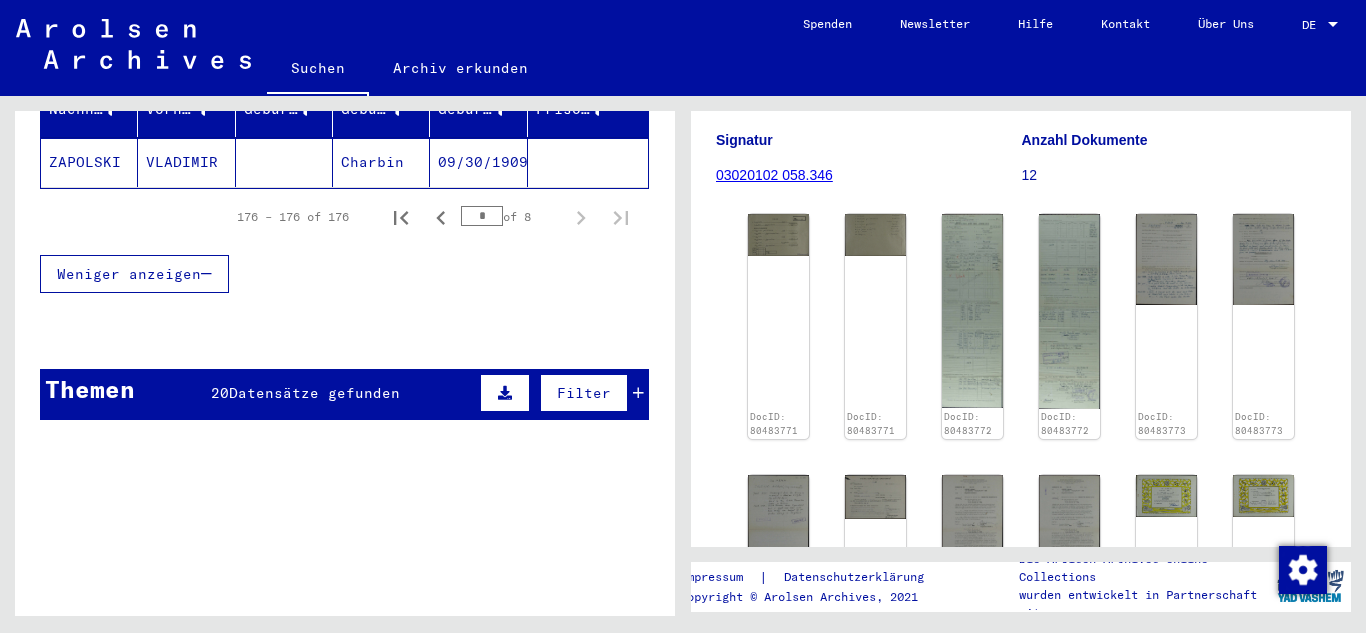 scroll, scrollTop: 211, scrollLeft: 0, axis: vertical 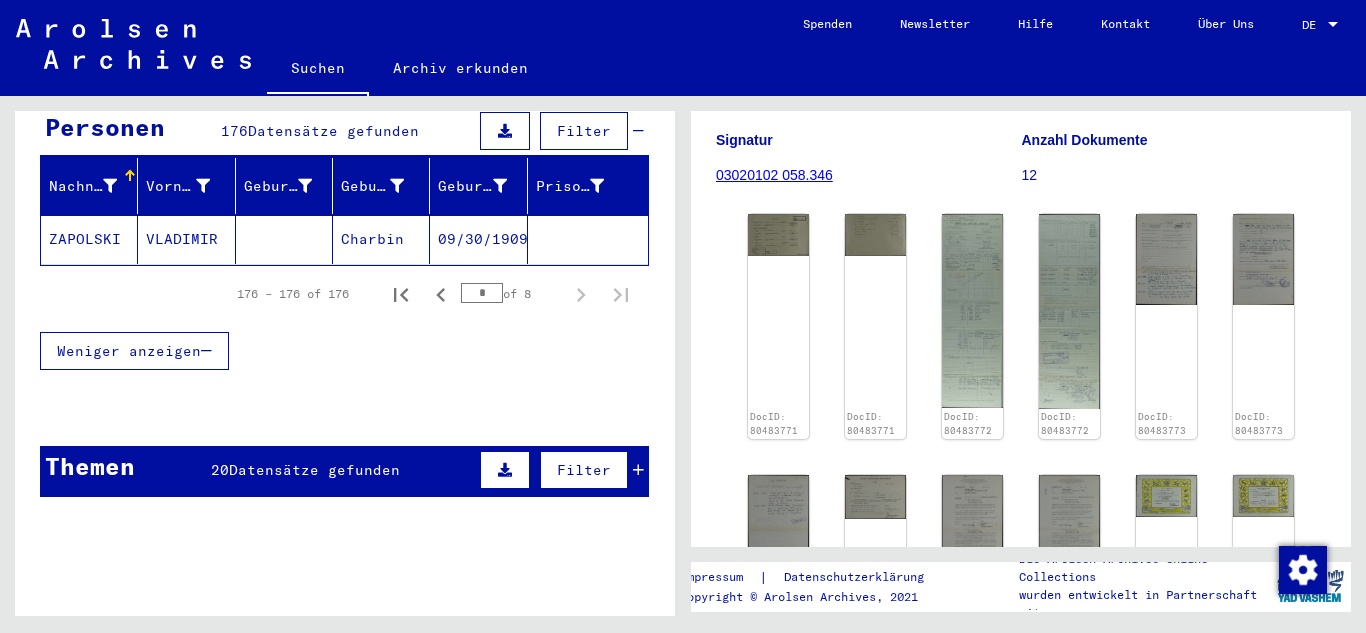 click on "ZAPOLSKI" 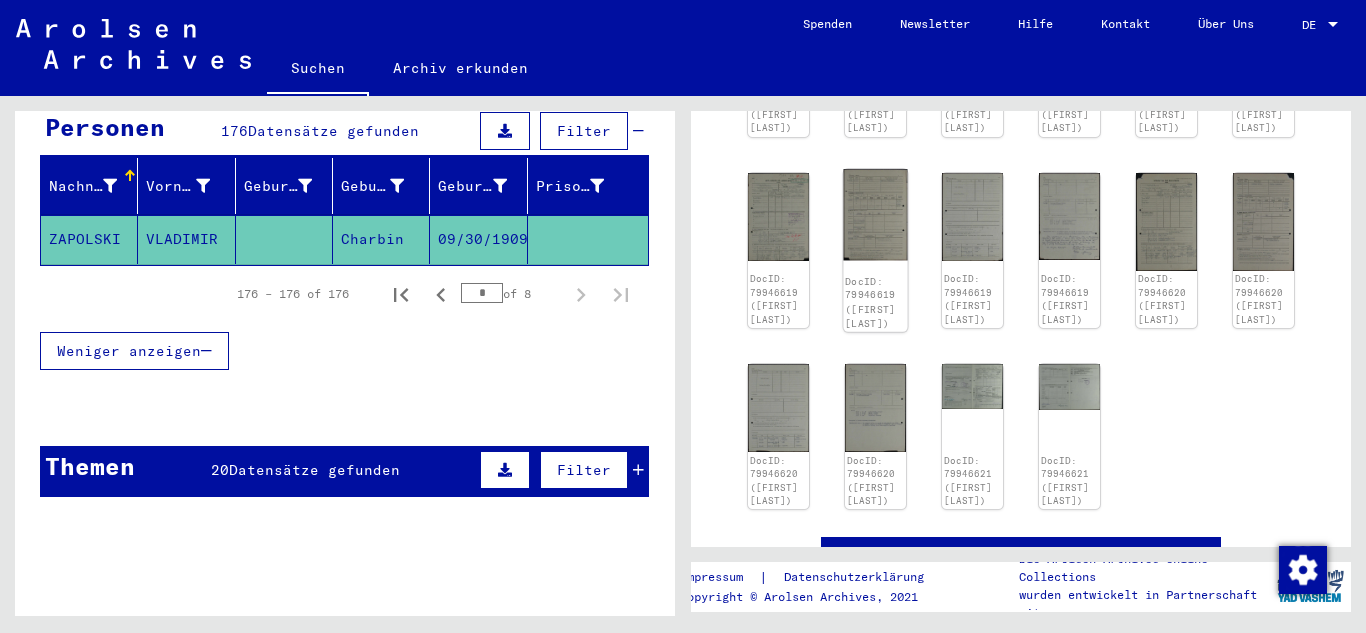 scroll, scrollTop: 300, scrollLeft: 0, axis: vertical 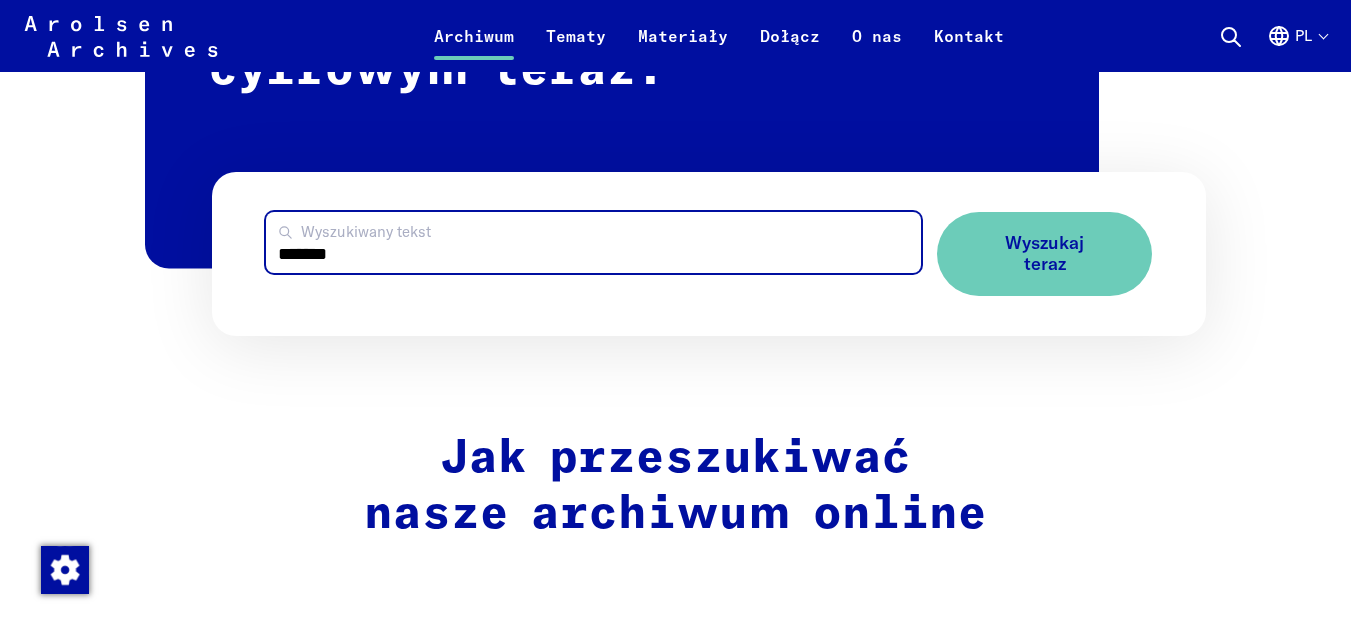 click on "*******" at bounding box center [593, 242] 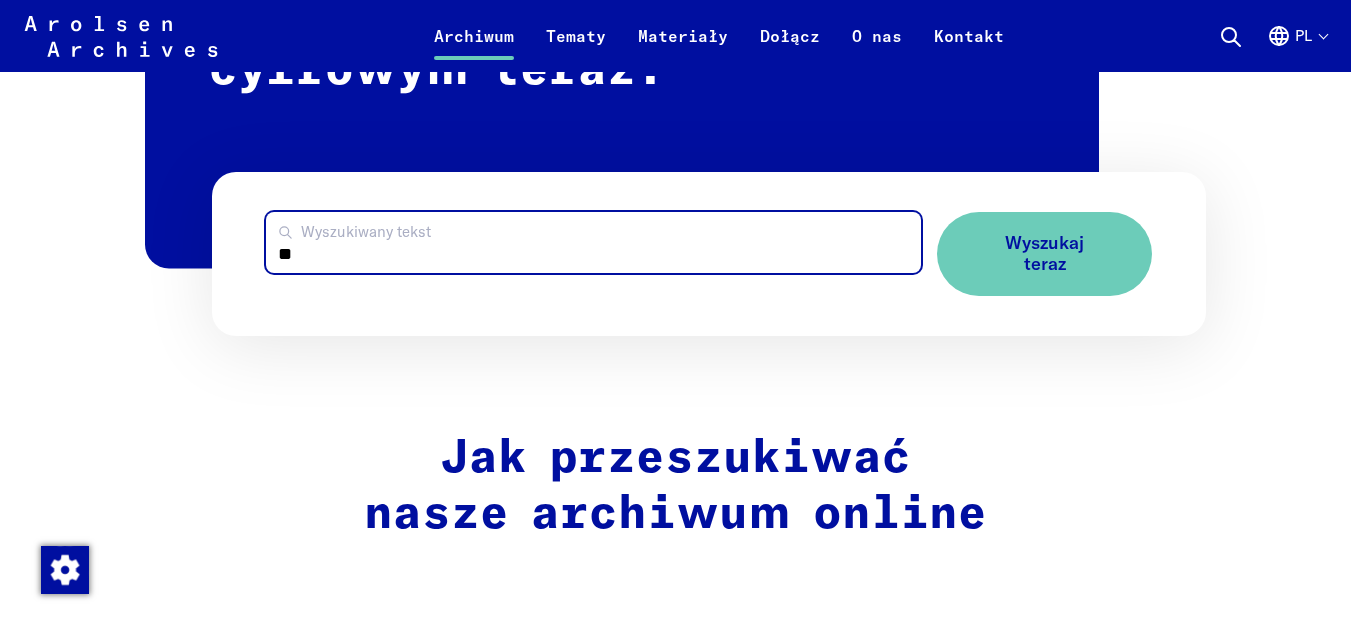type on "*" 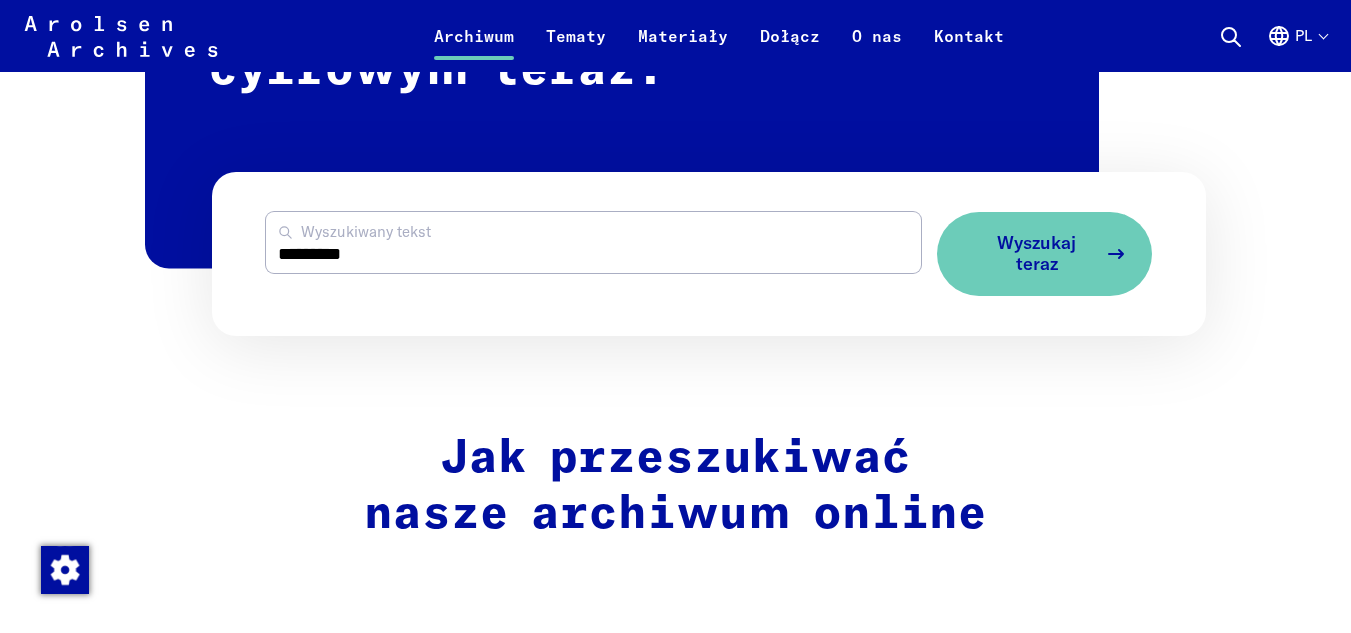 click on "Wyszukaj teraz" at bounding box center (1036, 253) 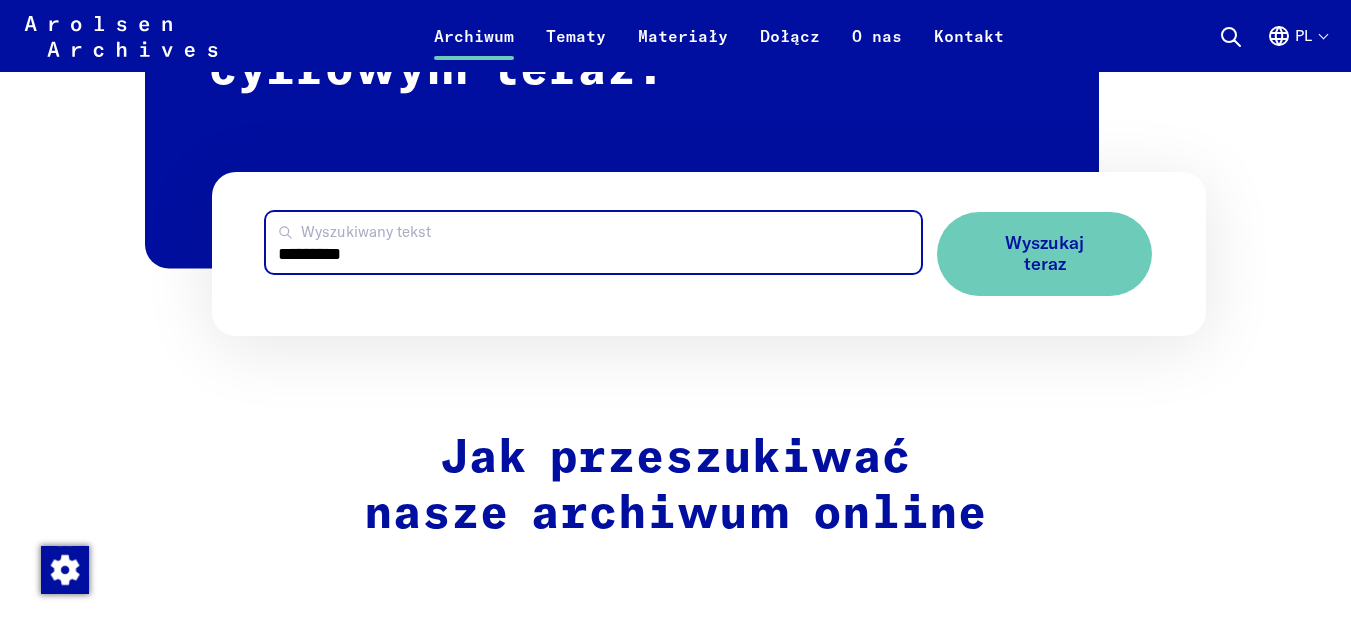 click on "*********" at bounding box center [593, 242] 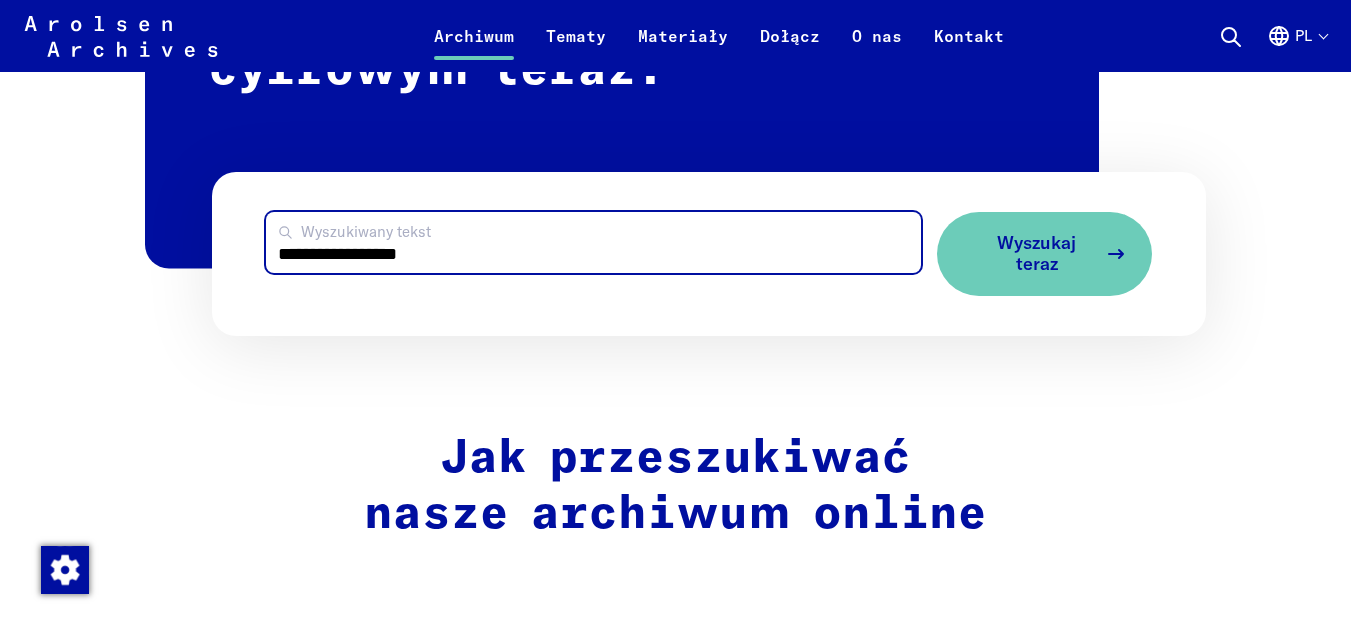 type on "**********" 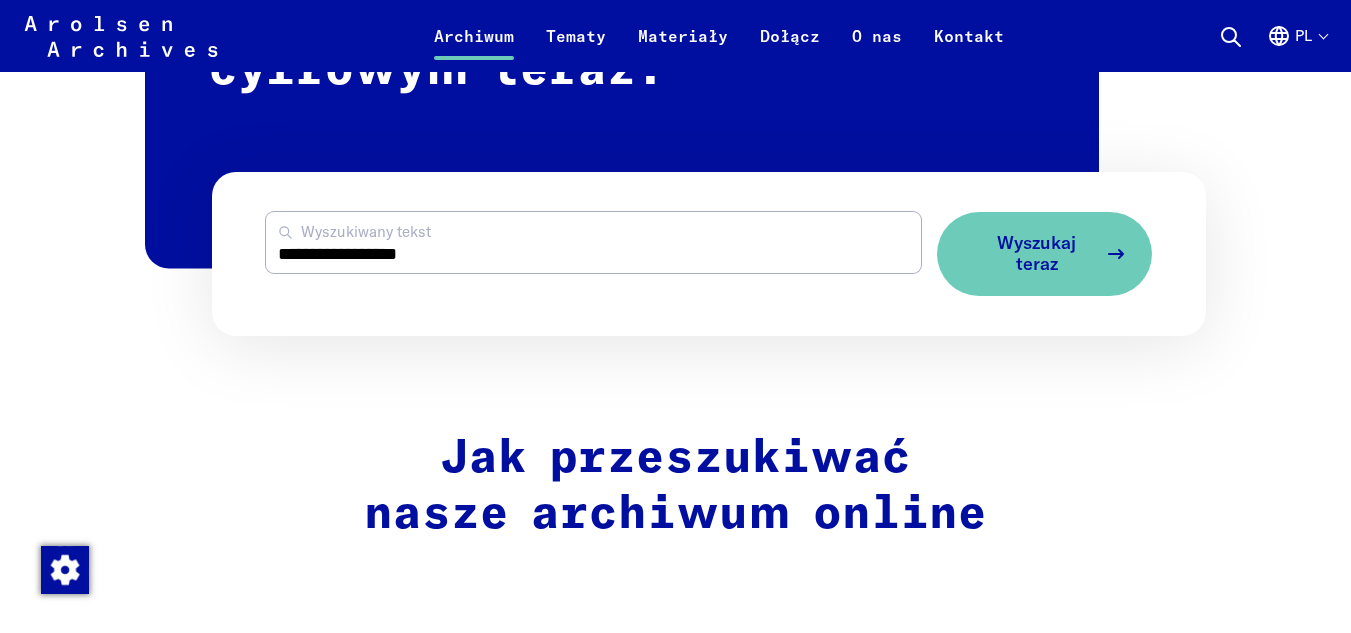 click on "Wyszukaj teraz" at bounding box center (1036, 253) 